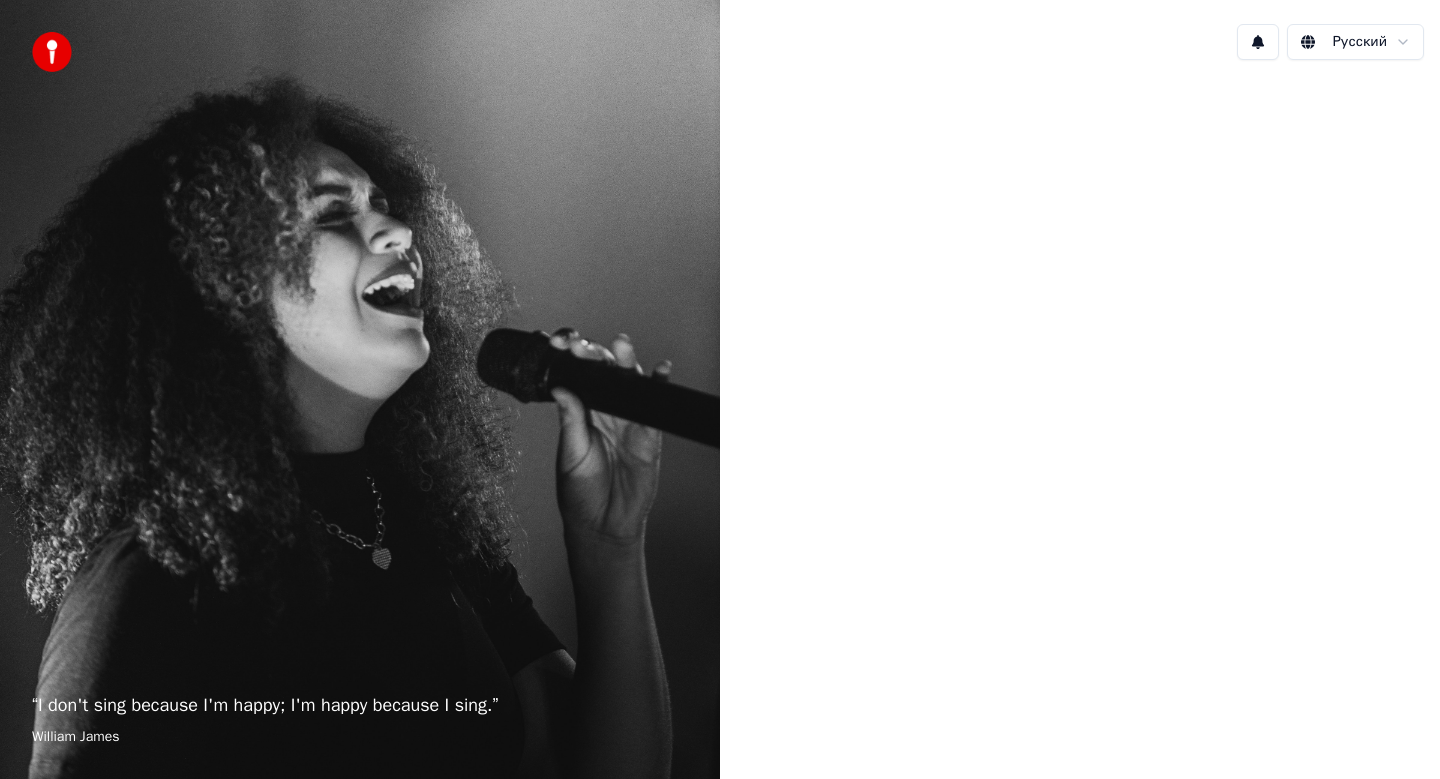 scroll, scrollTop: 0, scrollLeft: 0, axis: both 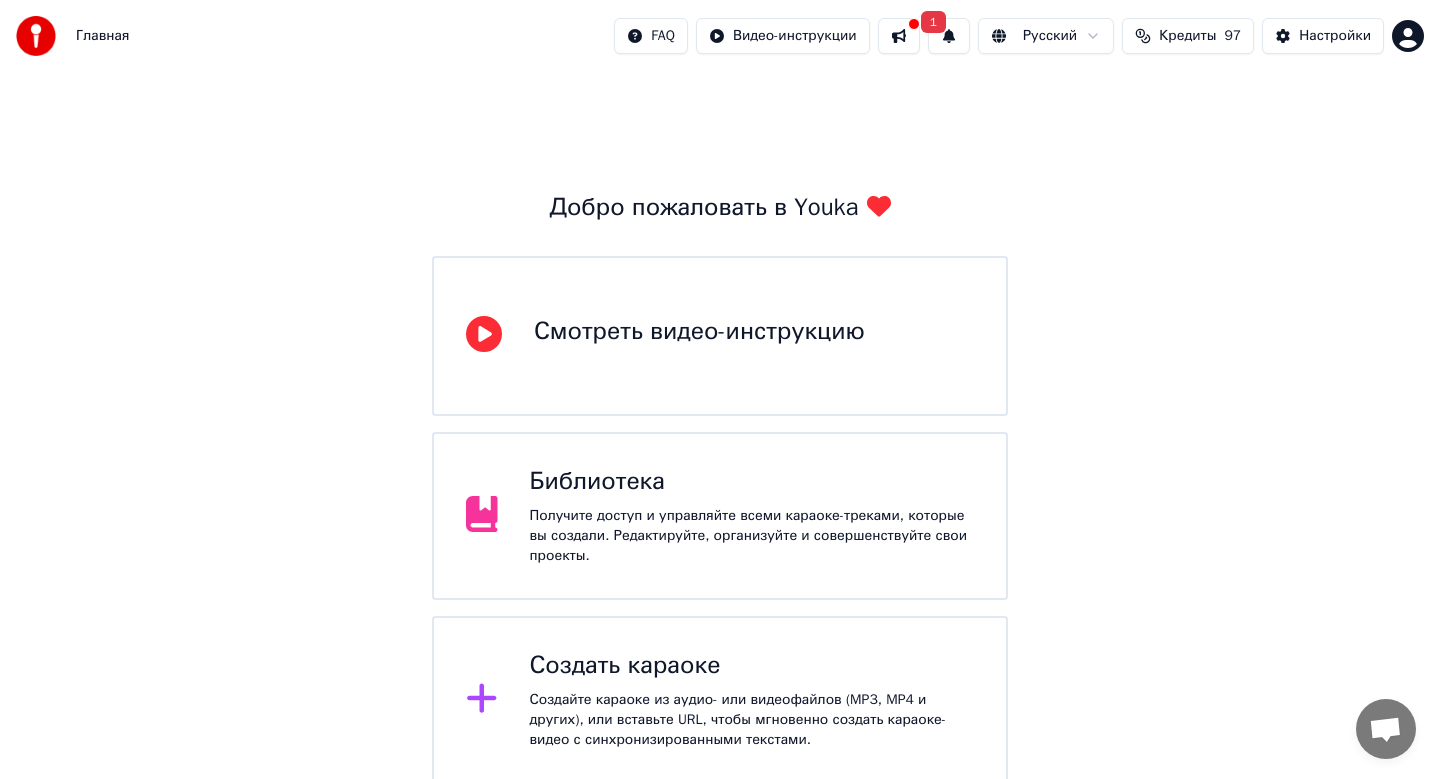 click on "Создайте караоке из аудио- или видеофайлов (MP3, MP4 и других), или вставьте URL, чтобы мгновенно создать караоке-видео с синхронизированными текстами." at bounding box center [752, 720] 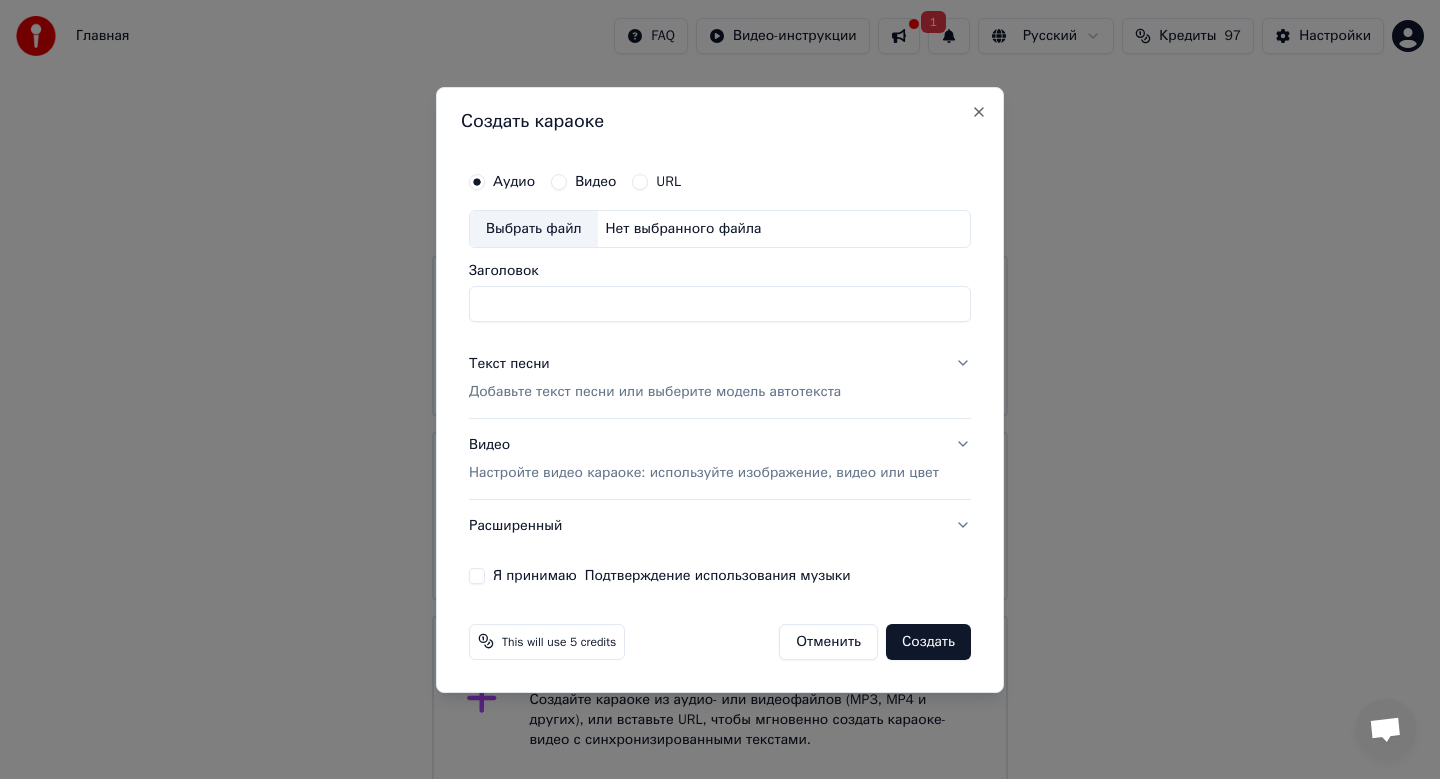 click on "Выбрать файл" at bounding box center (534, 229) 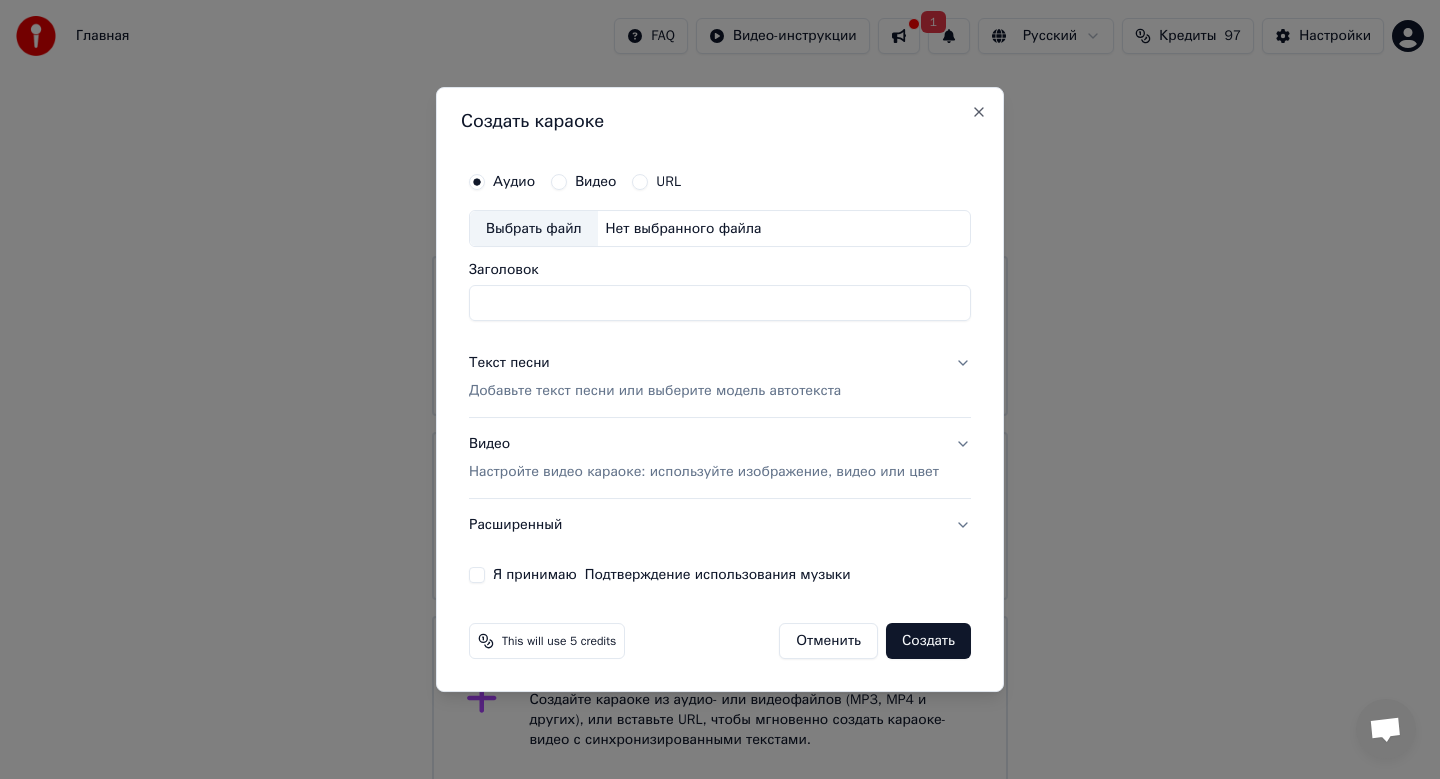 type on "**********" 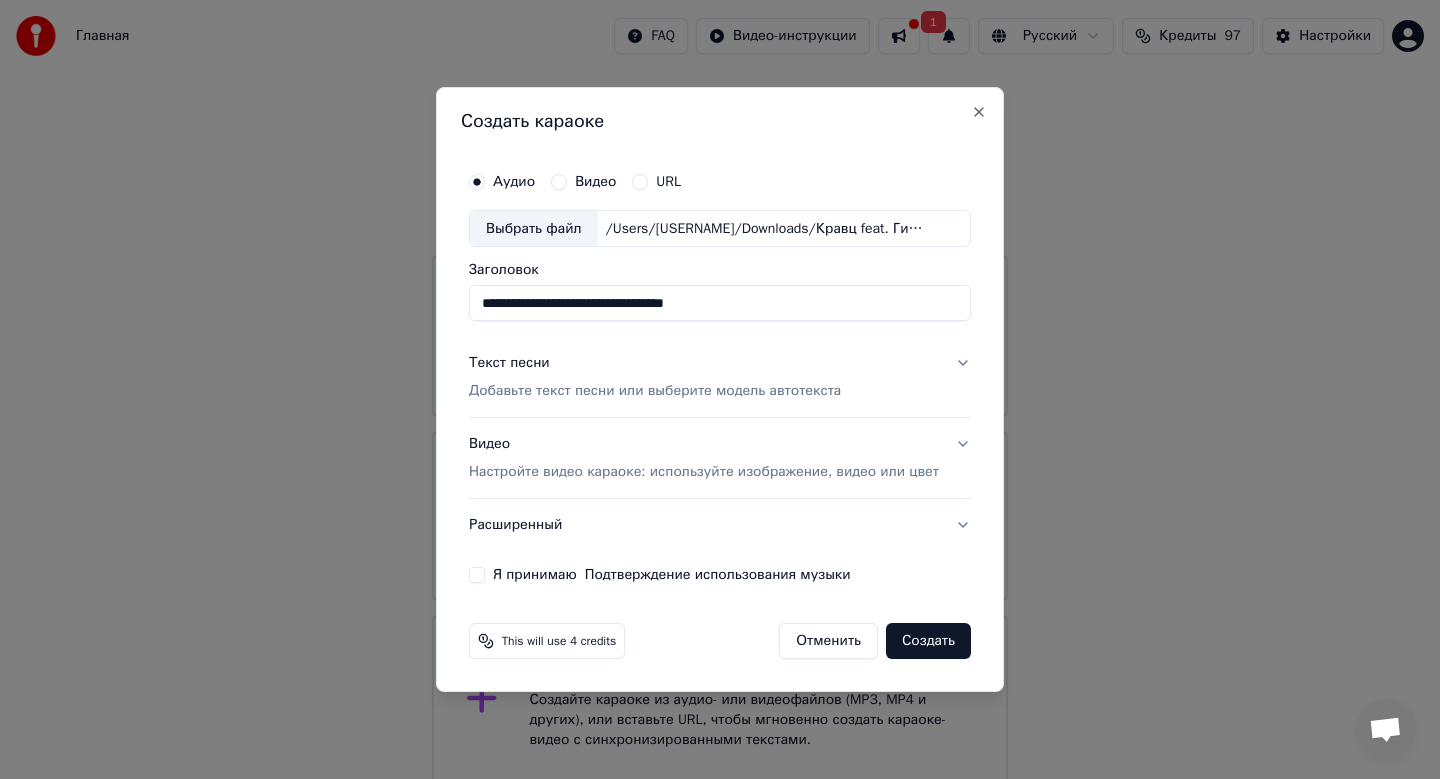 click on "Добавьте текст песни или выберите модель автотекста" at bounding box center [655, 392] 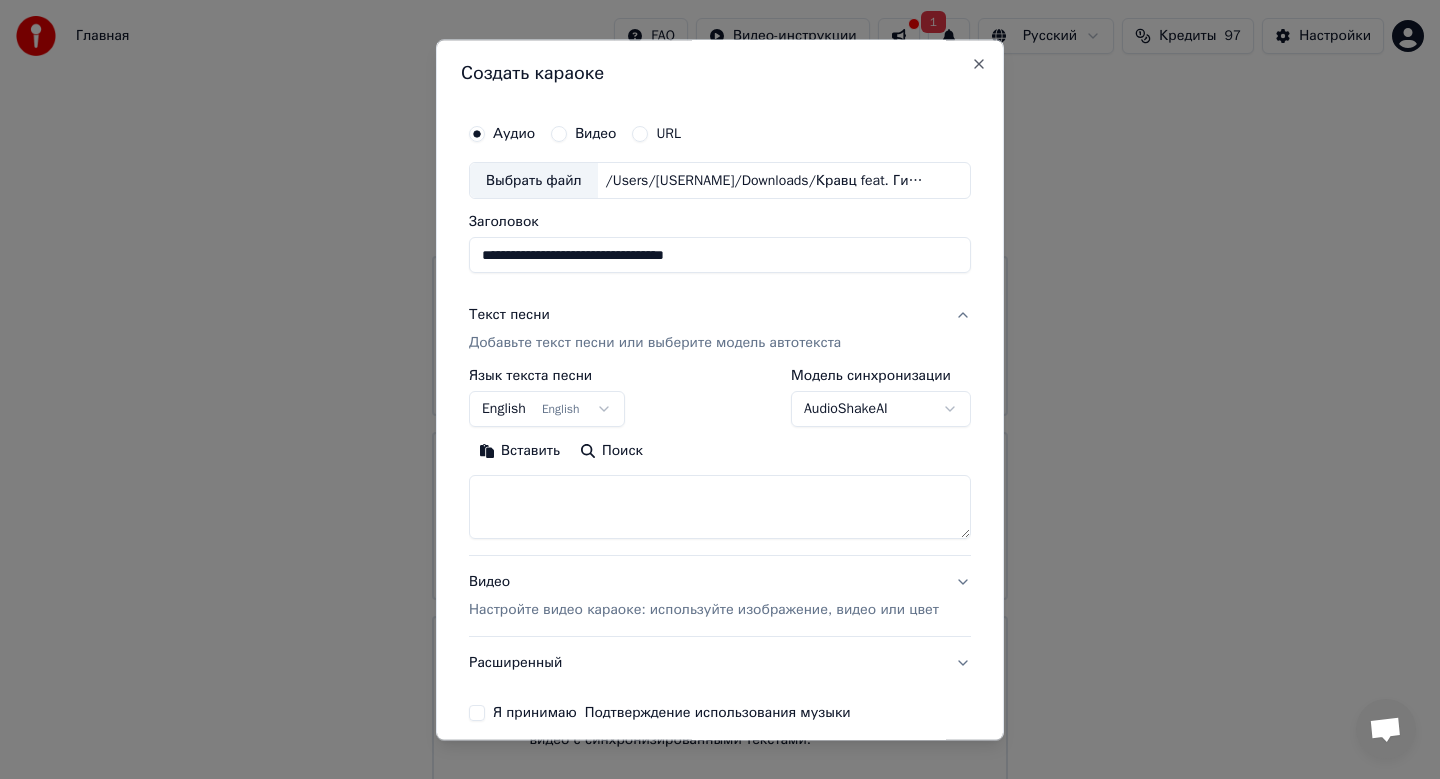 click on "English English" at bounding box center [547, 410] 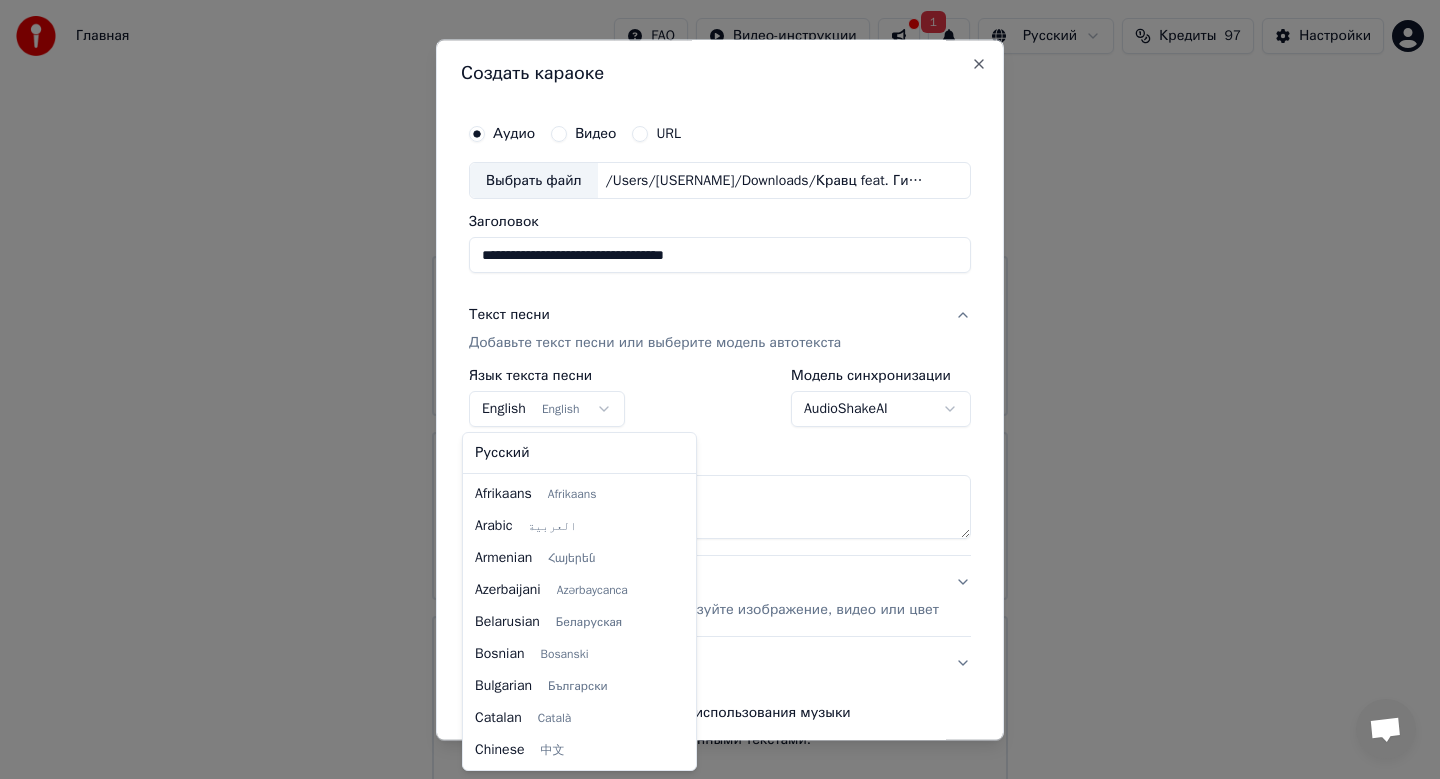 scroll, scrollTop: 160, scrollLeft: 0, axis: vertical 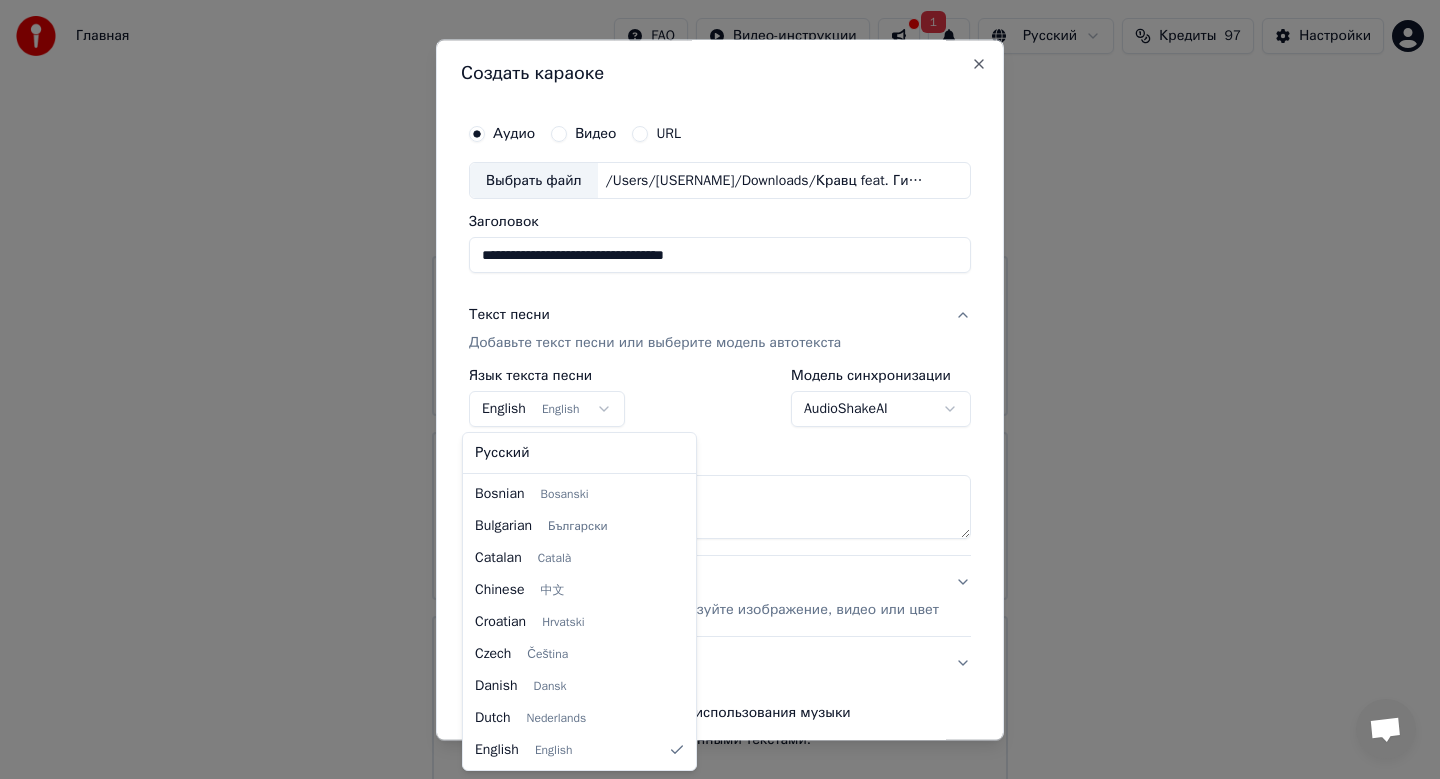select on "**" 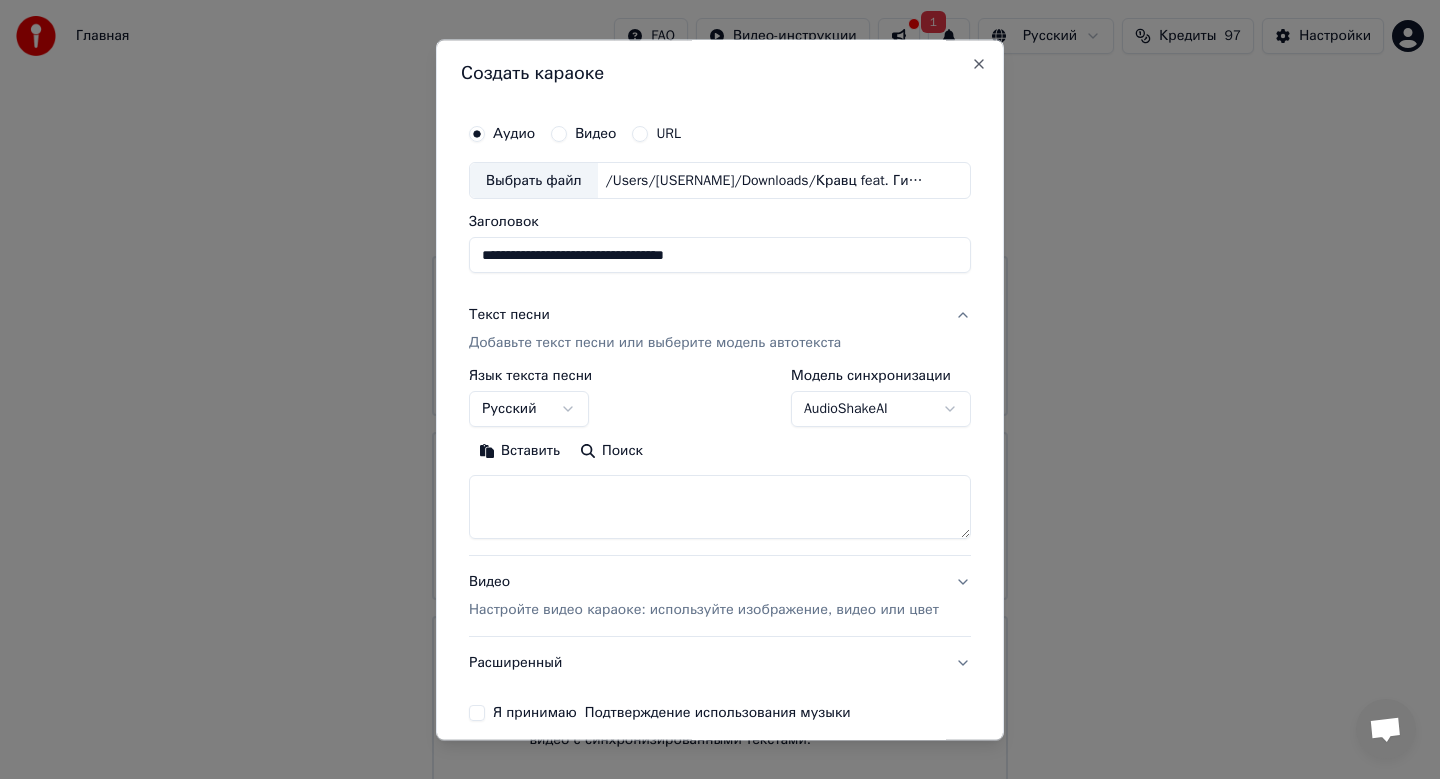 click on "Вставить" at bounding box center (519, 452) 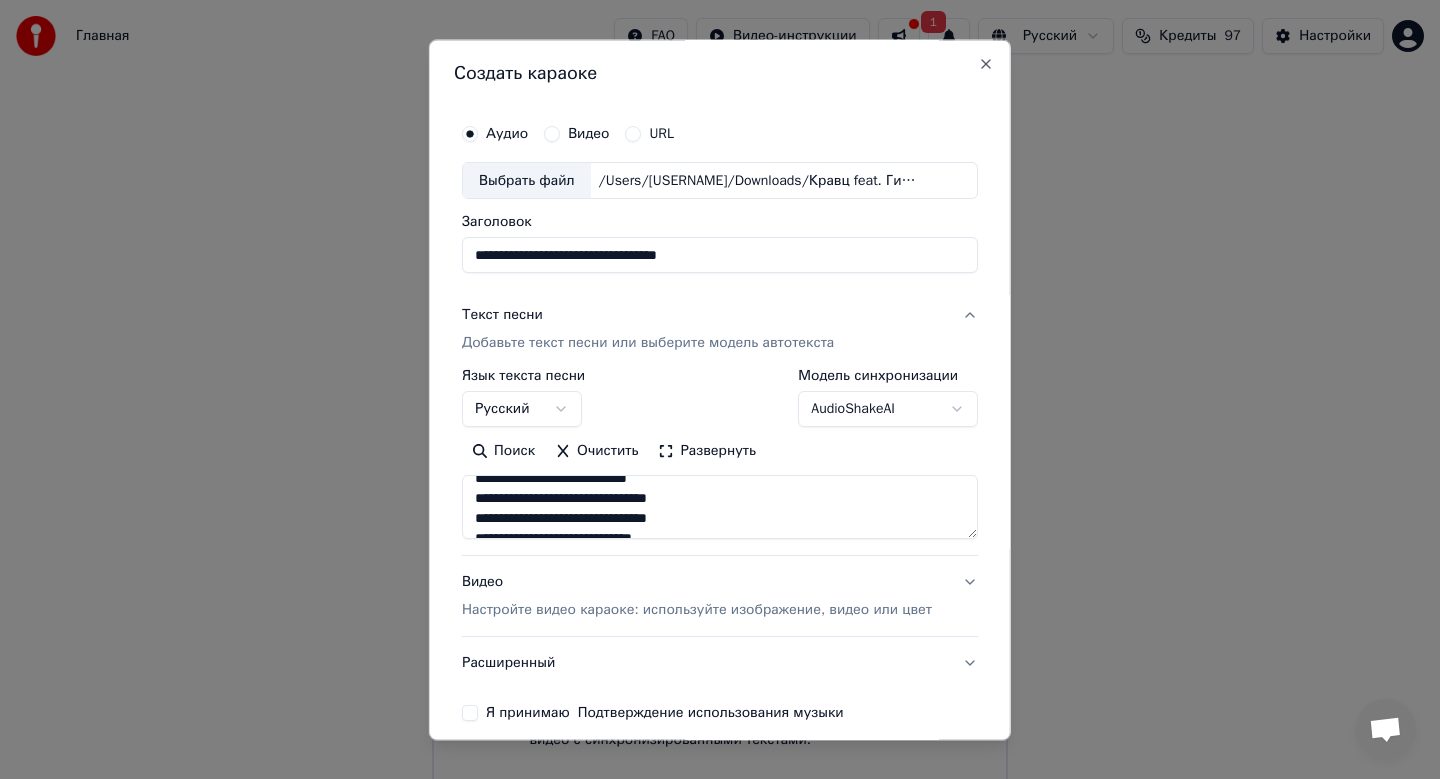 scroll, scrollTop: 673, scrollLeft: 0, axis: vertical 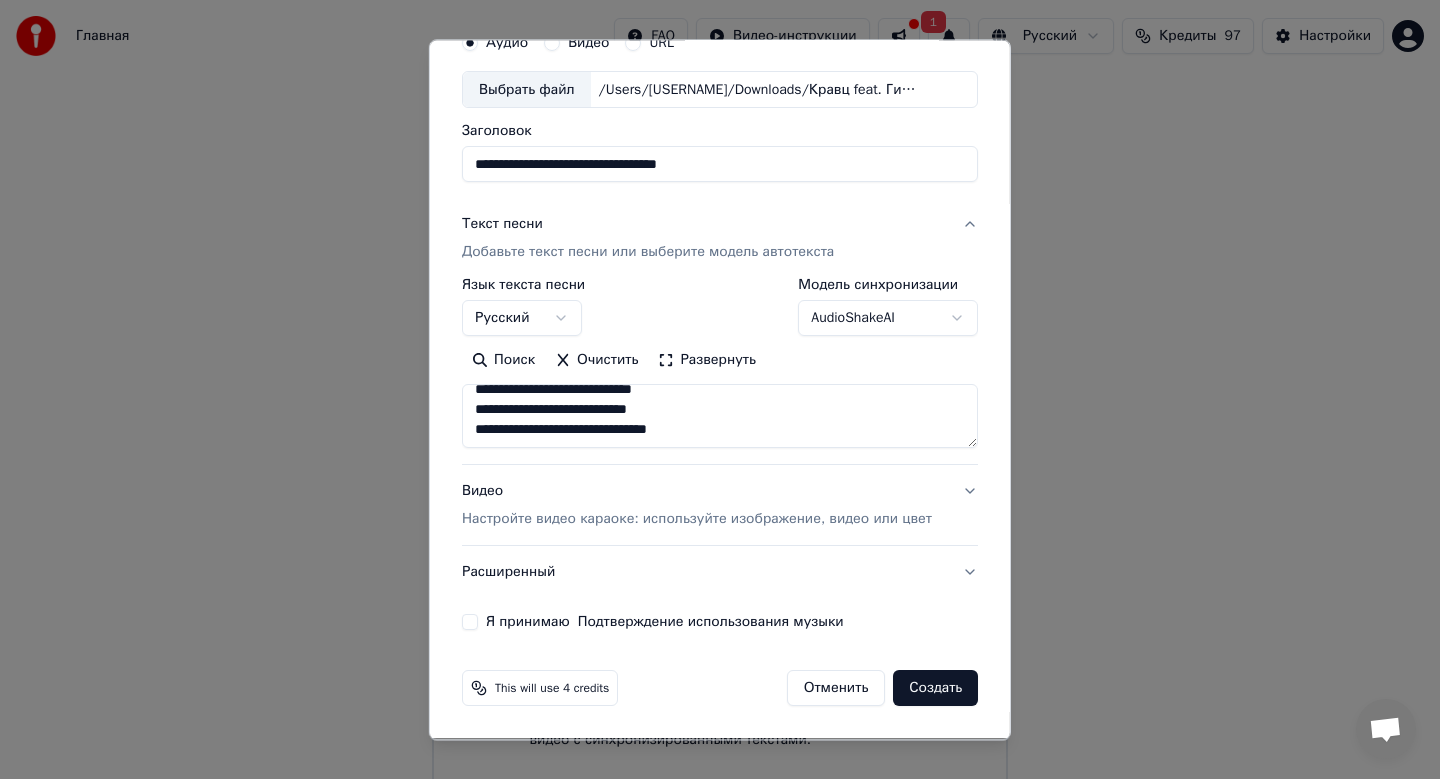 click on "Настройте видео караоке: используйте изображение, видео или цвет" at bounding box center [697, 520] 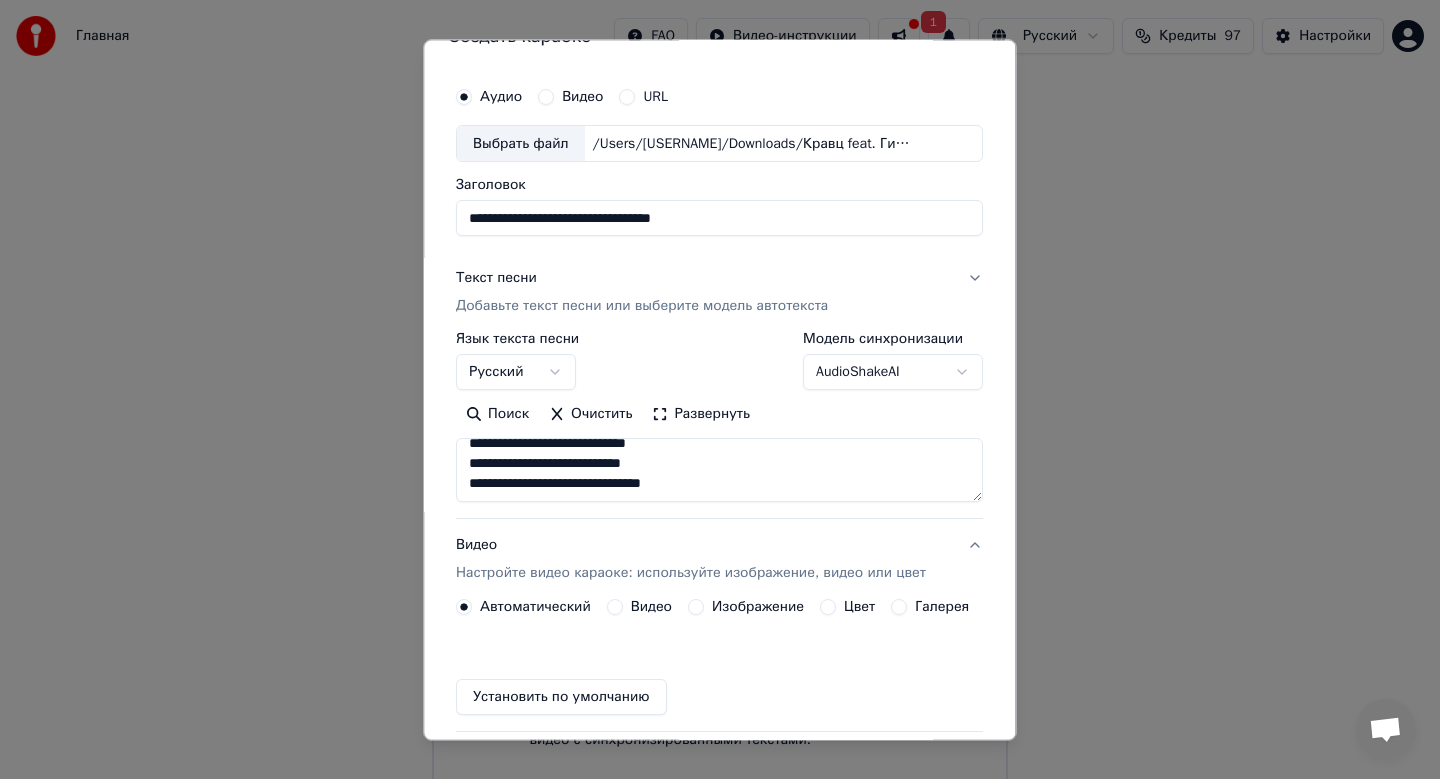scroll, scrollTop: 37, scrollLeft: 0, axis: vertical 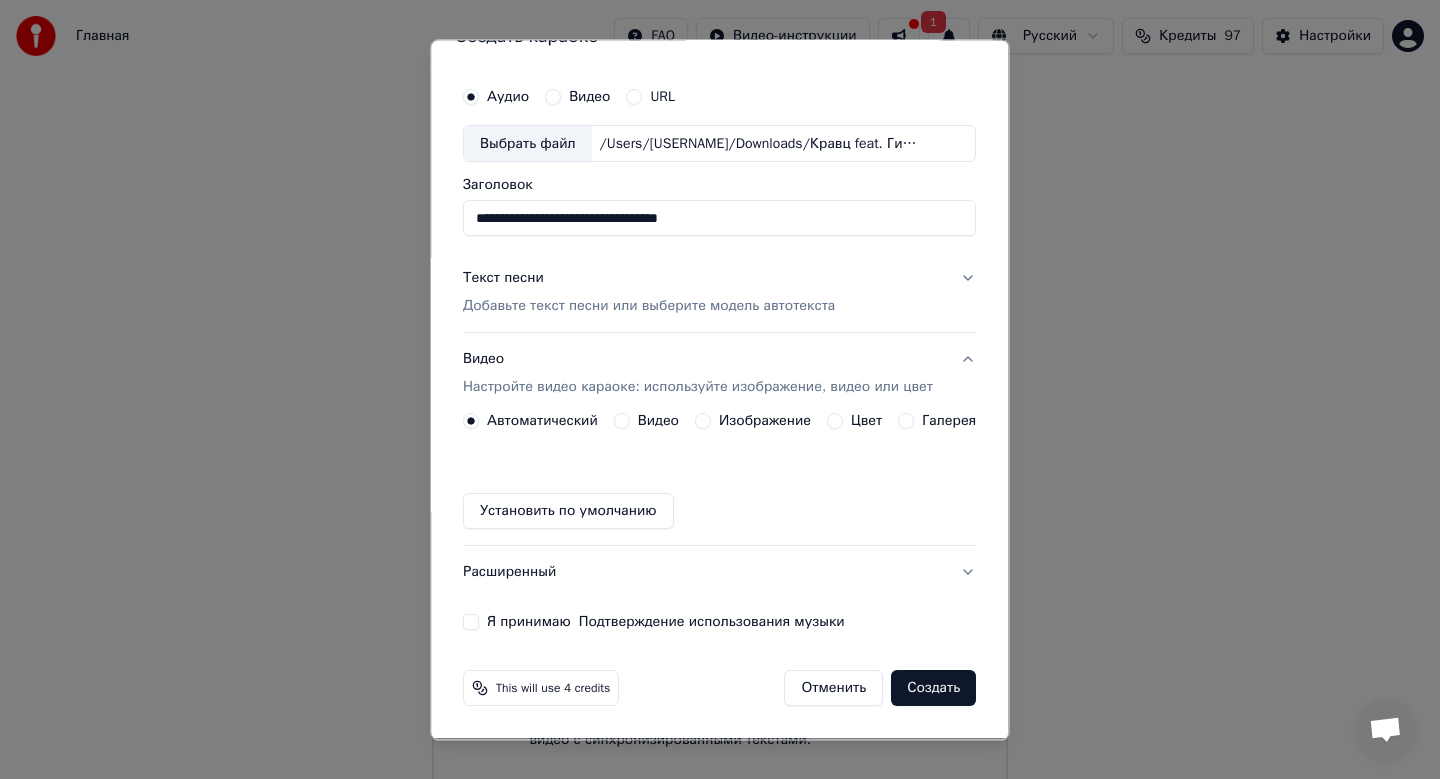 click on "Изображение" at bounding box center (753, 422) 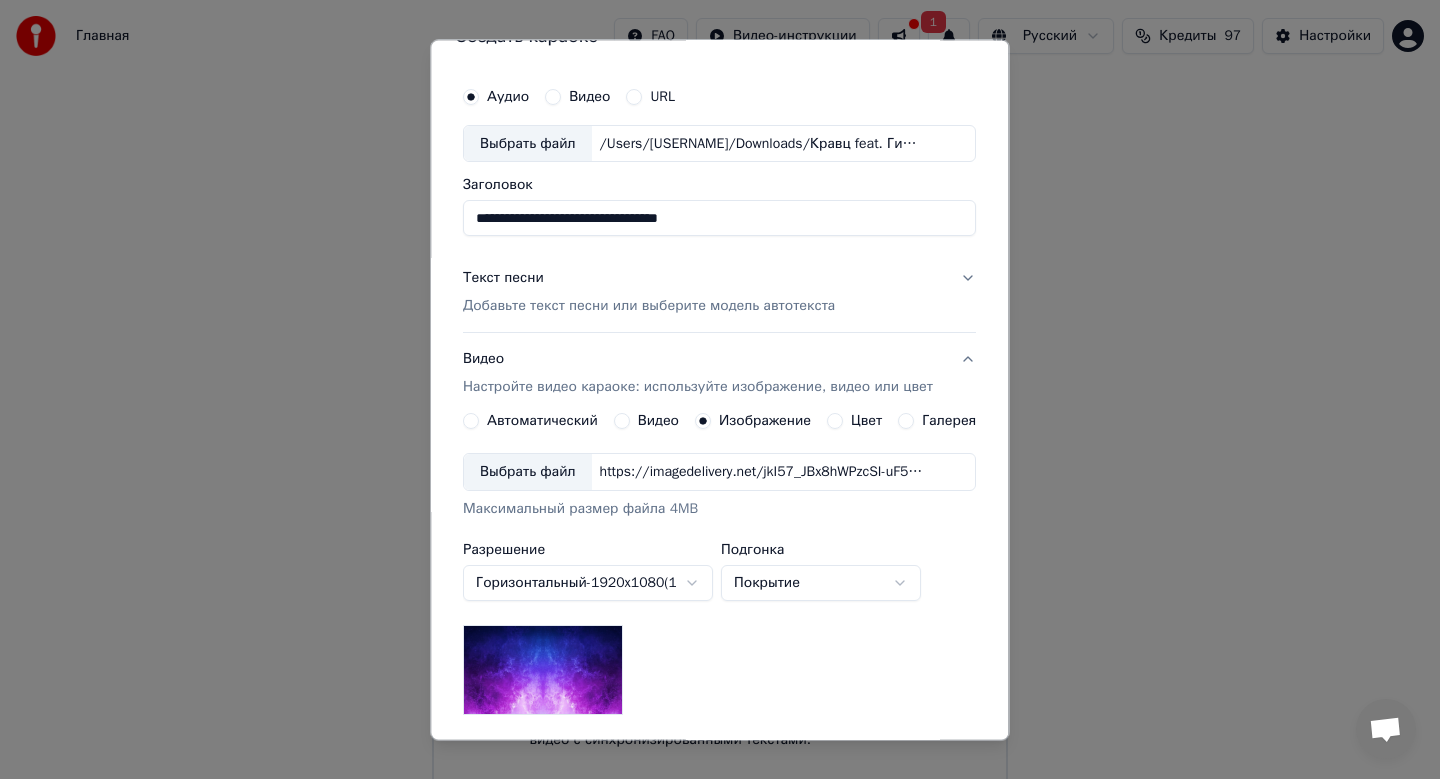 click on "Выбрать файл" at bounding box center (528, 473) 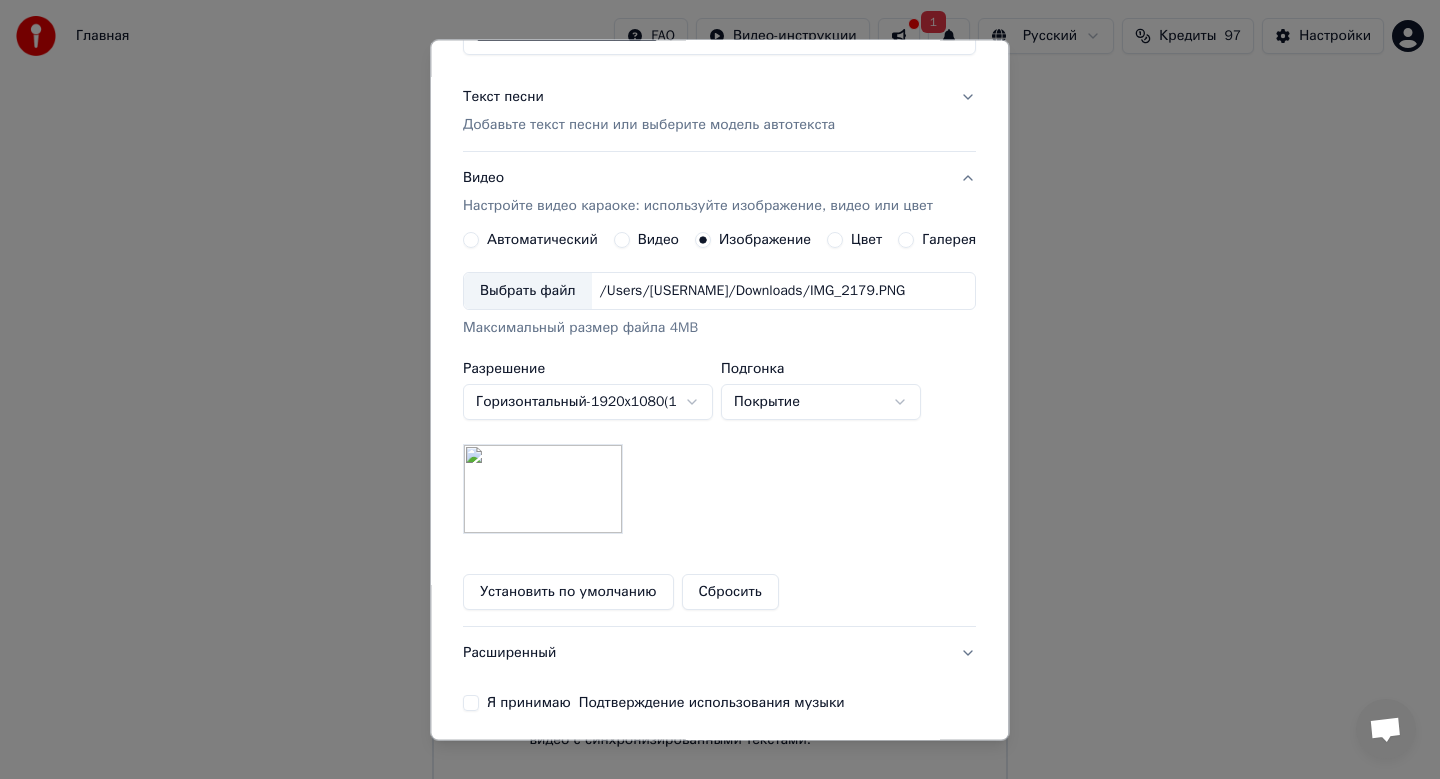 scroll, scrollTop: 232, scrollLeft: 0, axis: vertical 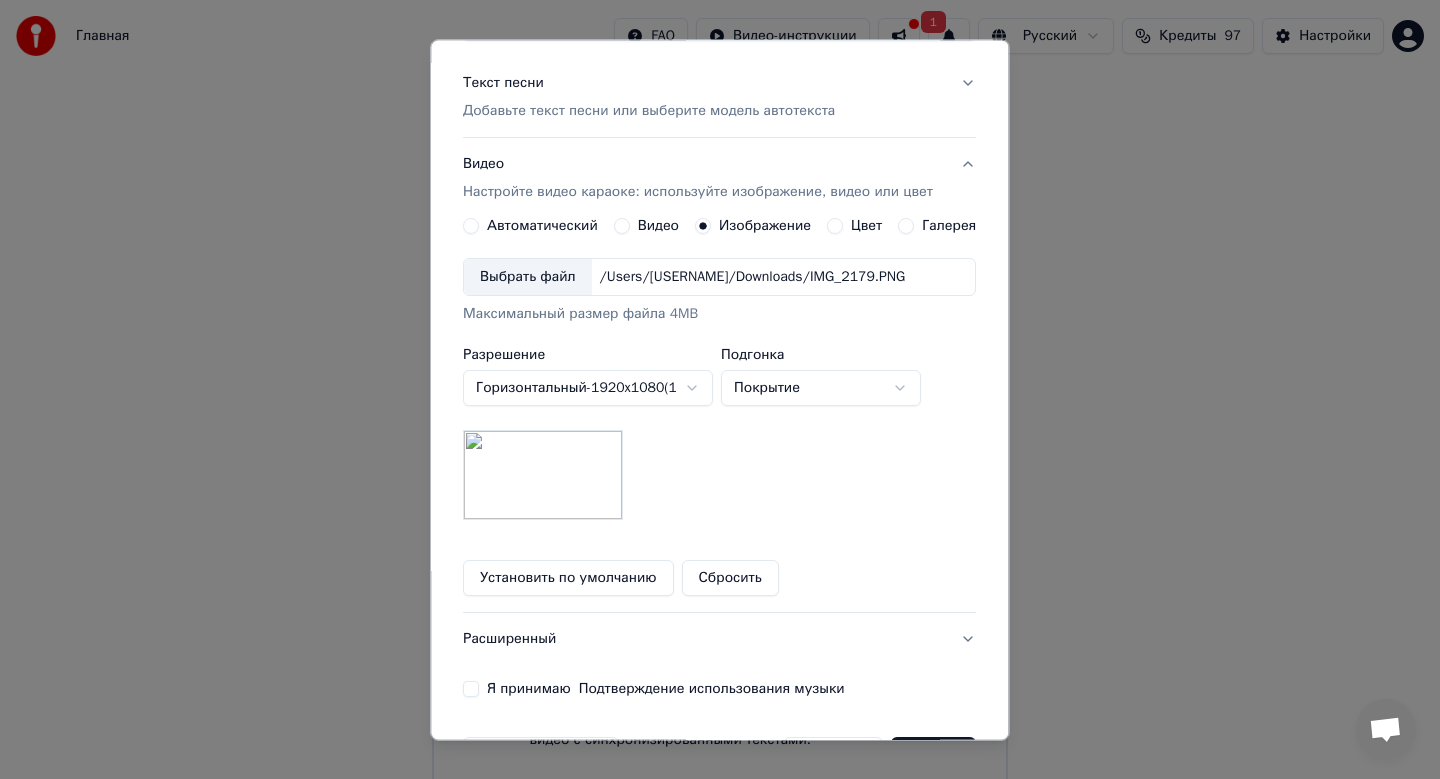 click on "Я принимаю   Подтверждение использования музыки" at bounding box center [471, 690] 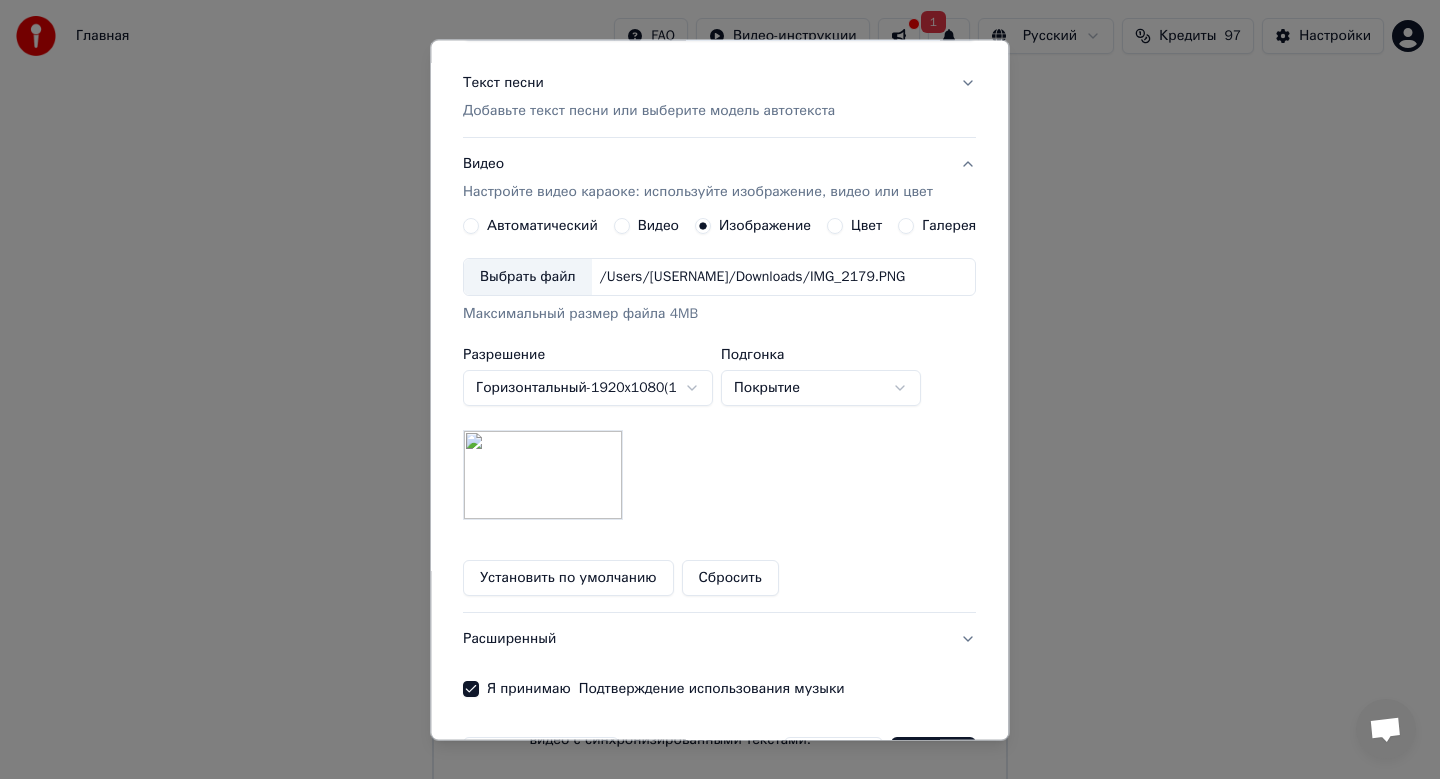 scroll, scrollTop: 299, scrollLeft: 0, axis: vertical 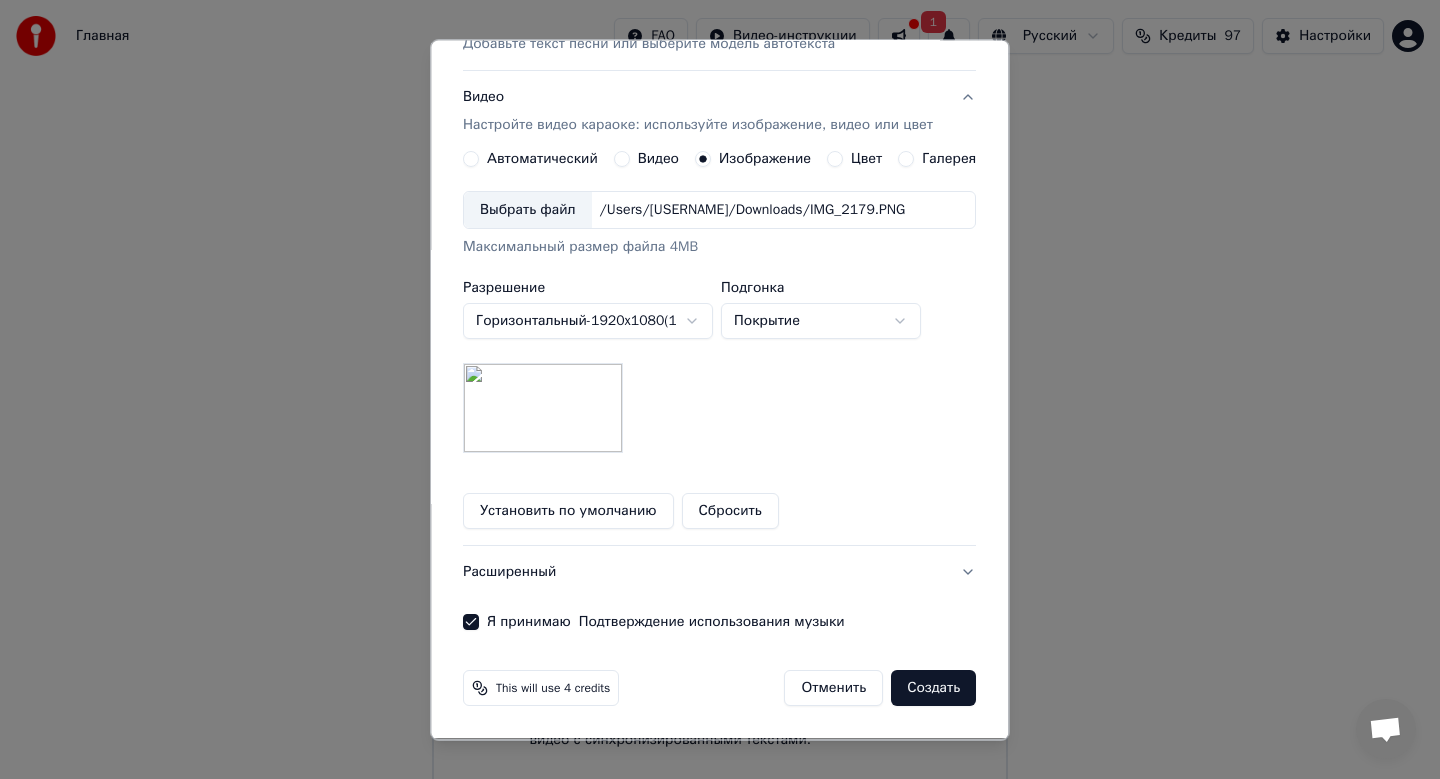 click on "Создать" at bounding box center (934, 689) 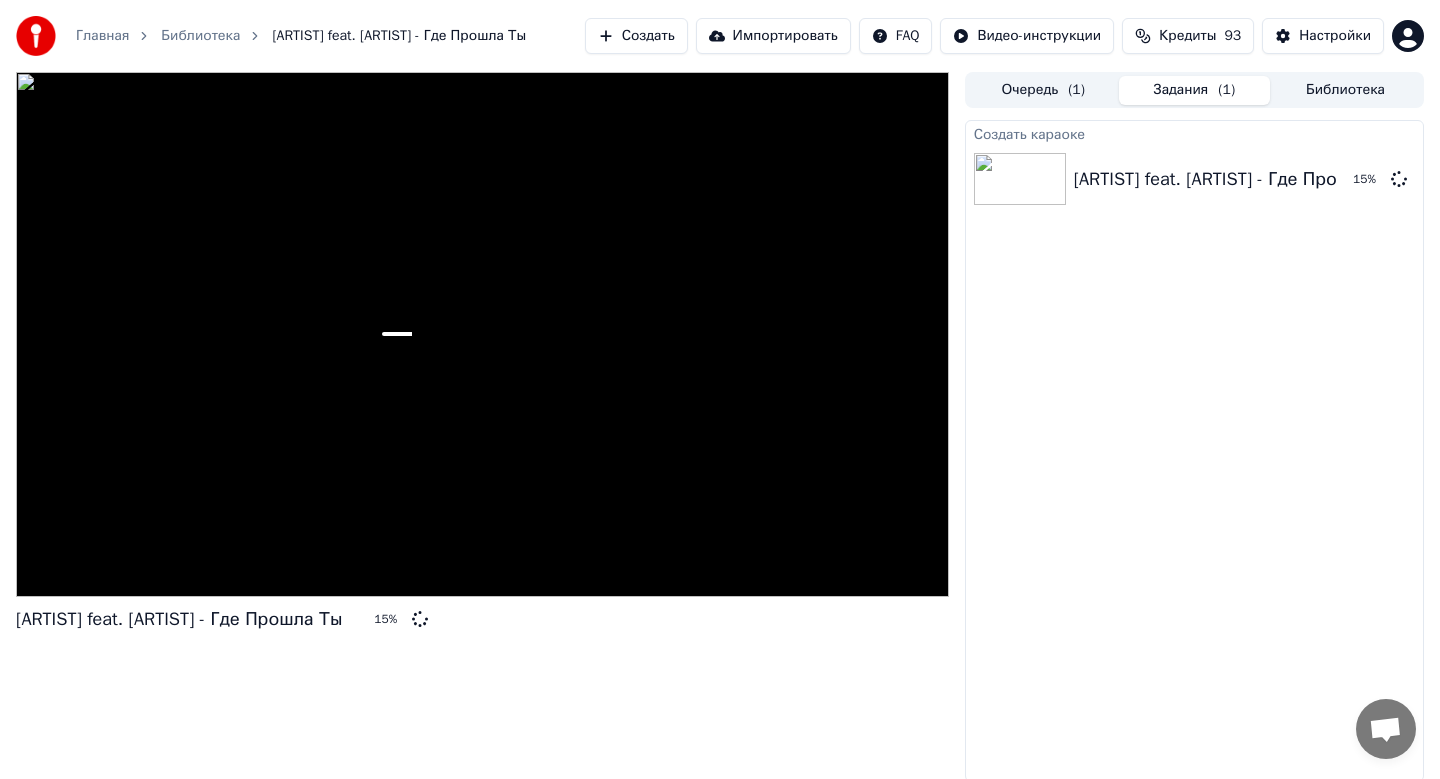 click on "Создать" at bounding box center (636, 36) 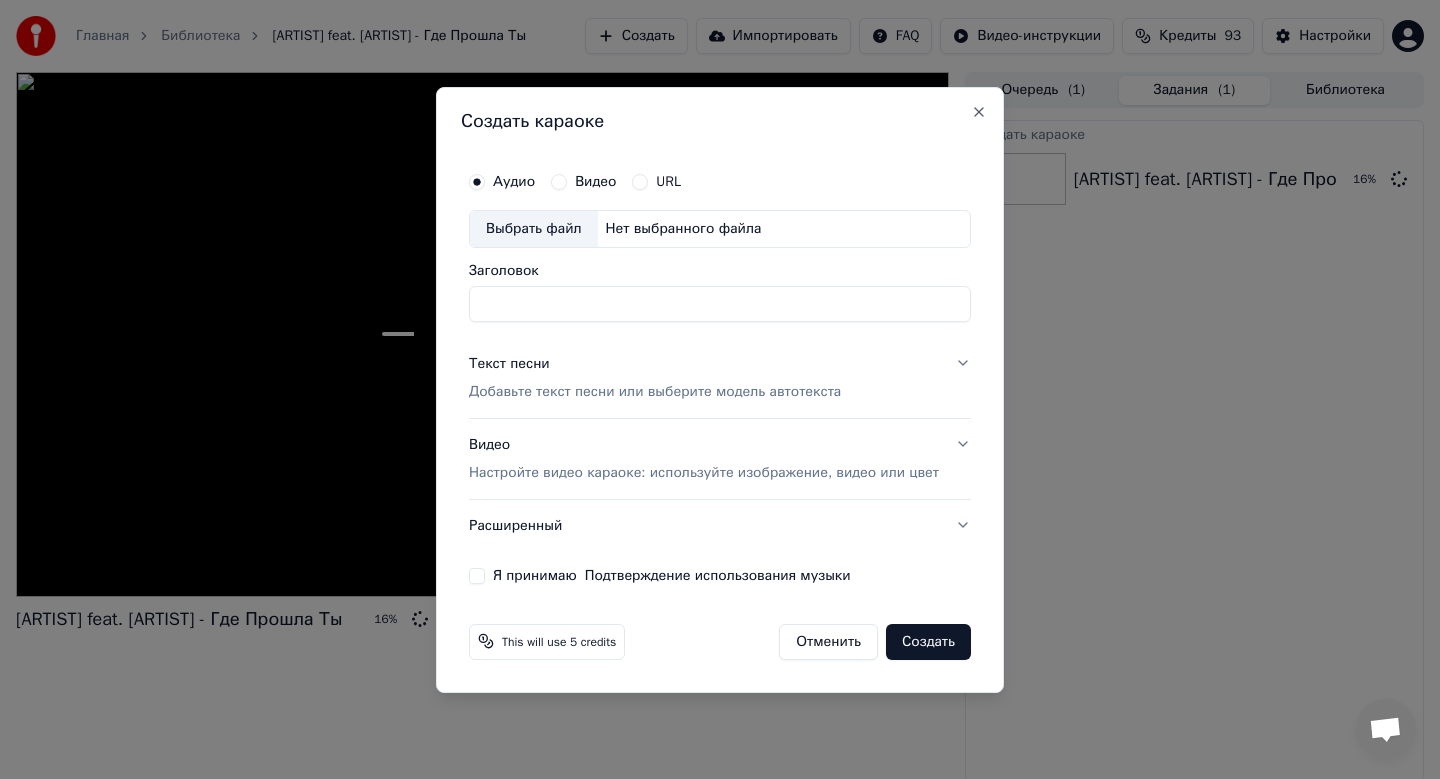 click on "Выбрать файл" at bounding box center [534, 229] 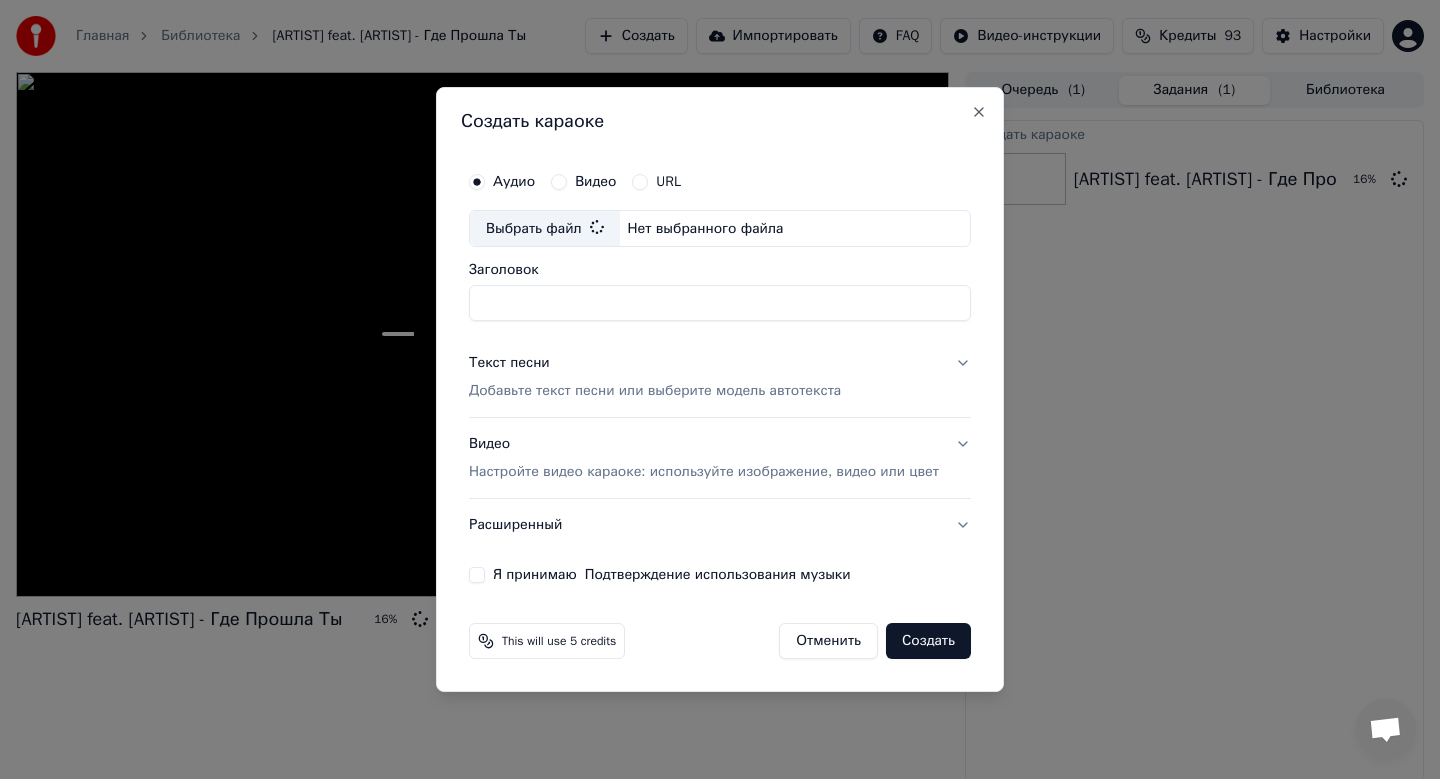type on "**********" 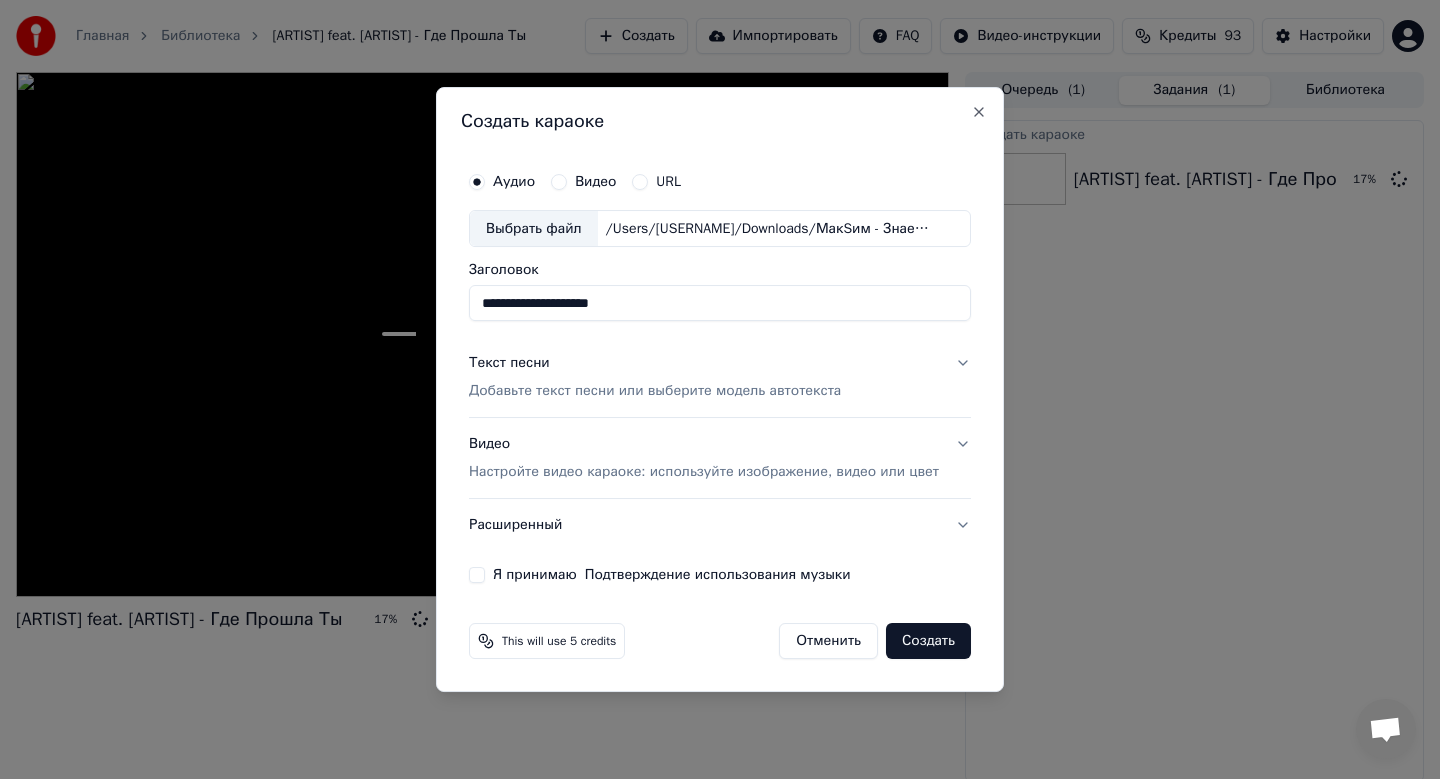 click on "Добавьте текст песни или выберите модель автотекста" at bounding box center [655, 392] 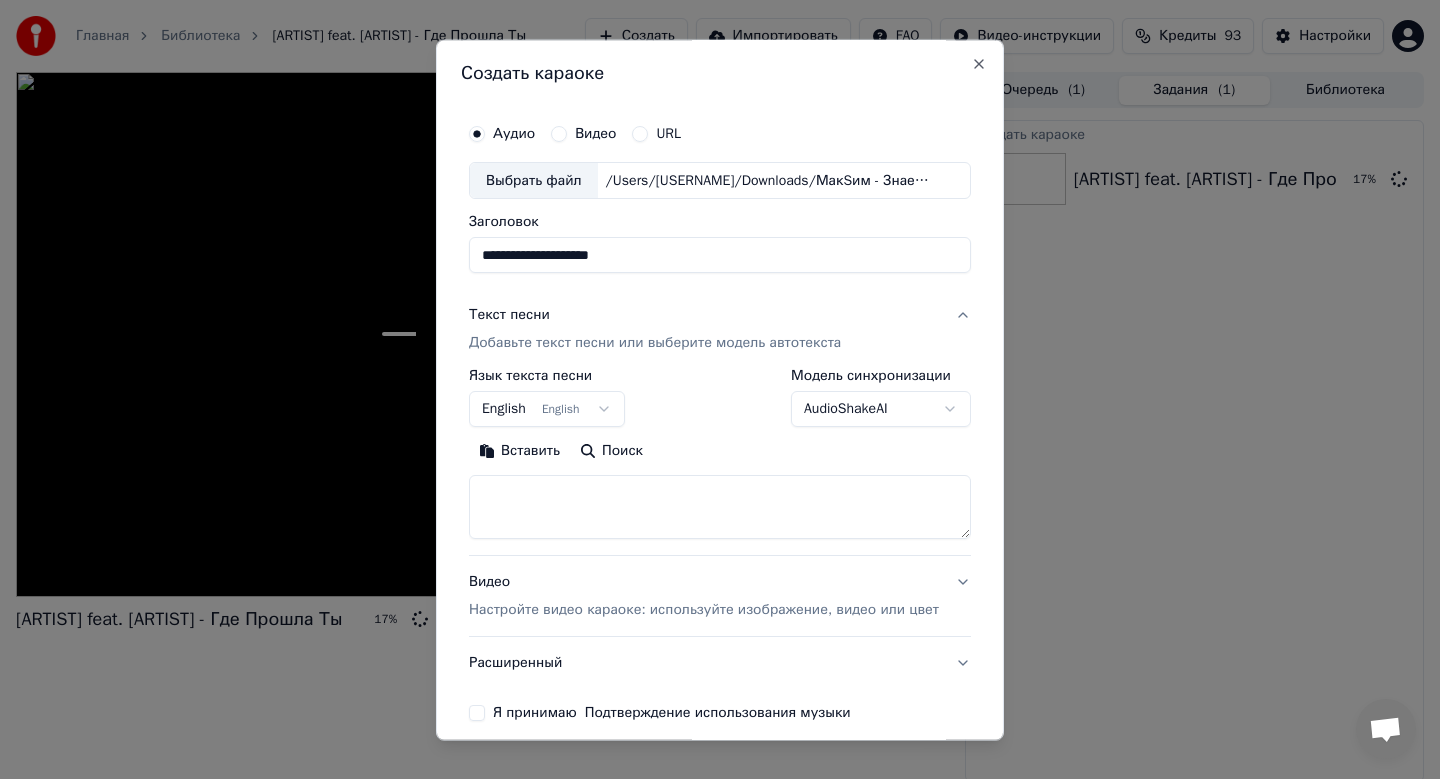 click on "**********" at bounding box center (720, 389) 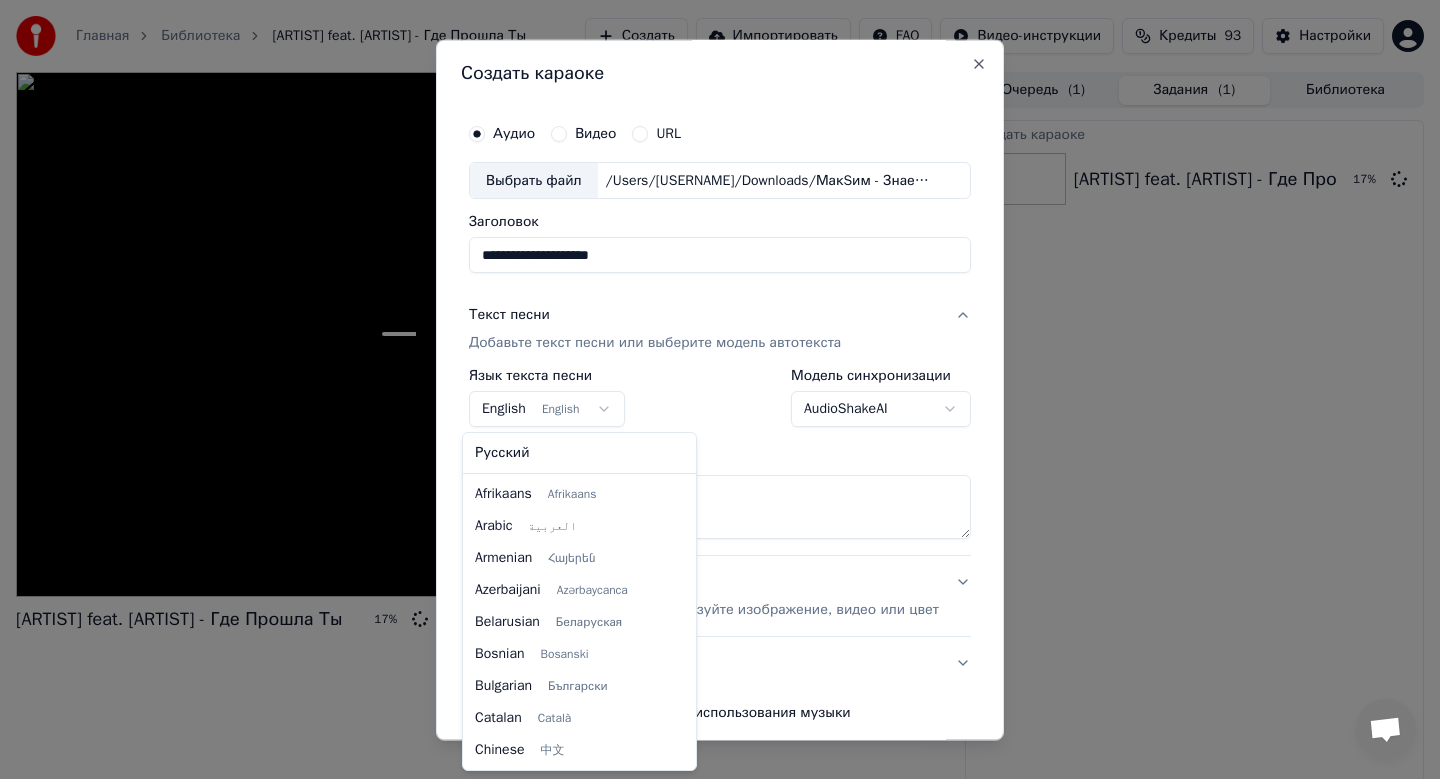 scroll, scrollTop: 160, scrollLeft: 0, axis: vertical 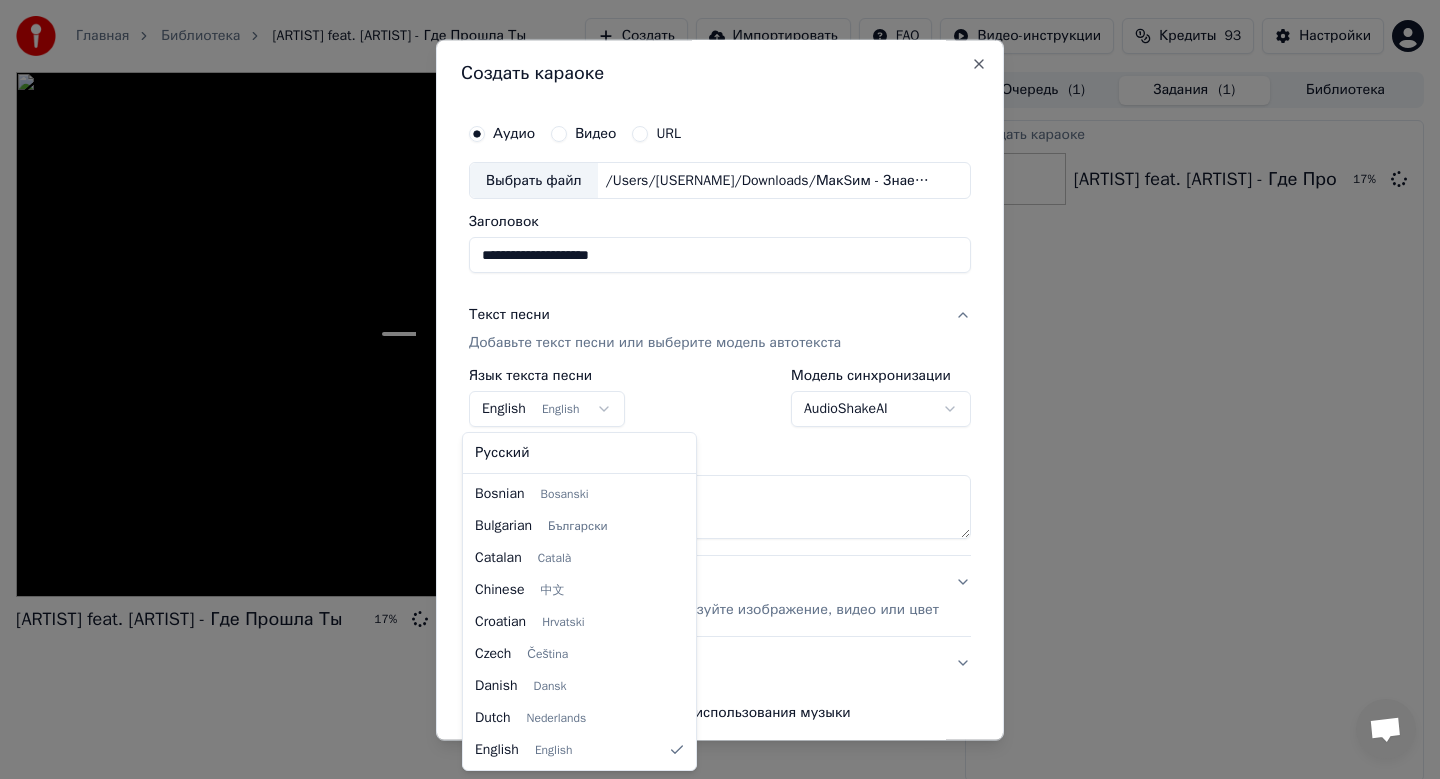select on "**" 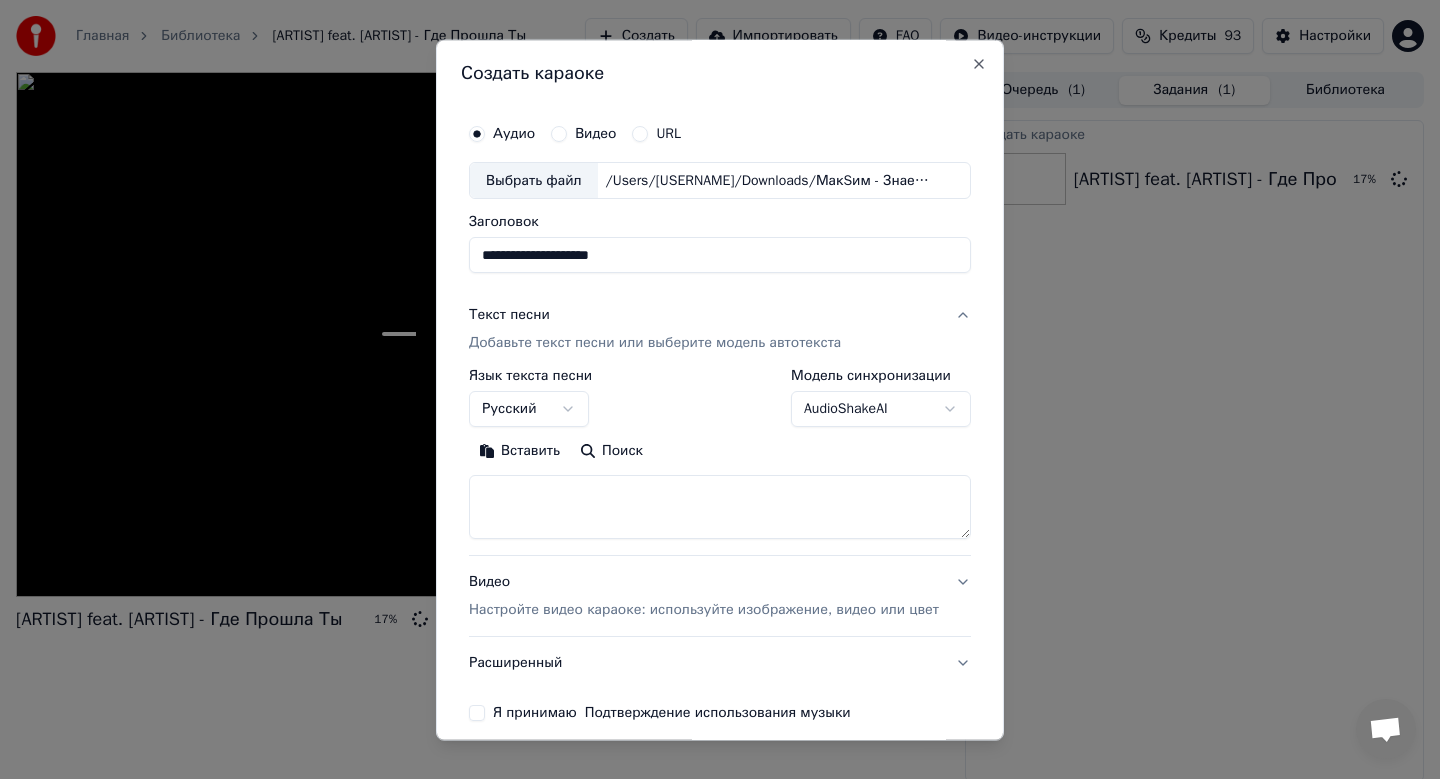 click on "Вставить" at bounding box center (519, 452) 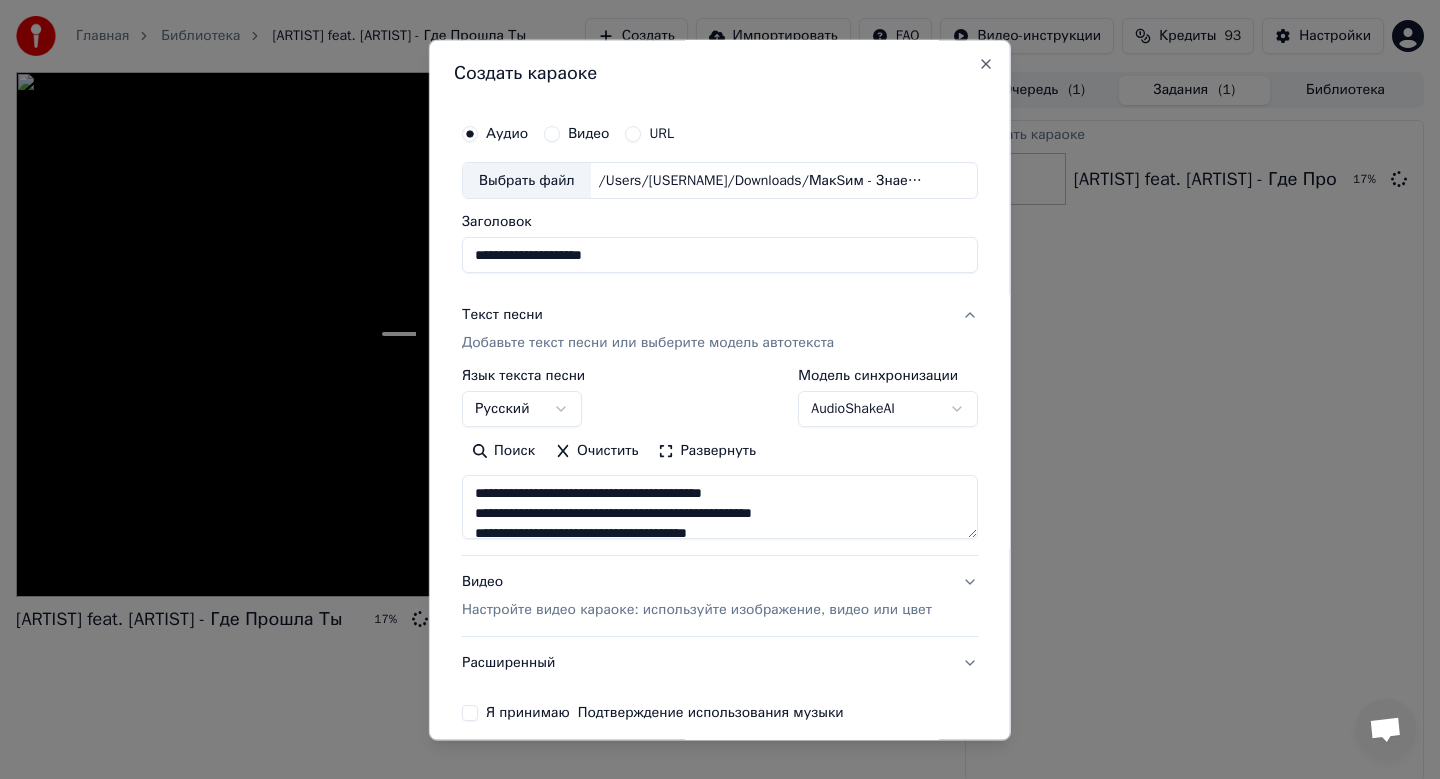scroll, scrollTop: 91, scrollLeft: 0, axis: vertical 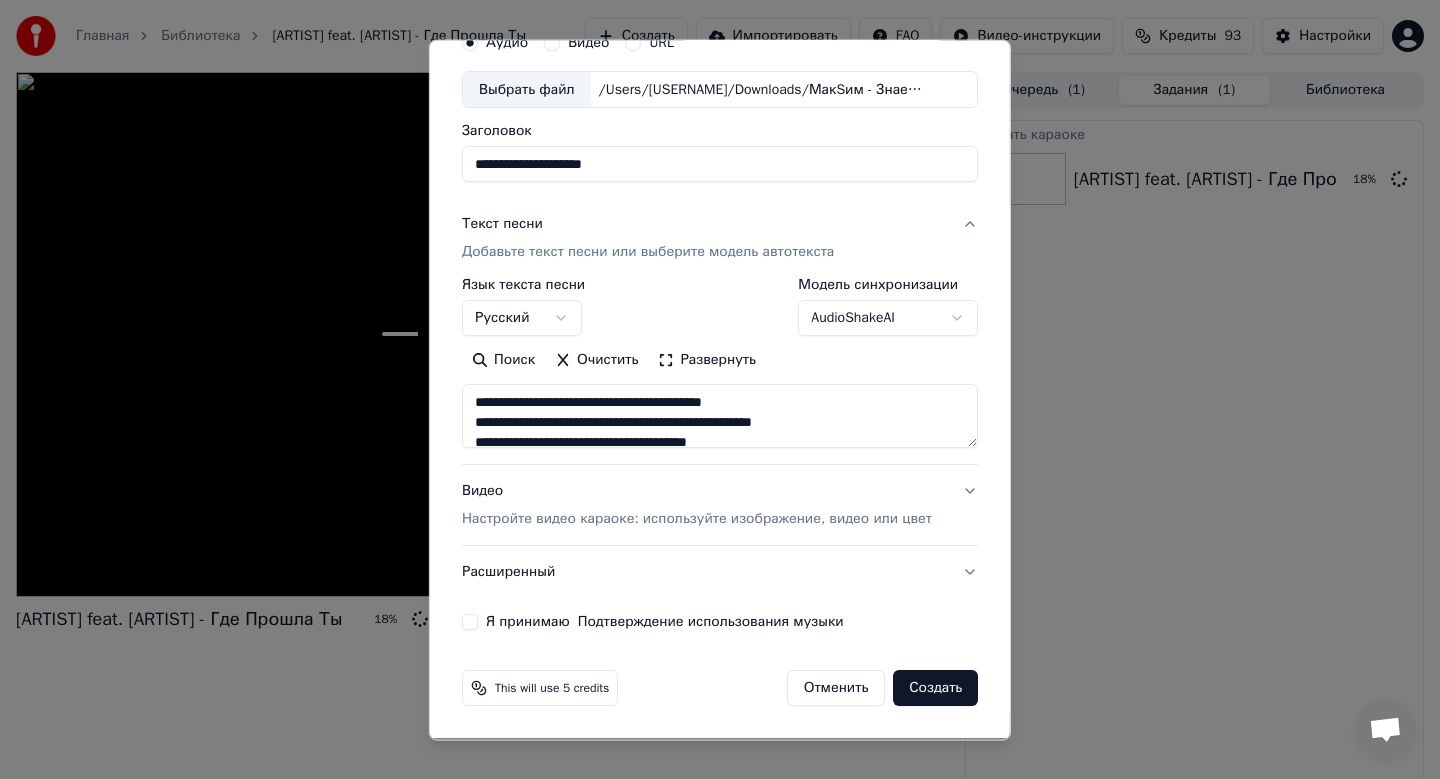 click on "Видео Настройте видео караоке: используйте изображение, видео или цвет" at bounding box center (720, 506) 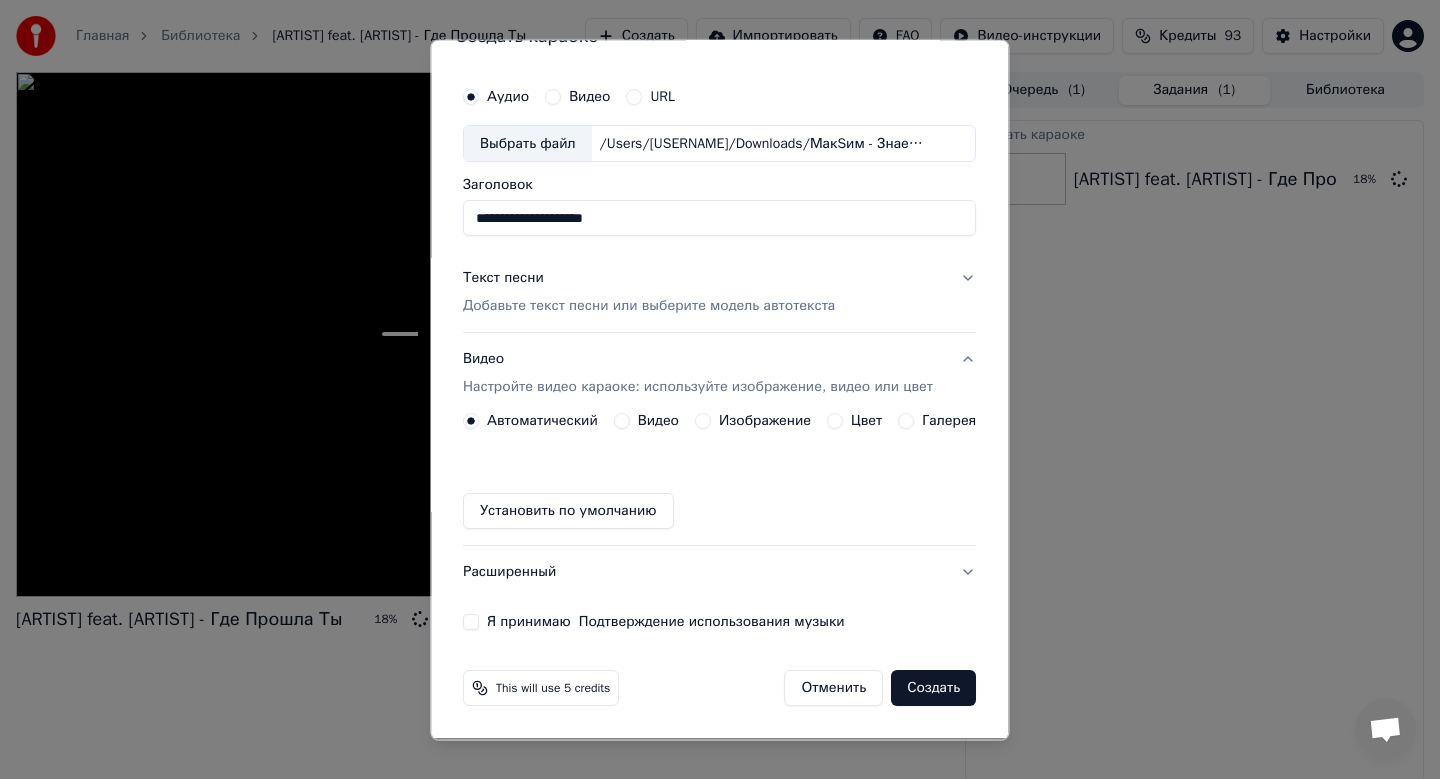scroll, scrollTop: 37, scrollLeft: 0, axis: vertical 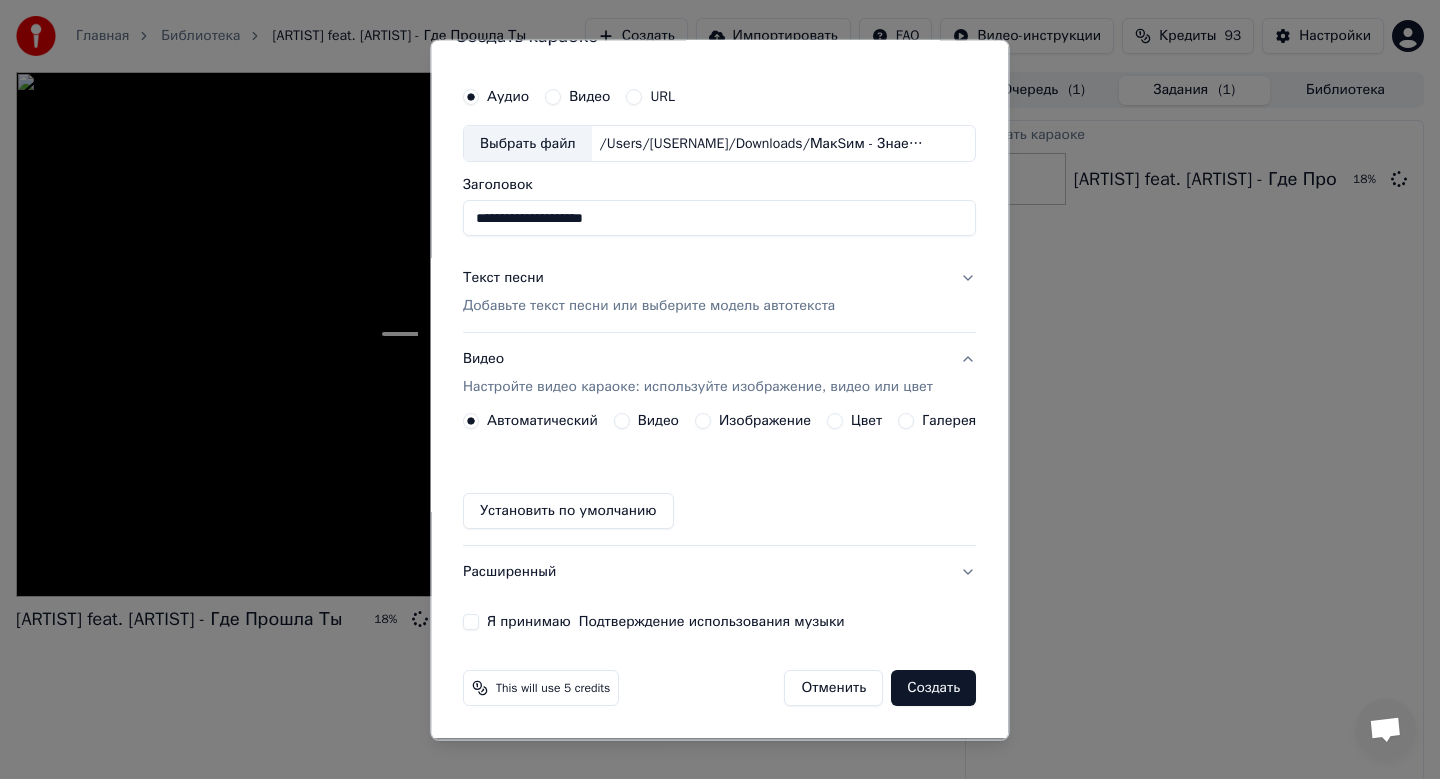 click on "Изображение" at bounding box center (765, 422) 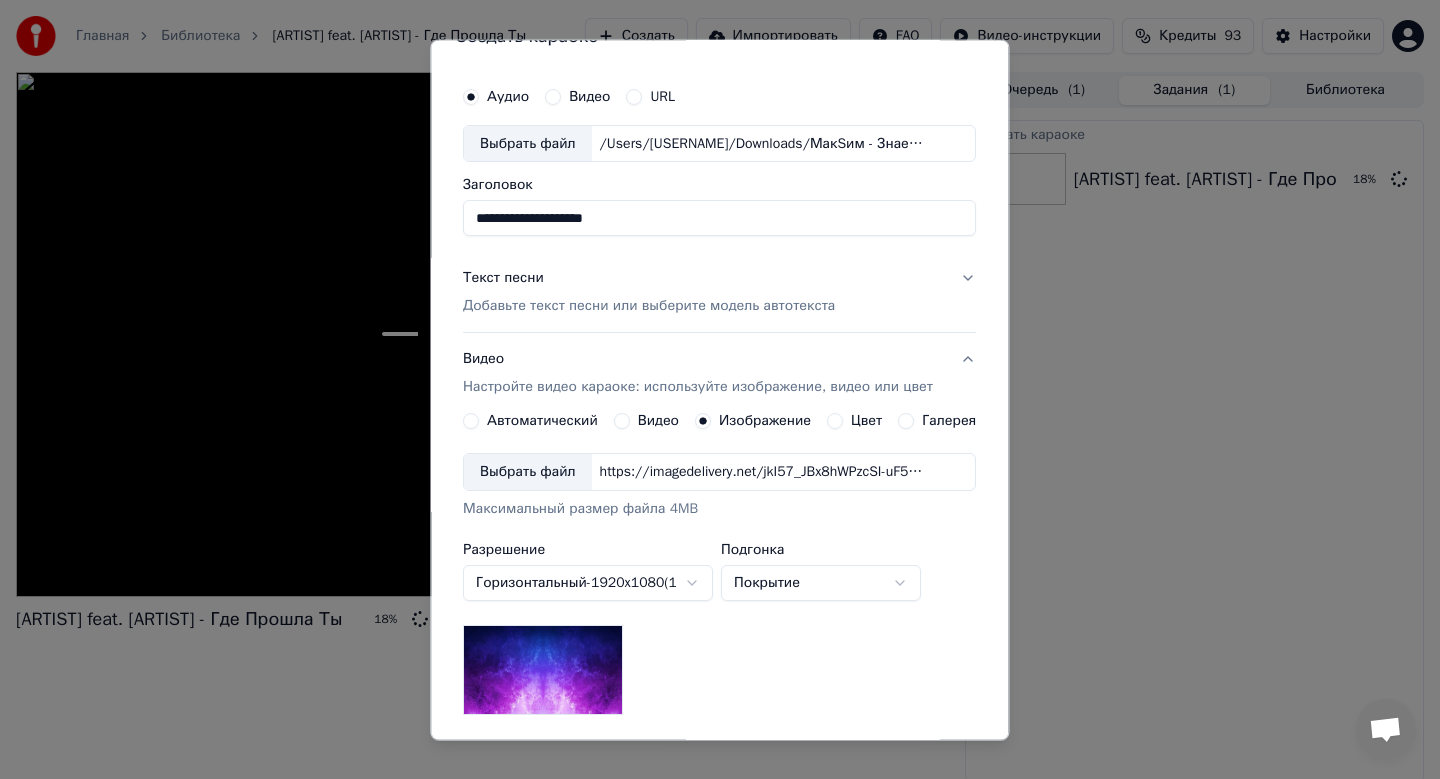 click on "Выбрать файл" at bounding box center [528, 473] 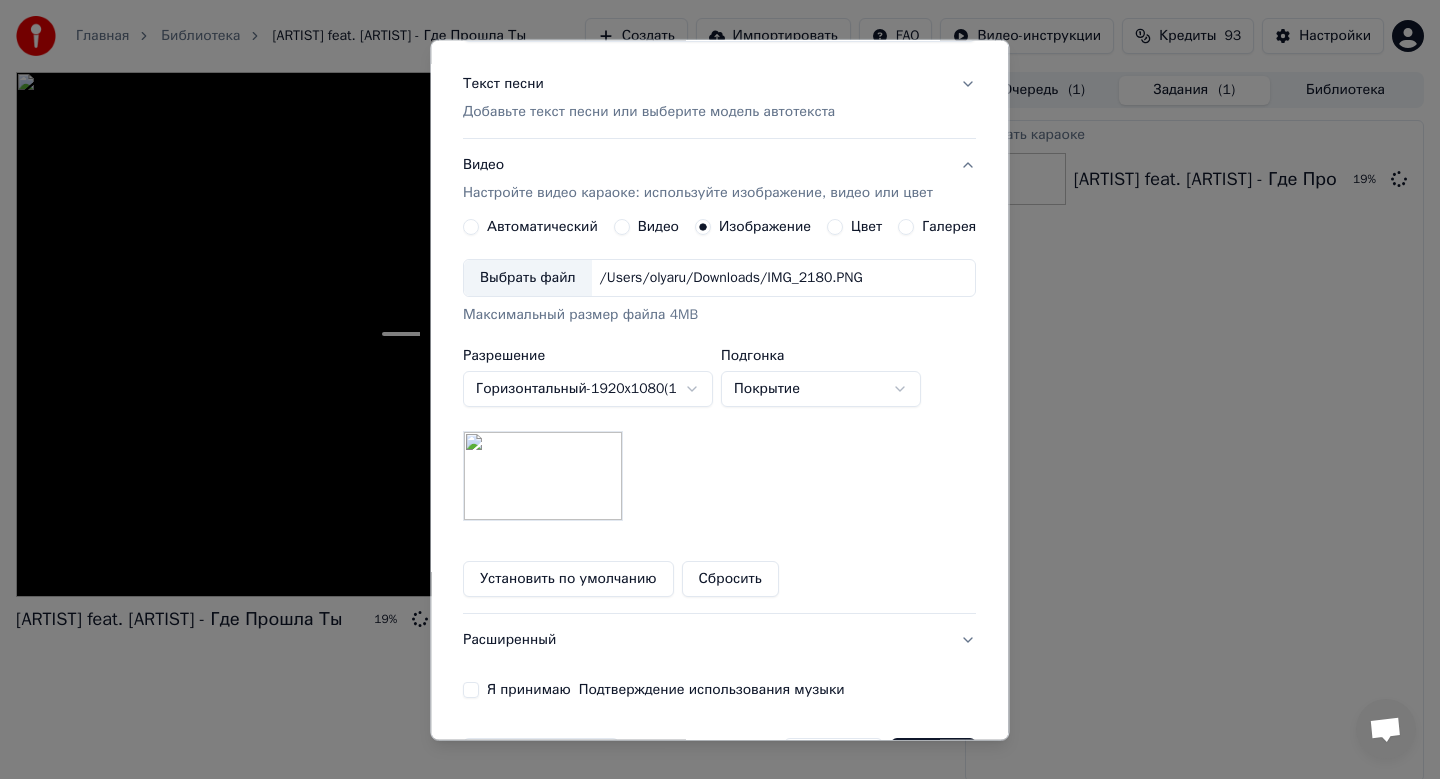 scroll, scrollTop: 299, scrollLeft: 0, axis: vertical 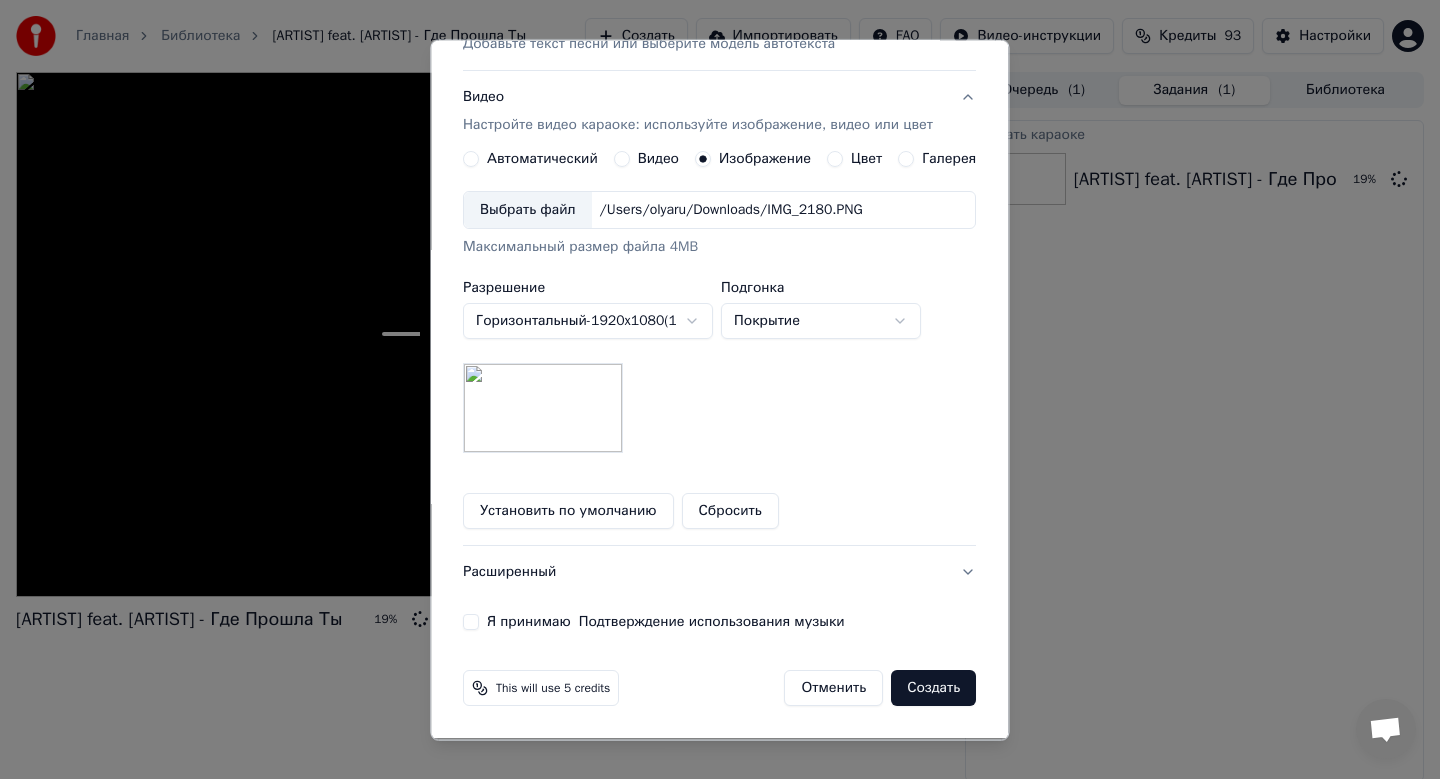 click on "Я принимаю   Подтверждение использования музыки" at bounding box center (471, 623) 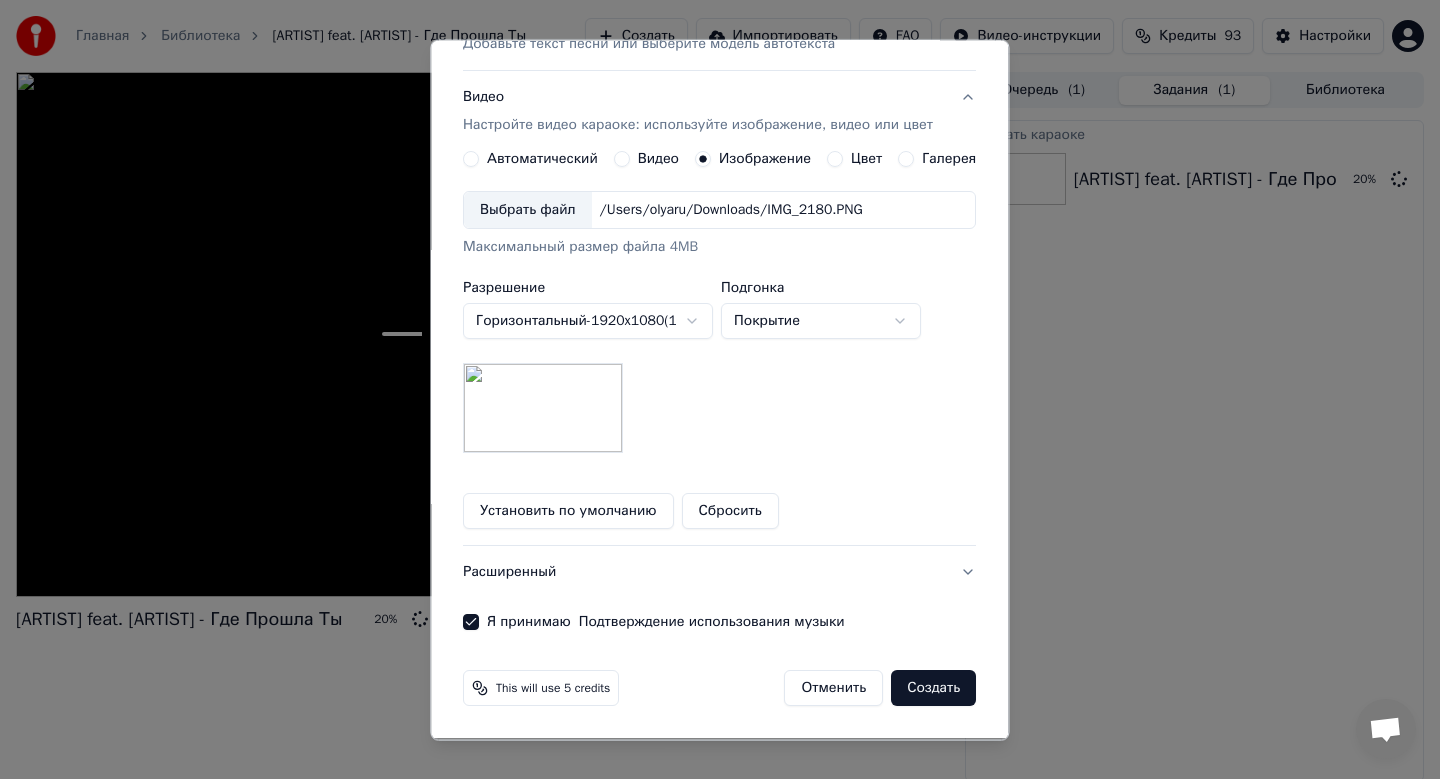 click on "Создать" at bounding box center [934, 689] 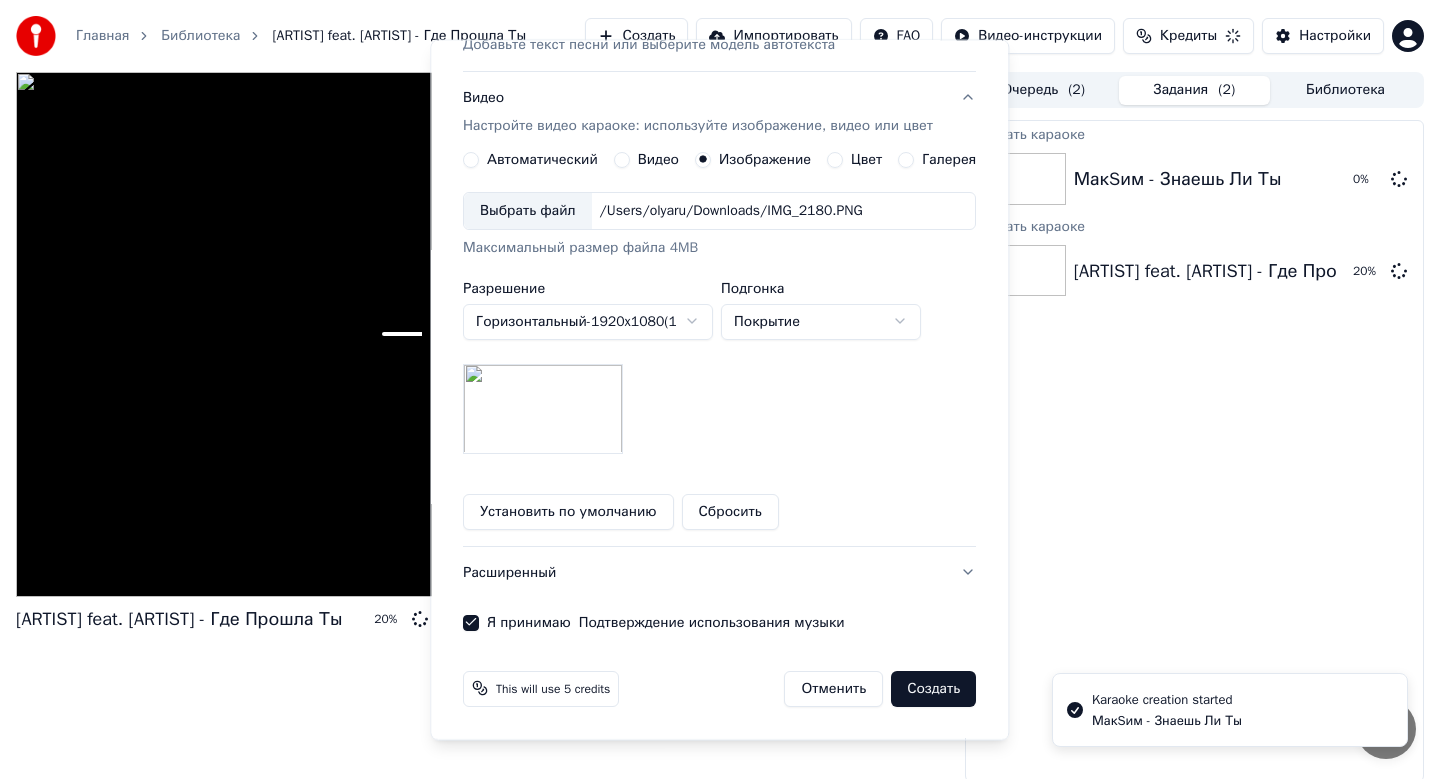 type 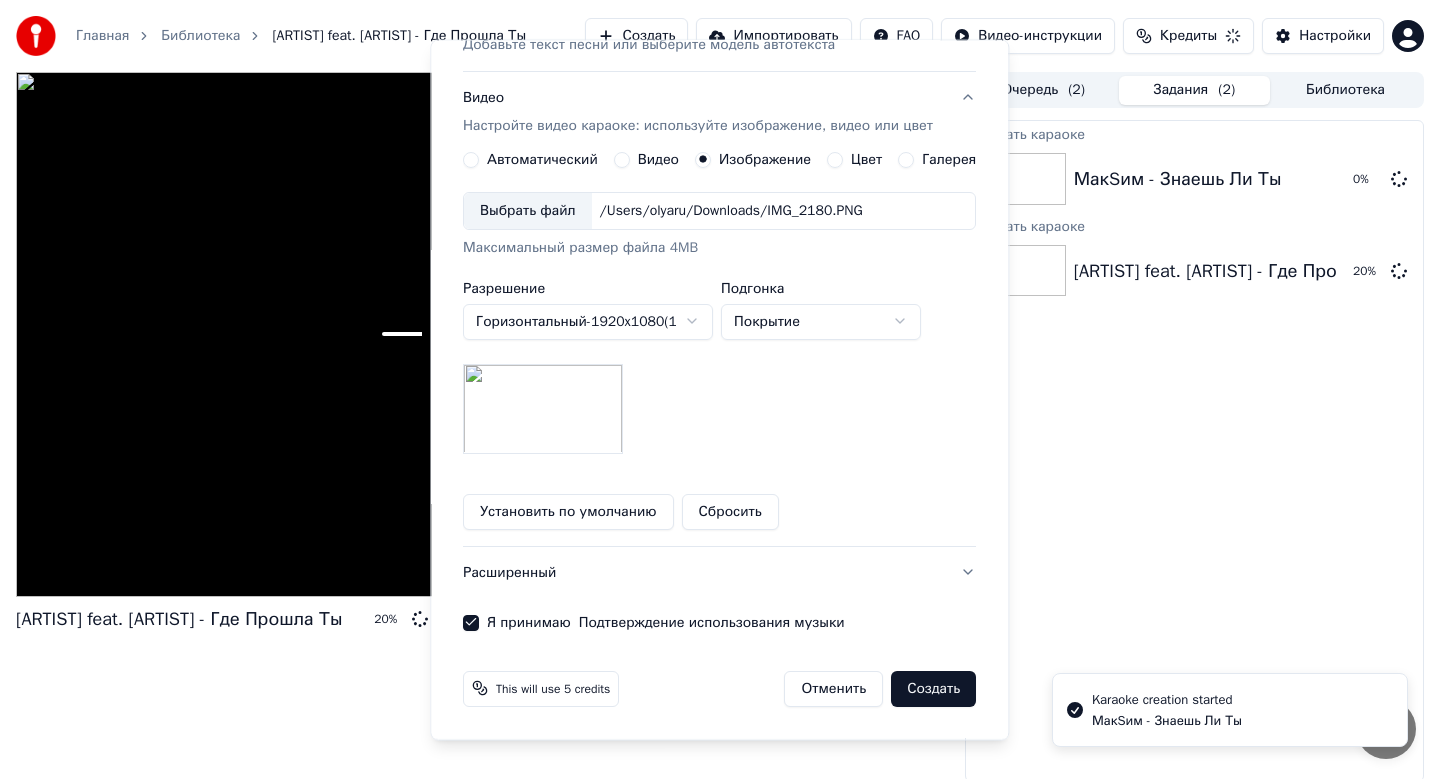 scroll, scrollTop: 37, scrollLeft: 0, axis: vertical 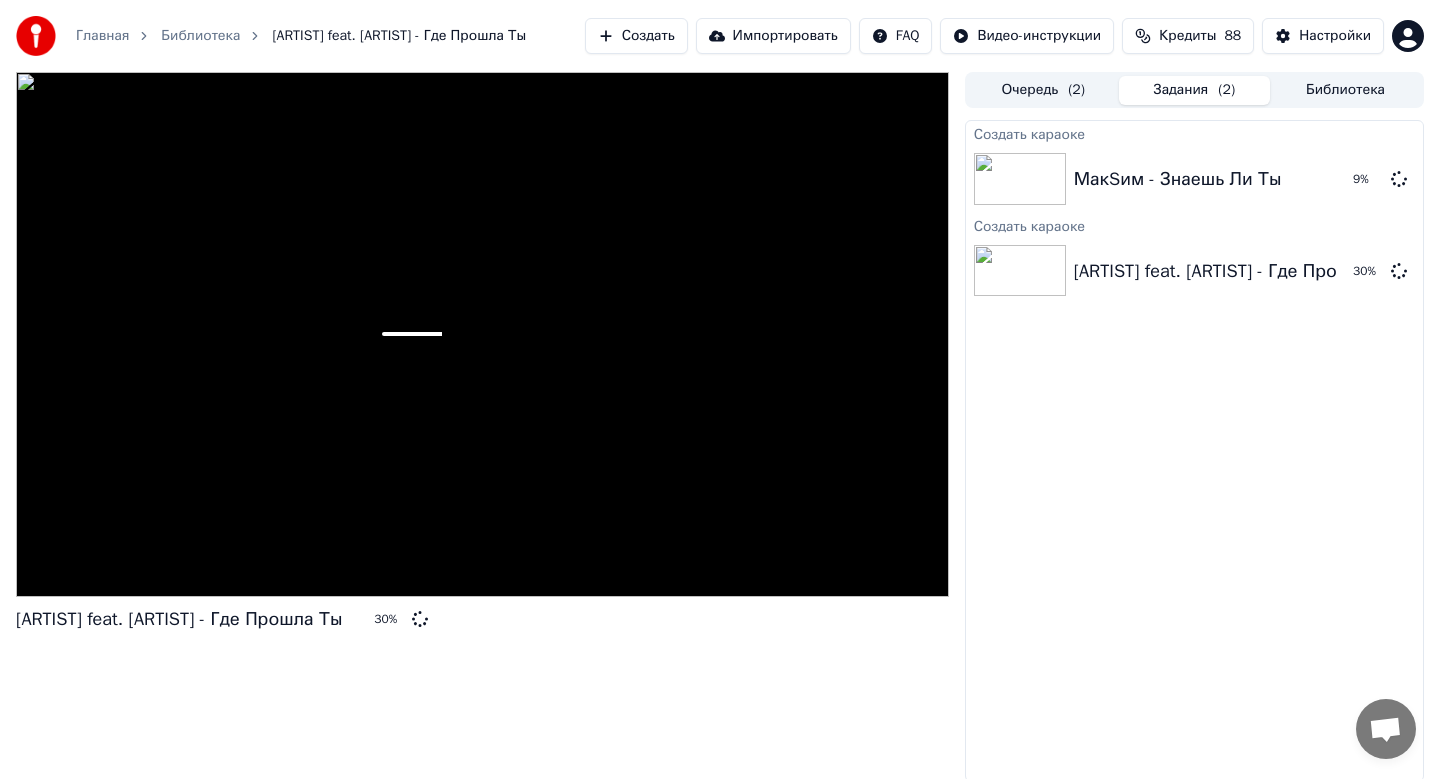 click on "Создать" at bounding box center [636, 36] 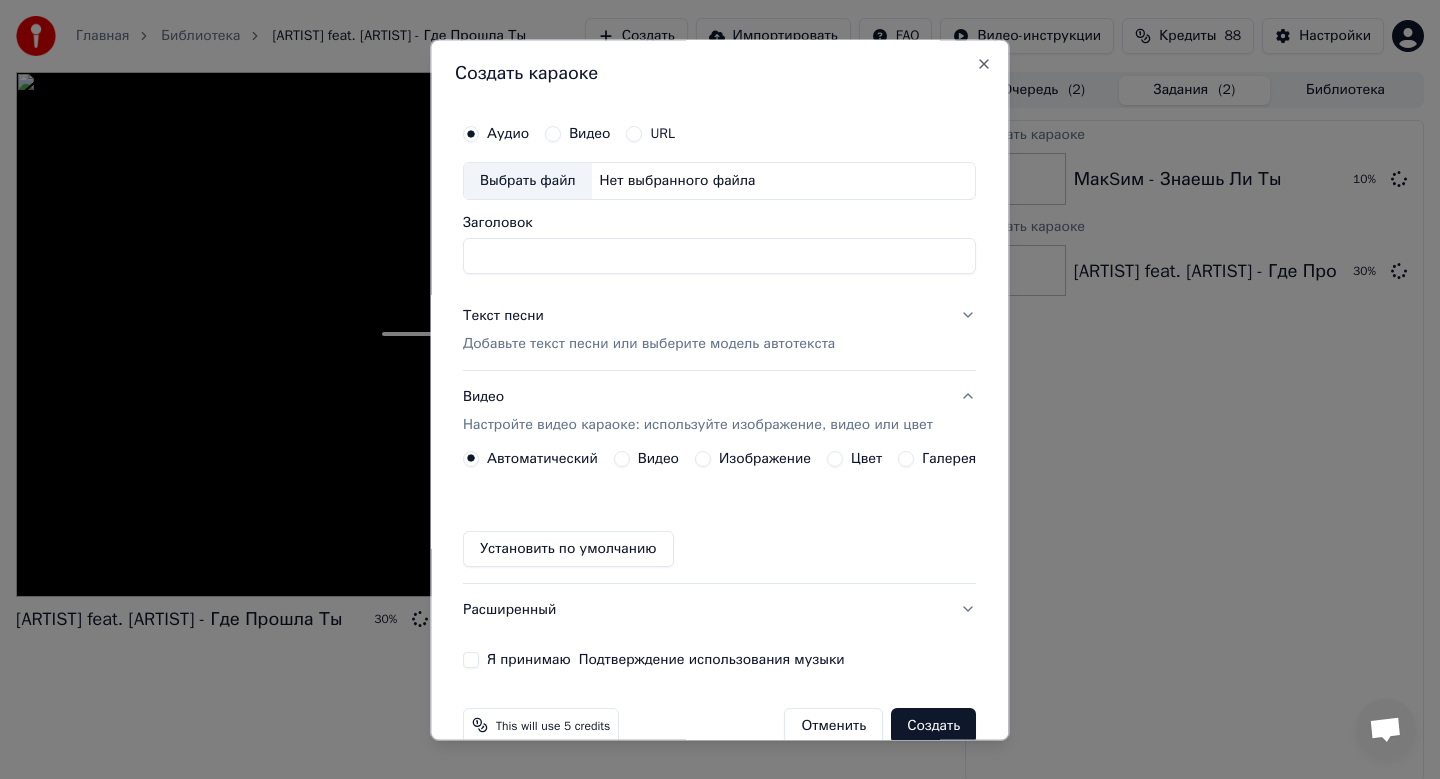 click on "Выбрать файл" at bounding box center (528, 181) 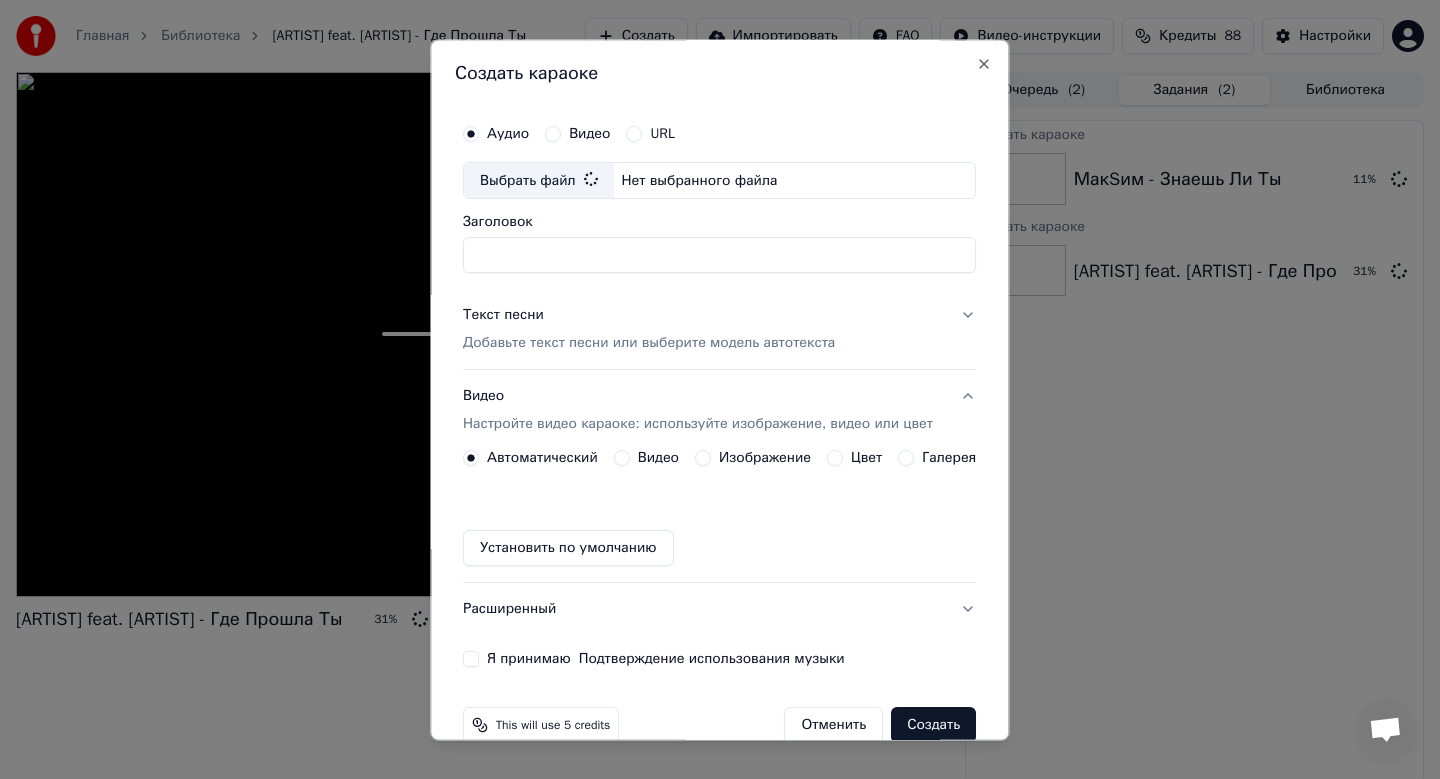type on "**********" 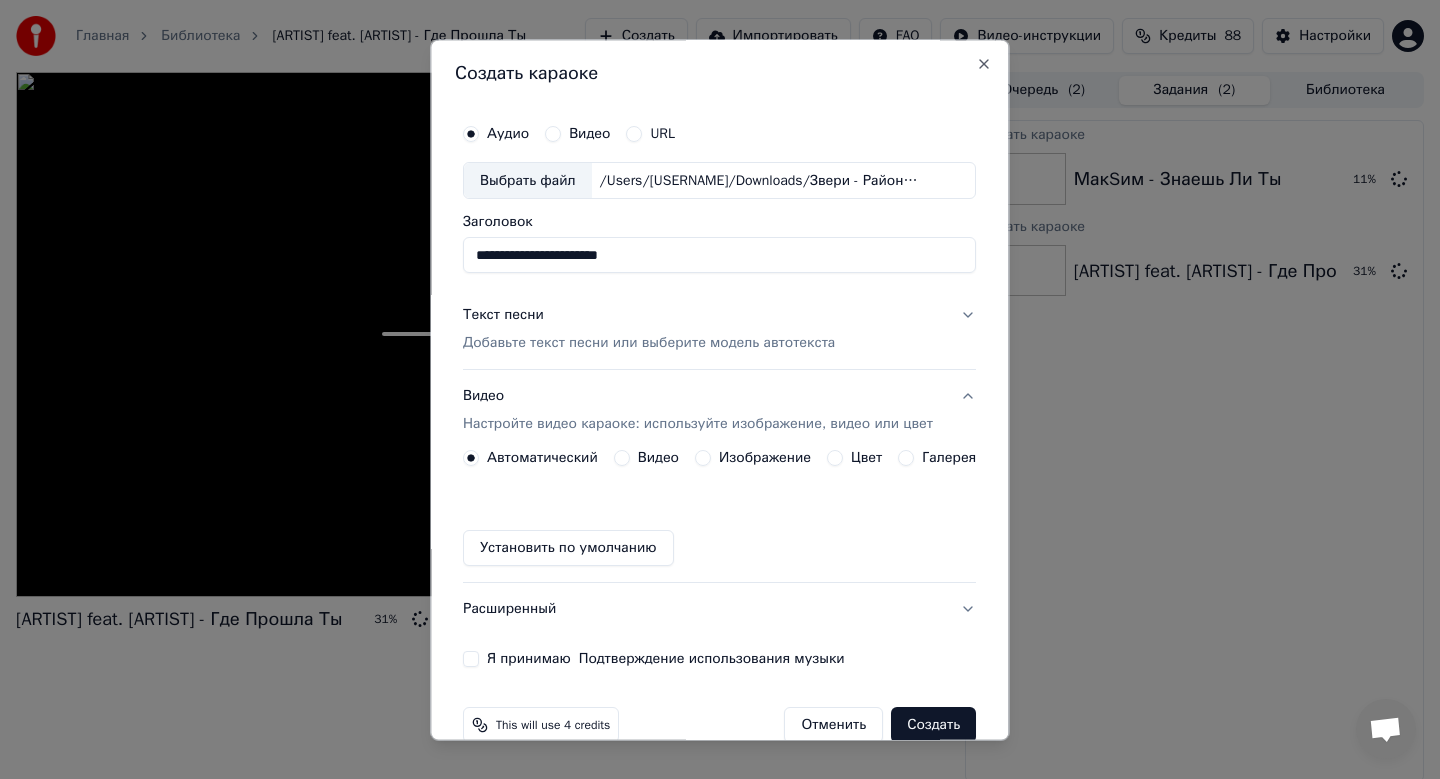 click on "Добавьте текст песни или выберите модель автотекста" at bounding box center (649, 344) 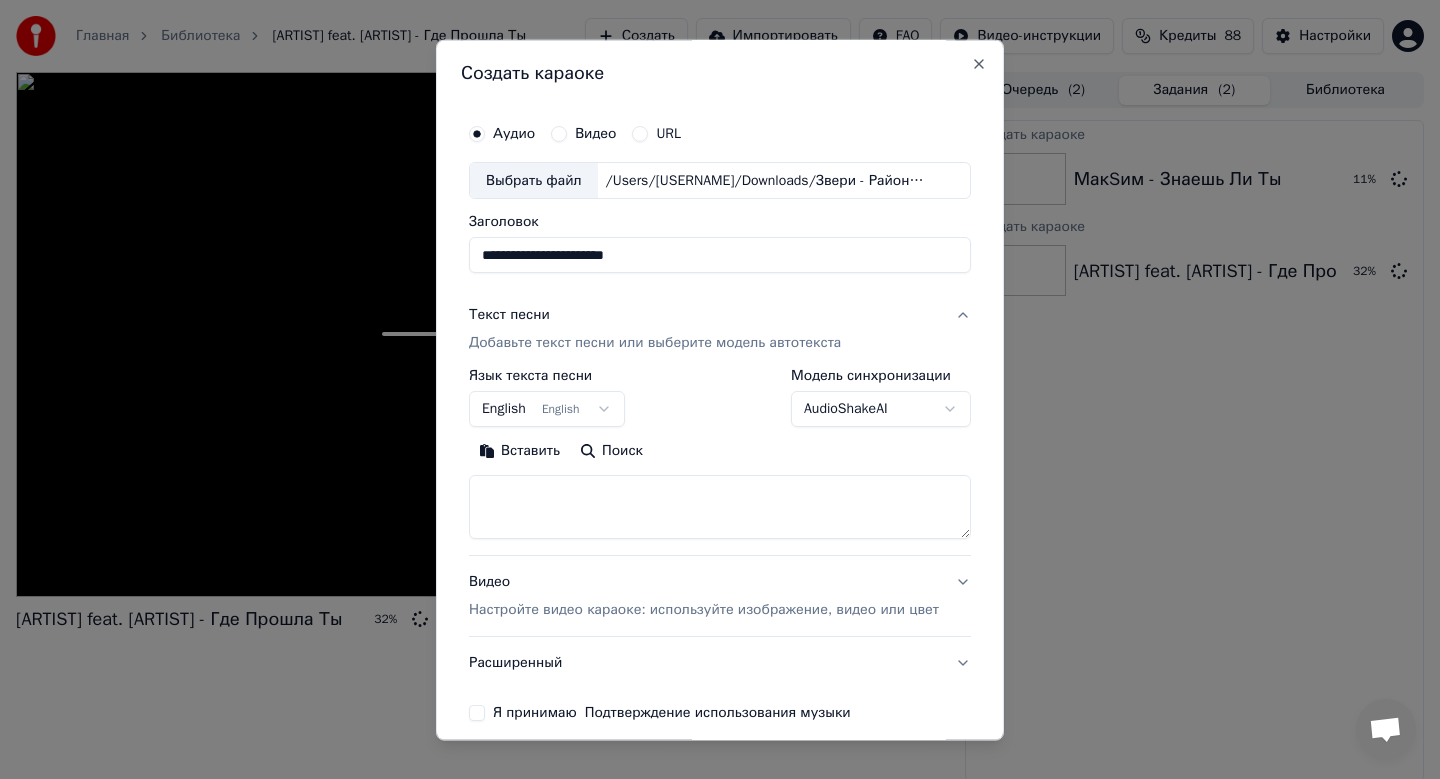 click on "**********" at bounding box center (720, 389) 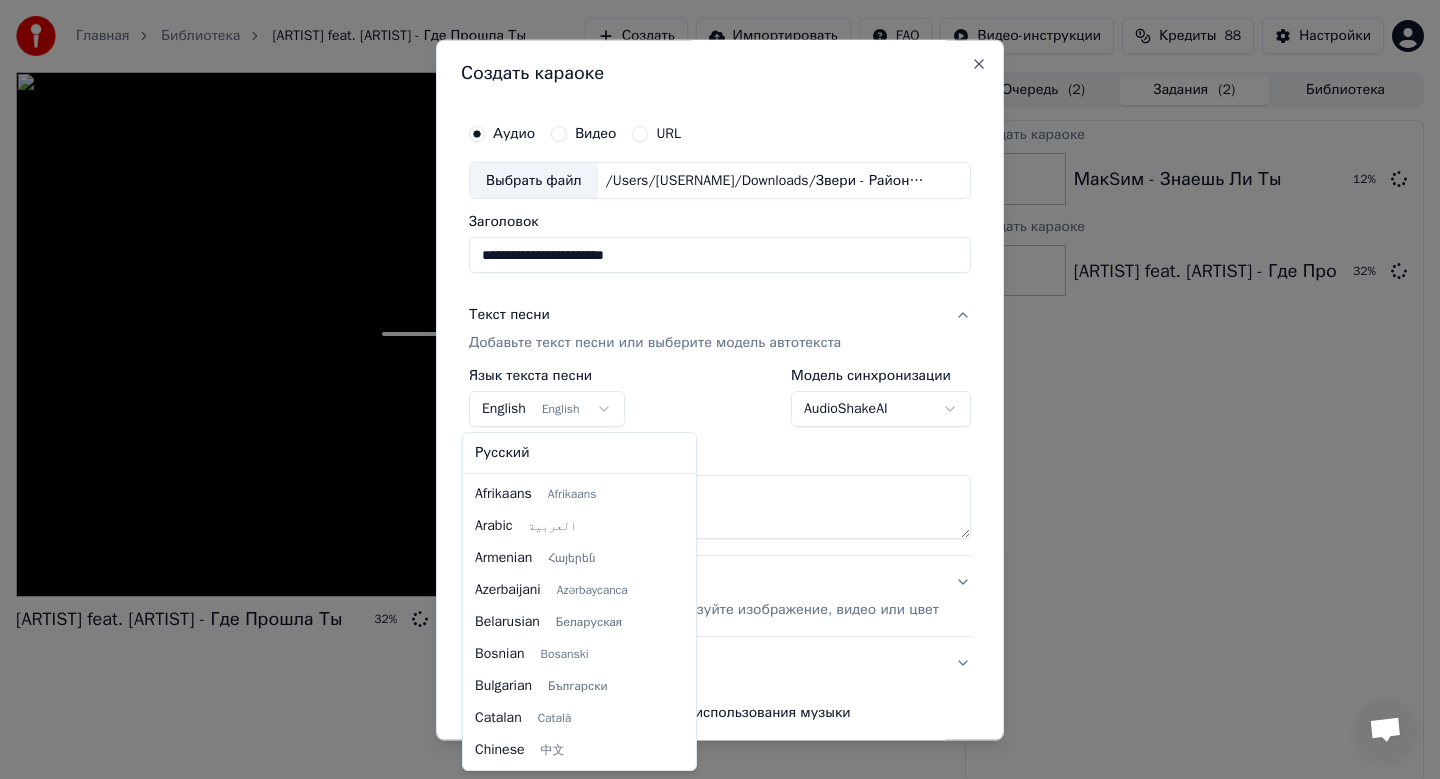 scroll, scrollTop: 160, scrollLeft: 0, axis: vertical 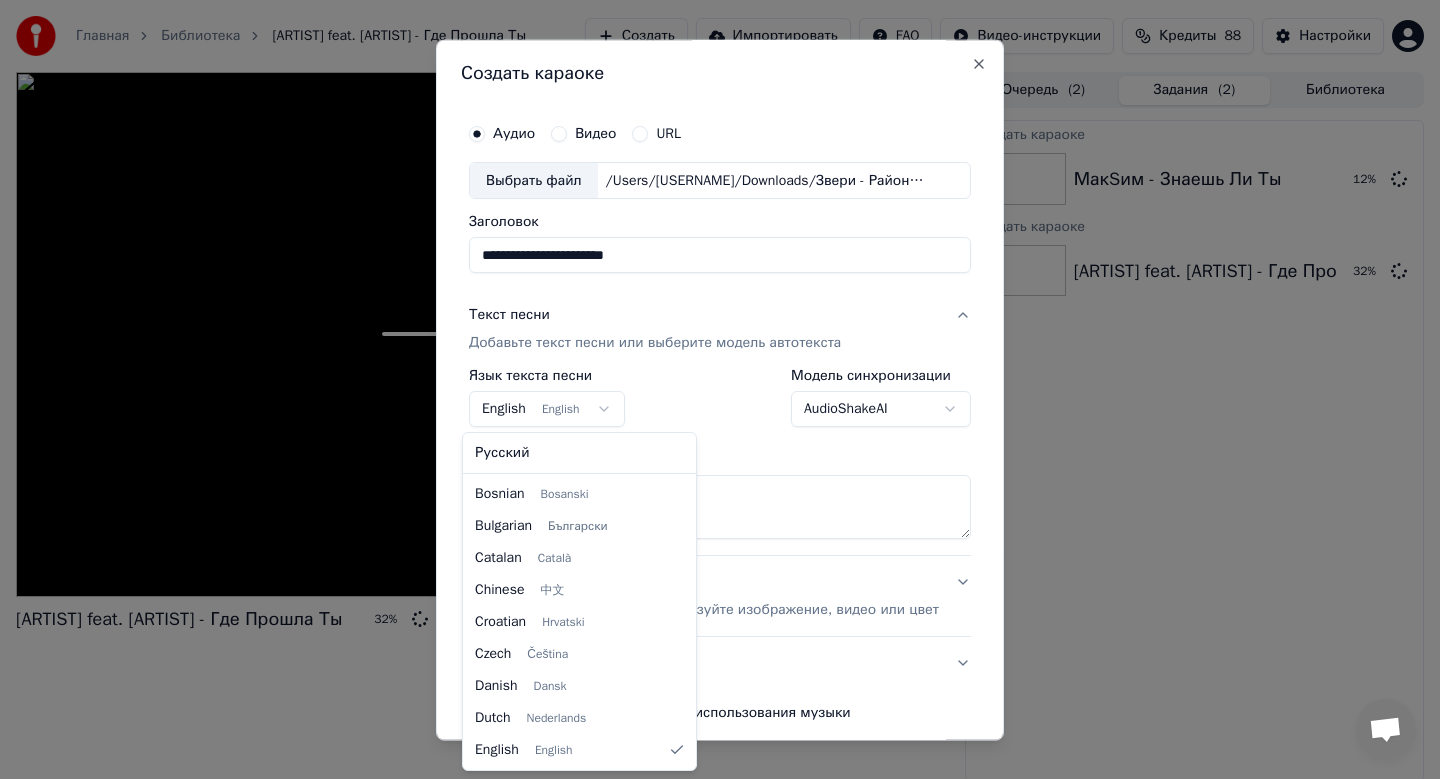 select on "**" 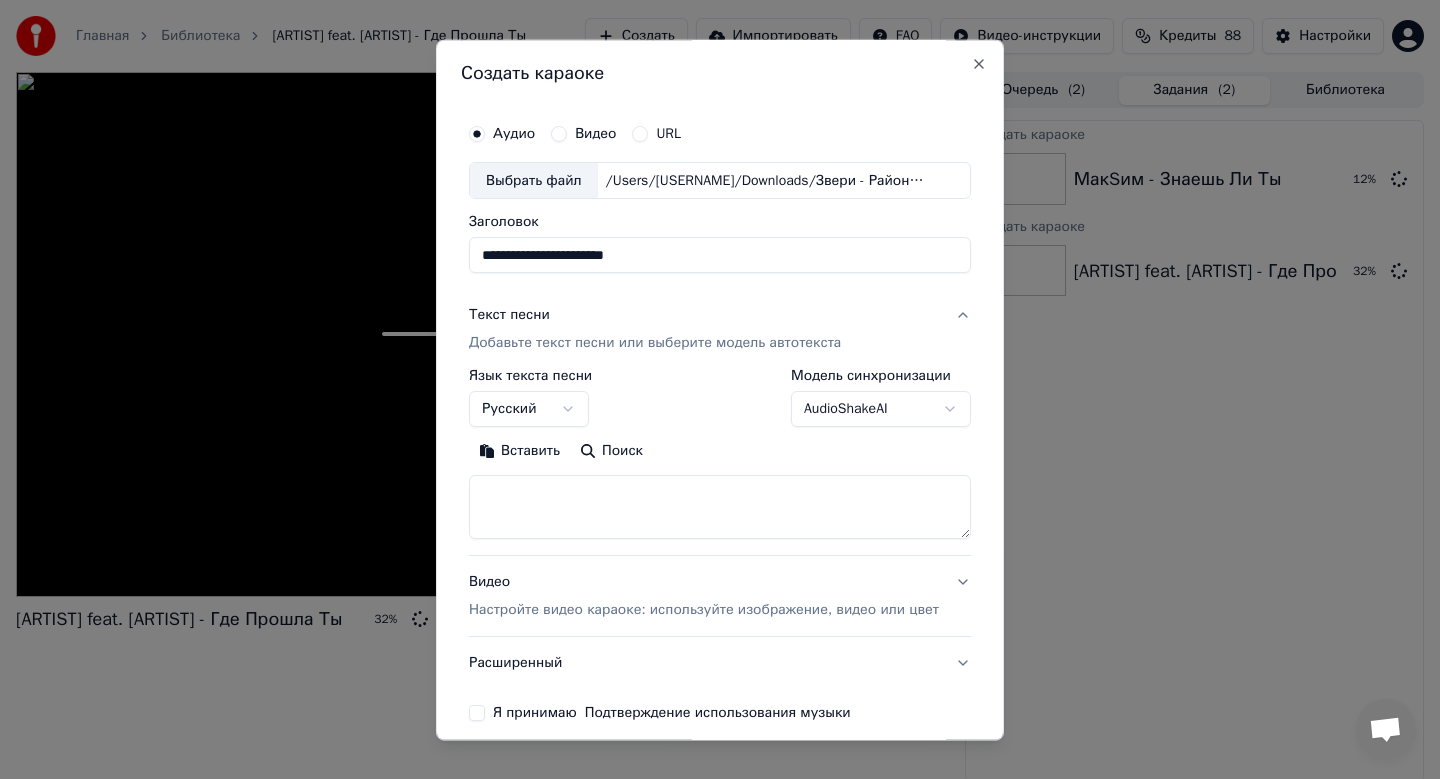 click on "Вставить" at bounding box center (519, 452) 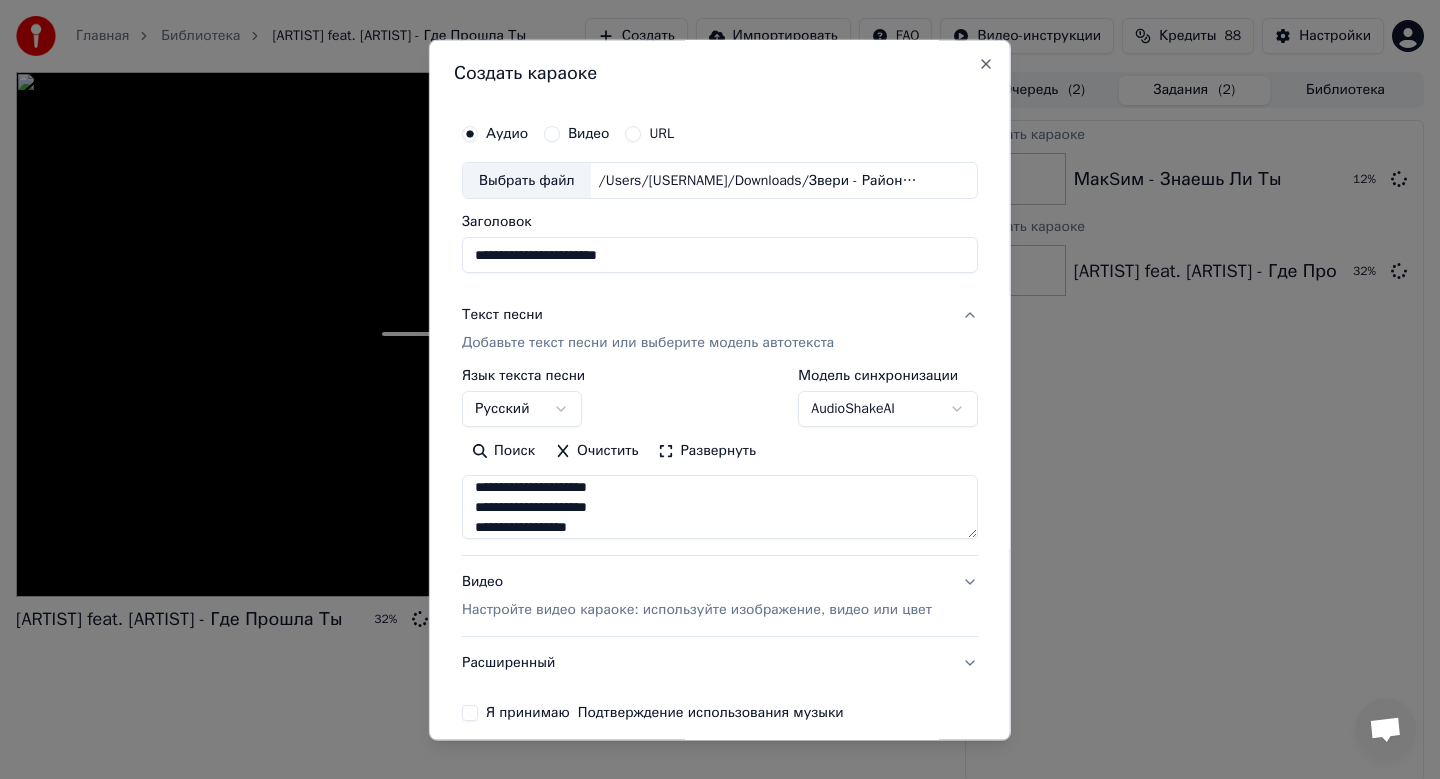 scroll, scrollTop: 274, scrollLeft: 0, axis: vertical 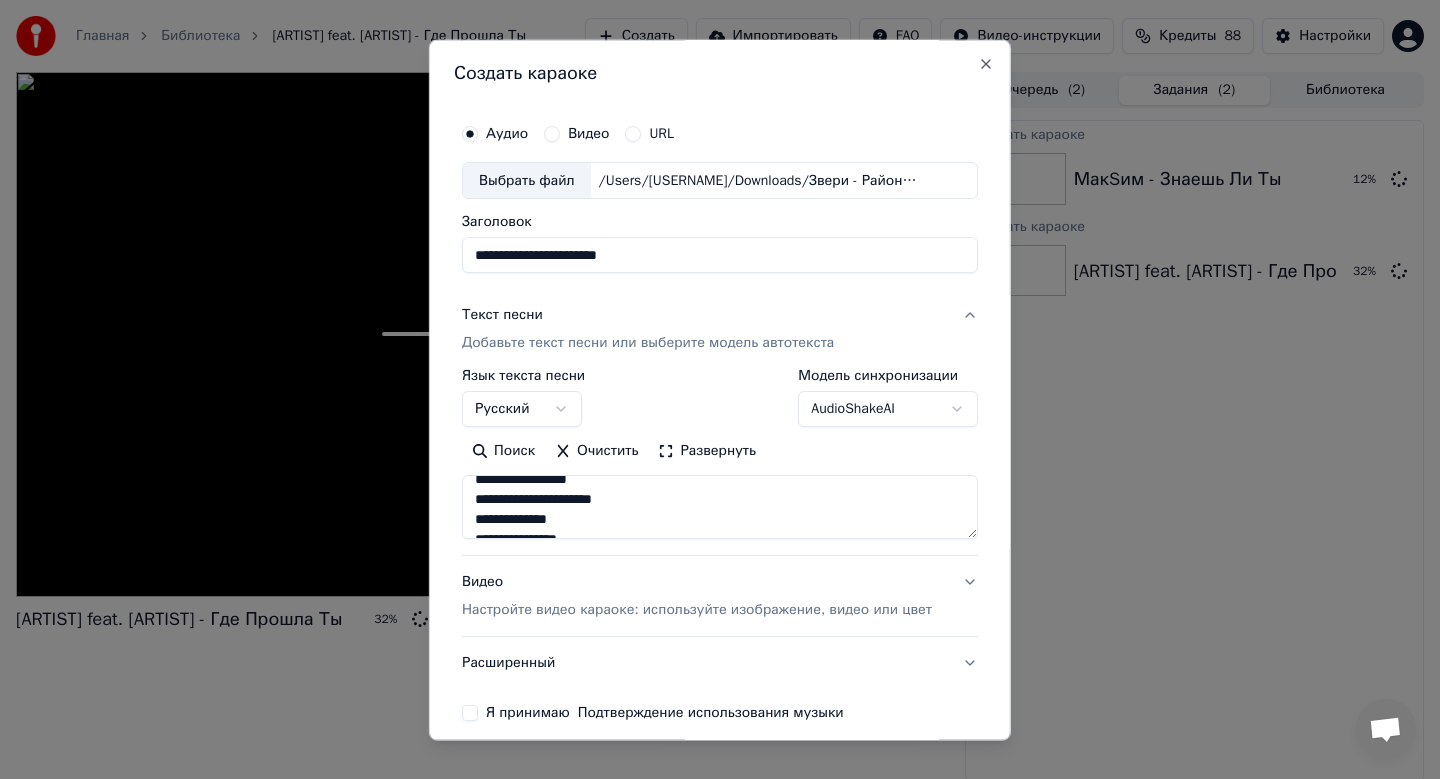 click on "Настройте видео караоке: используйте изображение, видео или цвет" at bounding box center [697, 611] 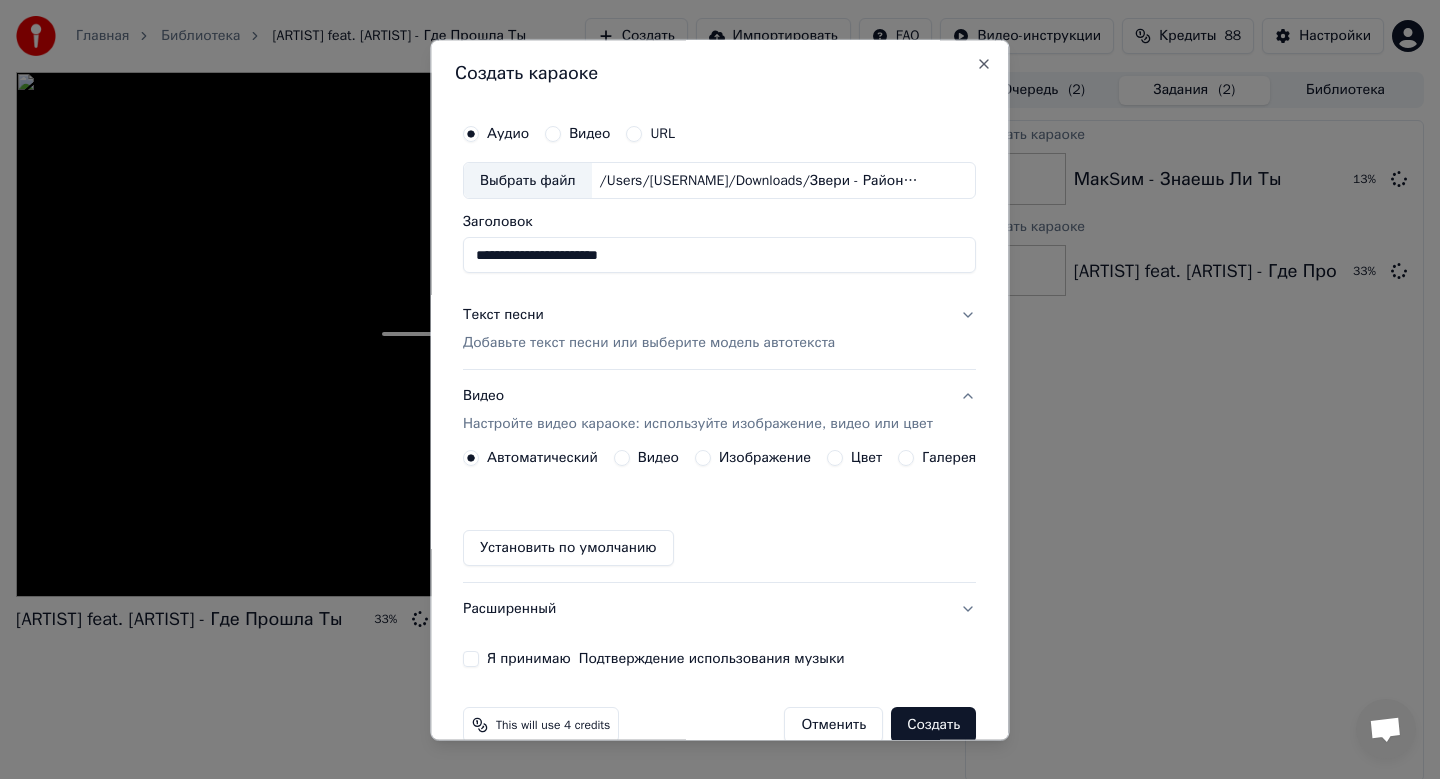 click on "Изображение" at bounding box center (765, 459) 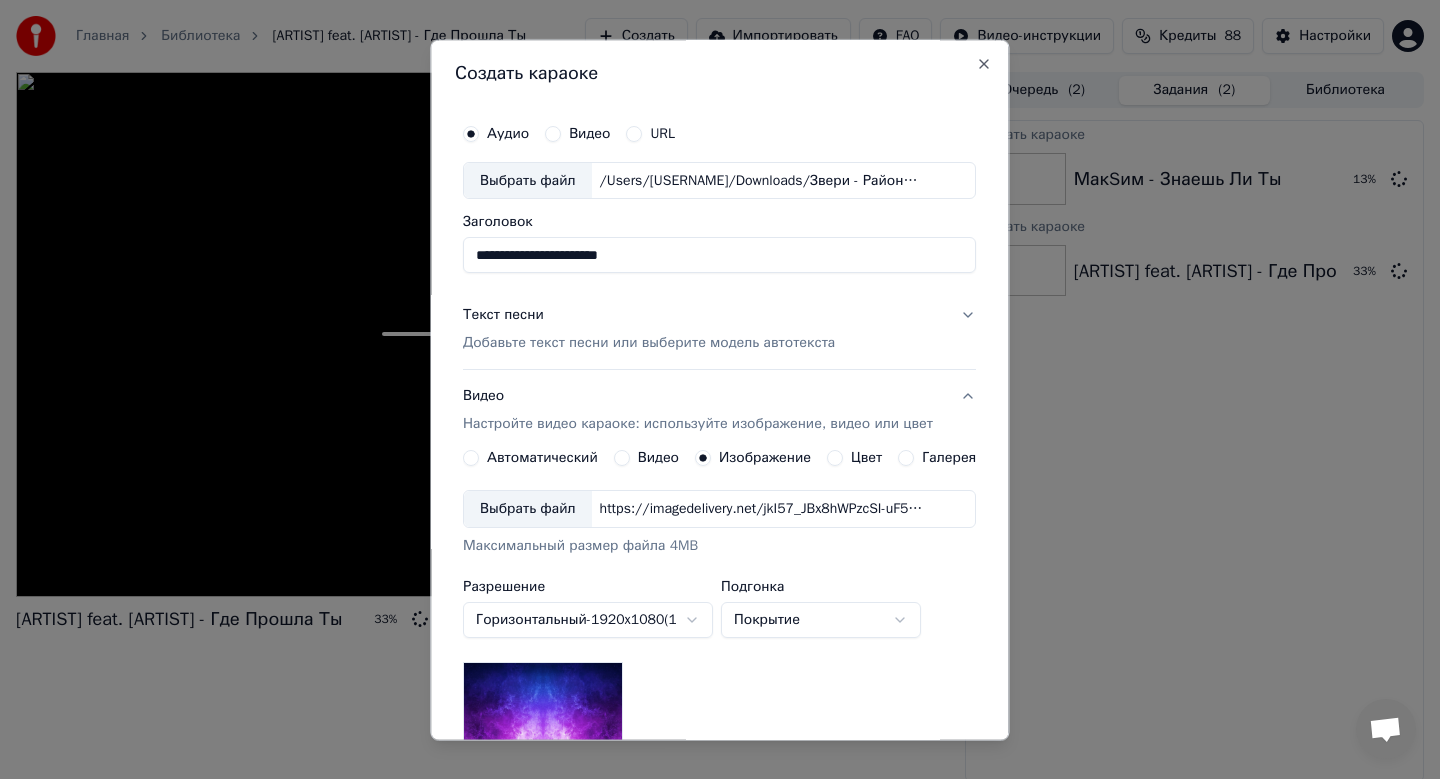 click on "Выбрать файл" at bounding box center (528, 510) 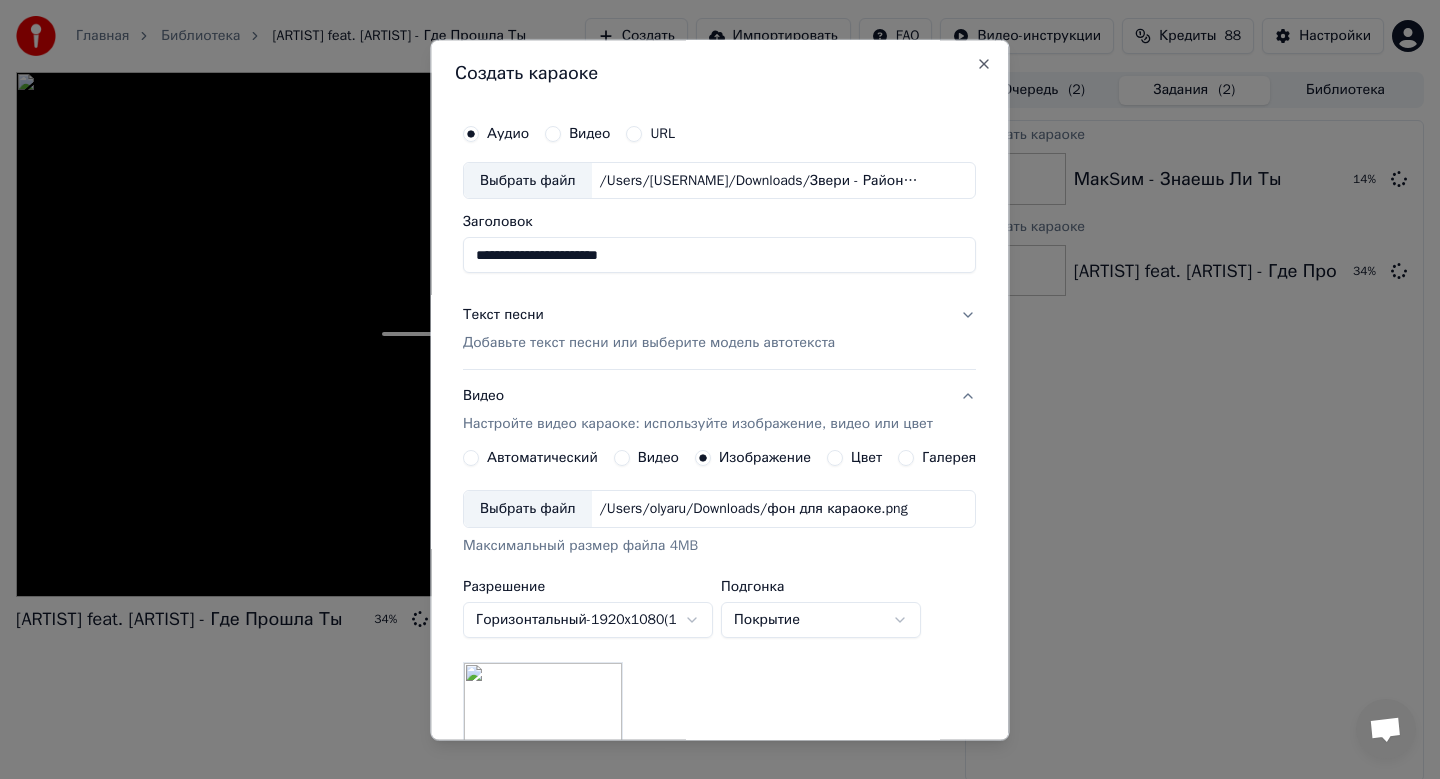 scroll, scrollTop: 299, scrollLeft: 0, axis: vertical 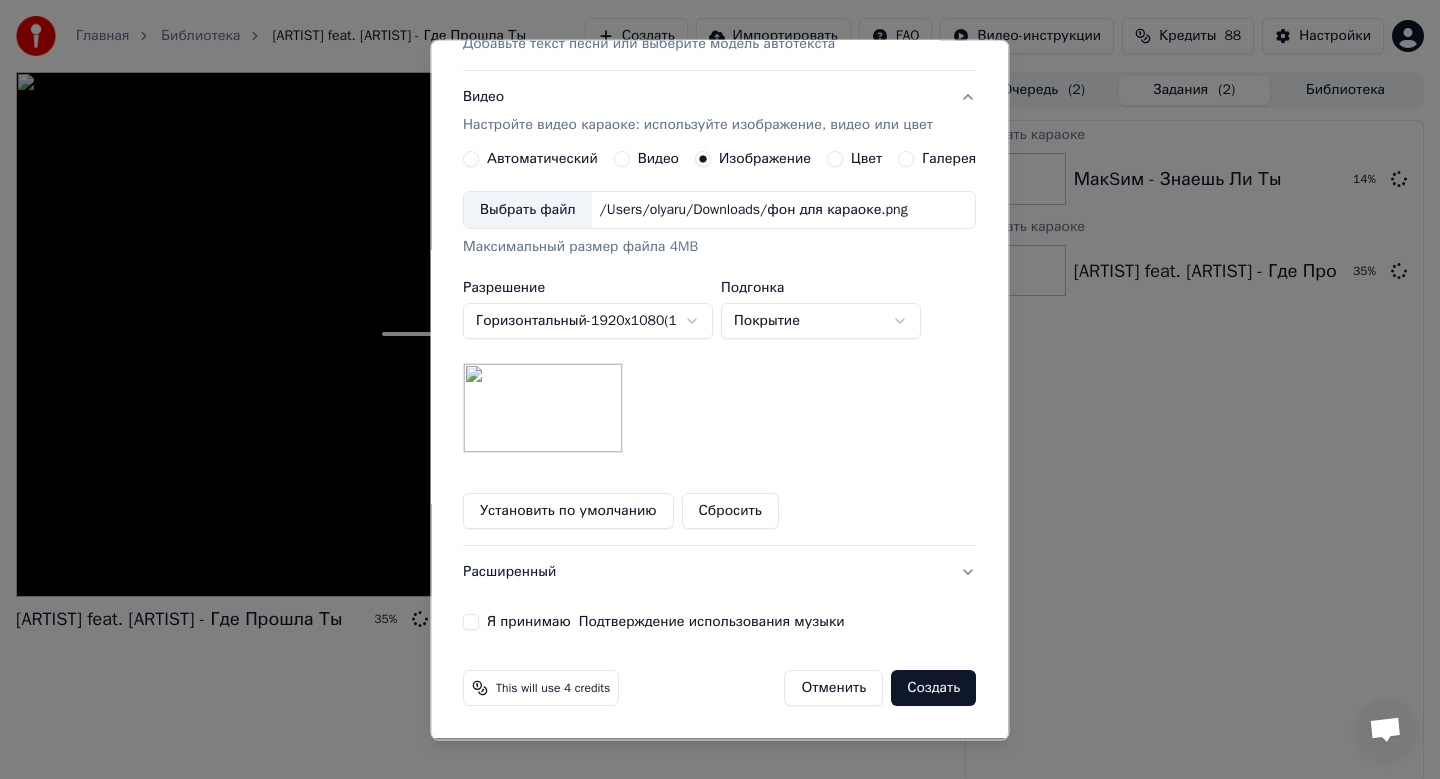 click on "Я принимаю   Подтверждение использования музыки" at bounding box center [471, 623] 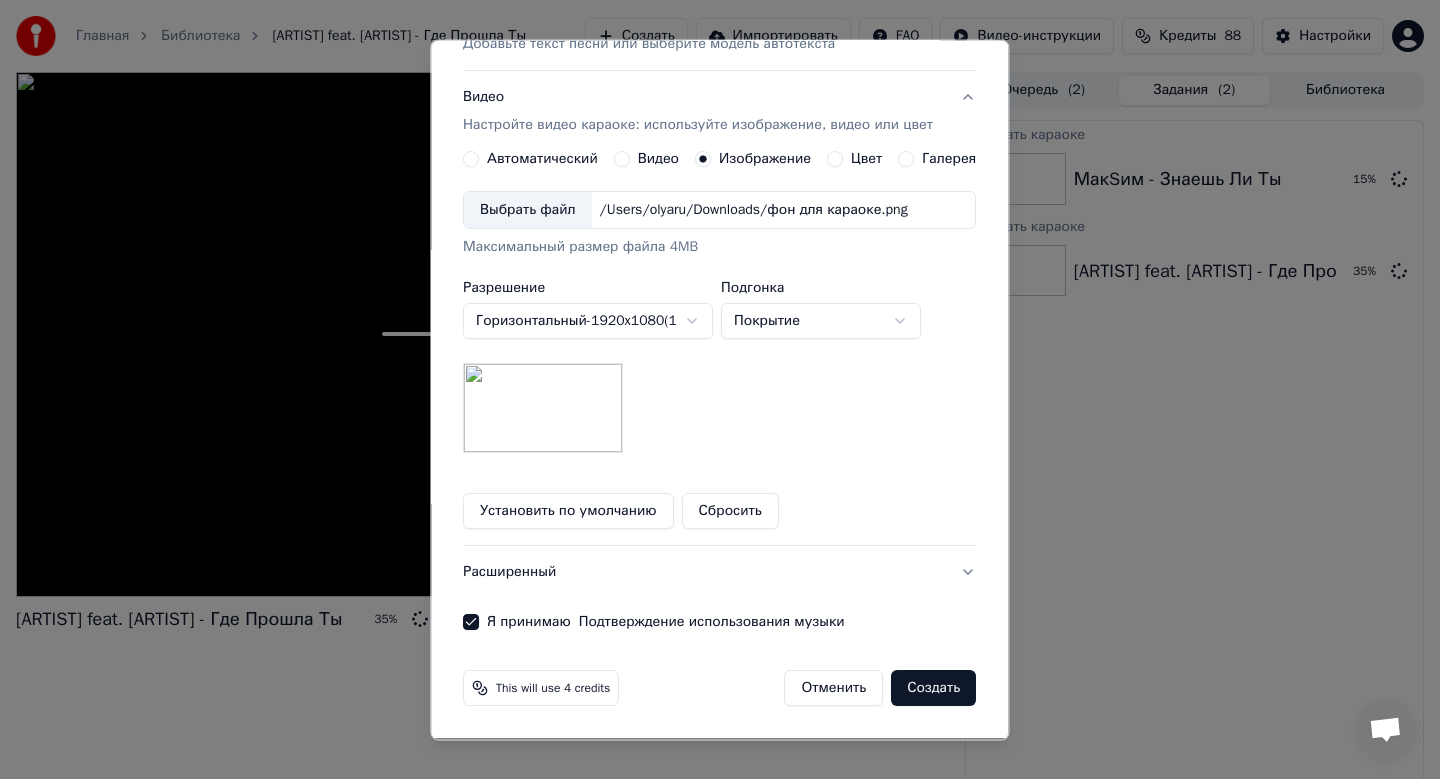 click on "Создать" at bounding box center [934, 689] 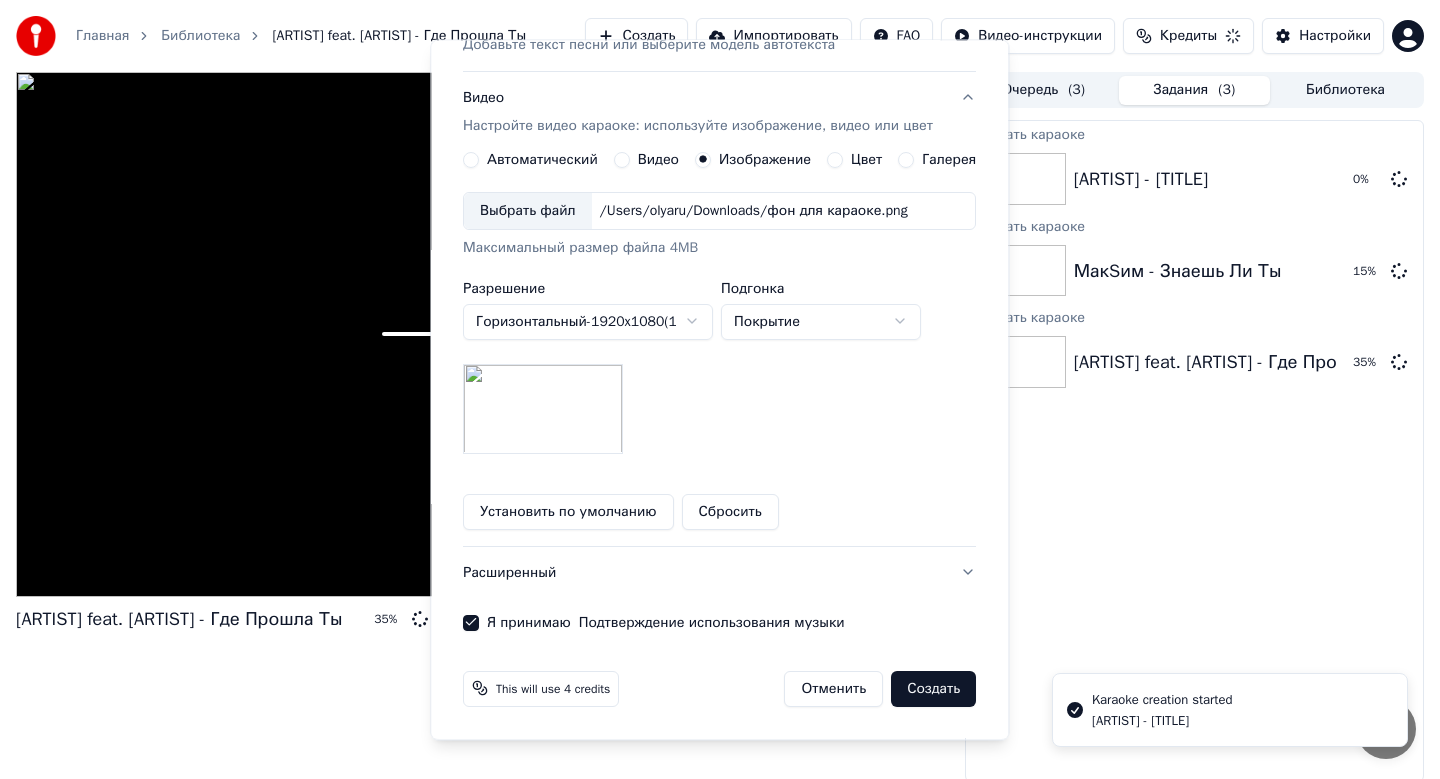 type 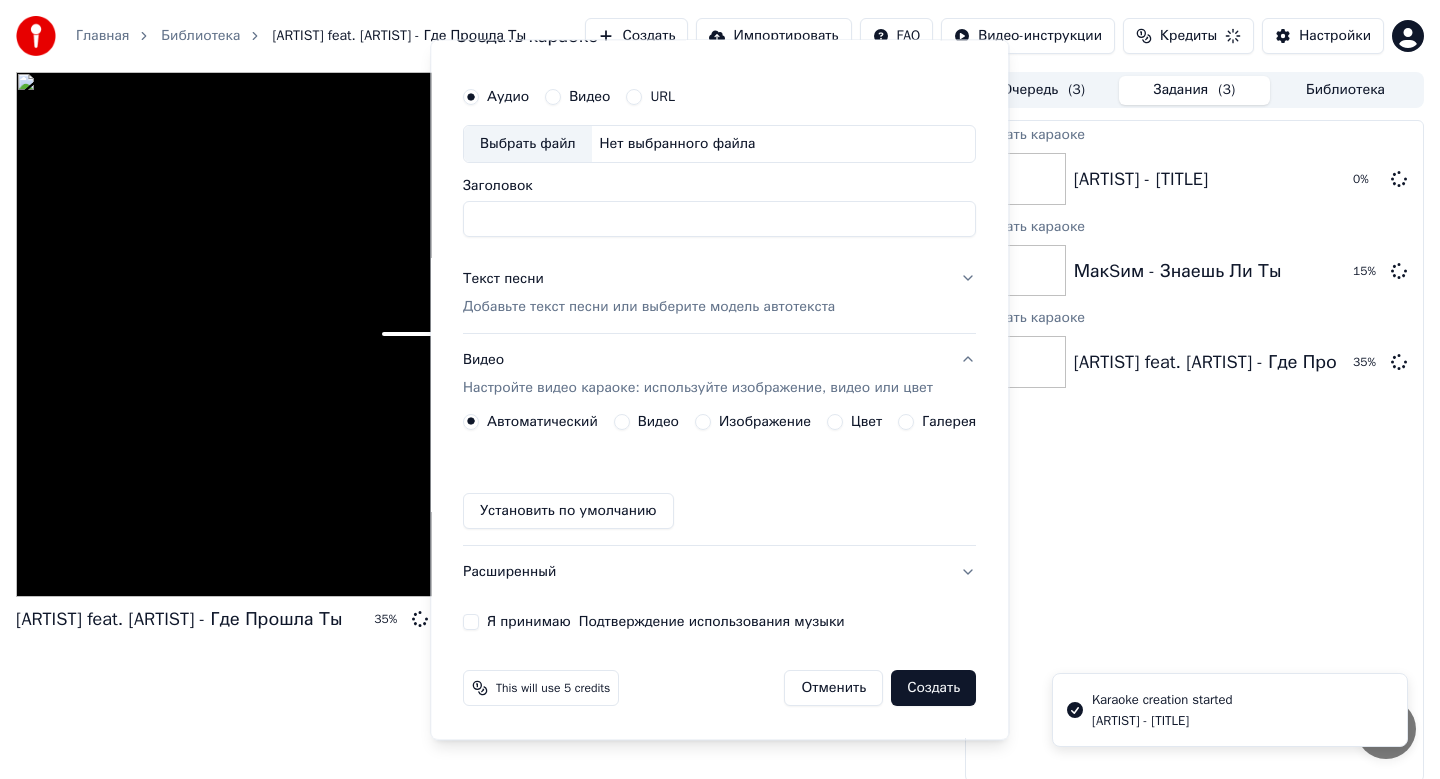 scroll, scrollTop: 0, scrollLeft: 0, axis: both 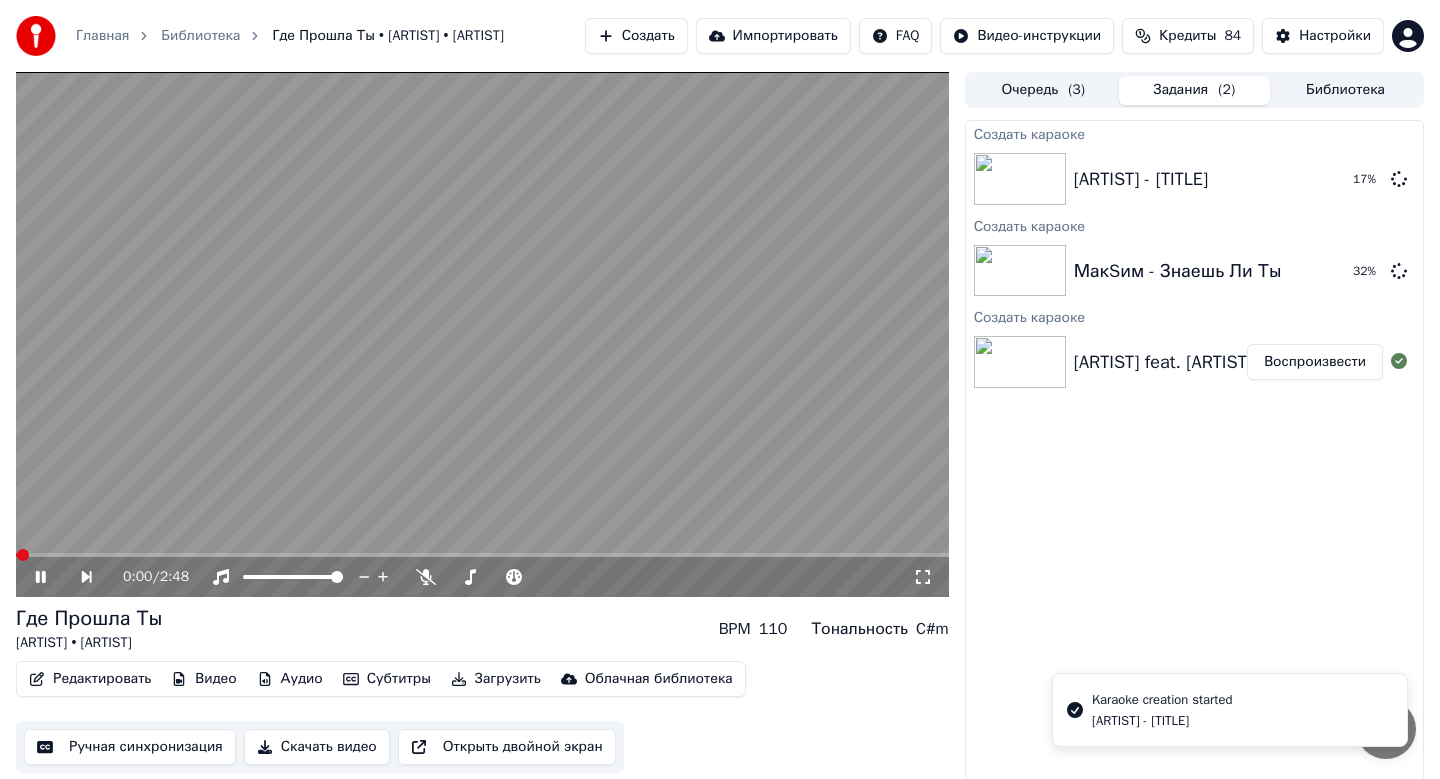 click at bounding box center [426, 577] 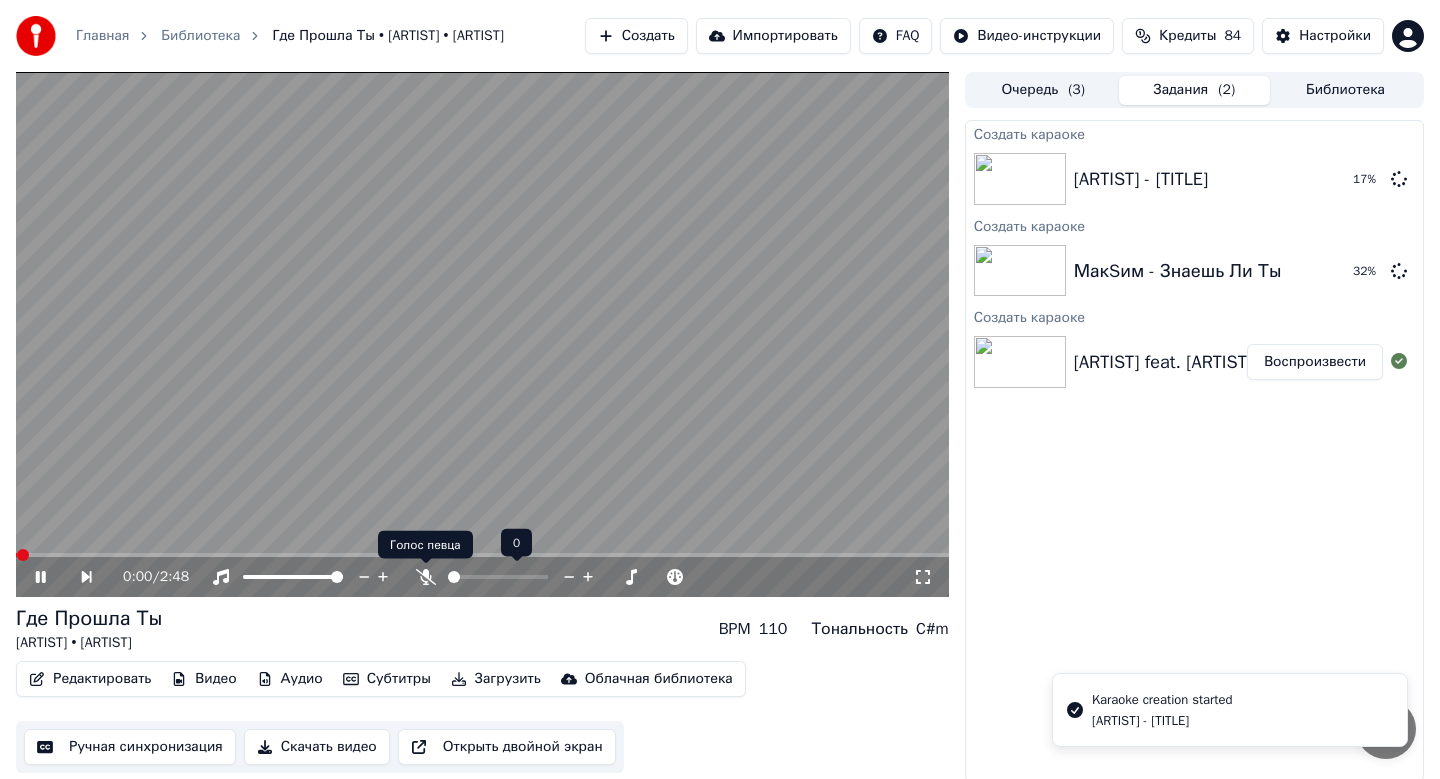 click 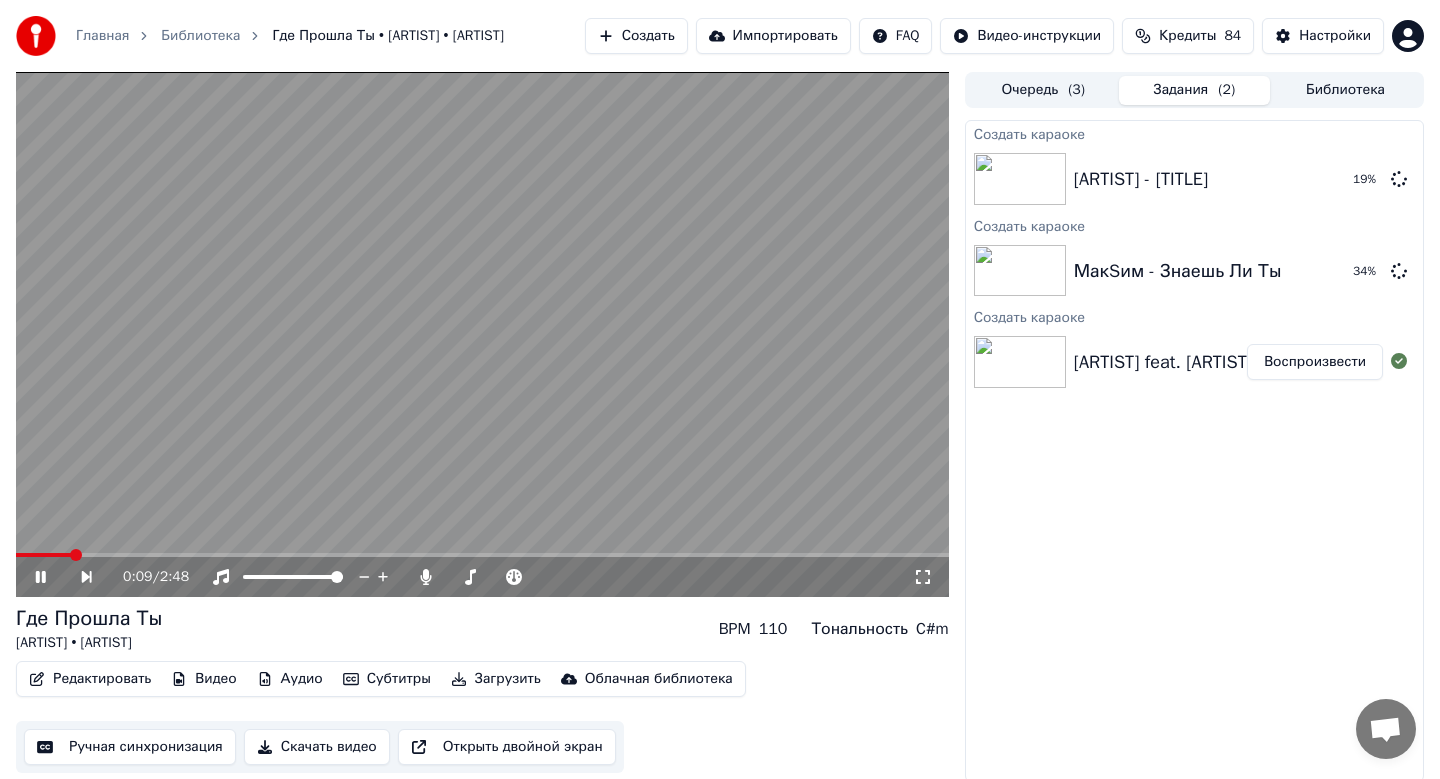 click at bounding box center [482, 334] 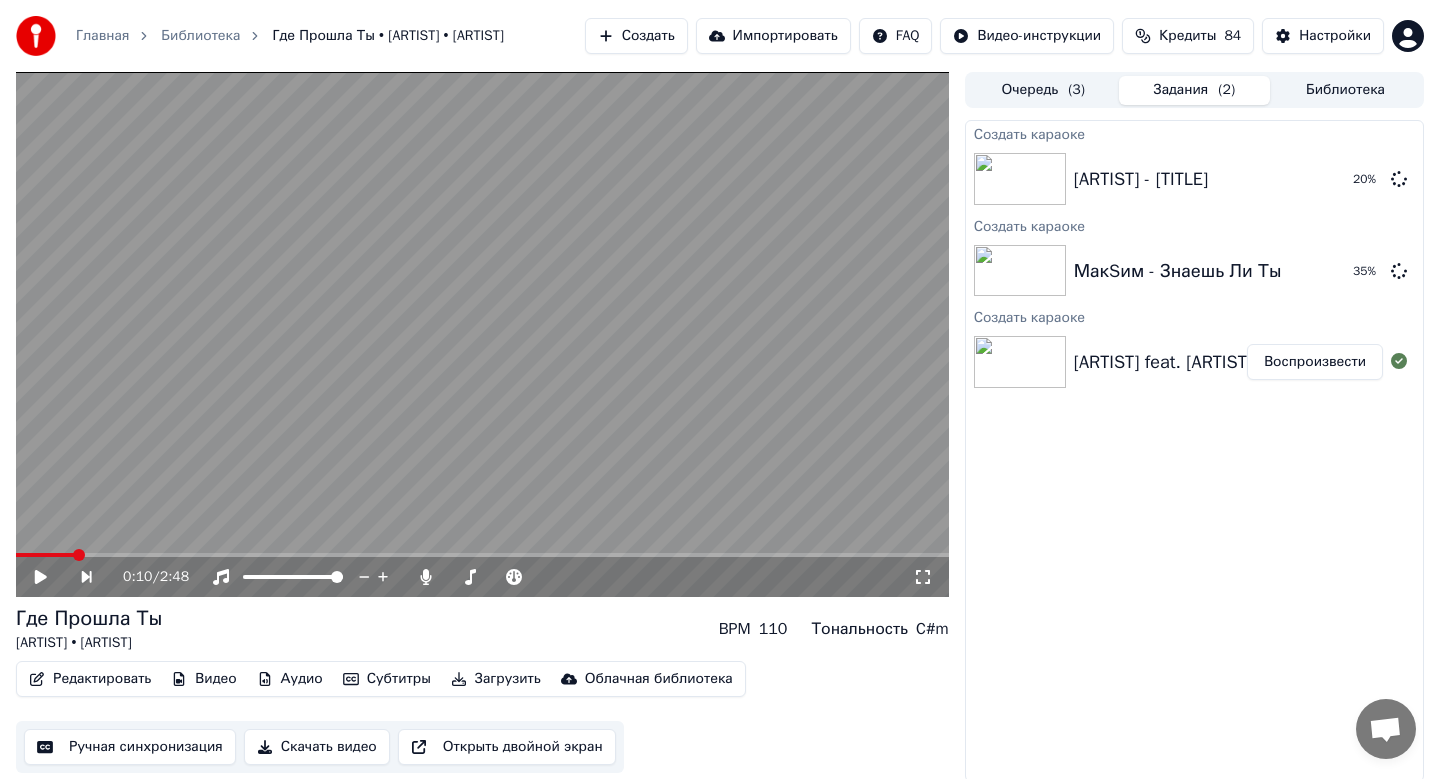 click on "Скачать видео" at bounding box center [317, 747] 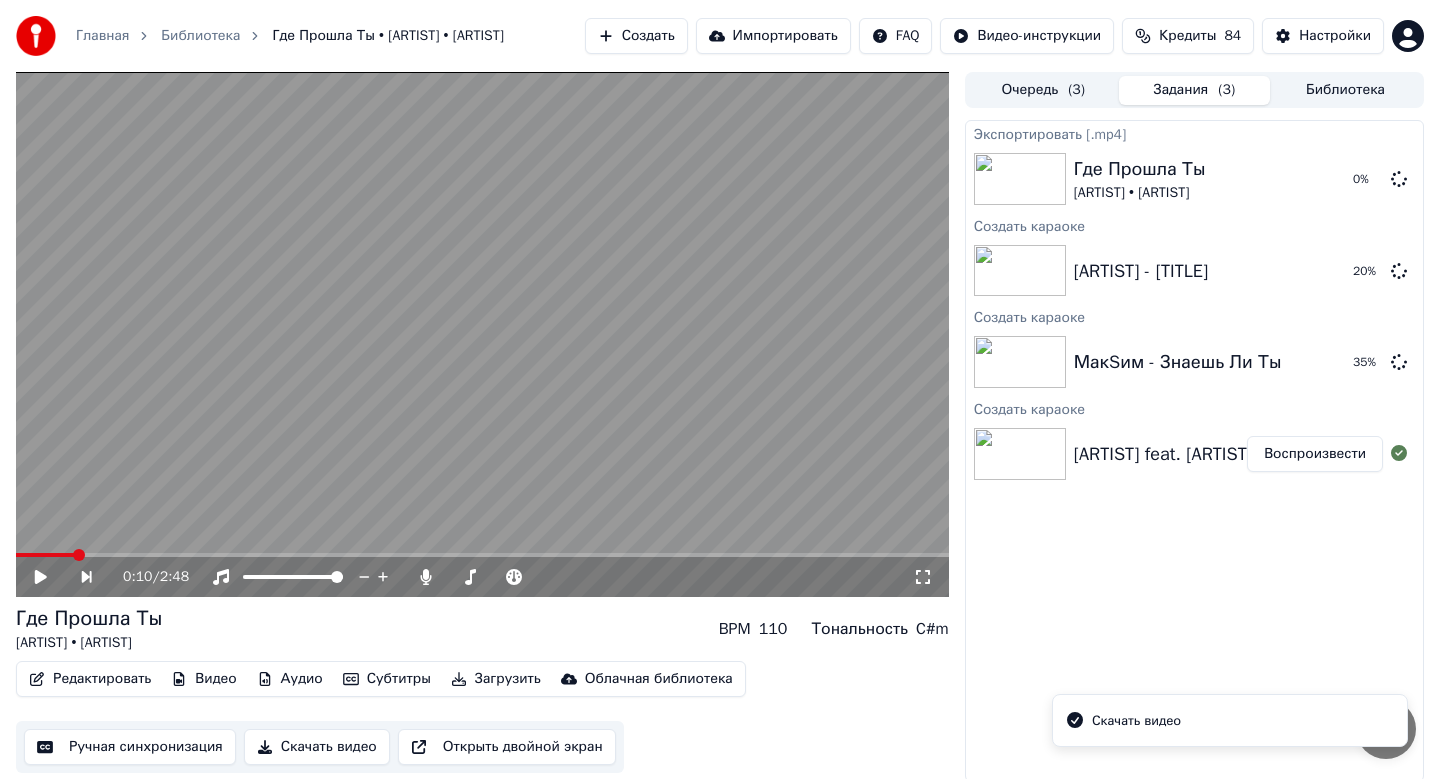 click on "Скачать видео" at bounding box center [317, 747] 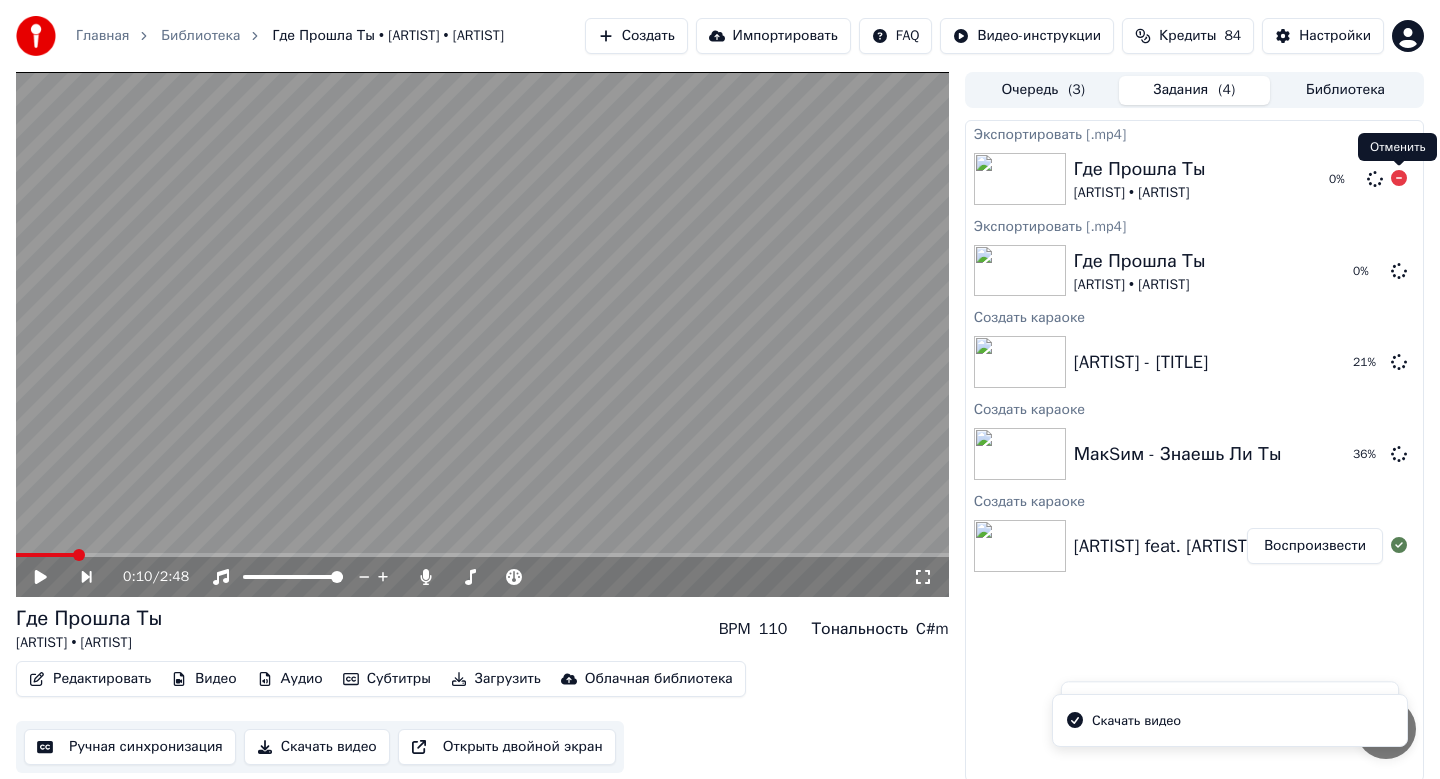 click 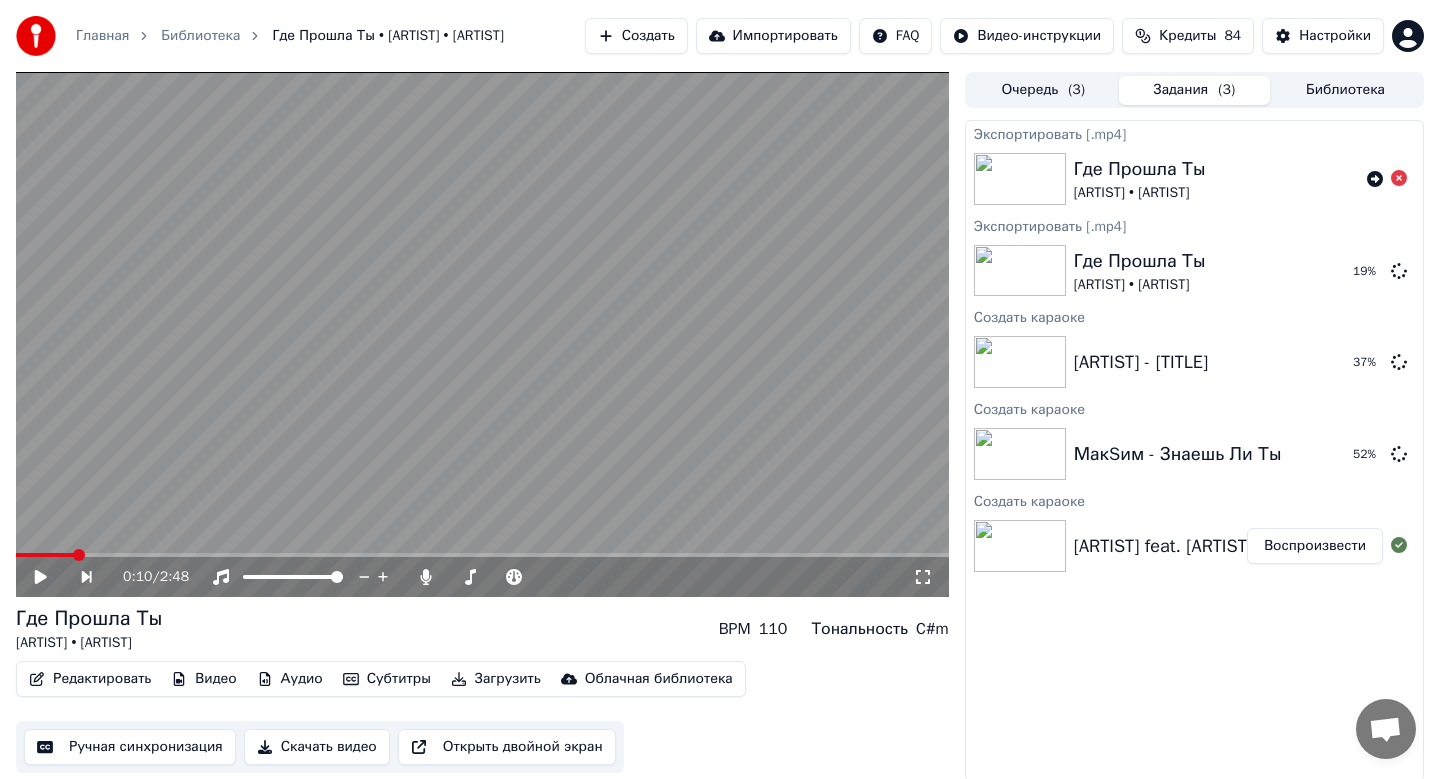 click 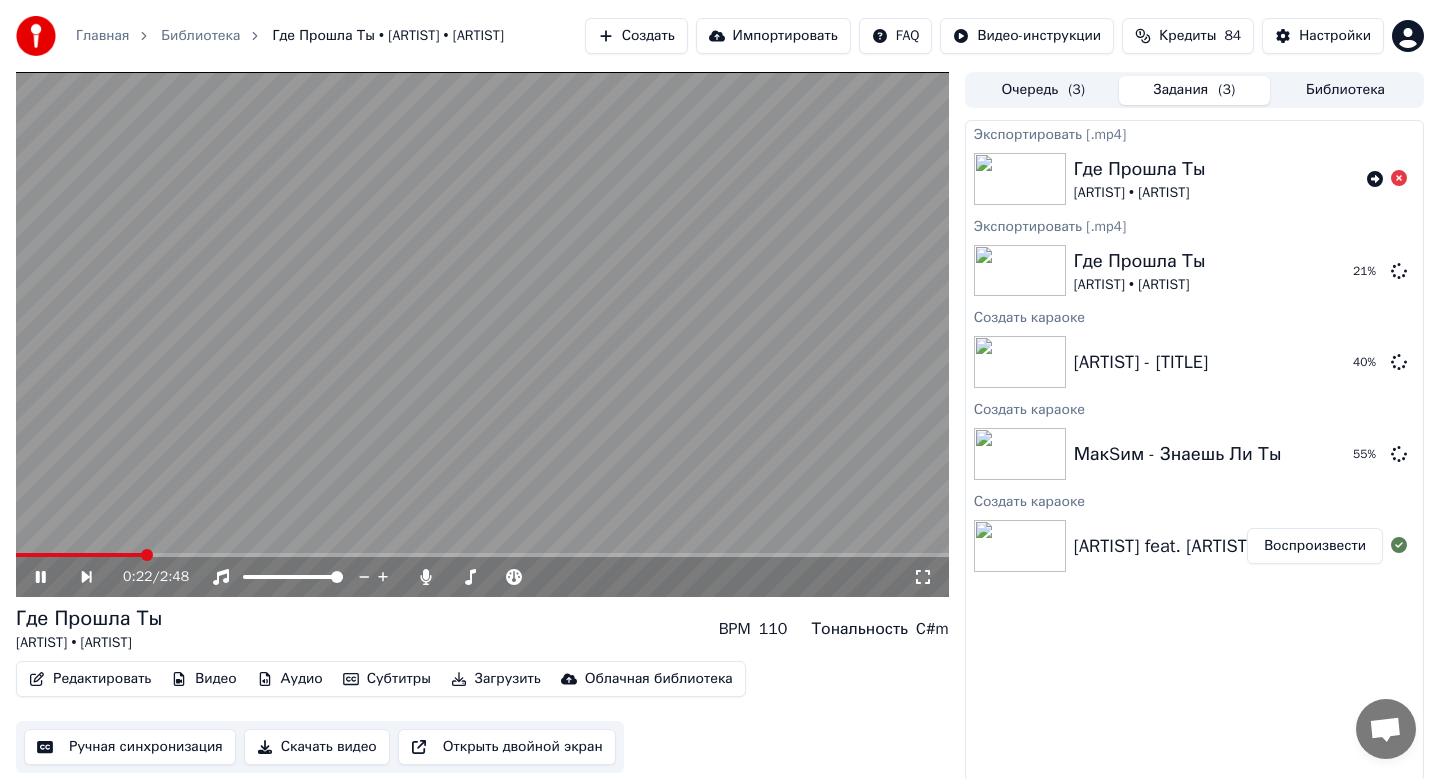 click 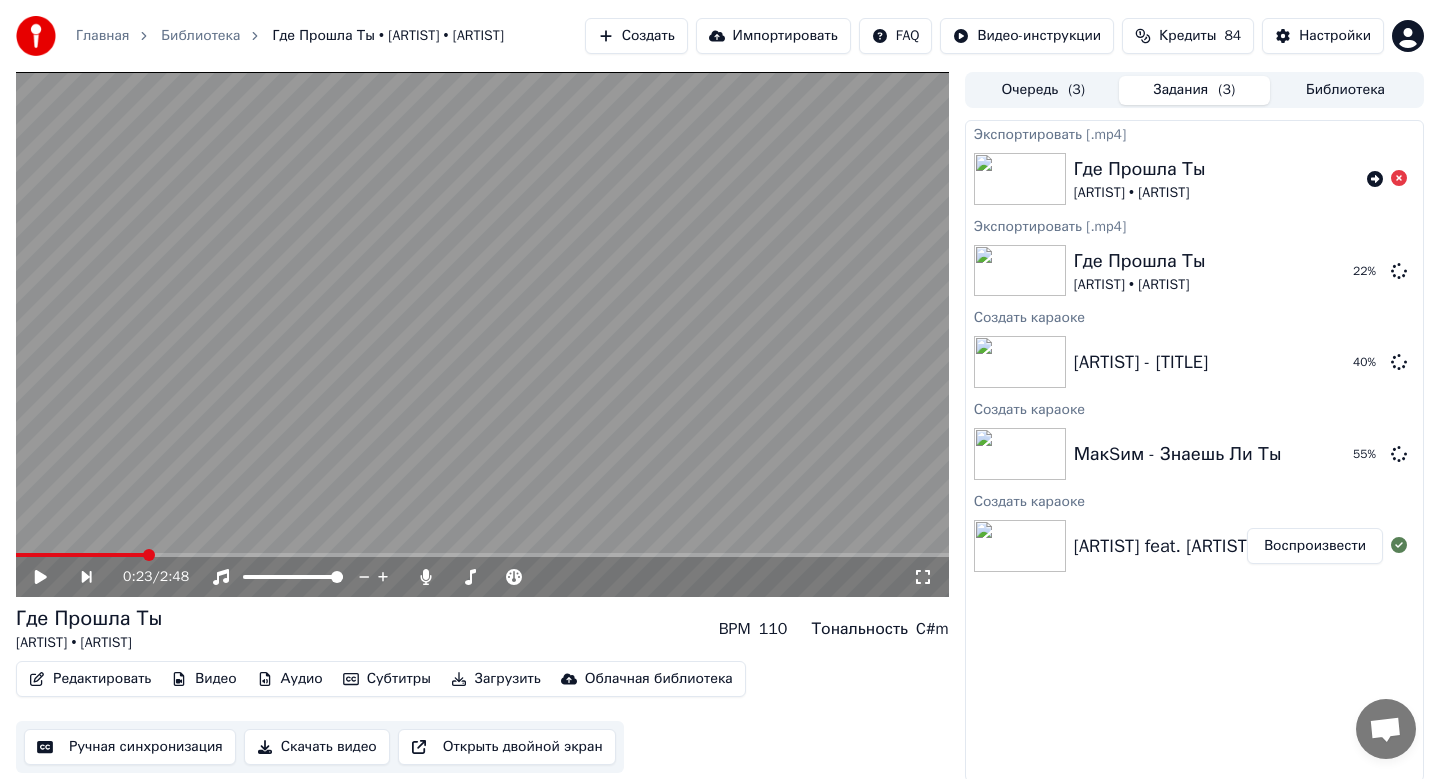 click 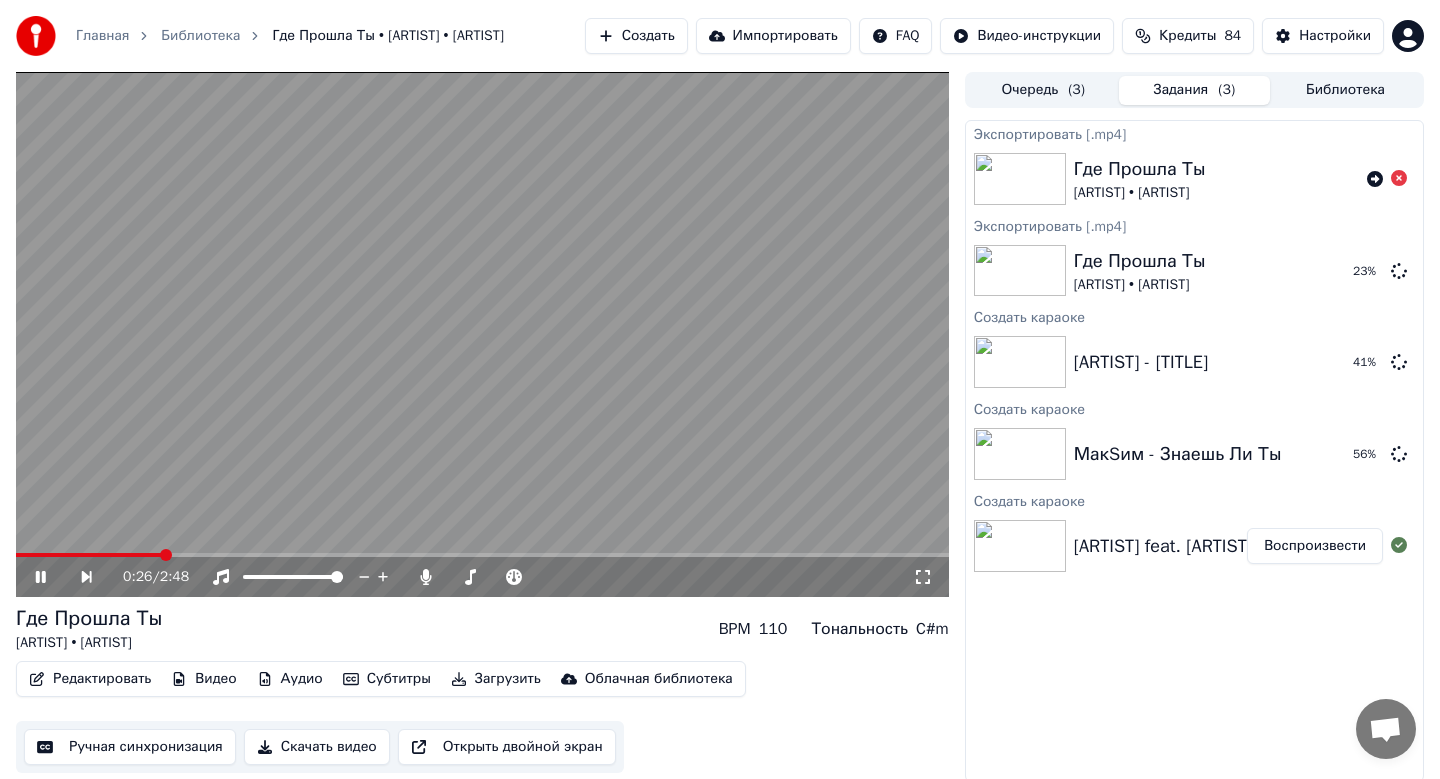 click 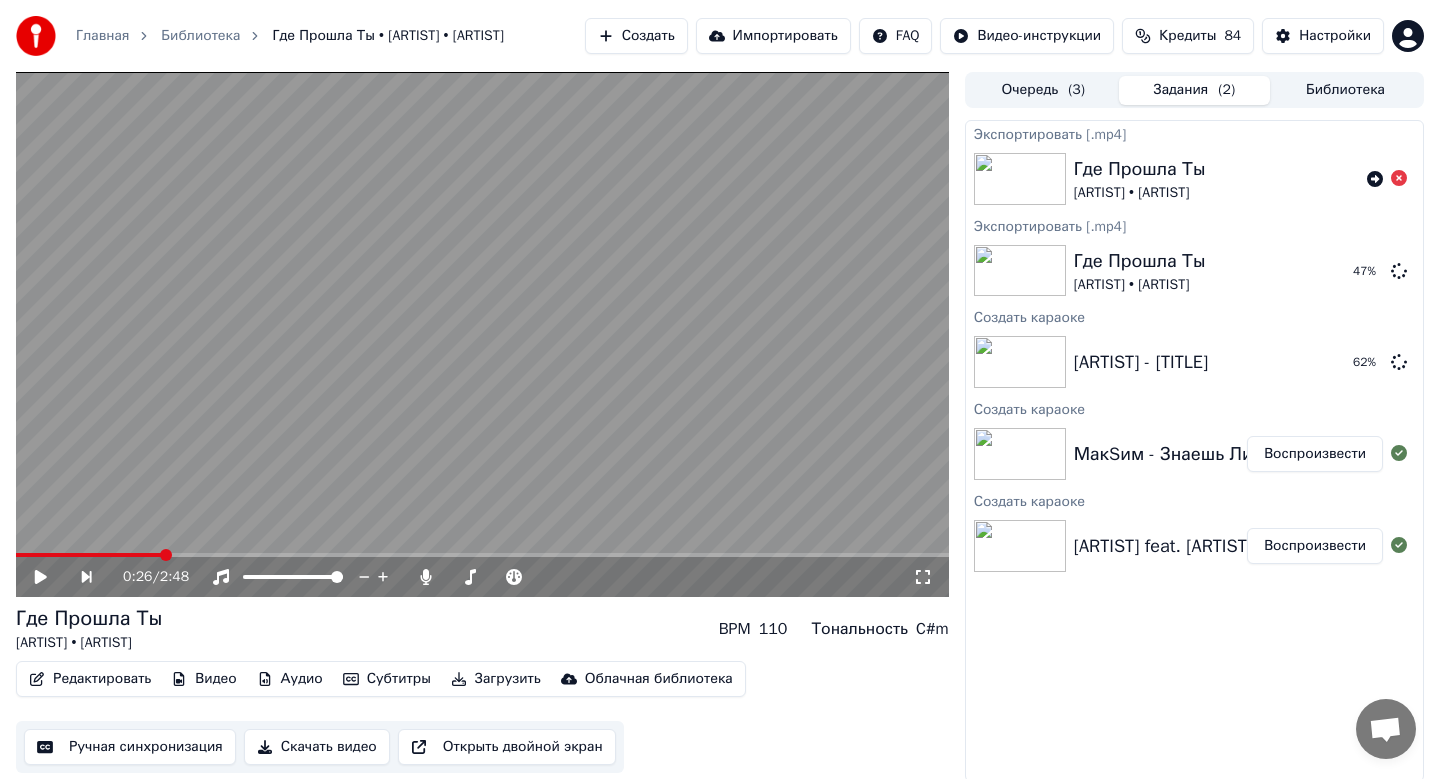 click on "Воспроизвести" at bounding box center [1315, 454] 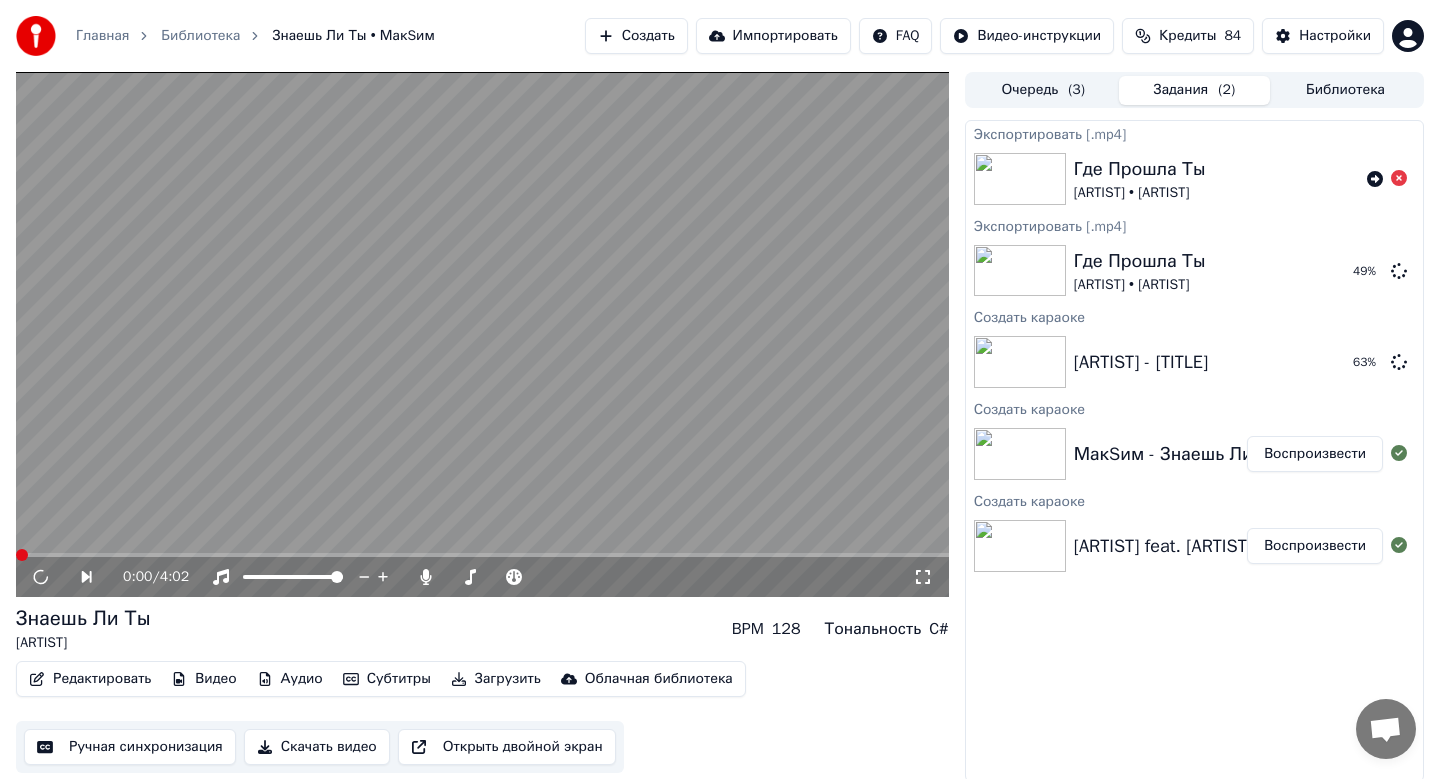 click on "Скачать видео" at bounding box center [317, 747] 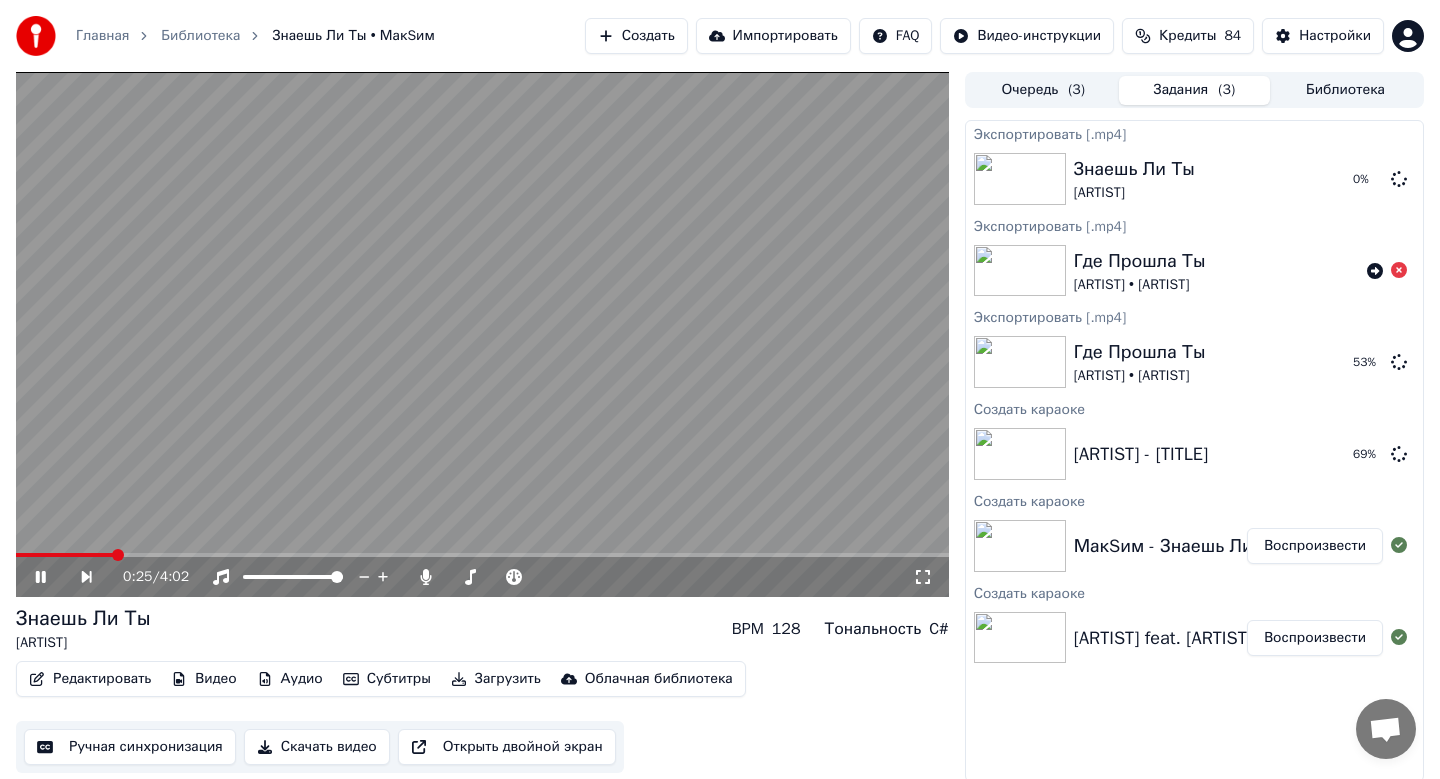 click 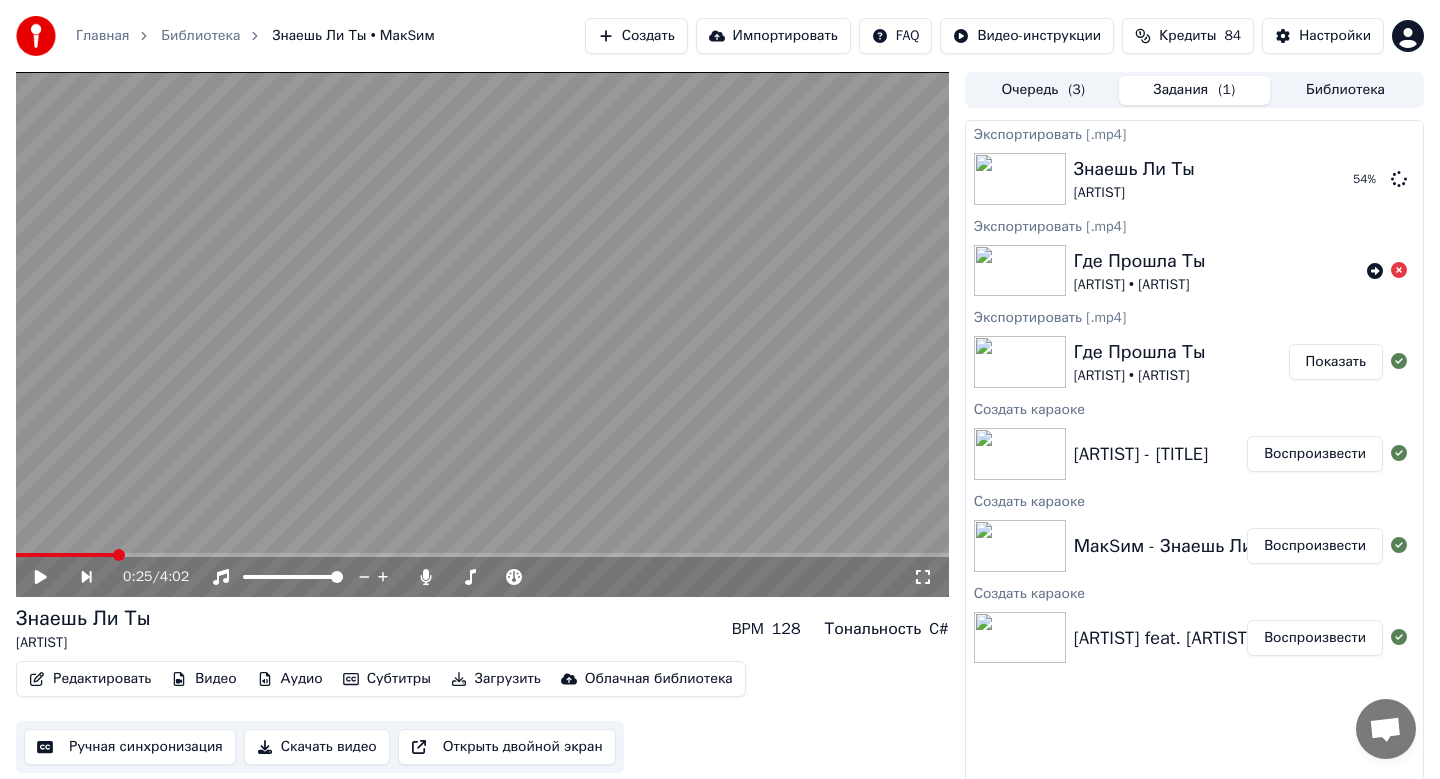 click on "Воспроизвести" at bounding box center (1315, 454) 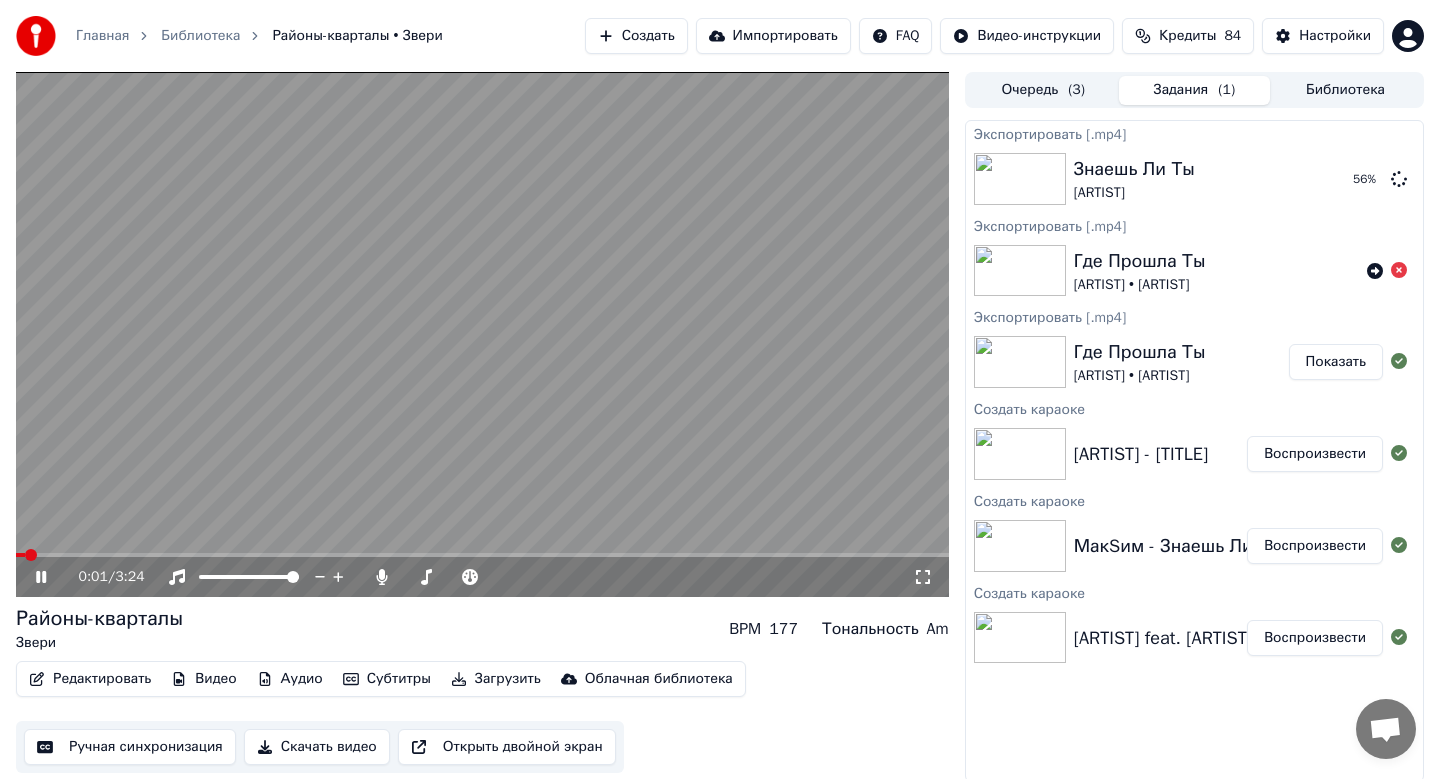 click on "Скачать видео" at bounding box center (317, 747) 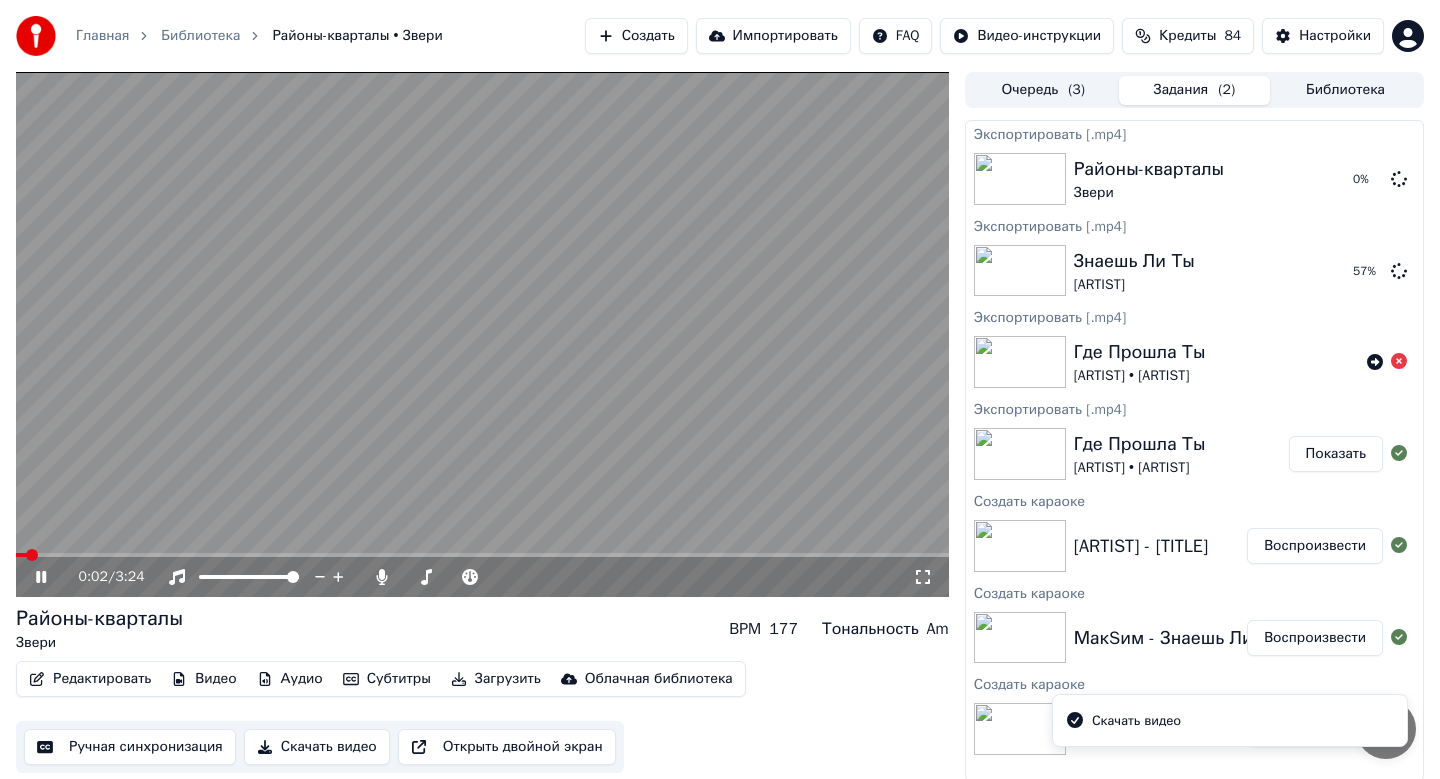 click 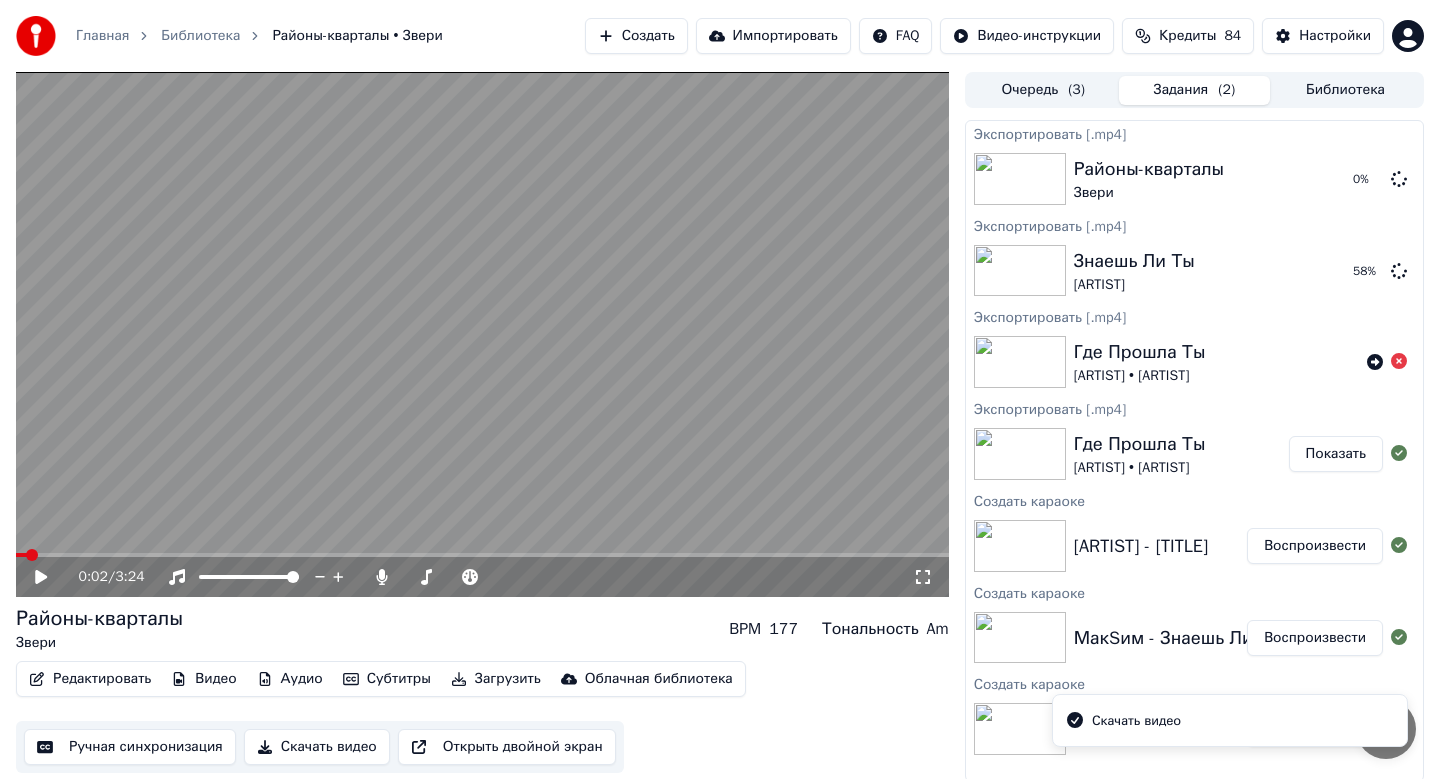 click on "Создать" at bounding box center (636, 36) 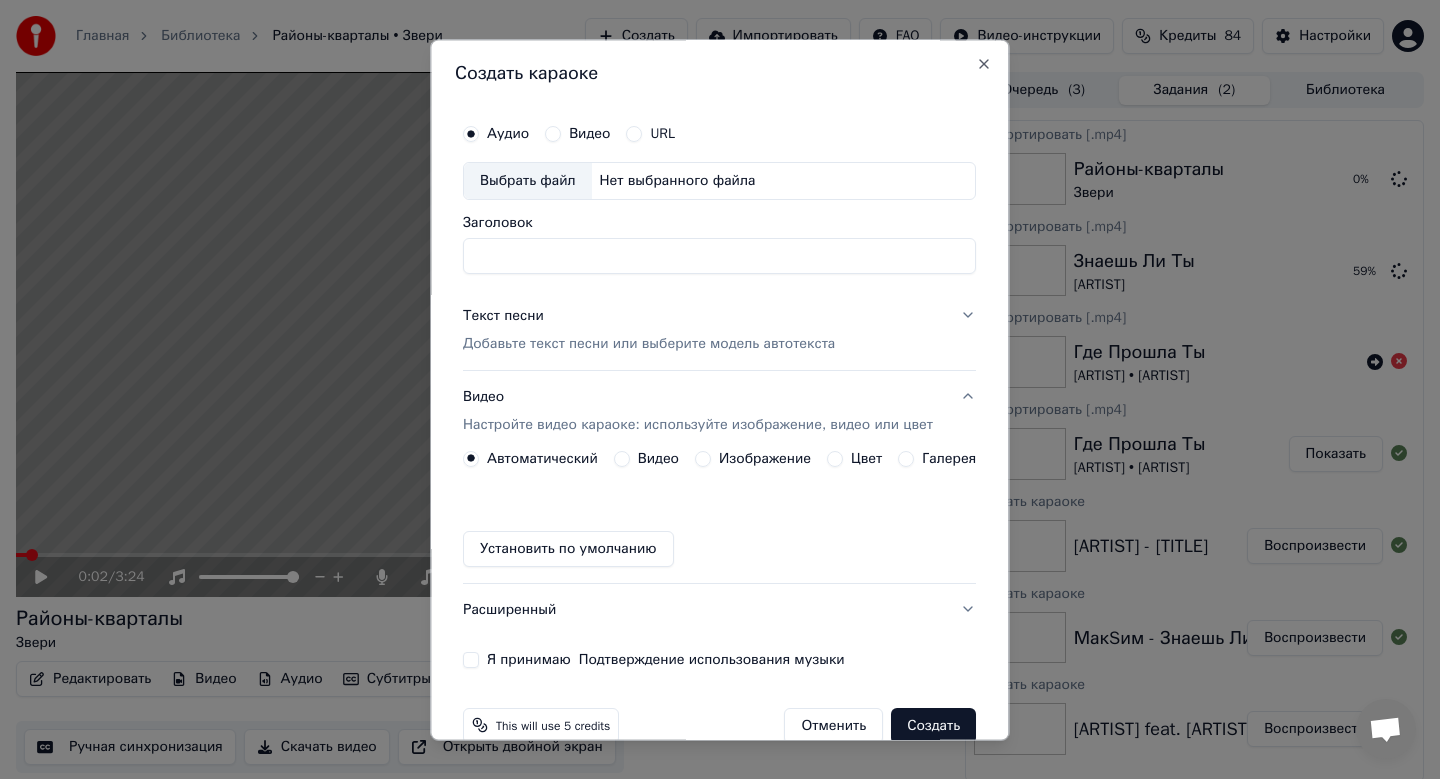 click on "Выбрать файл" at bounding box center [528, 181] 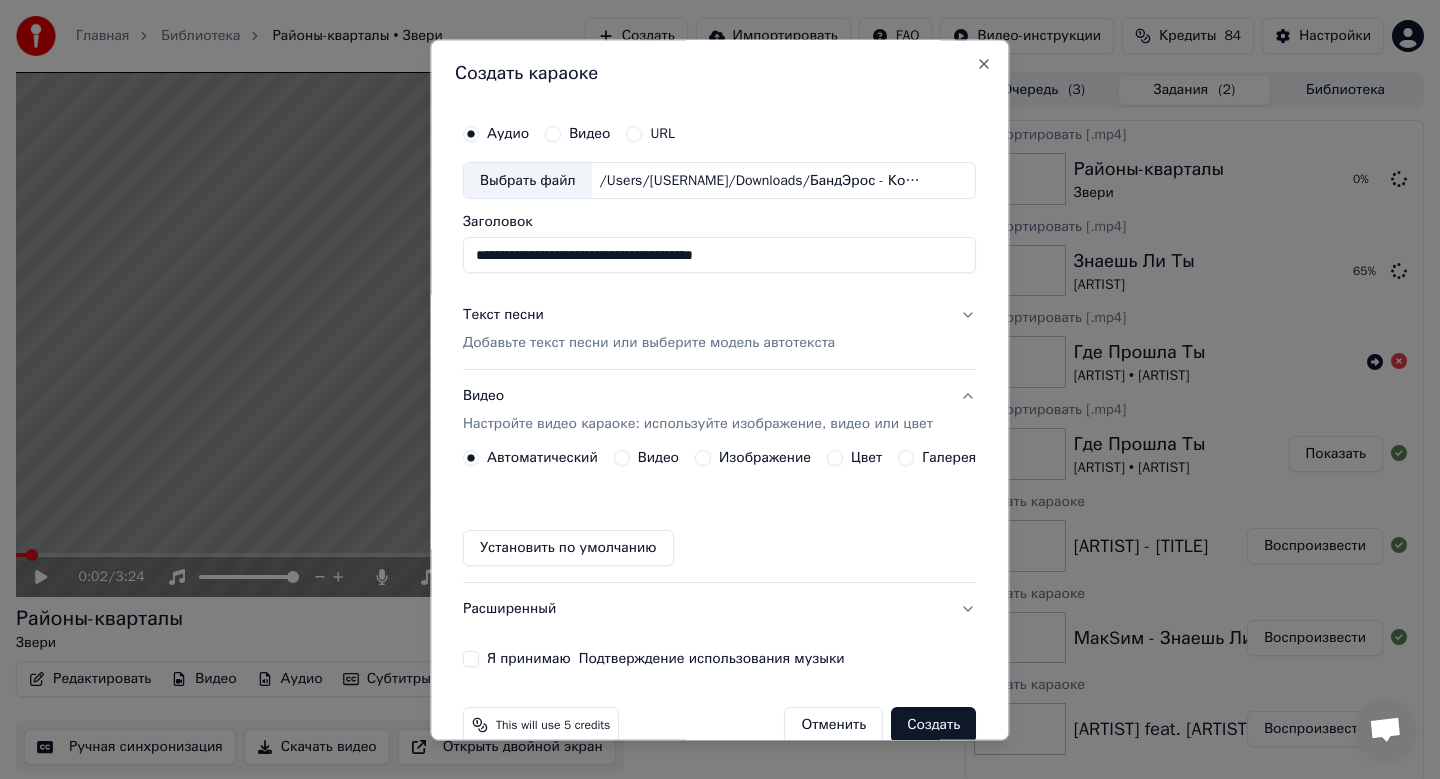 type on "**********" 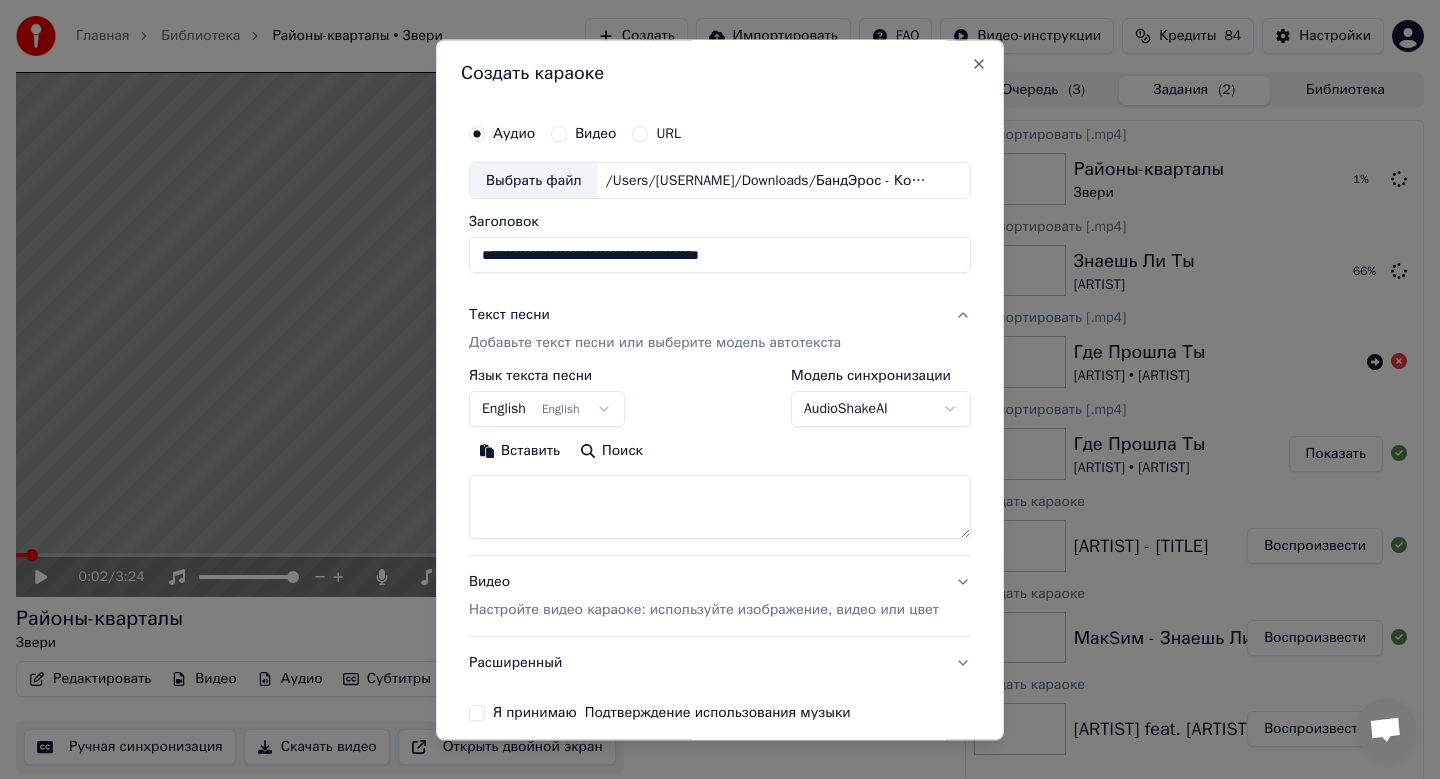 click on "English English" at bounding box center [547, 410] 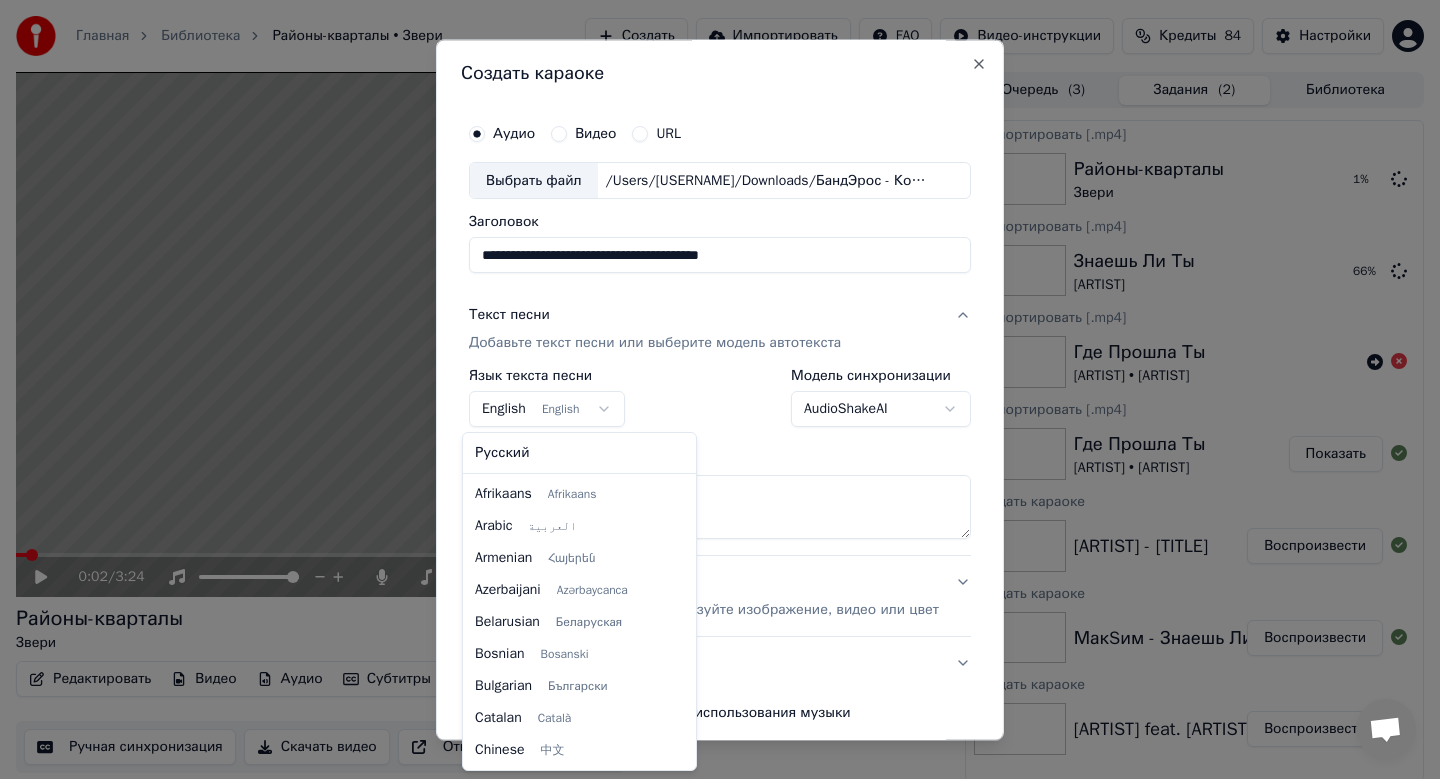 scroll, scrollTop: 160, scrollLeft: 0, axis: vertical 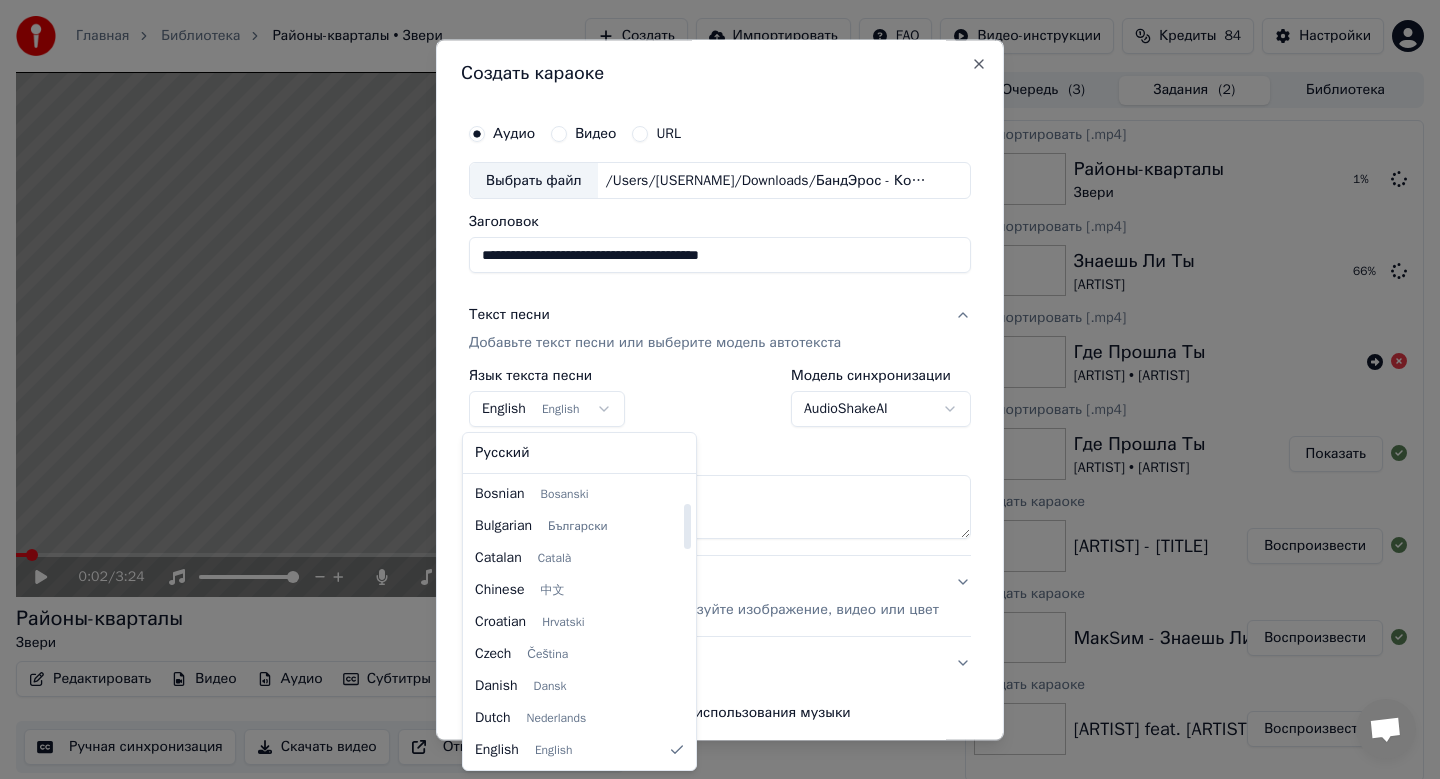 select on "**" 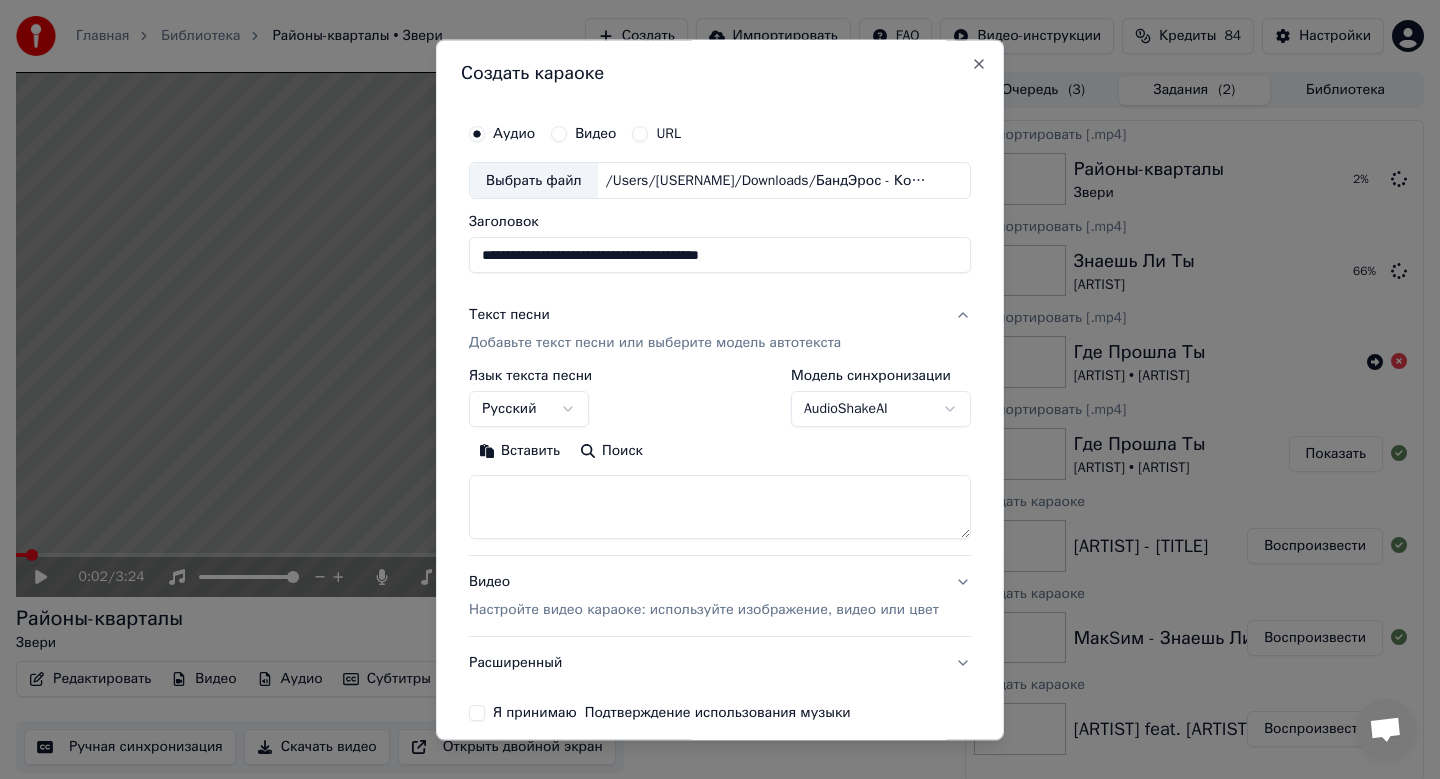 click on "Вставить" at bounding box center (519, 452) 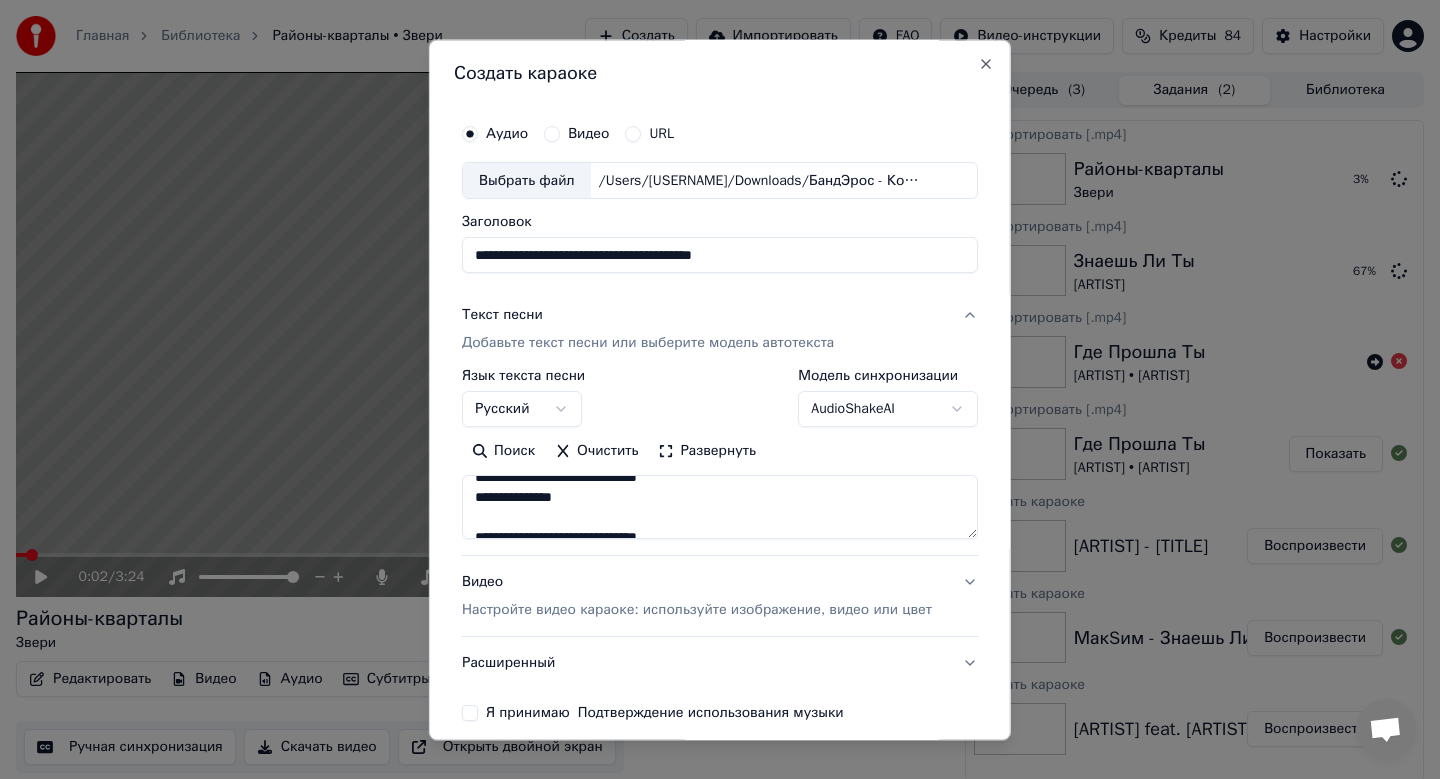scroll, scrollTop: 1533, scrollLeft: 0, axis: vertical 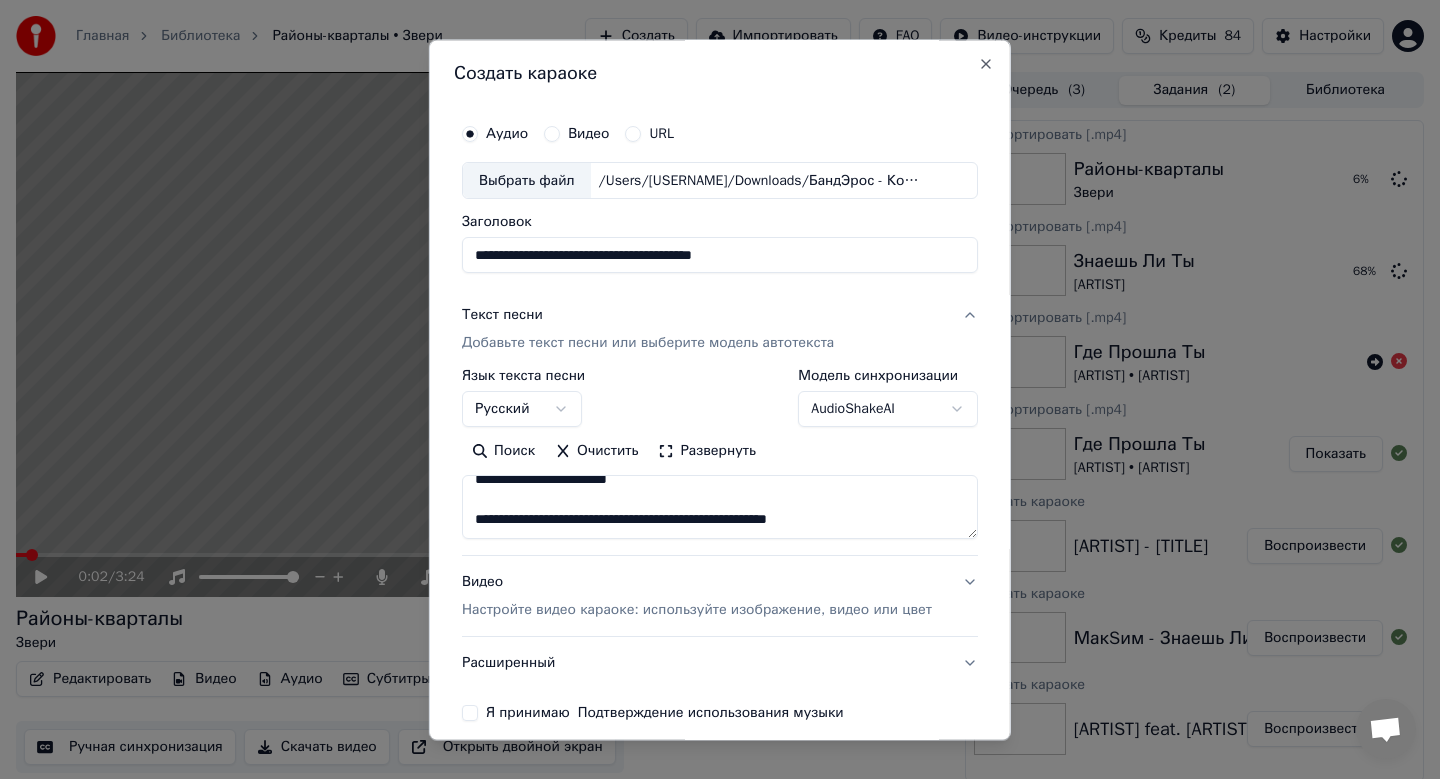 drag, startPoint x: 933, startPoint y: 524, endPoint x: 465, endPoint y: 488, distance: 469.38257 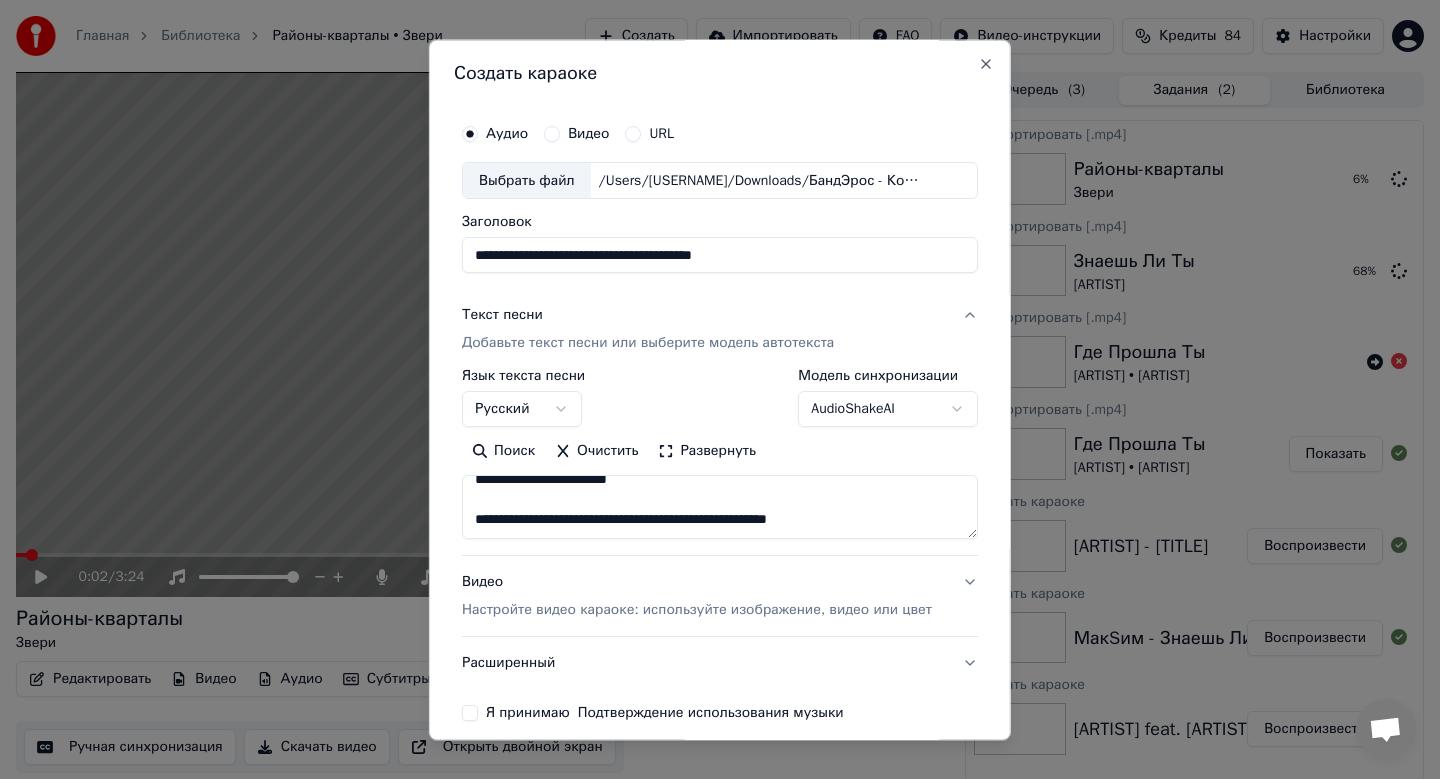 click at bounding box center [720, 508] 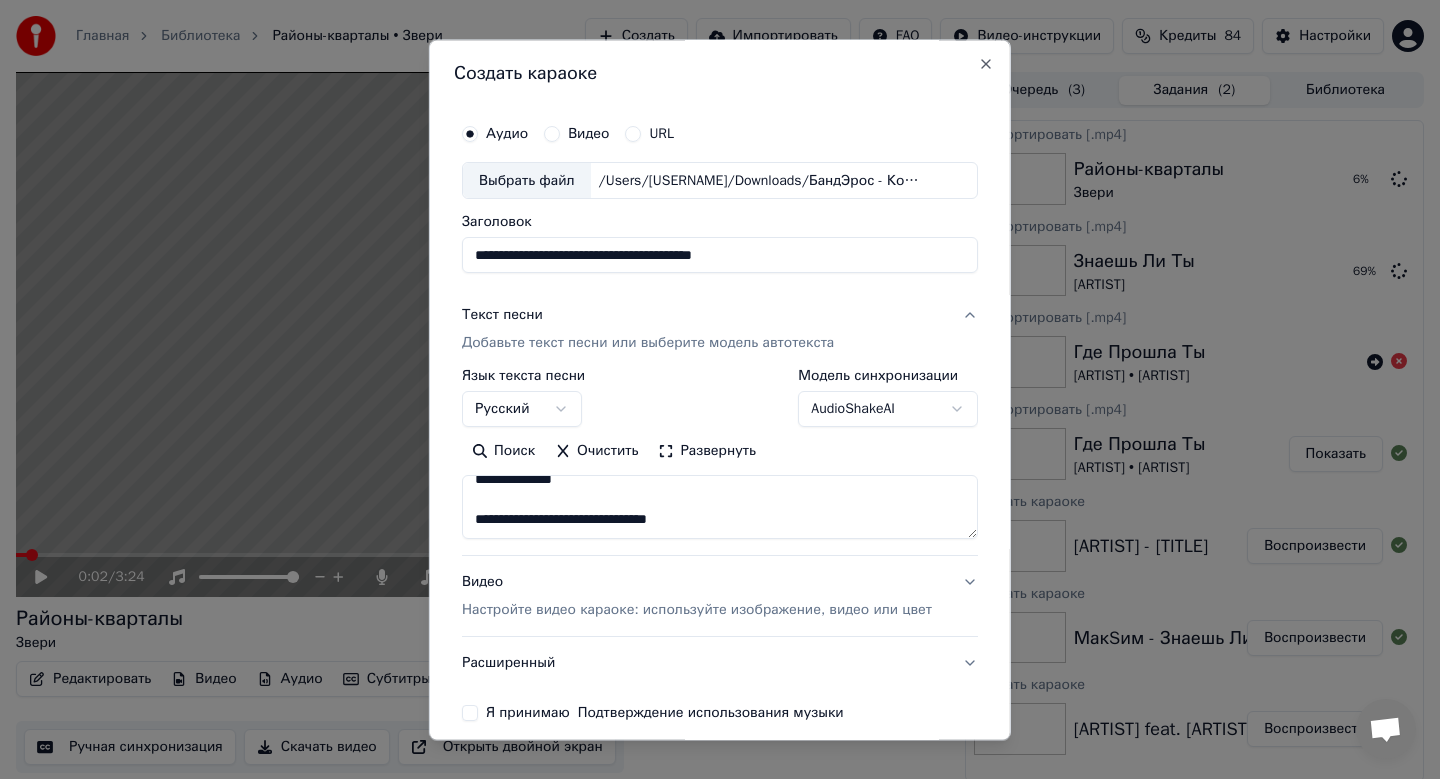 scroll, scrollTop: 1493, scrollLeft: 0, axis: vertical 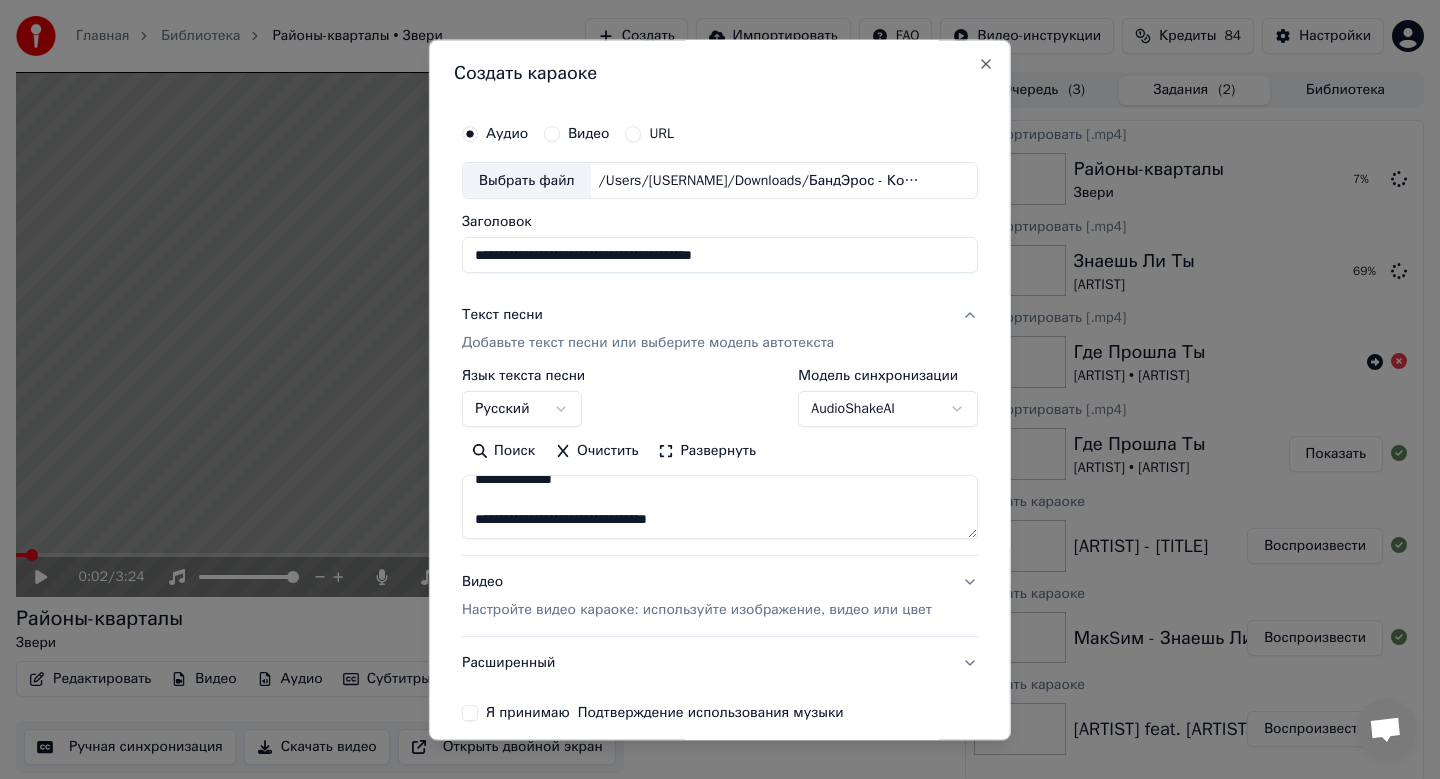 click at bounding box center (720, 508) 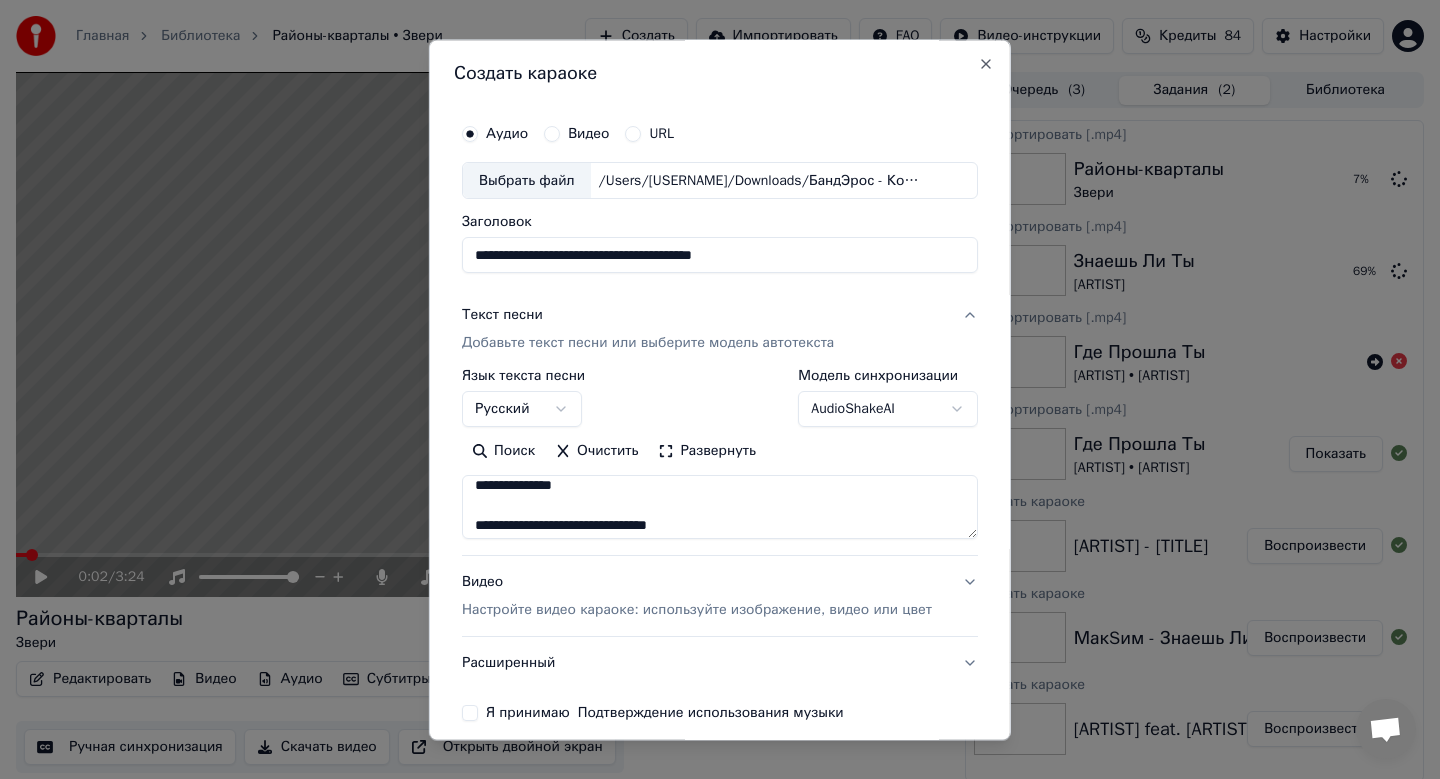 scroll, scrollTop: 1440, scrollLeft: 0, axis: vertical 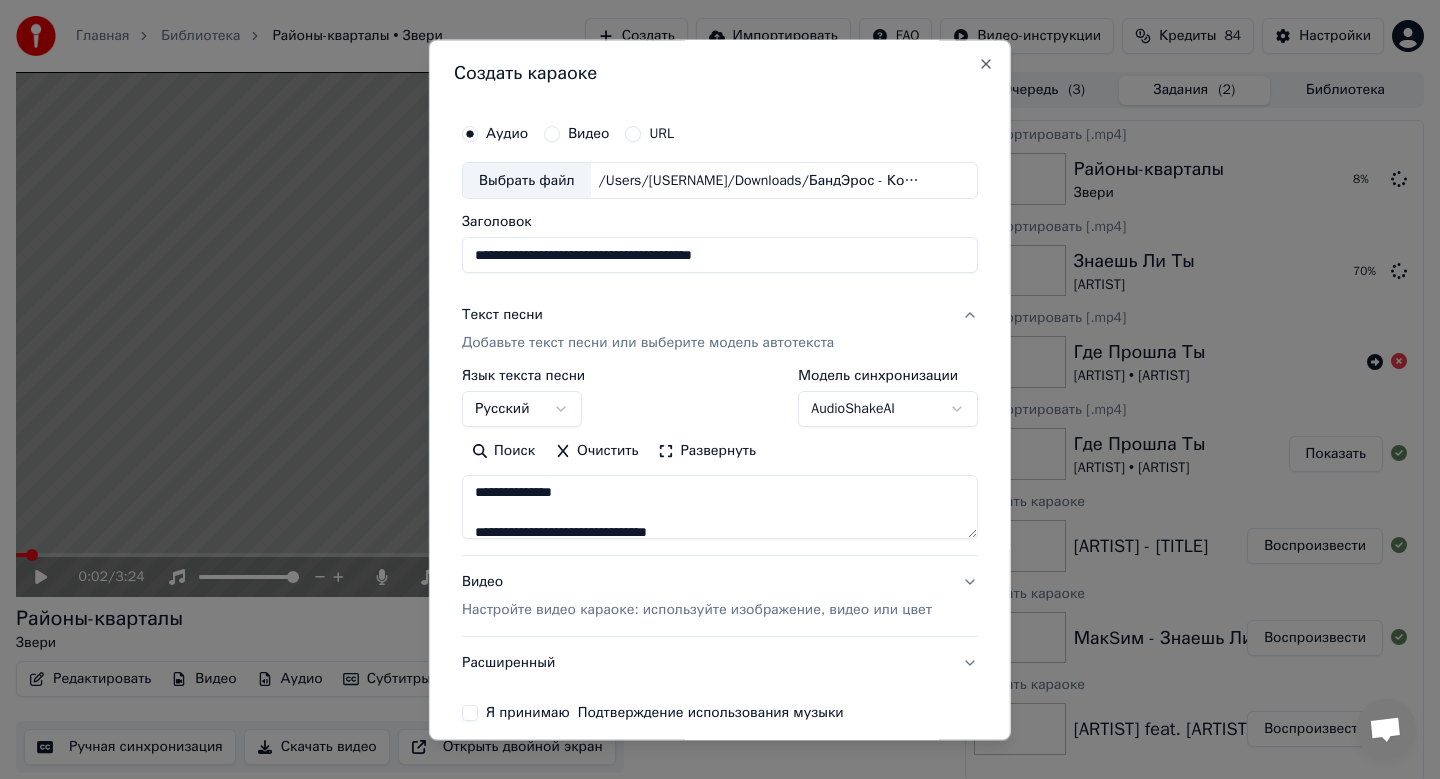 drag, startPoint x: 721, startPoint y: 524, endPoint x: 473, endPoint y: 513, distance: 248.24384 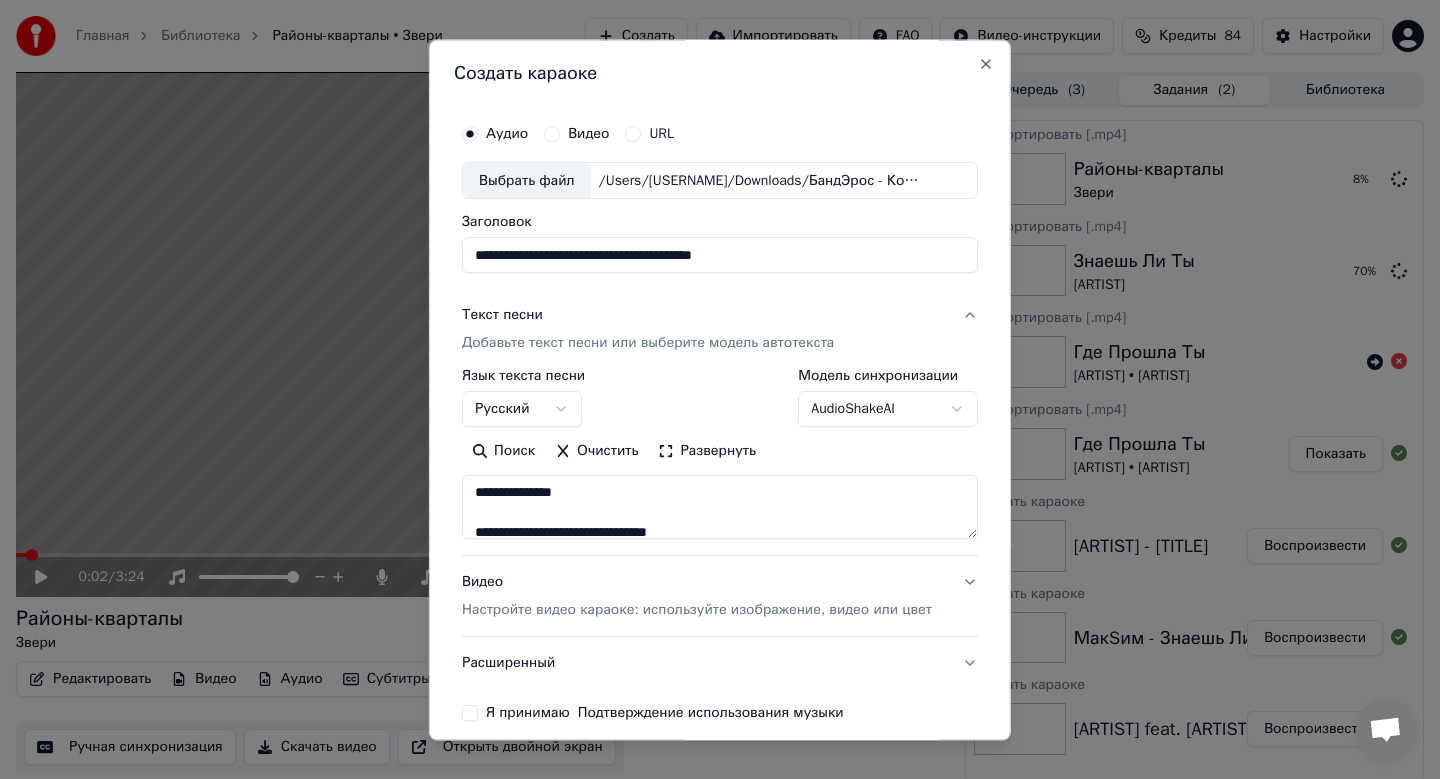 click at bounding box center [720, 508] 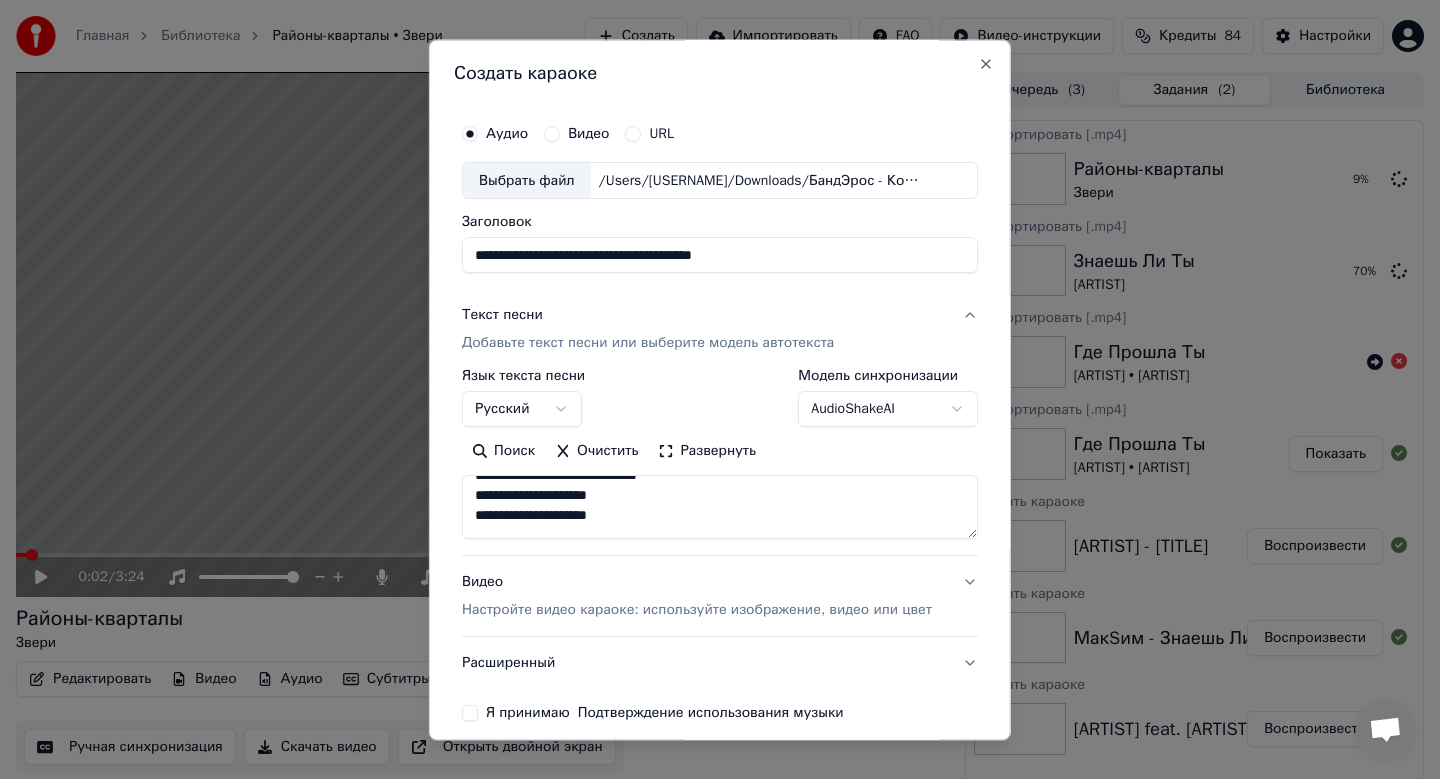 scroll, scrollTop: 0, scrollLeft: 0, axis: both 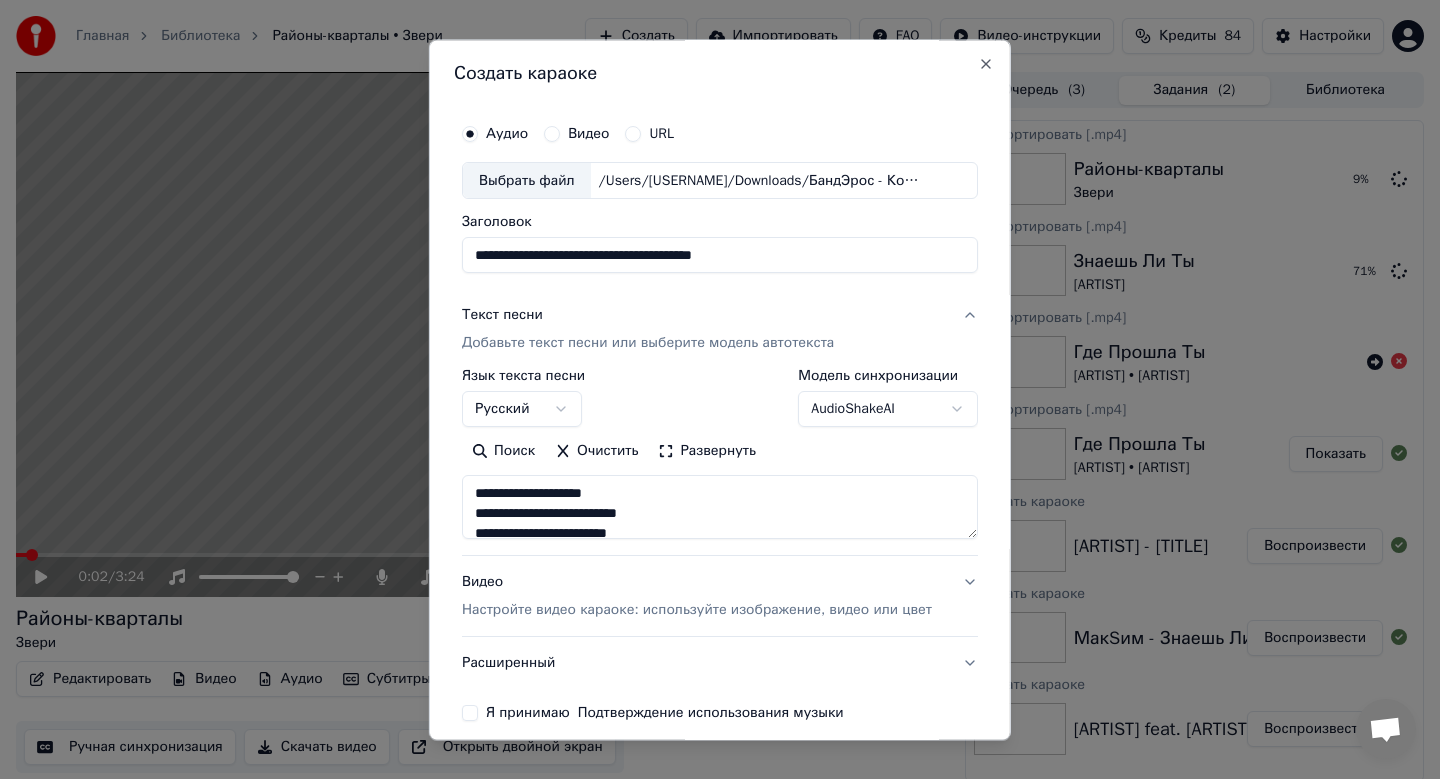 click at bounding box center [720, 508] 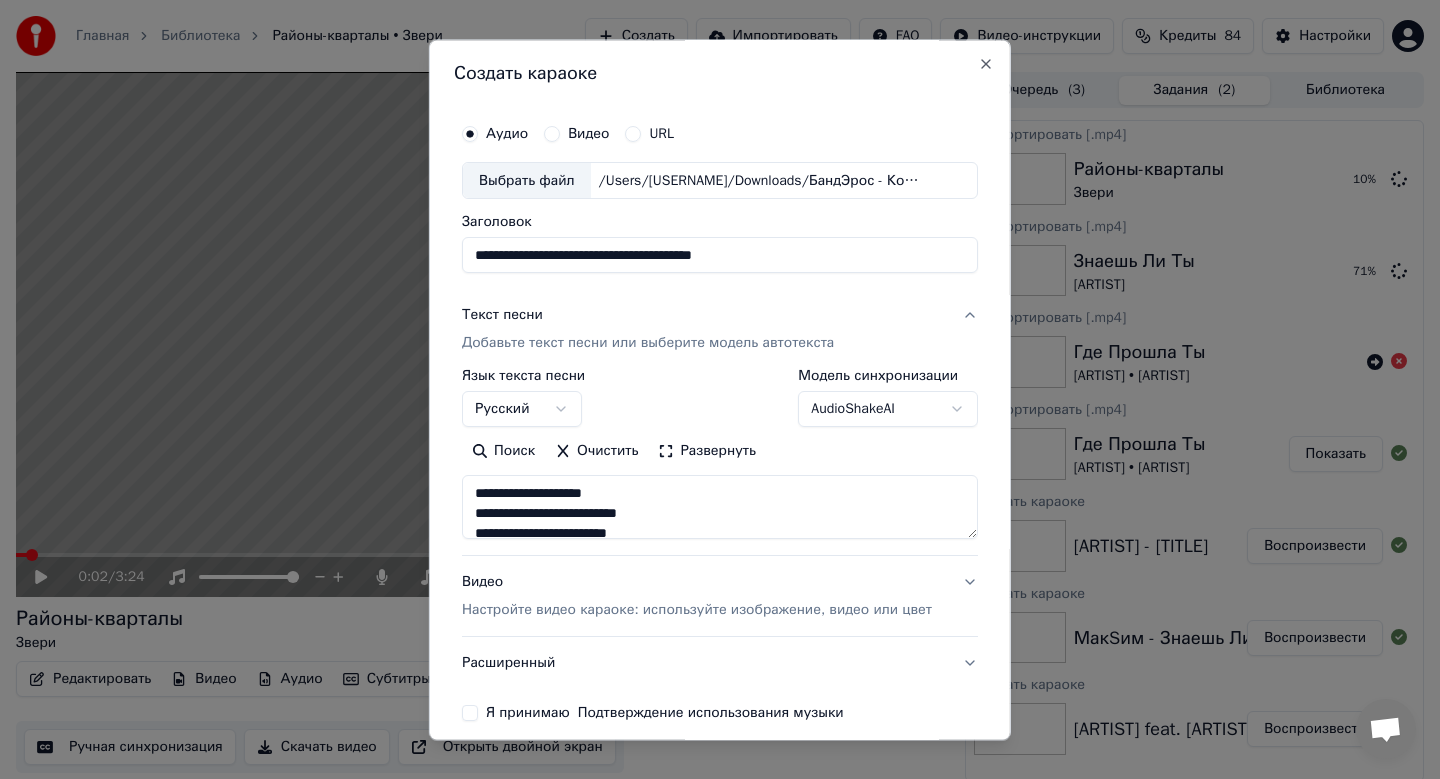 scroll, scrollTop: 91, scrollLeft: 0, axis: vertical 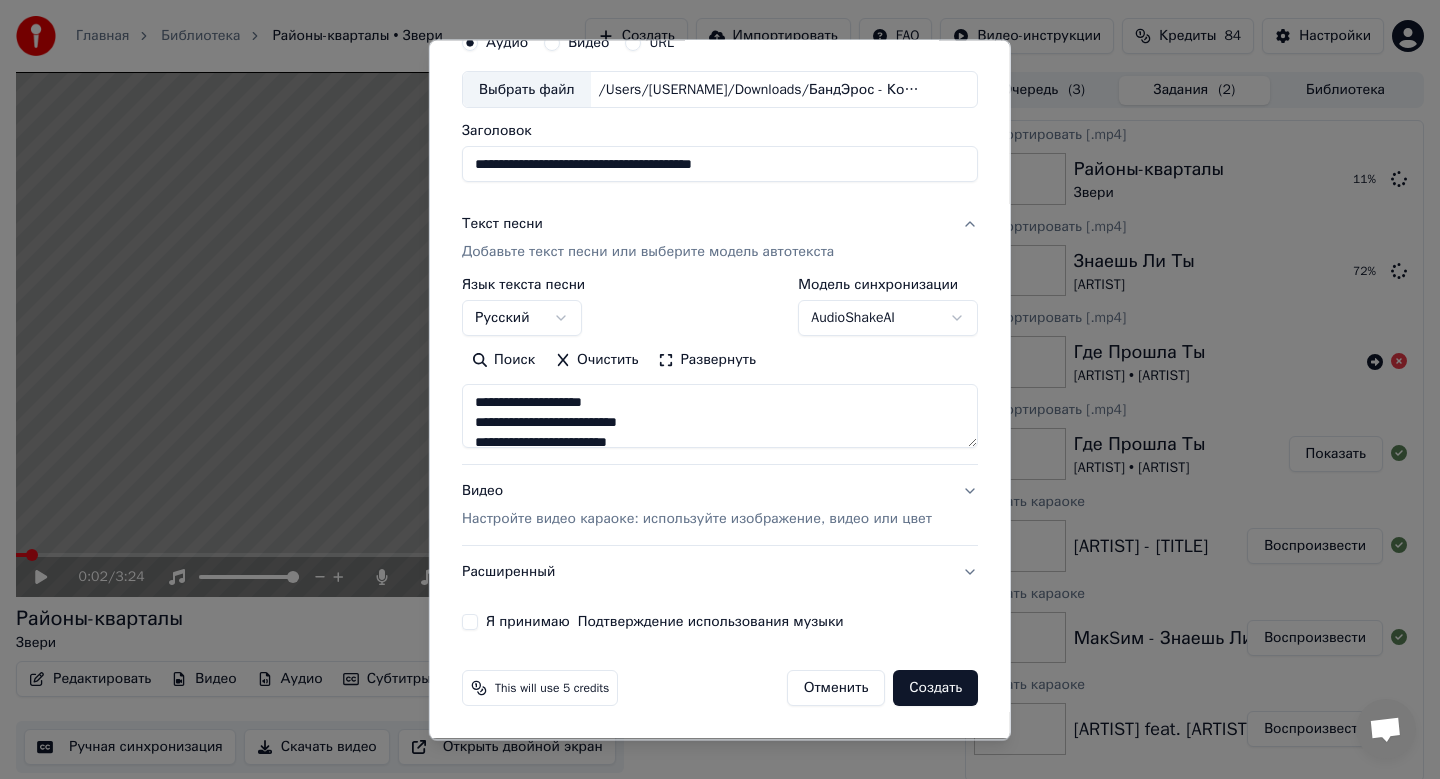 type on "**********" 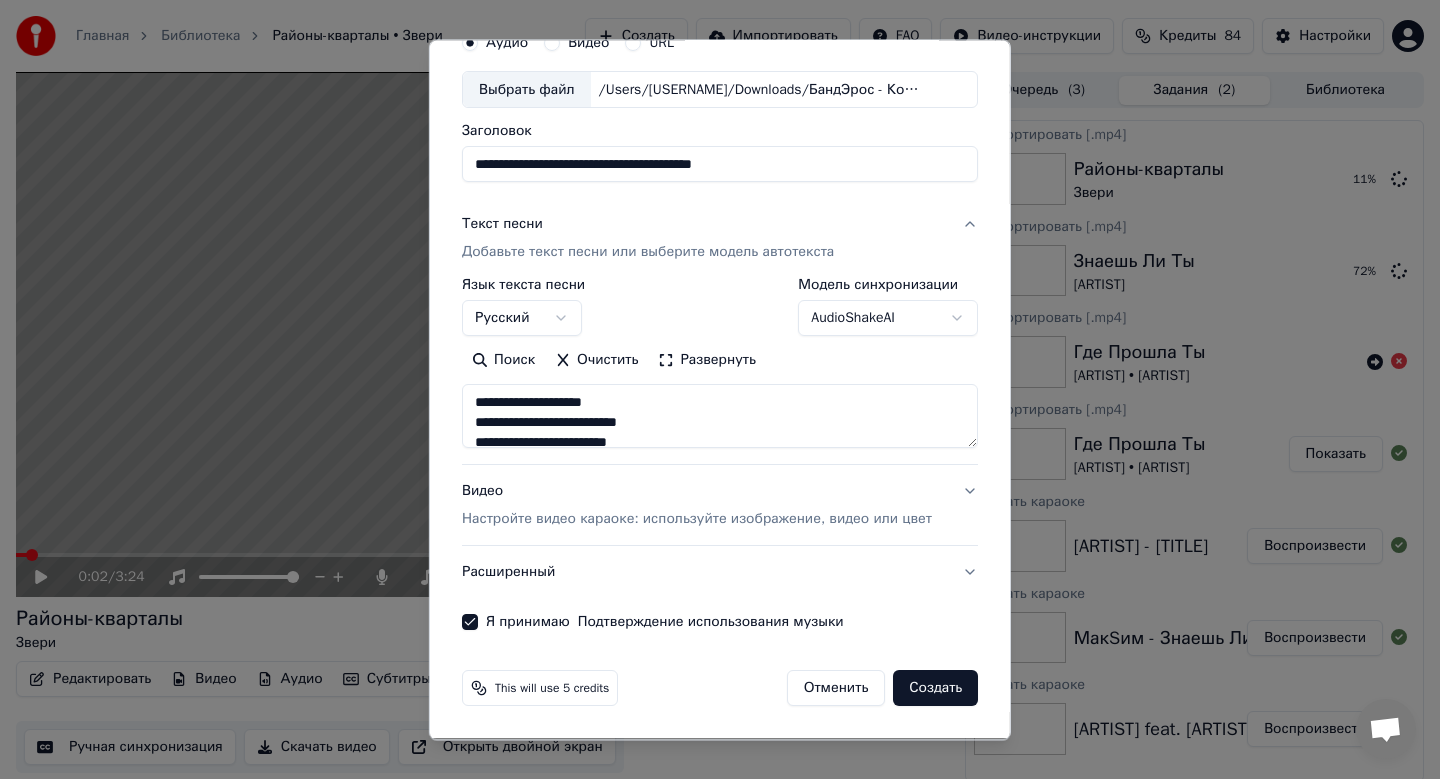 click on "Создать" at bounding box center (935, 689) 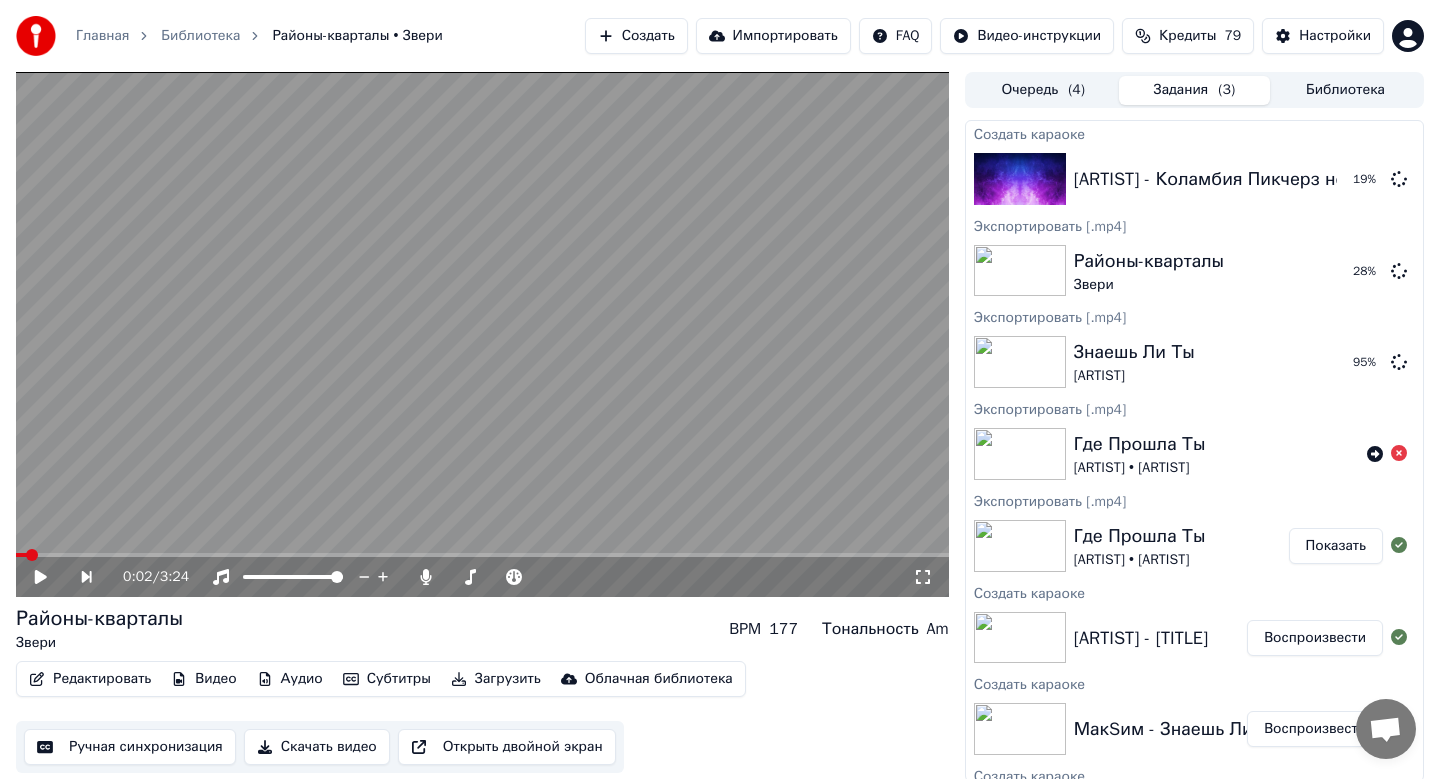 click on "Создать" at bounding box center (636, 36) 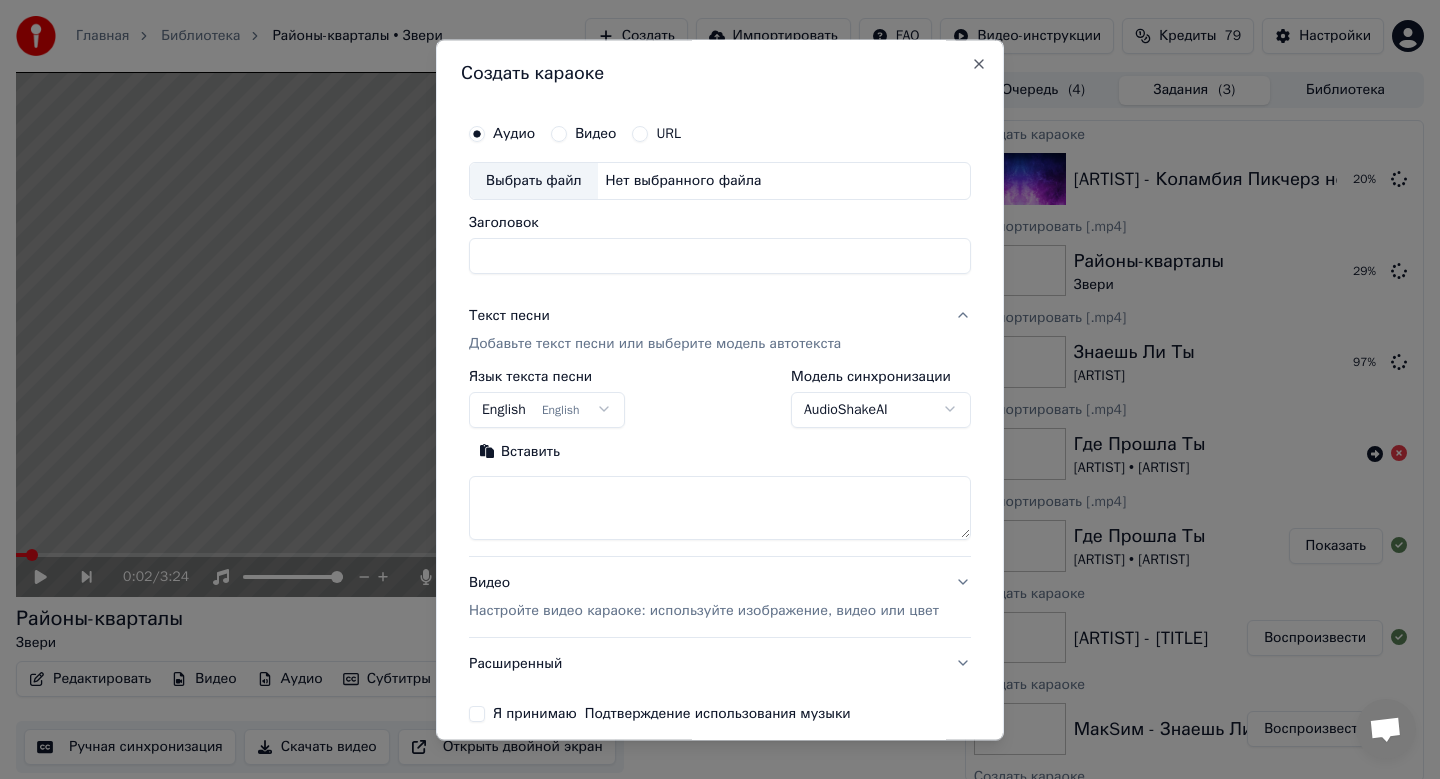 click on "Выбрать файл" at bounding box center (534, 181) 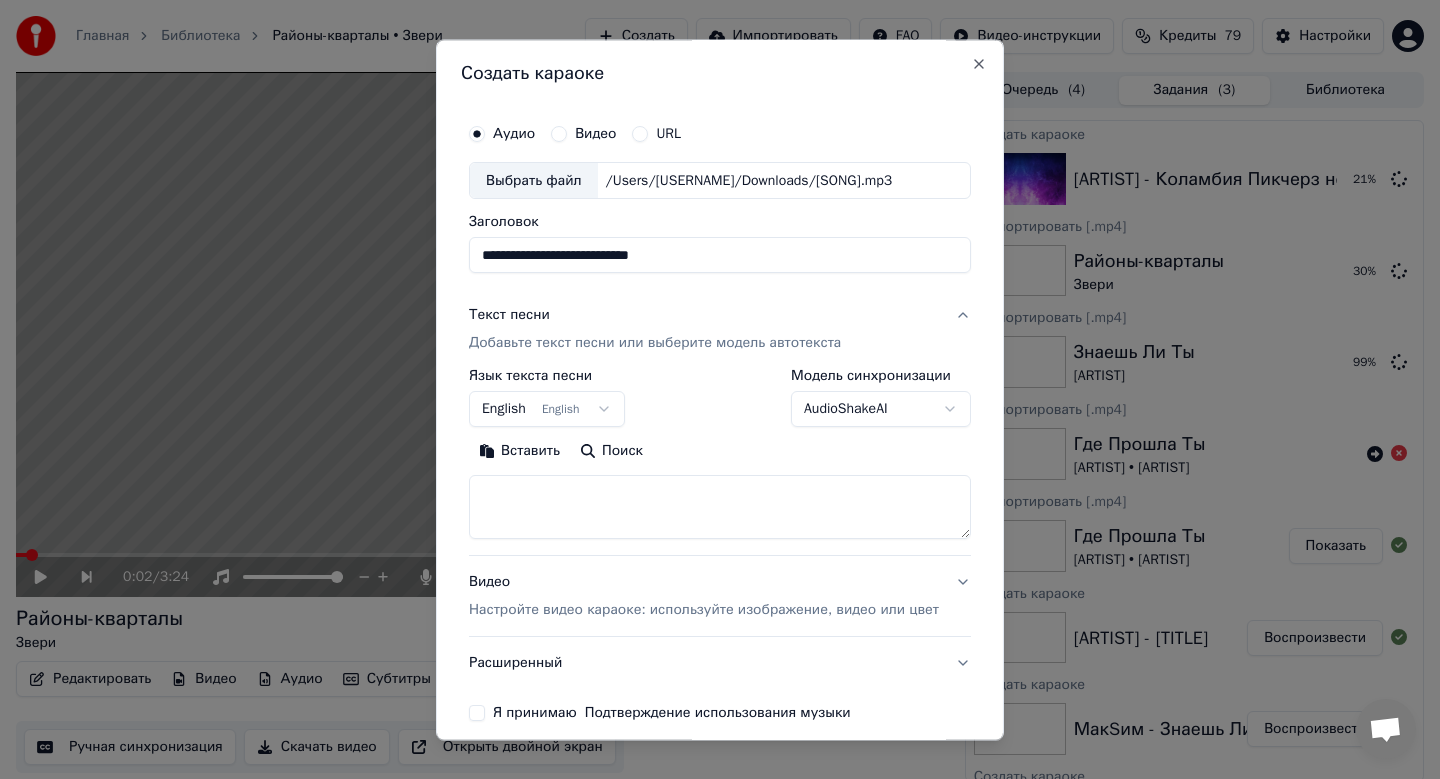 type on "**********" 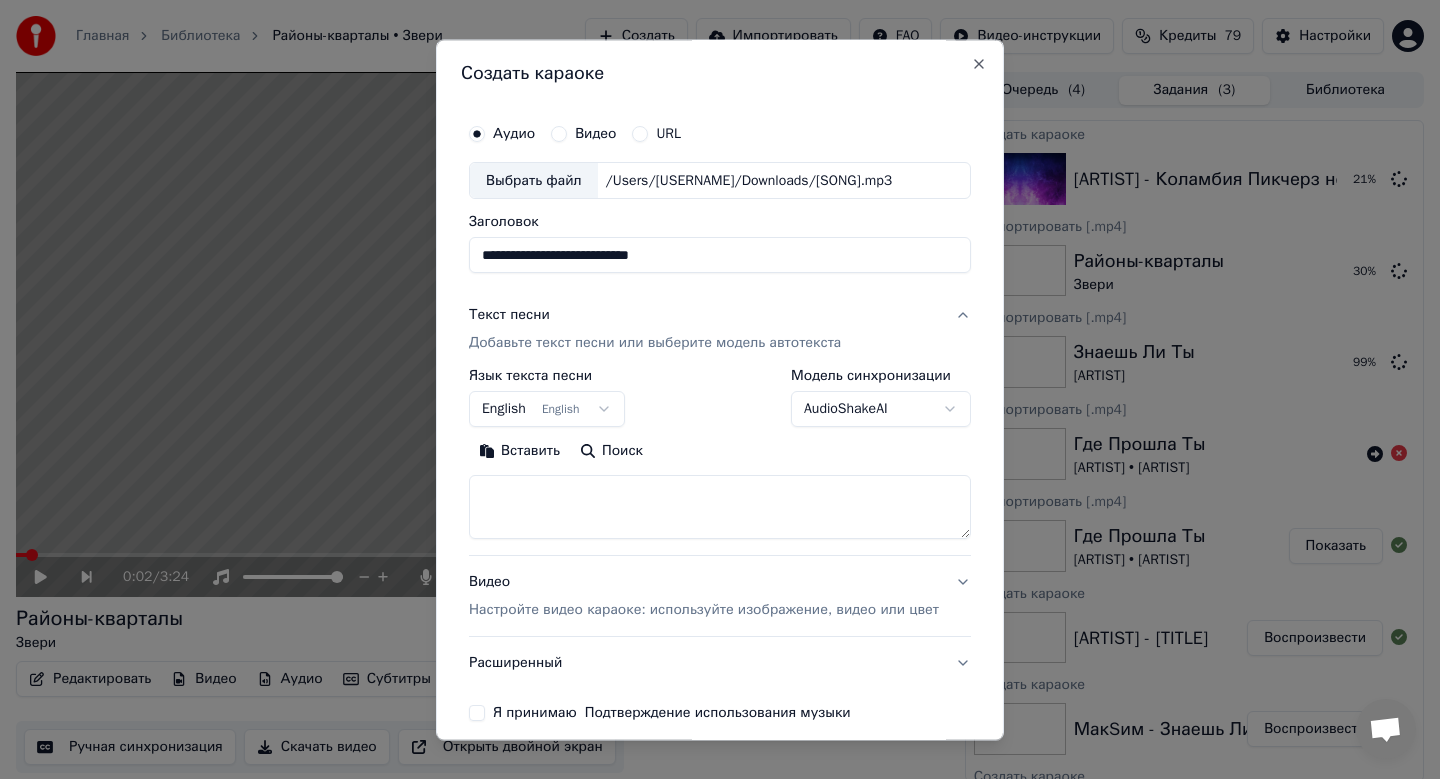 click on "Главная Библиотека Районы-кварталы • [ARTIST] Создать Импортировать FAQ Видео-инструкции Кредиты 79 Настройки 0:02  /  3:24 Районы-кварталы [ARTIST] BPM 177 Тональность Am Редактировать Видео Аудио Субтитры Загрузить Облачная библиотека Ручная синхронизация Скачать видео Открыть двойной экран Очередь ( 4 ) Задания ( 3 ) Библиотека Создать караоке БандЭрос - Коламбия Пикчерз не представляет 21 % Экспортировать [.mp4] Районы-кварталы [ARTIST] 30 % Экспортировать [.mp4] Знаешь Ли Ты [ARTIST] 99 % Экспортировать [.mp4] Где Прошла Ты [ARTIST] • [ARTIST] Экспортировать [.mp4] Где Прошла Ты Аудио" at bounding box center (720, 389) 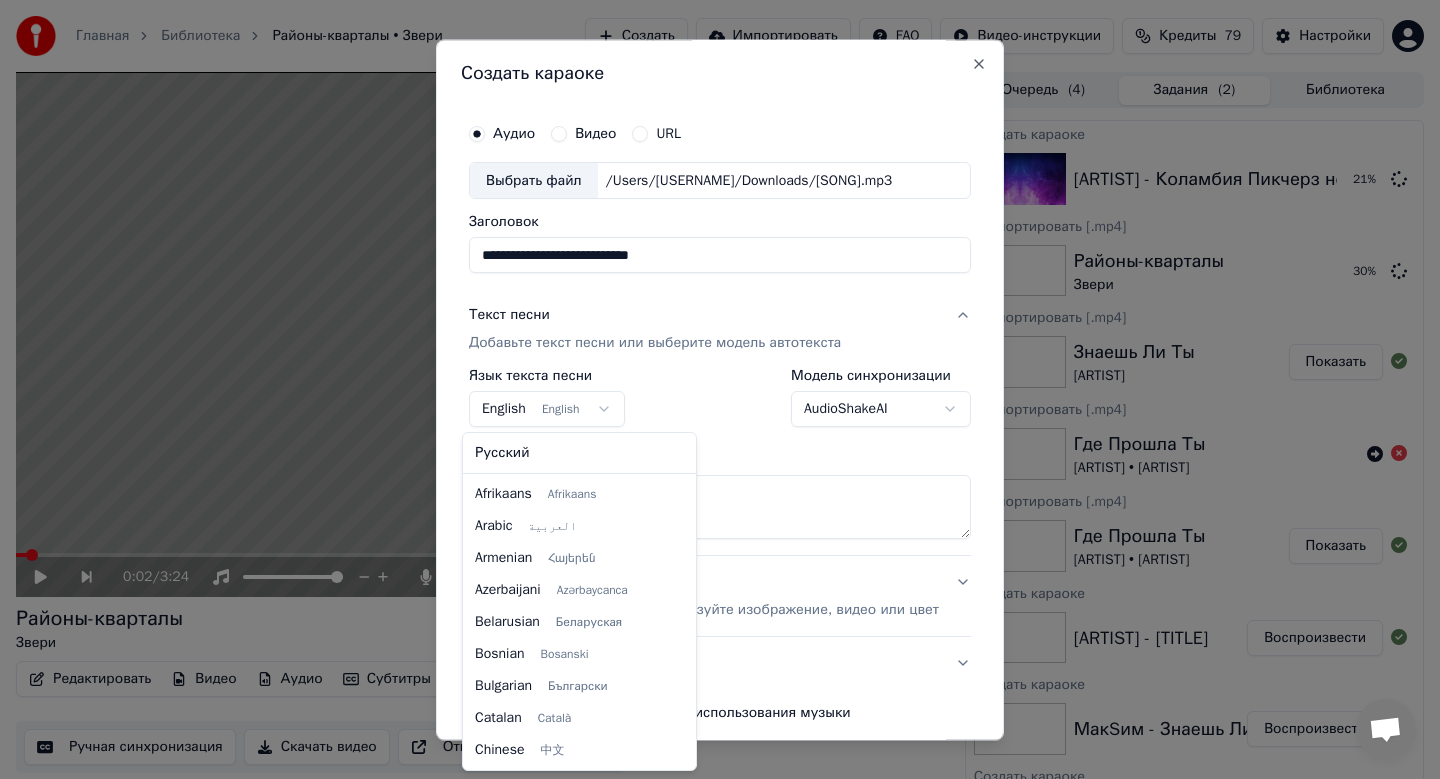 scroll, scrollTop: 160, scrollLeft: 0, axis: vertical 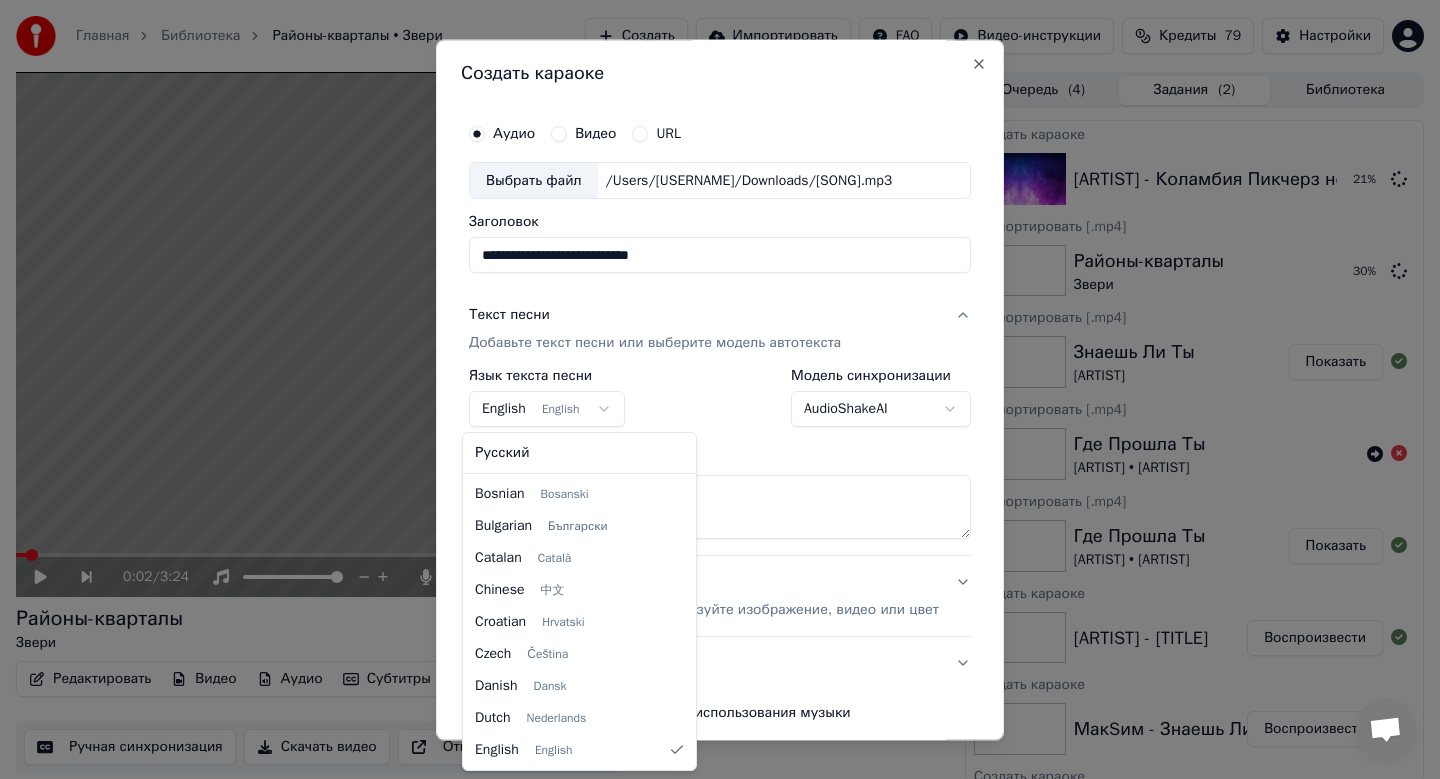 select on "**" 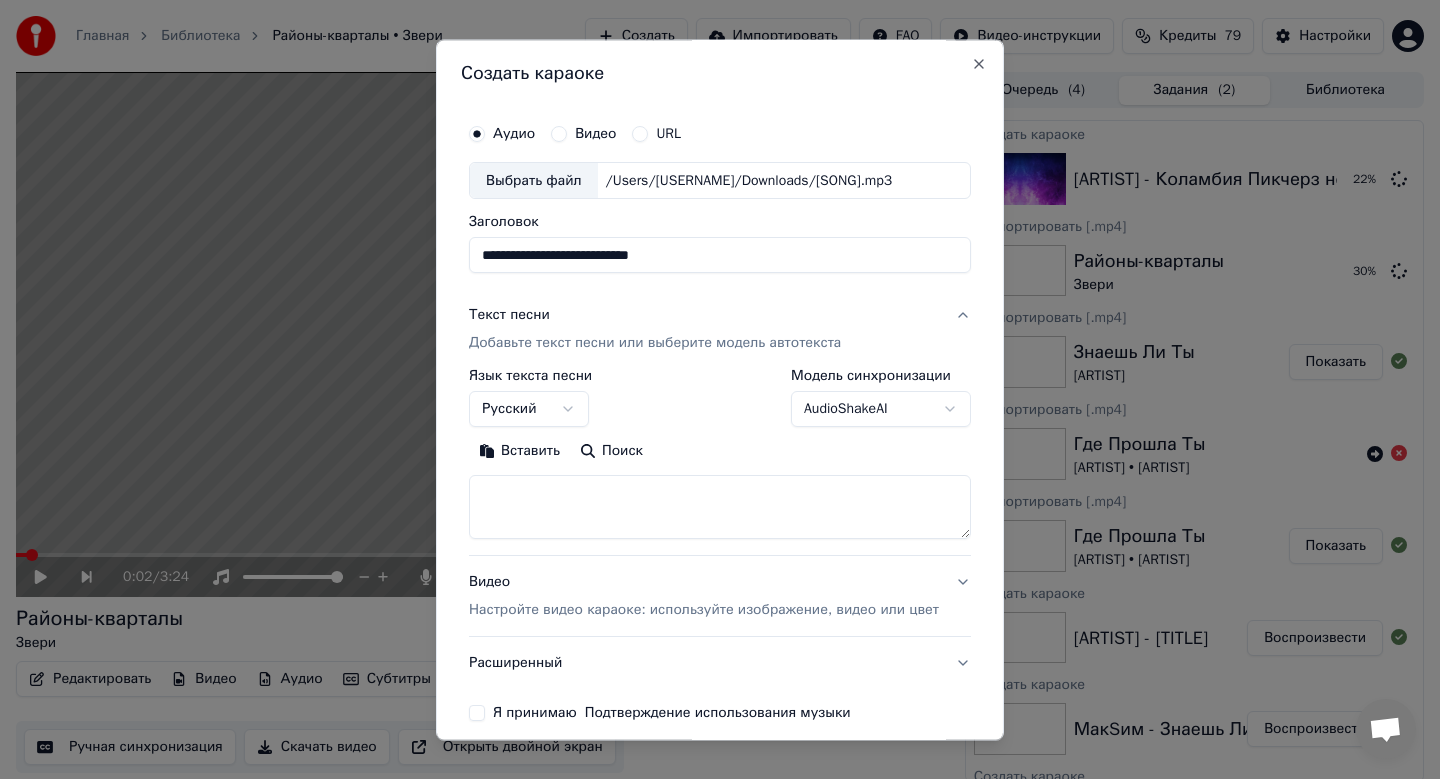 click on "Вставить" at bounding box center (519, 452) 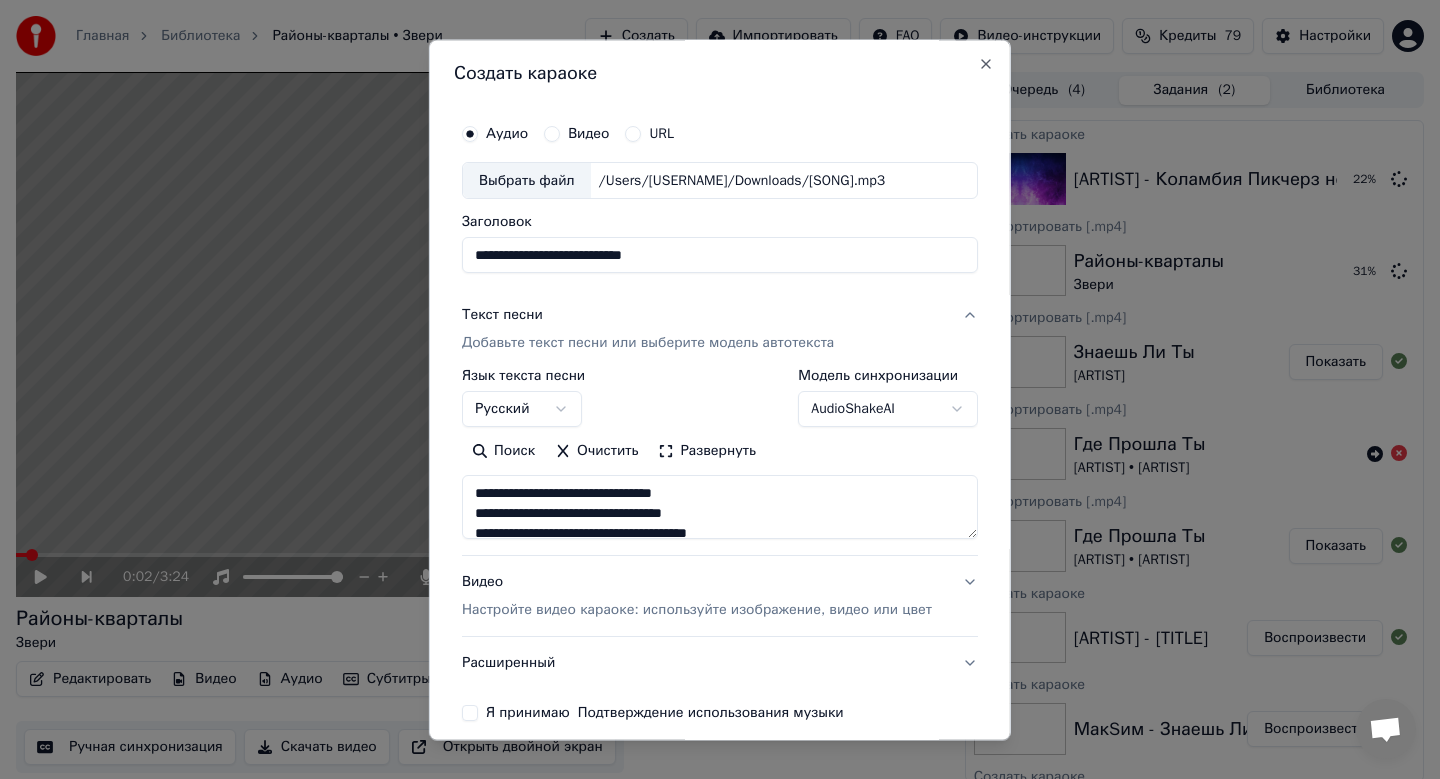 scroll, scrollTop: 45, scrollLeft: 0, axis: vertical 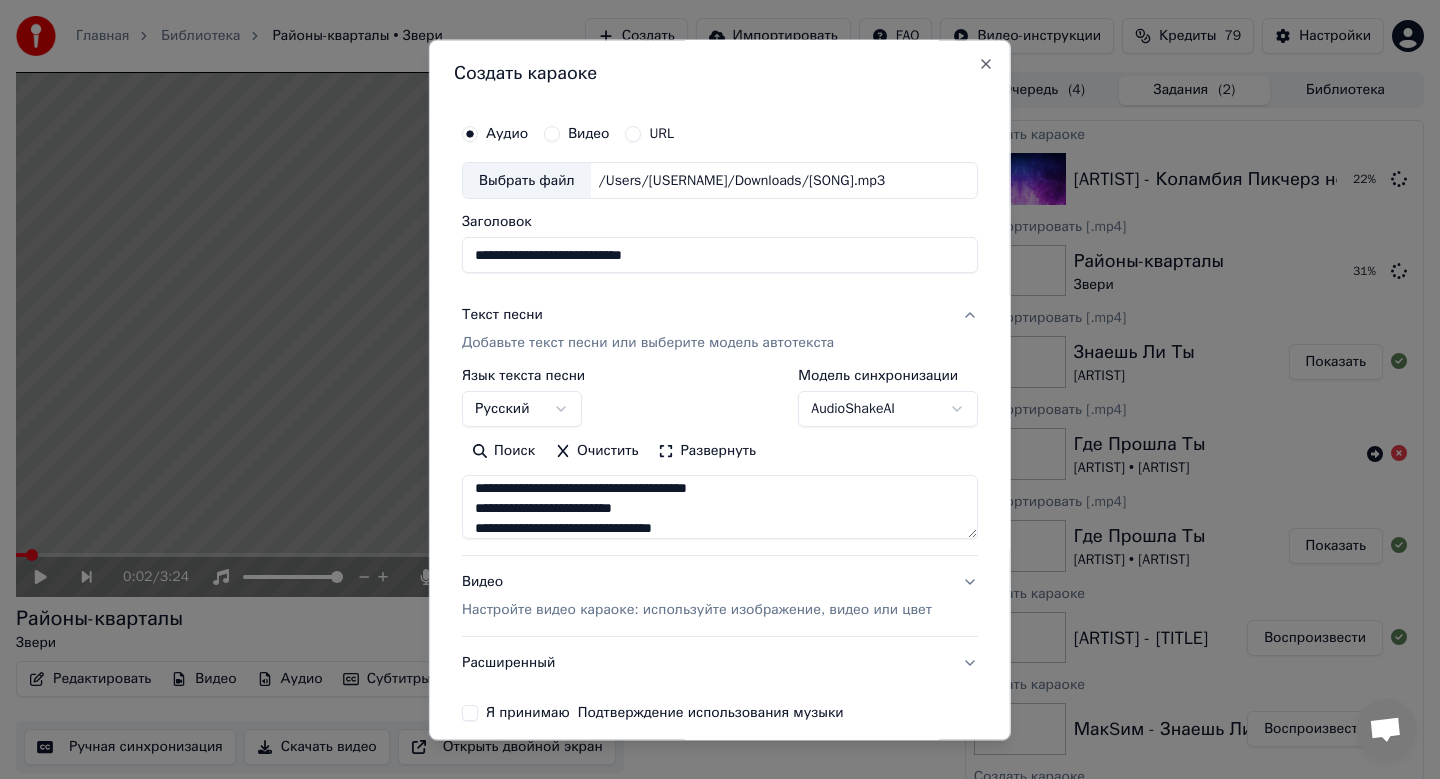 click on "Настройте видео караоке: используйте изображение, видео или цвет" at bounding box center [697, 611] 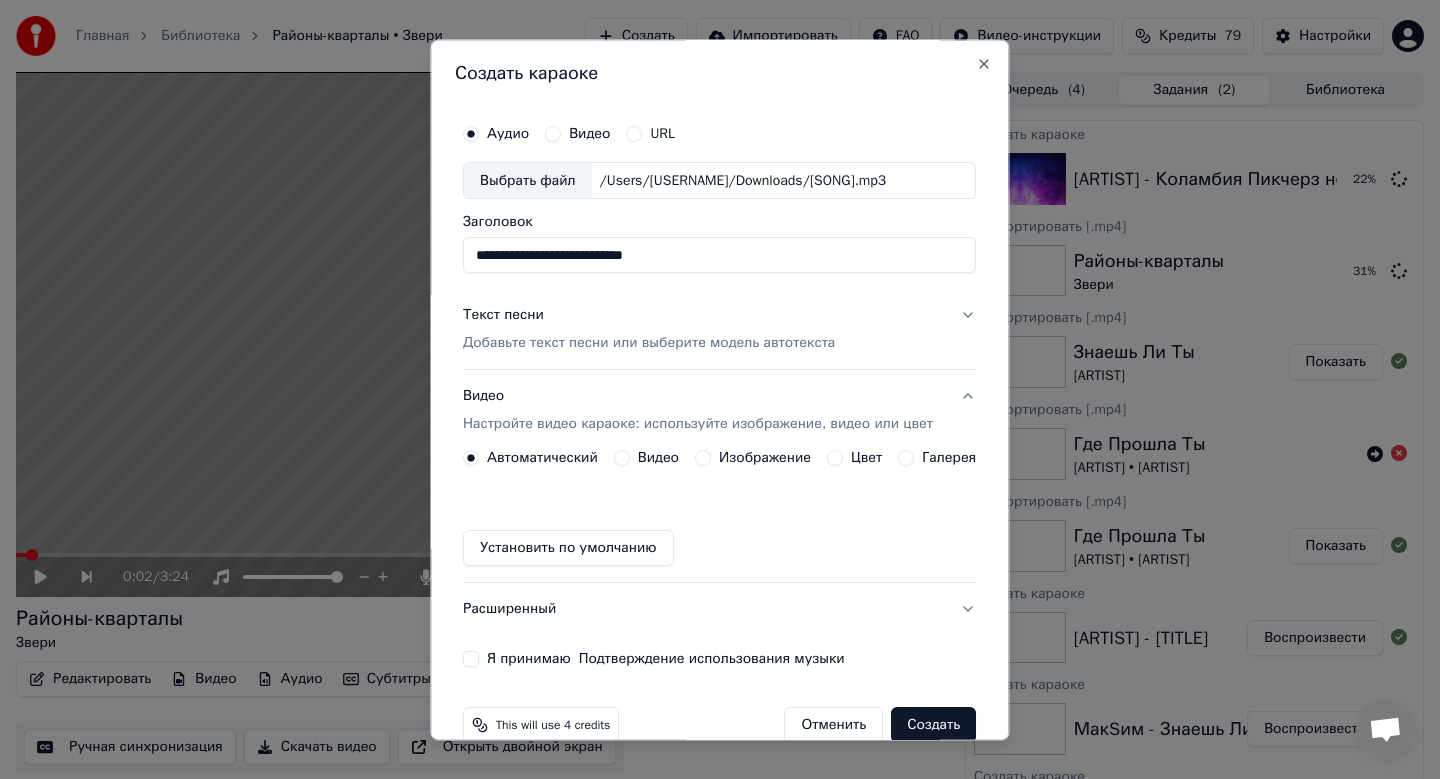 click on "Изображение" at bounding box center (765, 459) 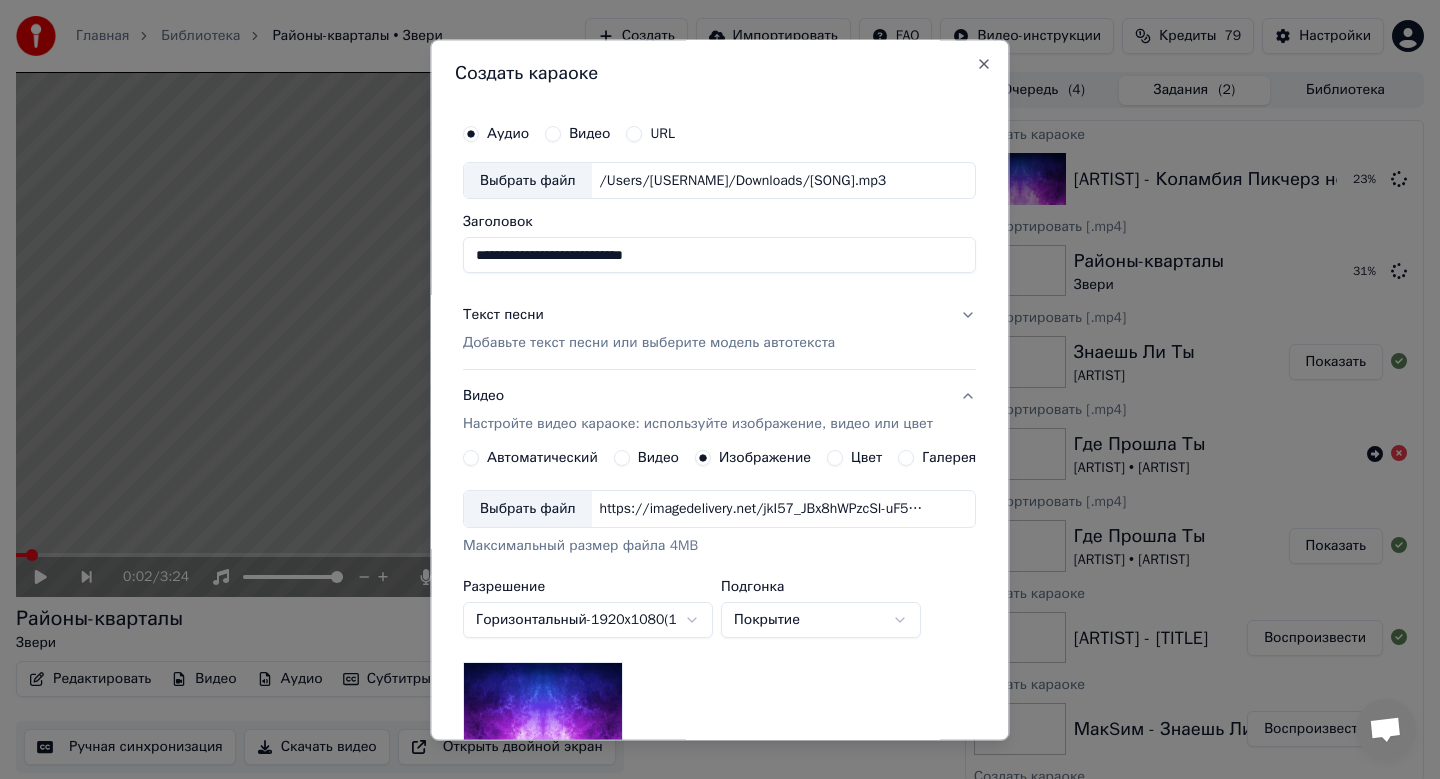 click on "Выбрать файл" at bounding box center (528, 510) 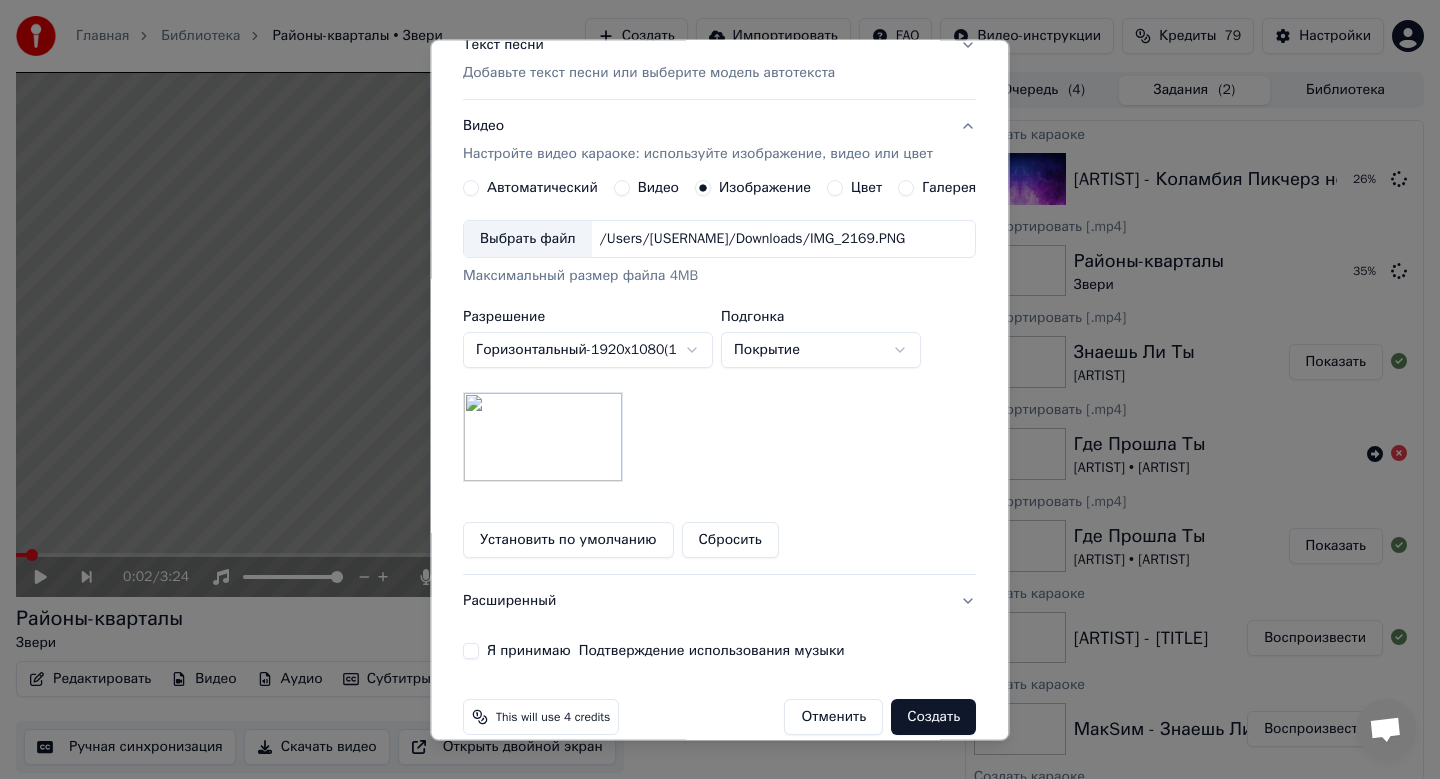 scroll, scrollTop: 274, scrollLeft: 0, axis: vertical 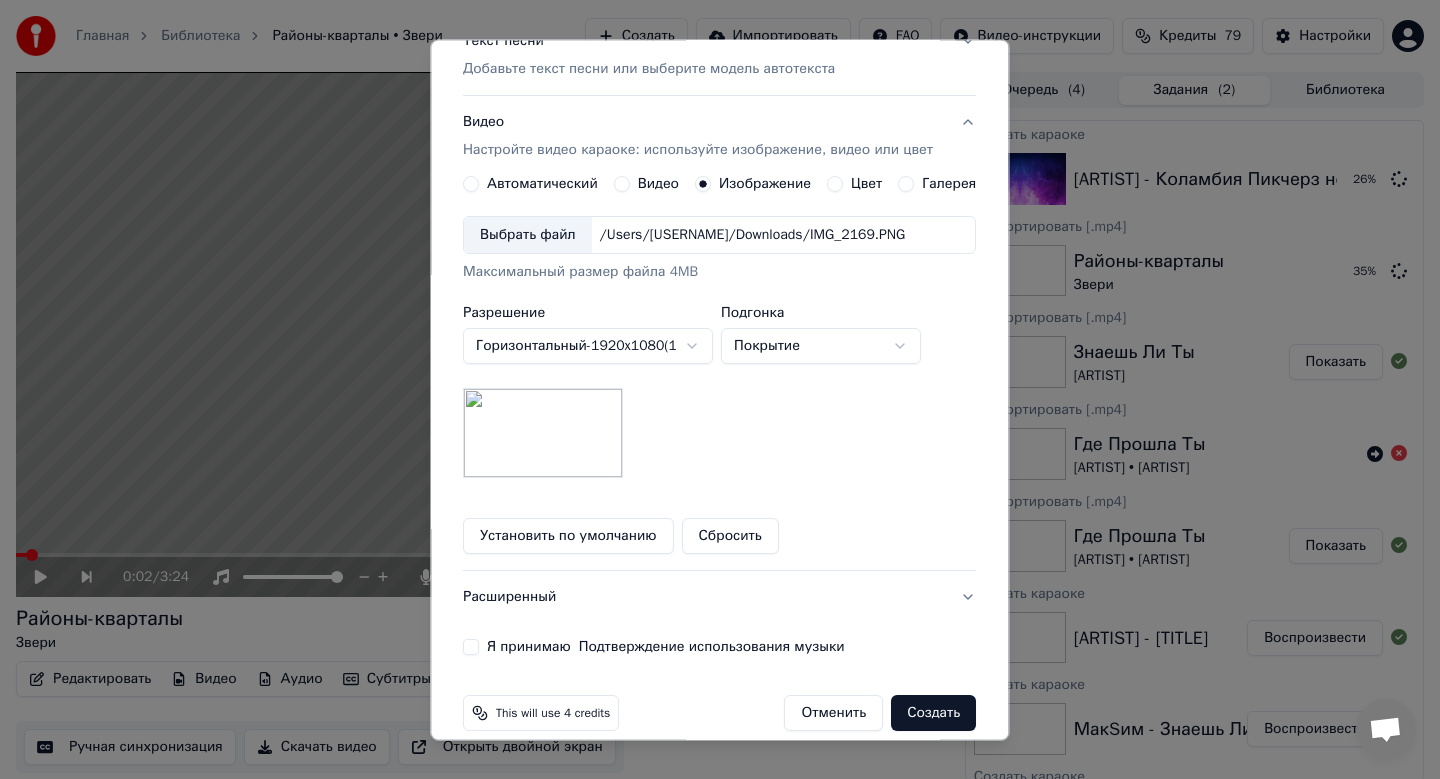 click on "**********" at bounding box center (719, 248) 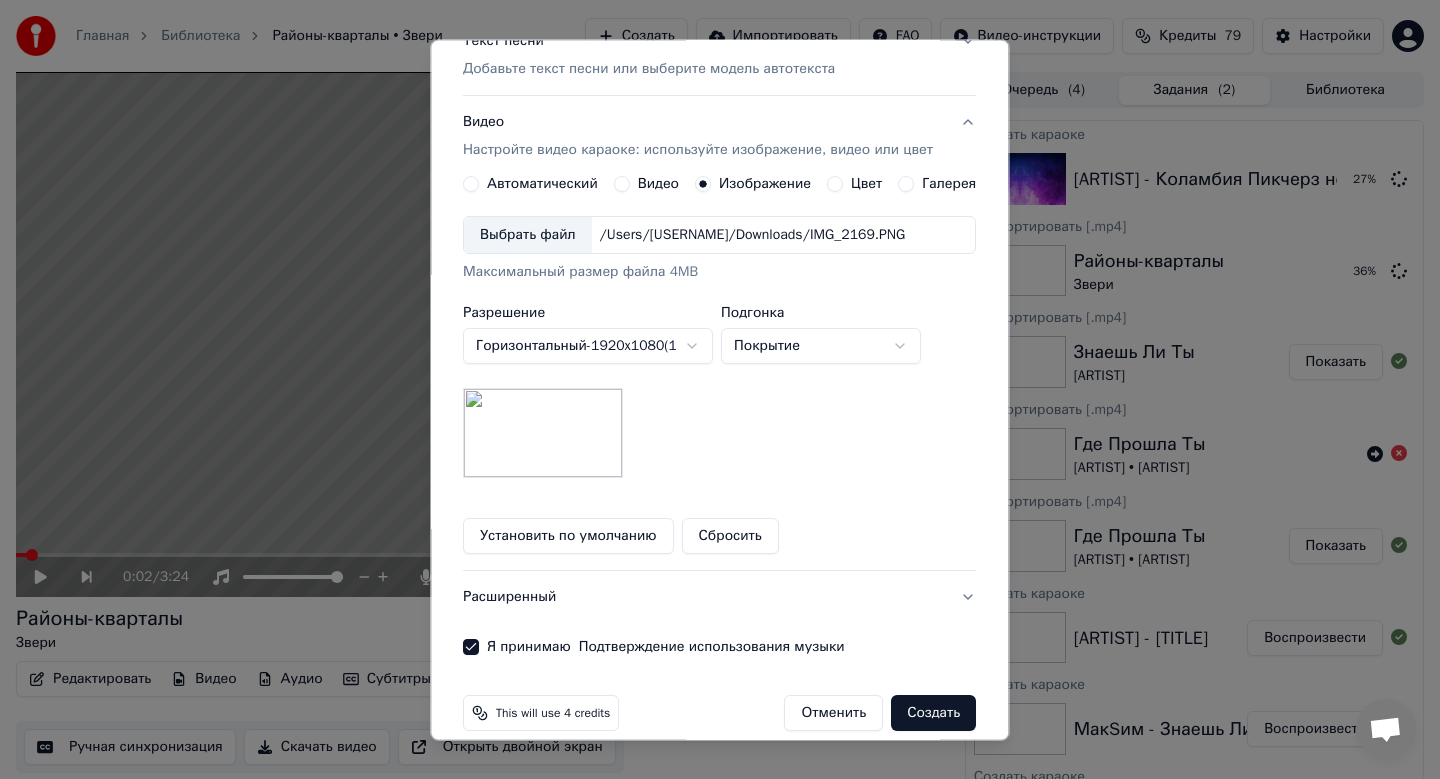 click on "Создать" at bounding box center (934, 714) 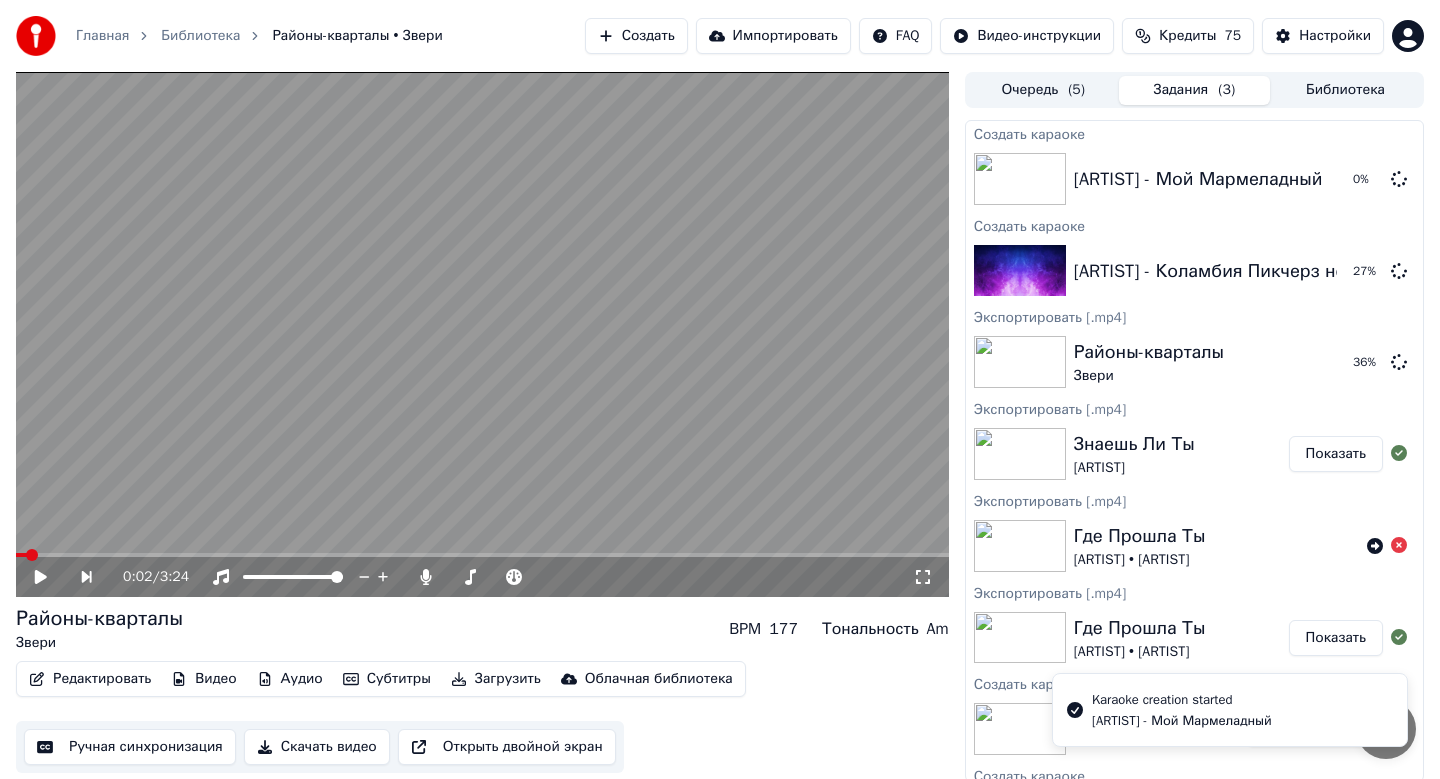 scroll, scrollTop: 0, scrollLeft: 0, axis: both 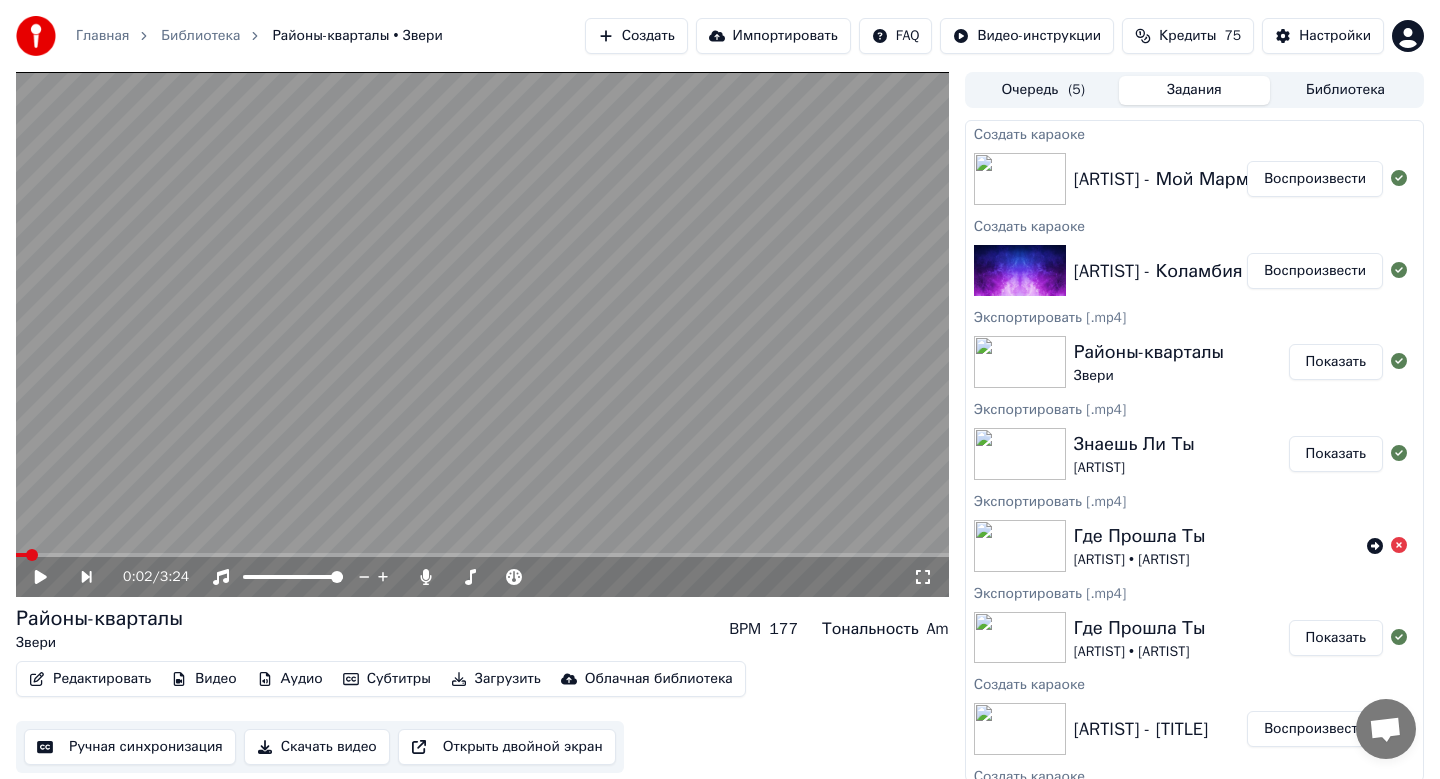 click on "Воспроизвести" at bounding box center (1315, 271) 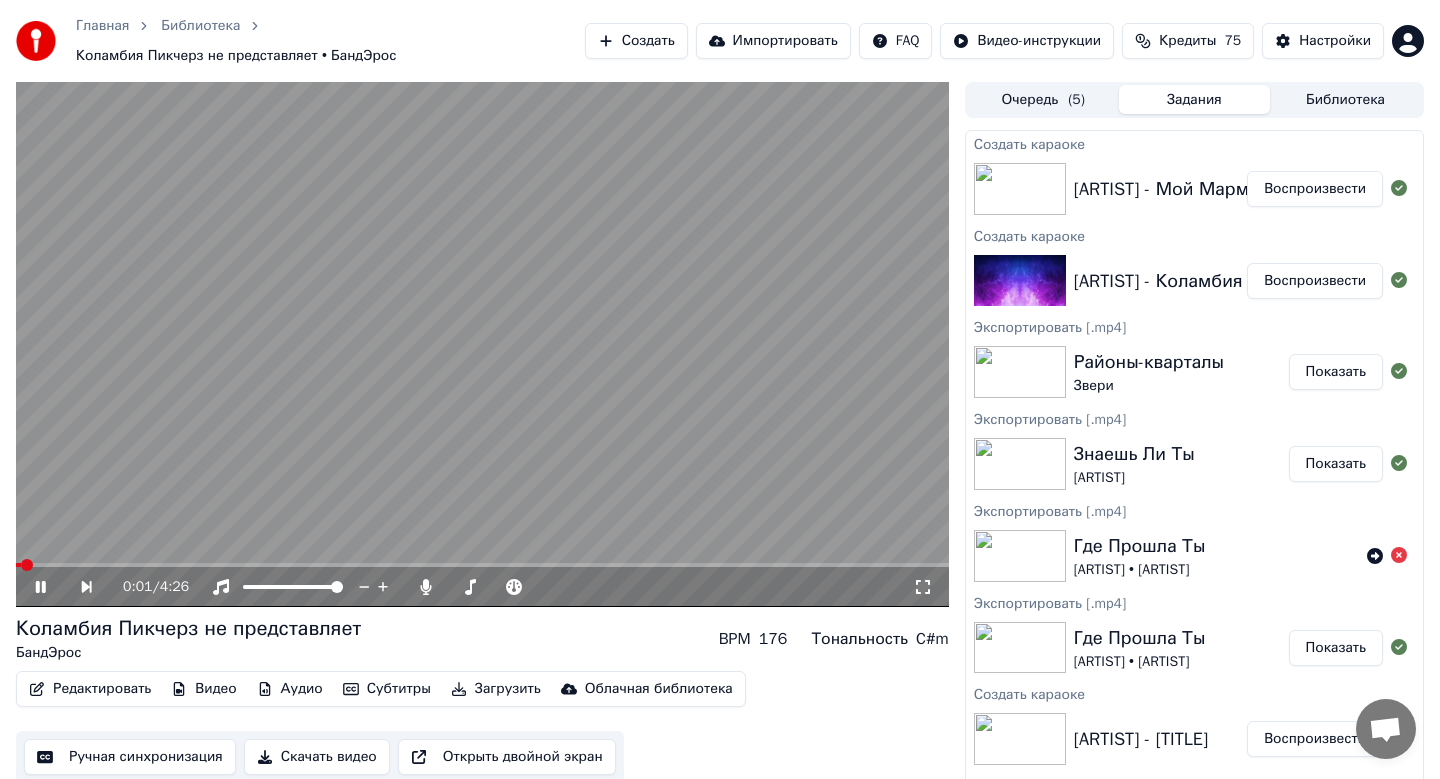 click on "Редактировать" at bounding box center (90, 689) 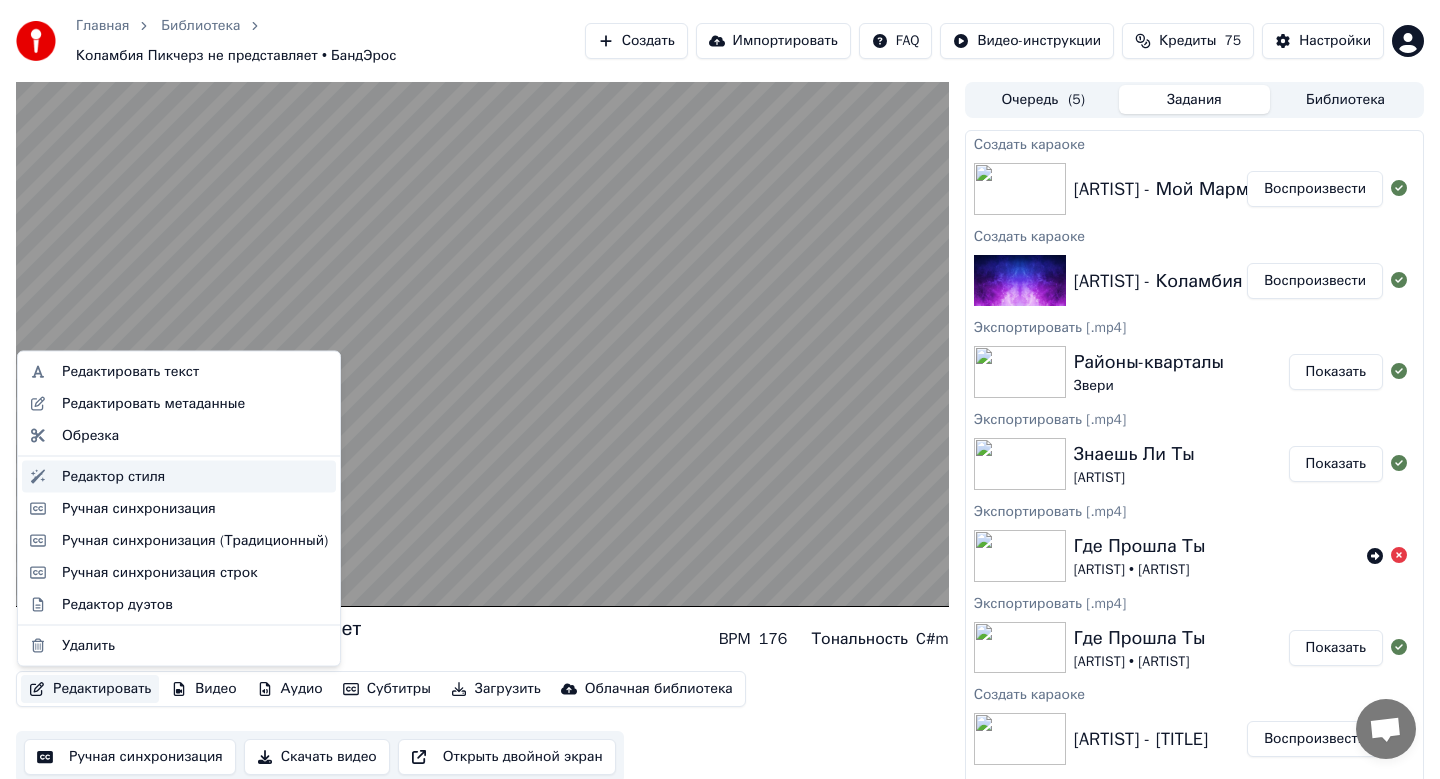 click on "Редактор стиля" at bounding box center (195, 476) 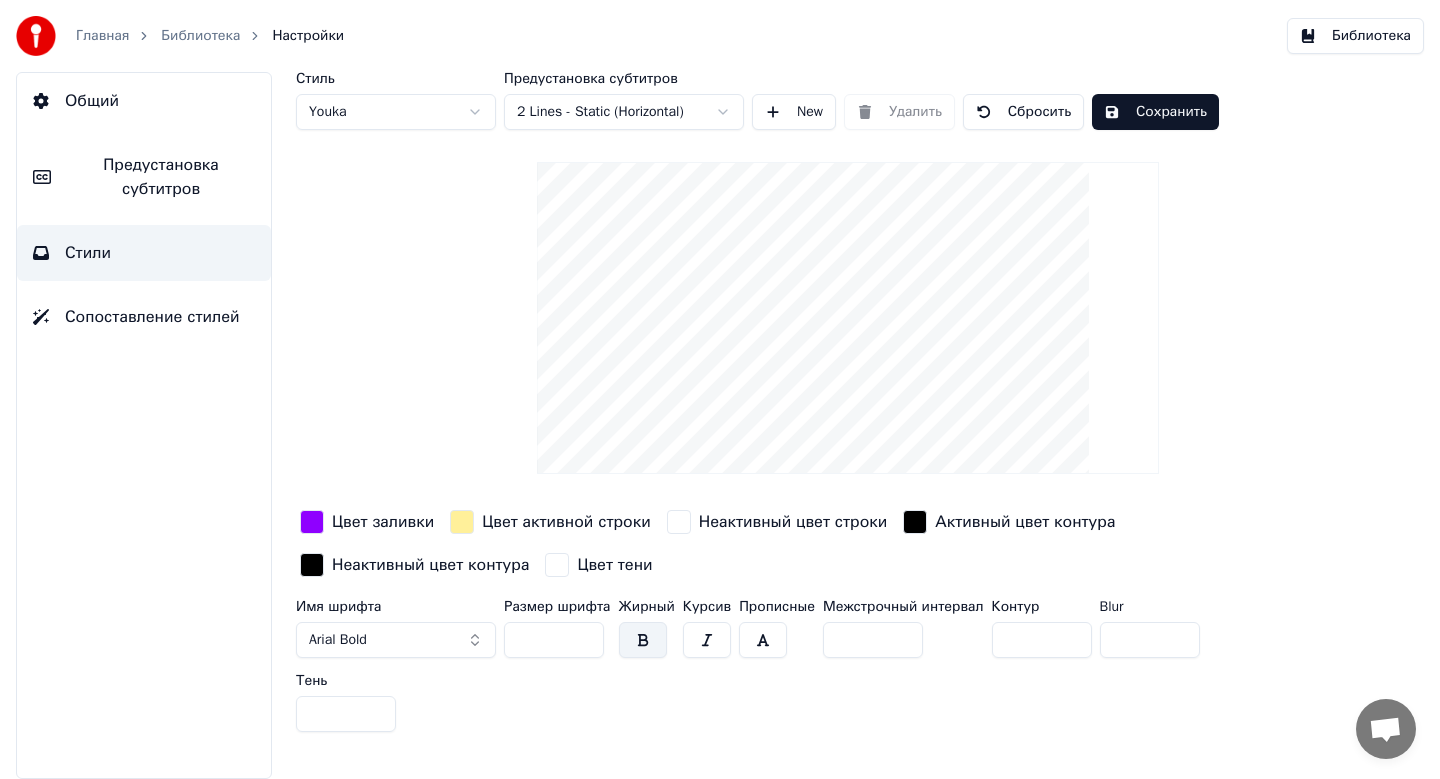 click on "Библиотека" at bounding box center (1355, 36) 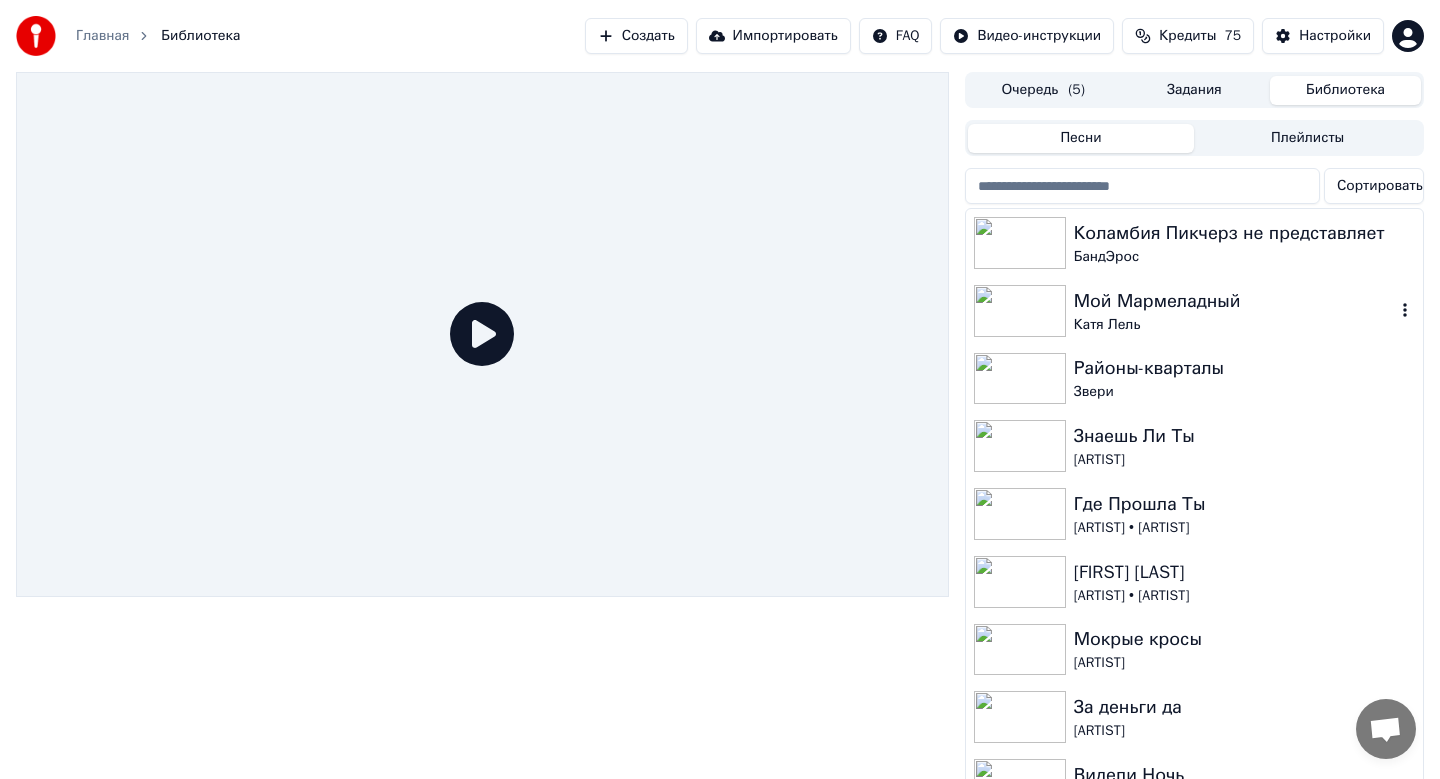 click on "Мой Мармеладный" at bounding box center [1234, 301] 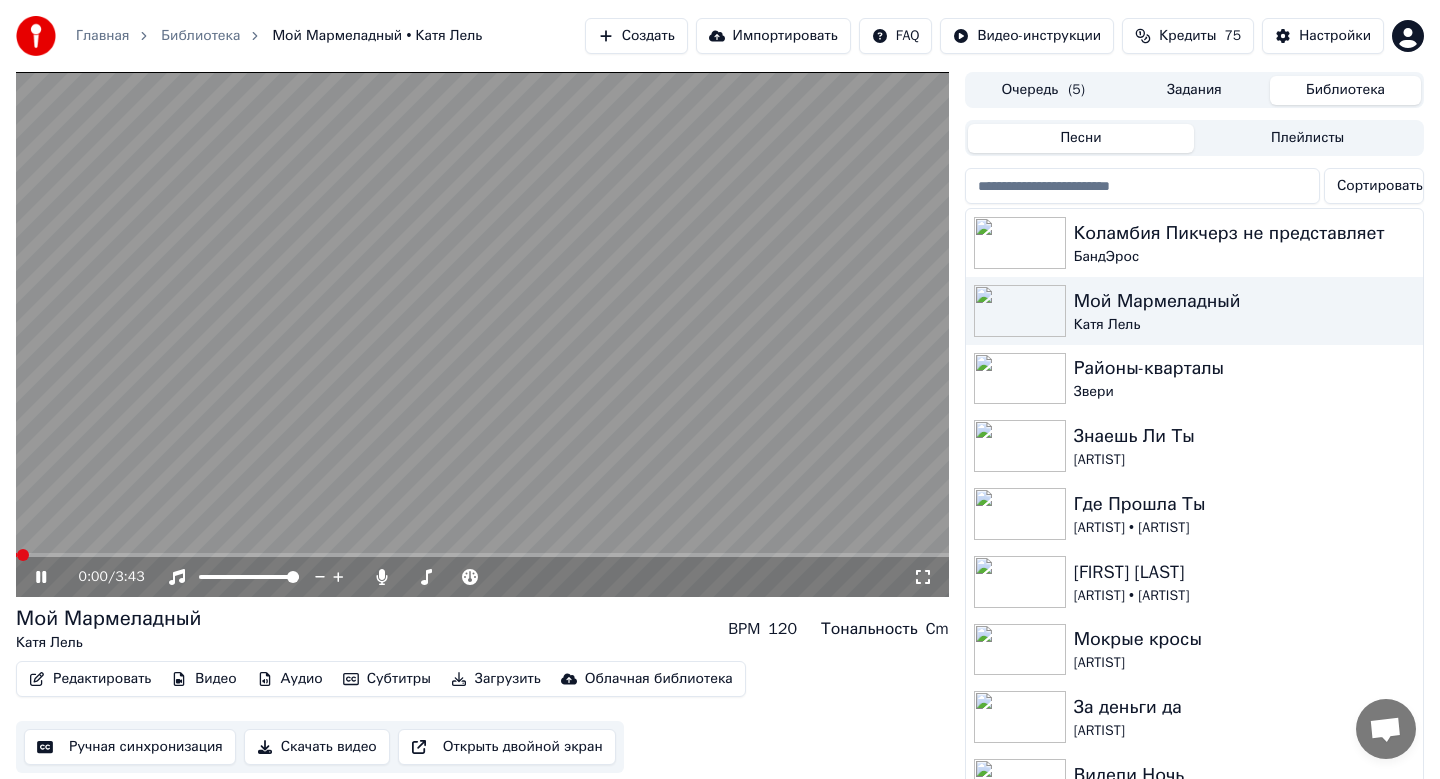 click on "Скачать видео" at bounding box center [317, 747] 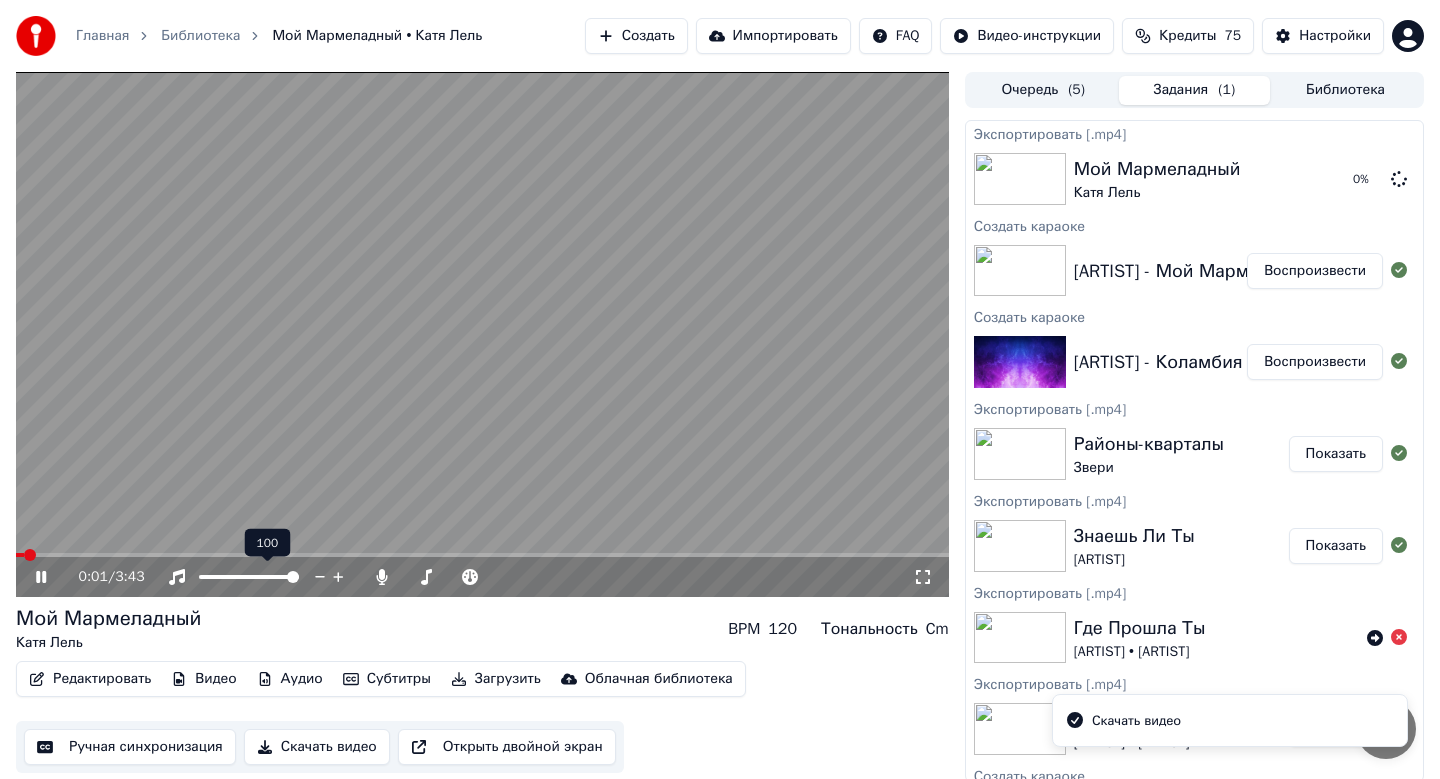 click 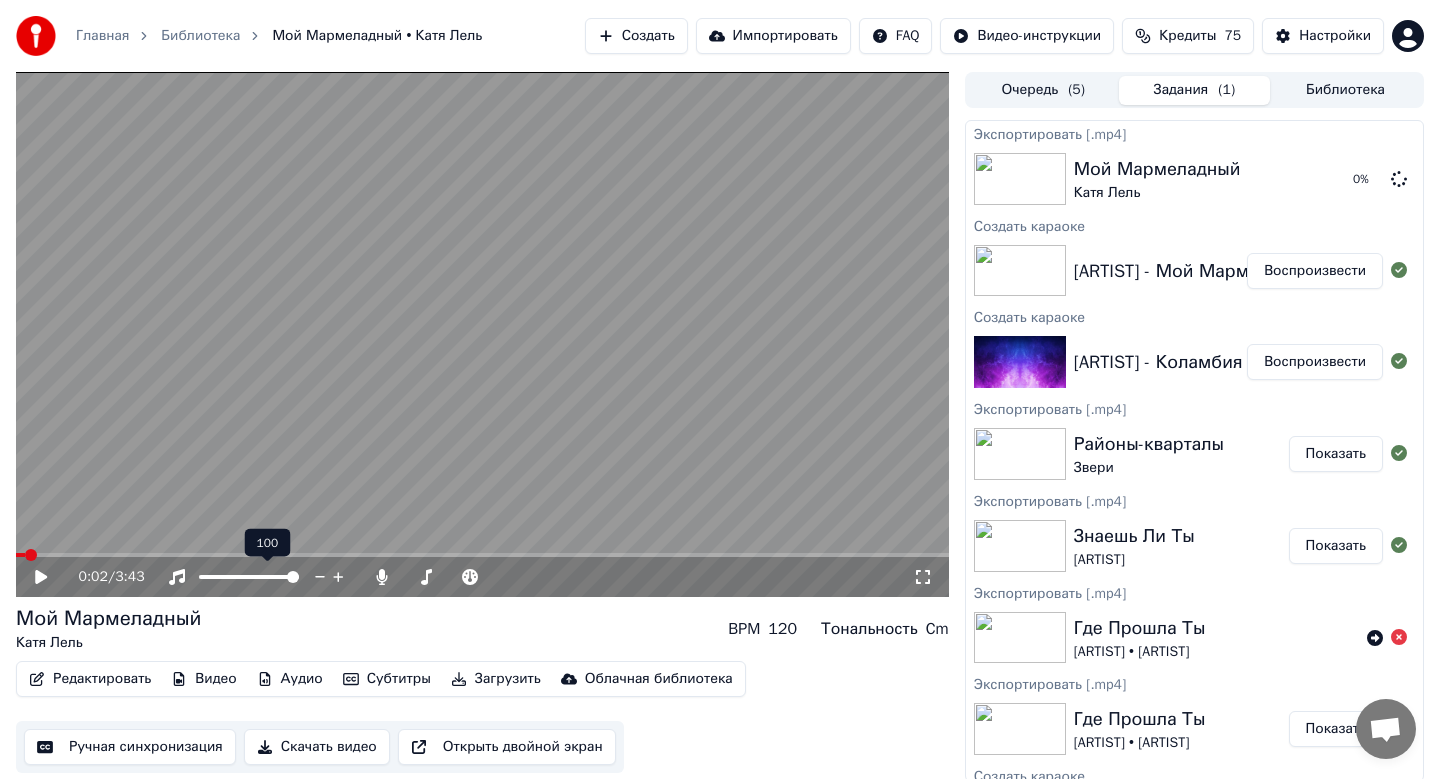 click on "[ARTIST] - Коламбия Пикчерз не представляет" at bounding box center (1270, 362) 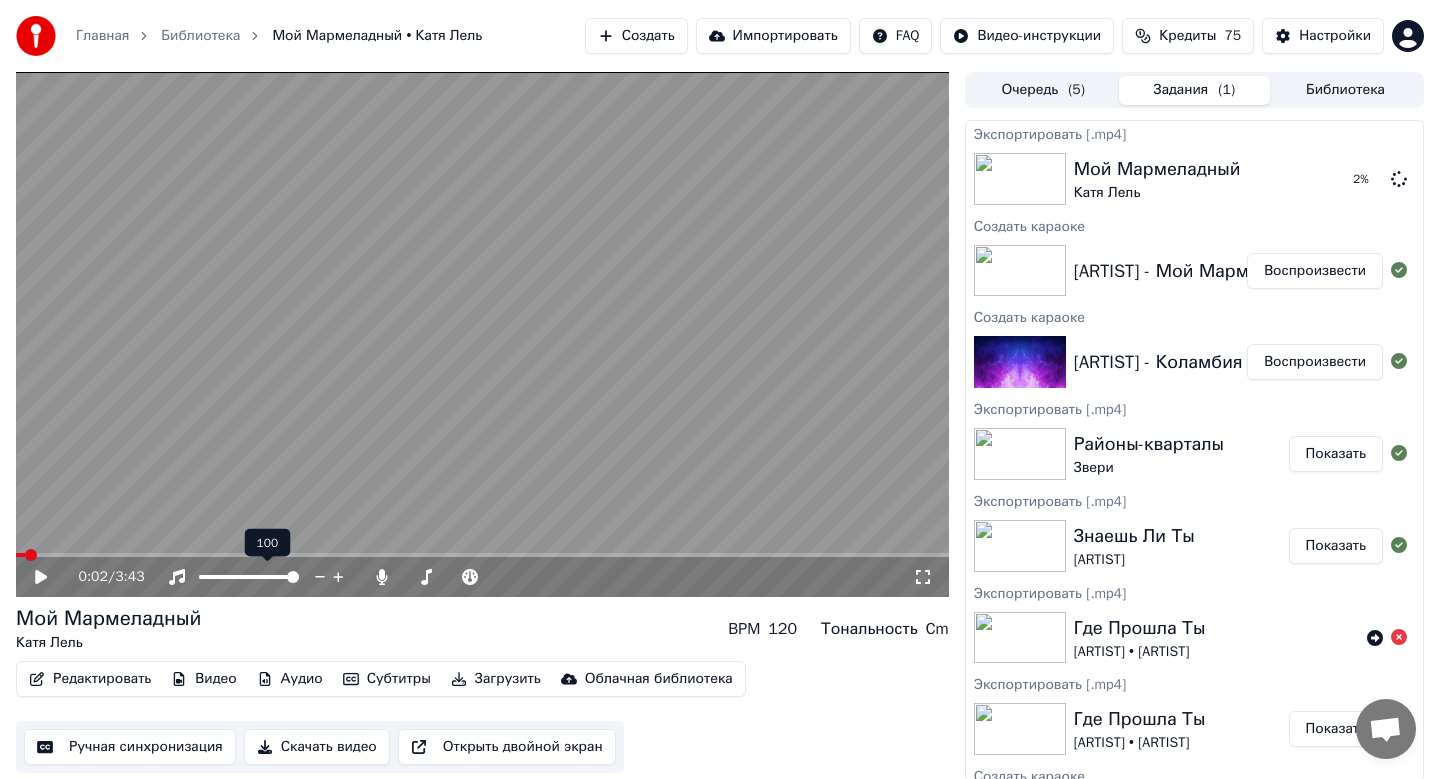 click on "Загрузить" at bounding box center (496, 679) 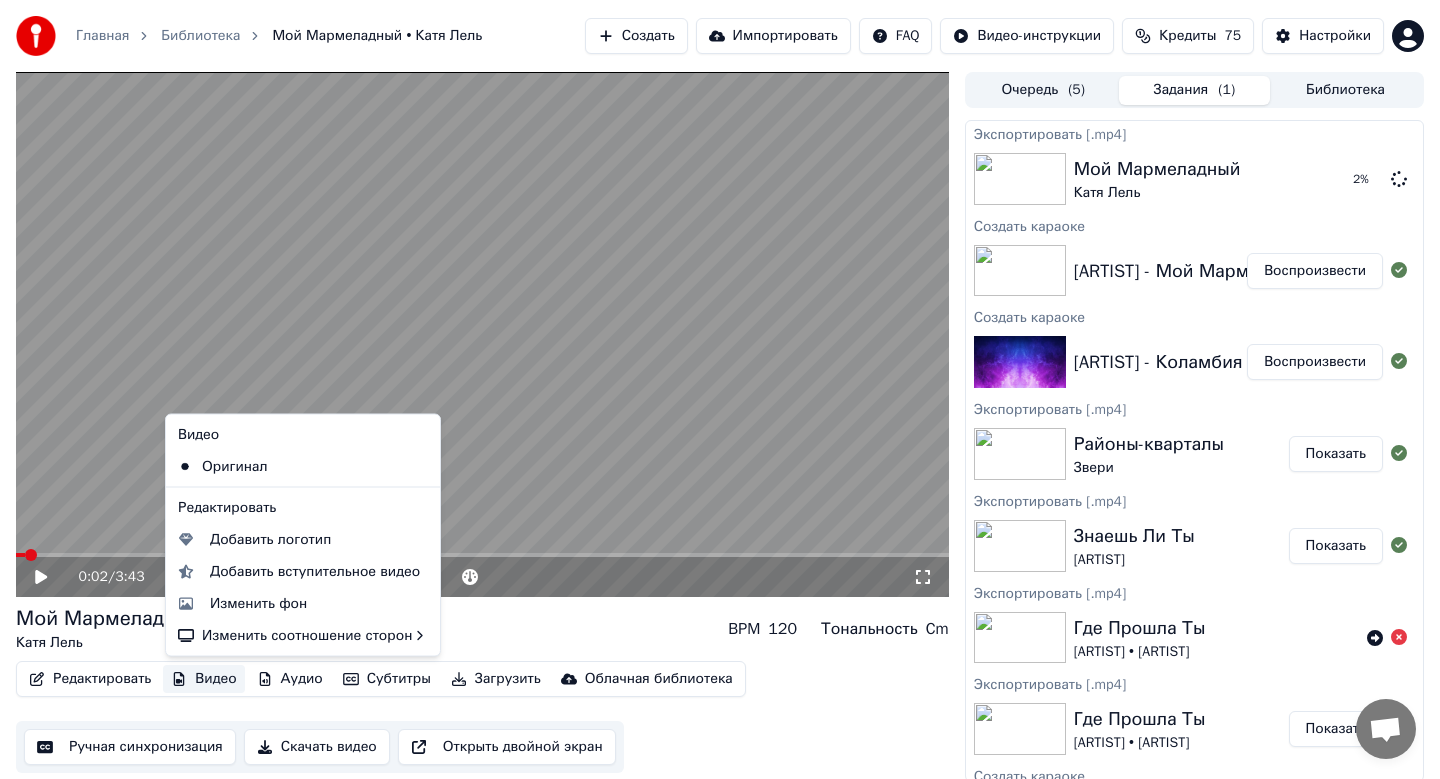 click on "Видео" at bounding box center (203, 679) 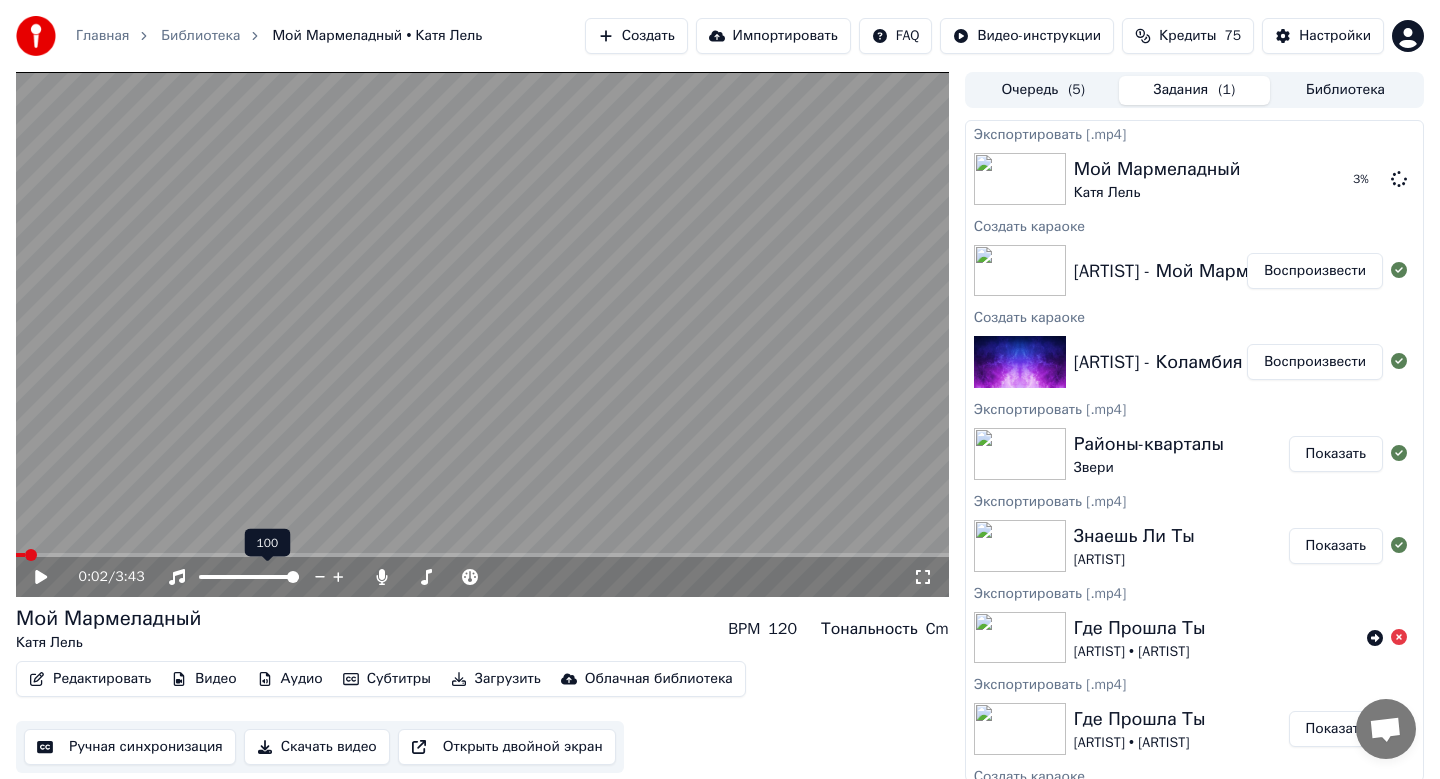 click on "Видео" at bounding box center [203, 679] 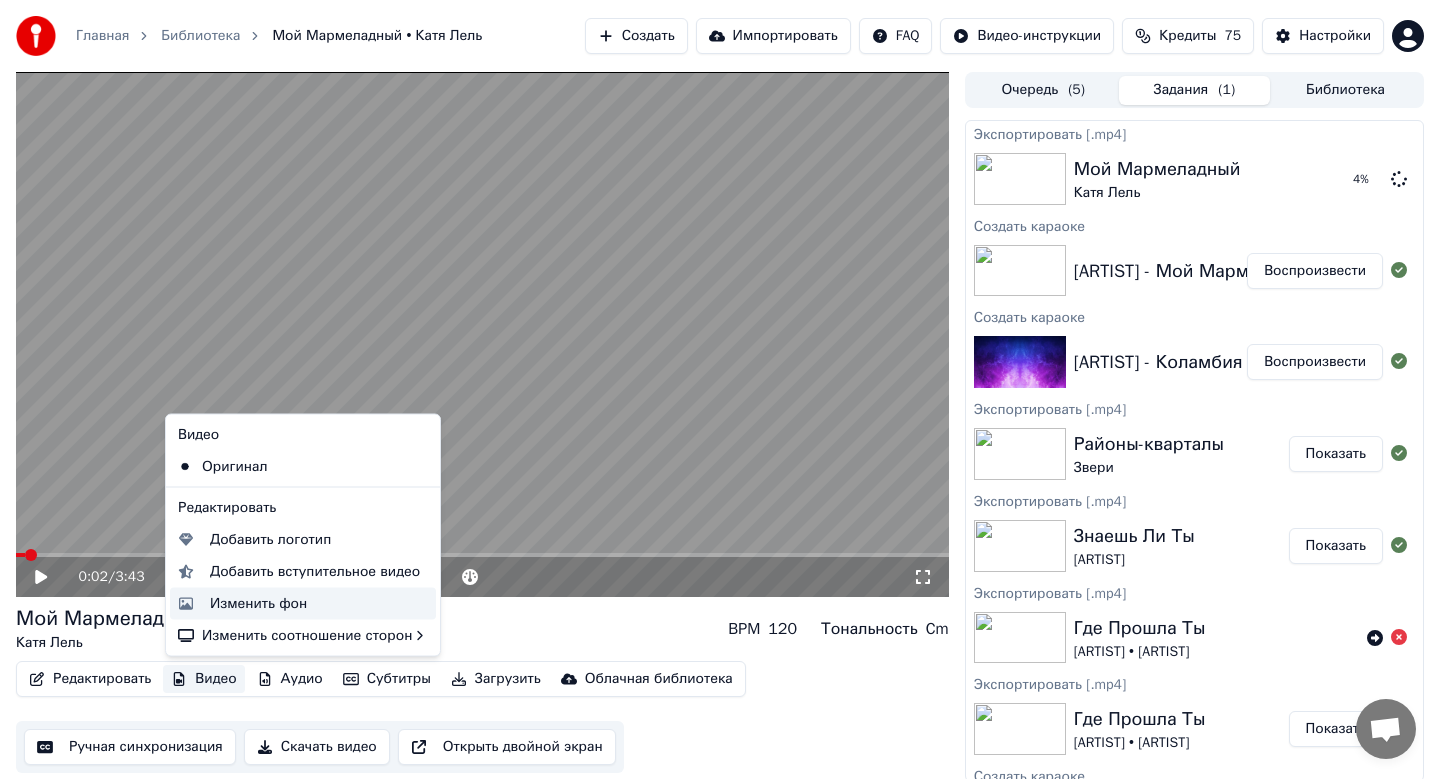 click on "Изменить фон" at bounding box center (303, 603) 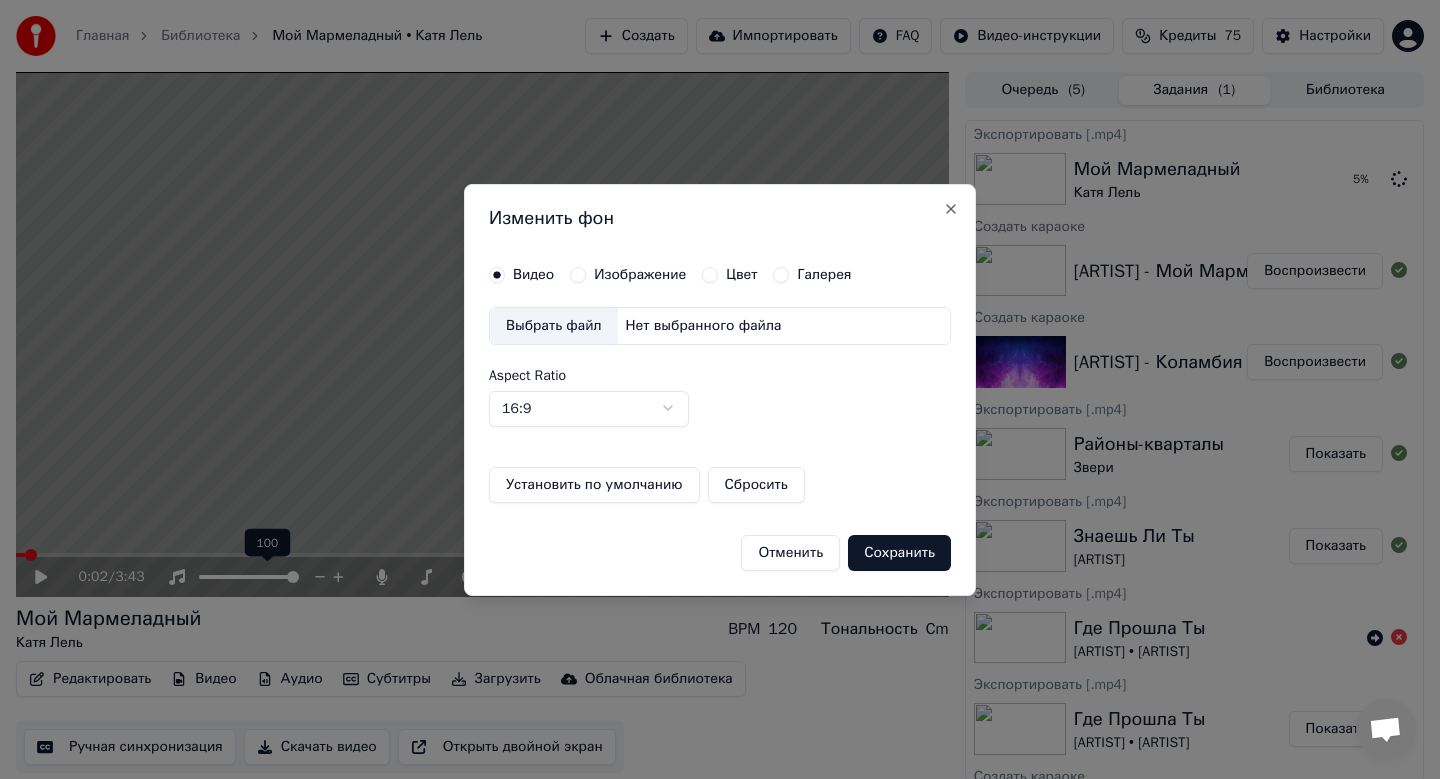 click on "Изображение" at bounding box center [640, 275] 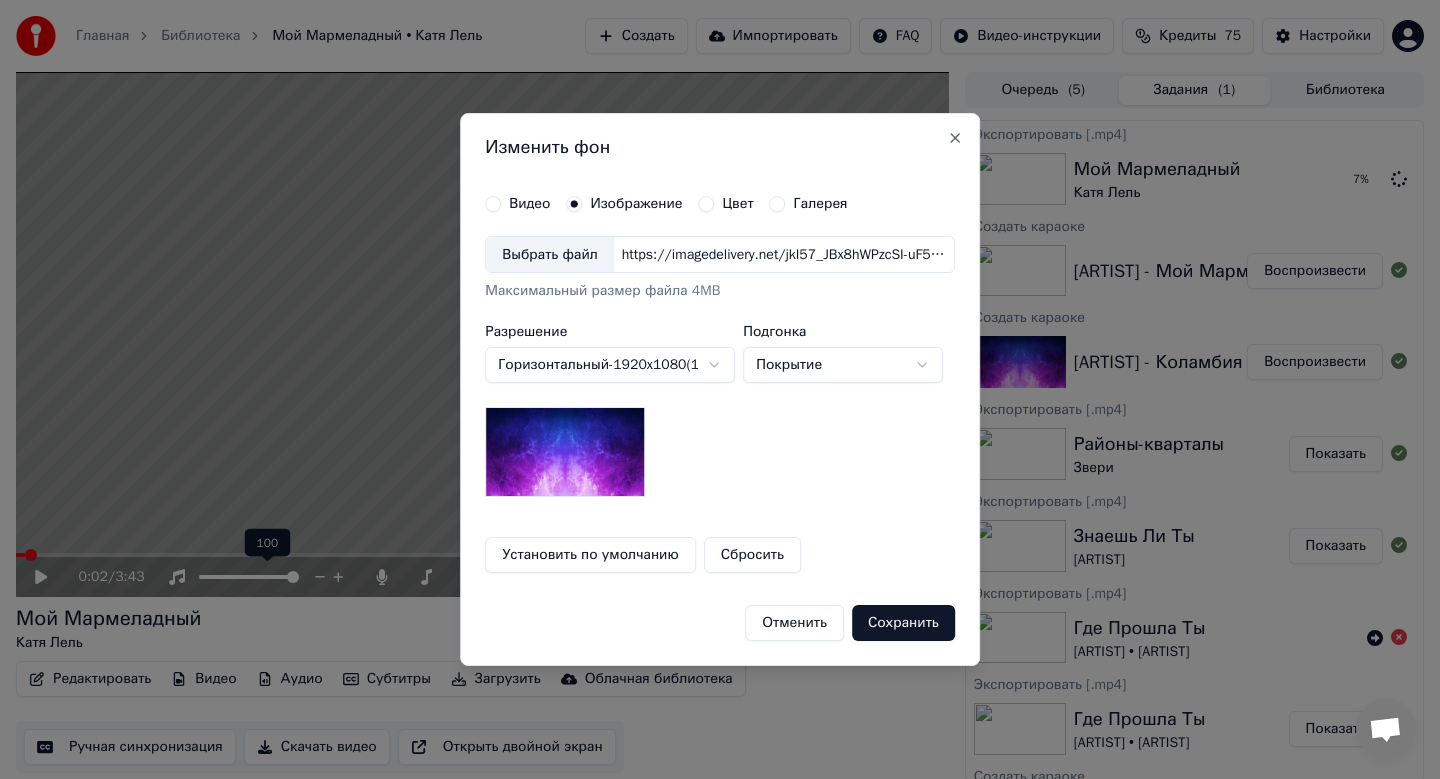click on "Выбрать файл" at bounding box center [550, 255] 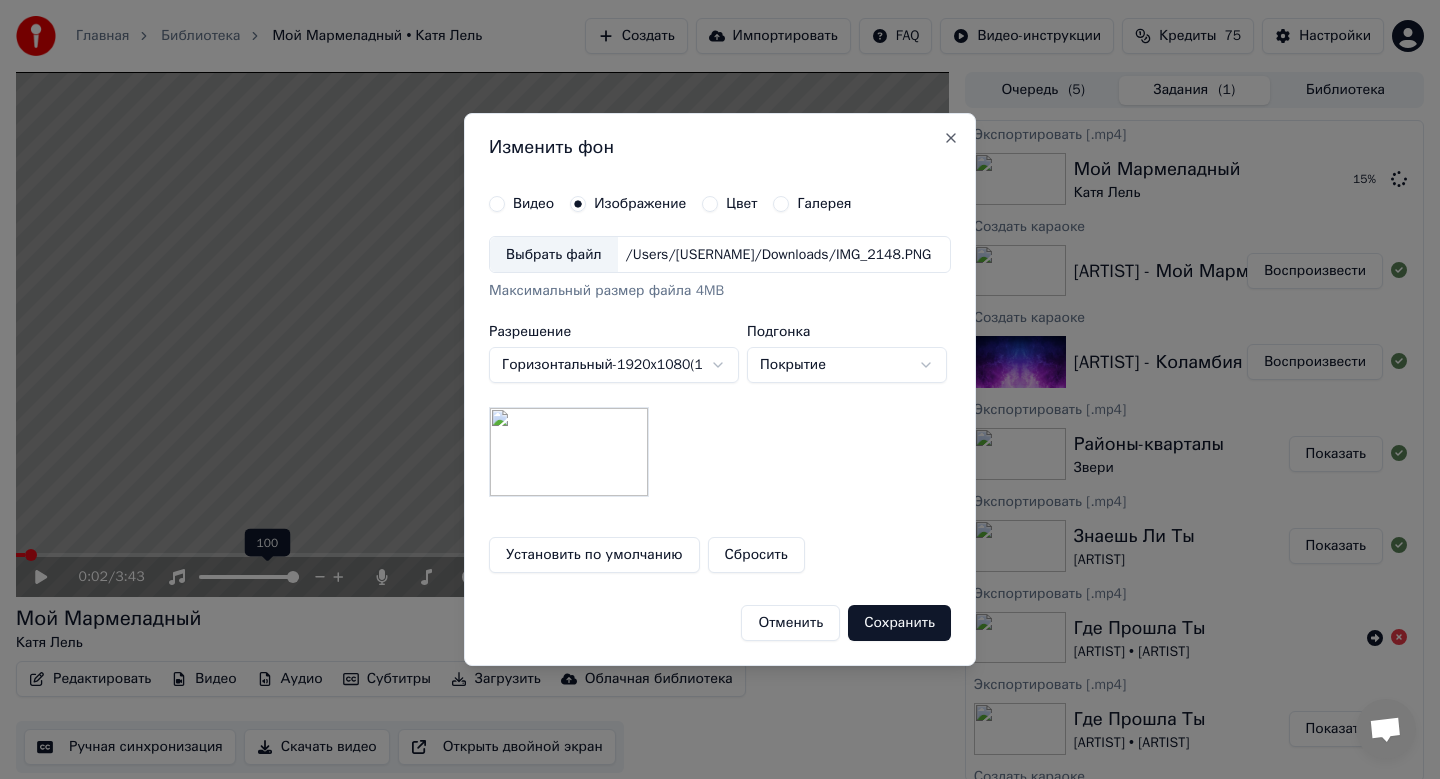 click on "Сохранить" at bounding box center (899, 623) 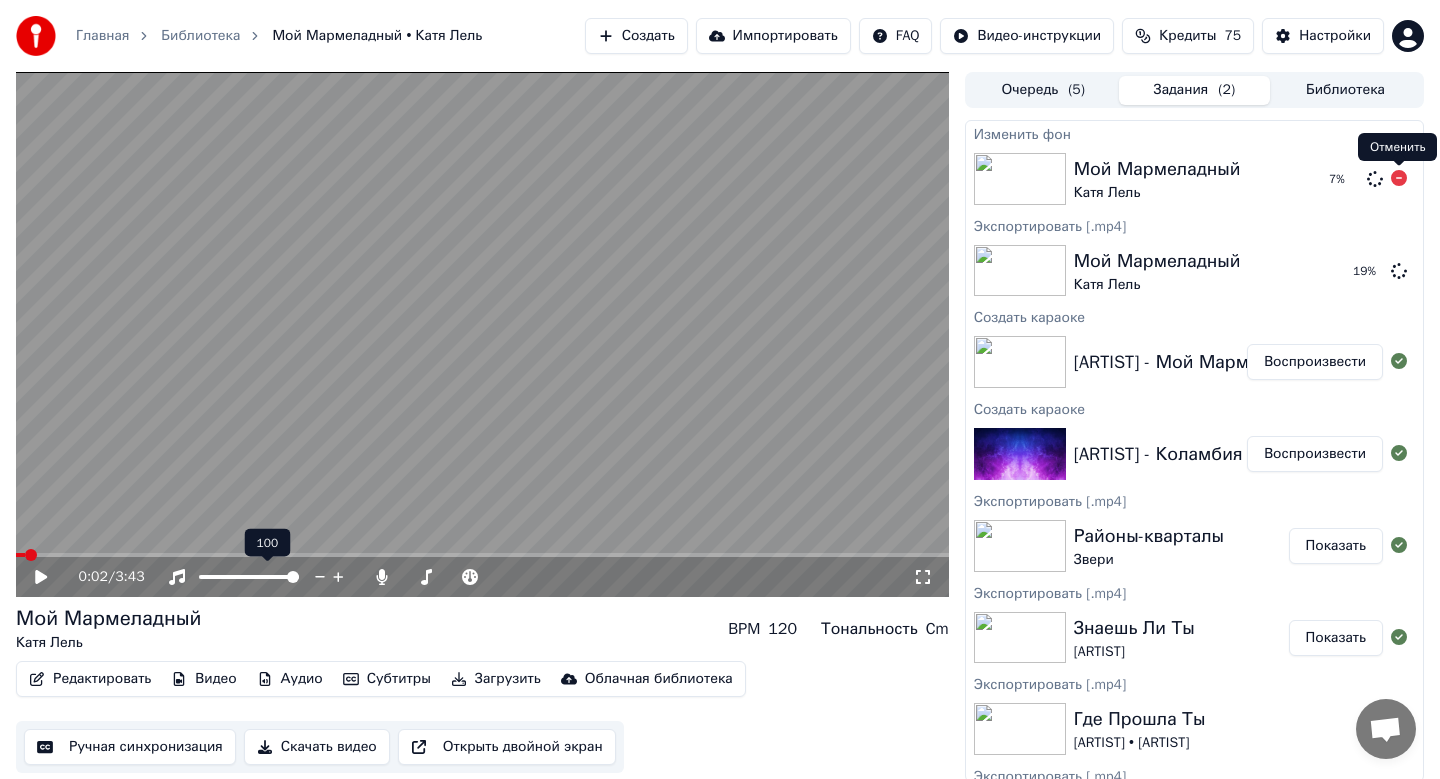 click on "Главная Библиотека [ARTIST] • [ARTIST] Создать Импортировать FAQ Видео-инструкции Кредиты 75 Настройки 0:02  /  3:43 [ARTIST] [ARTIST] BPM 120 Тональность Cm Редактировать Видео Аудио Субтитры Загрузить Облачная библиотека Ручная синхронизация Скачать видео Открыть двойной экран Очередь ( 5 ) Задания ( 2 ) Библиотека Изменить фон [ARTIST] [ARTIST] 7 % Экспортировать [.mp4] [ARTIST] [ARTIST] 19 % Создать караоке [ARTIST] - [SONG] Воспроизвести Создать караоке [ARTIST] - [SONG] Воспроизвести [ARTIST] 100 100" at bounding box center [720, 389] 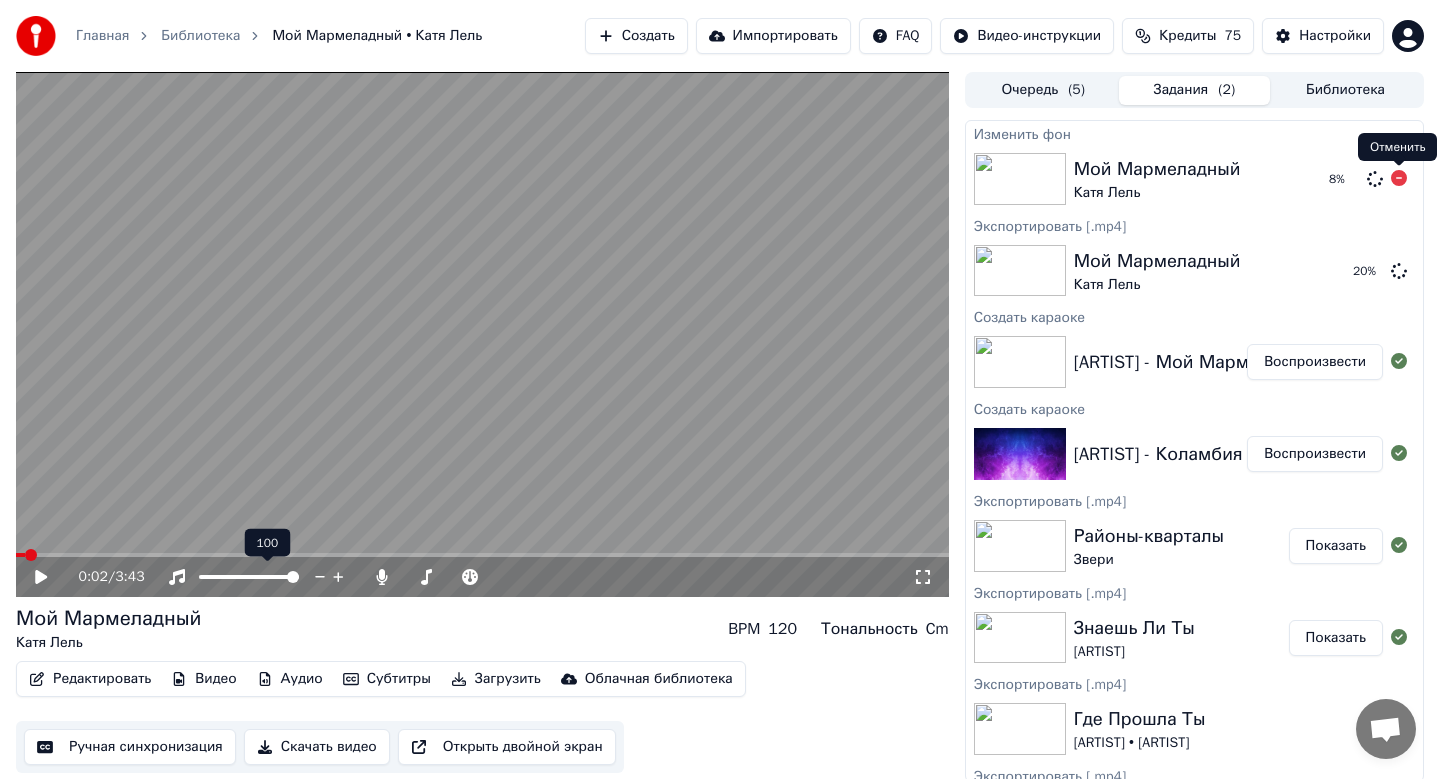 click 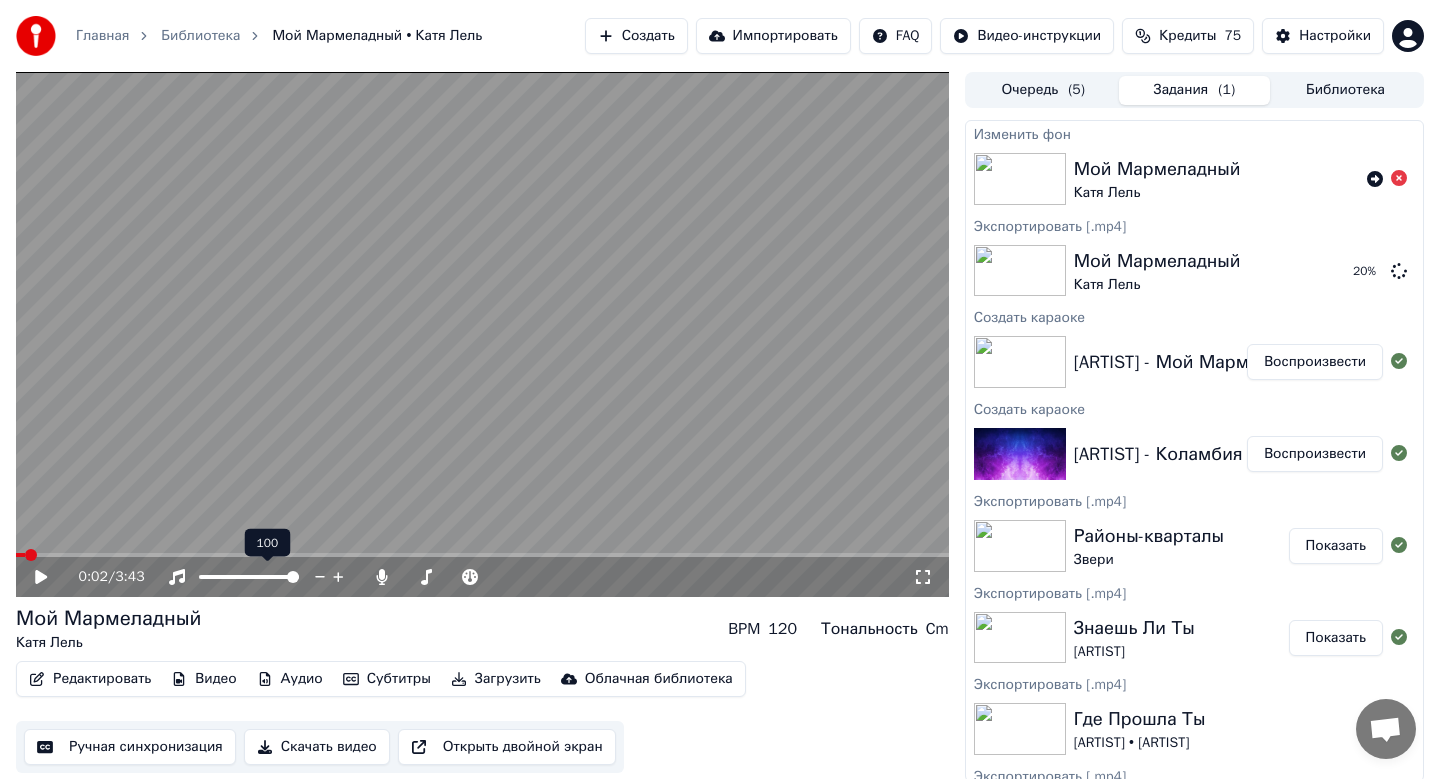 click on "[ARTIST] - Коламбия Пикчерз не представляет" at bounding box center (1270, 454) 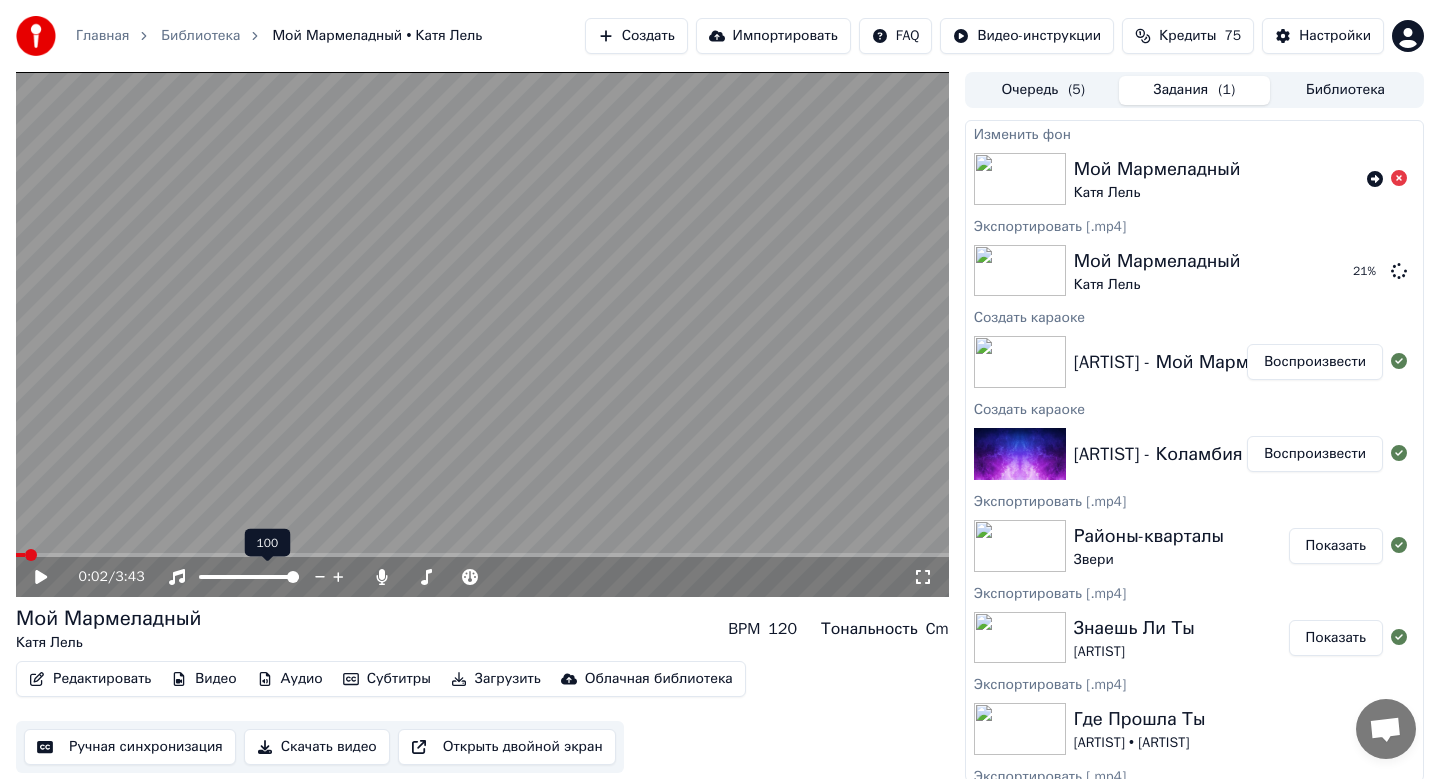 click on "[ARTIST] - Коламбия Пикчерз не представляет" at bounding box center (1270, 454) 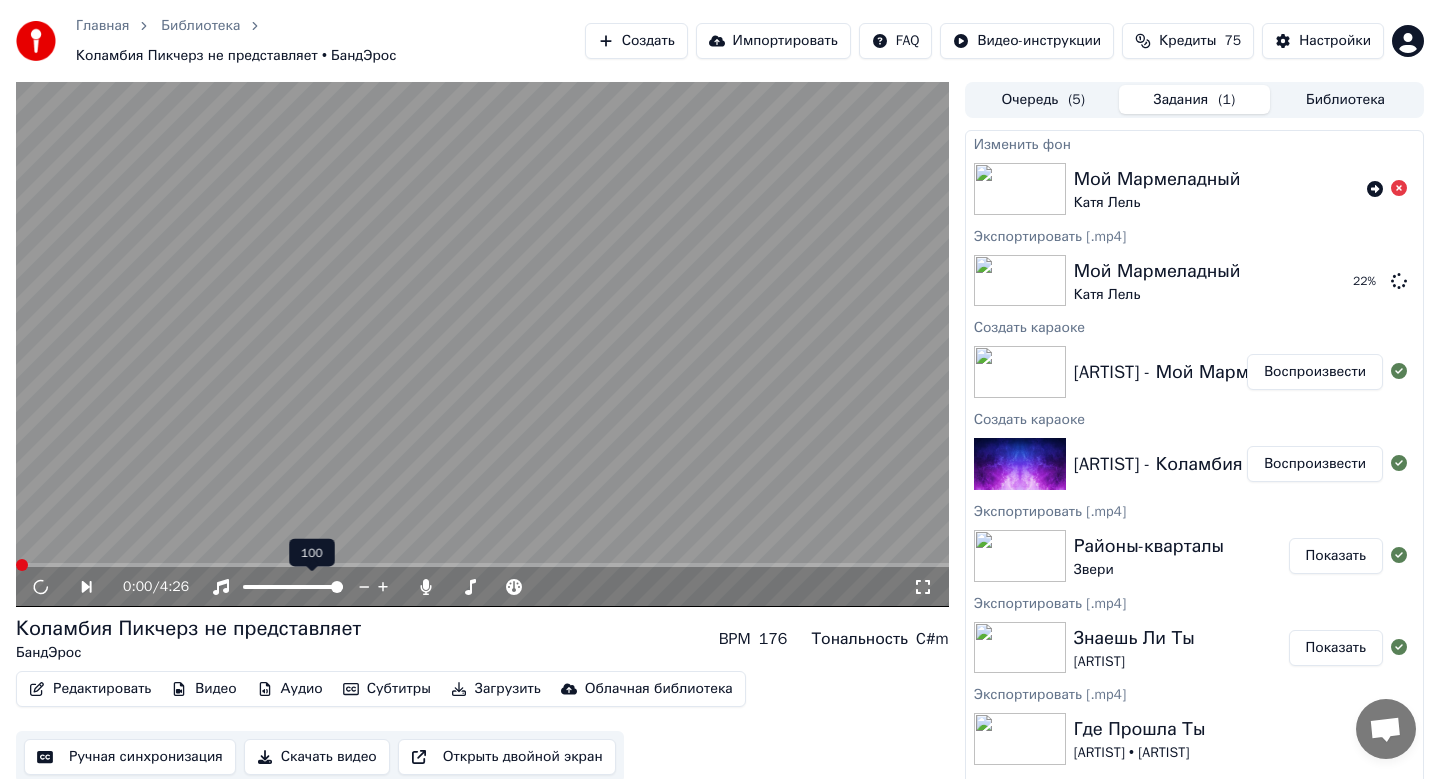 click at bounding box center (482, 344) 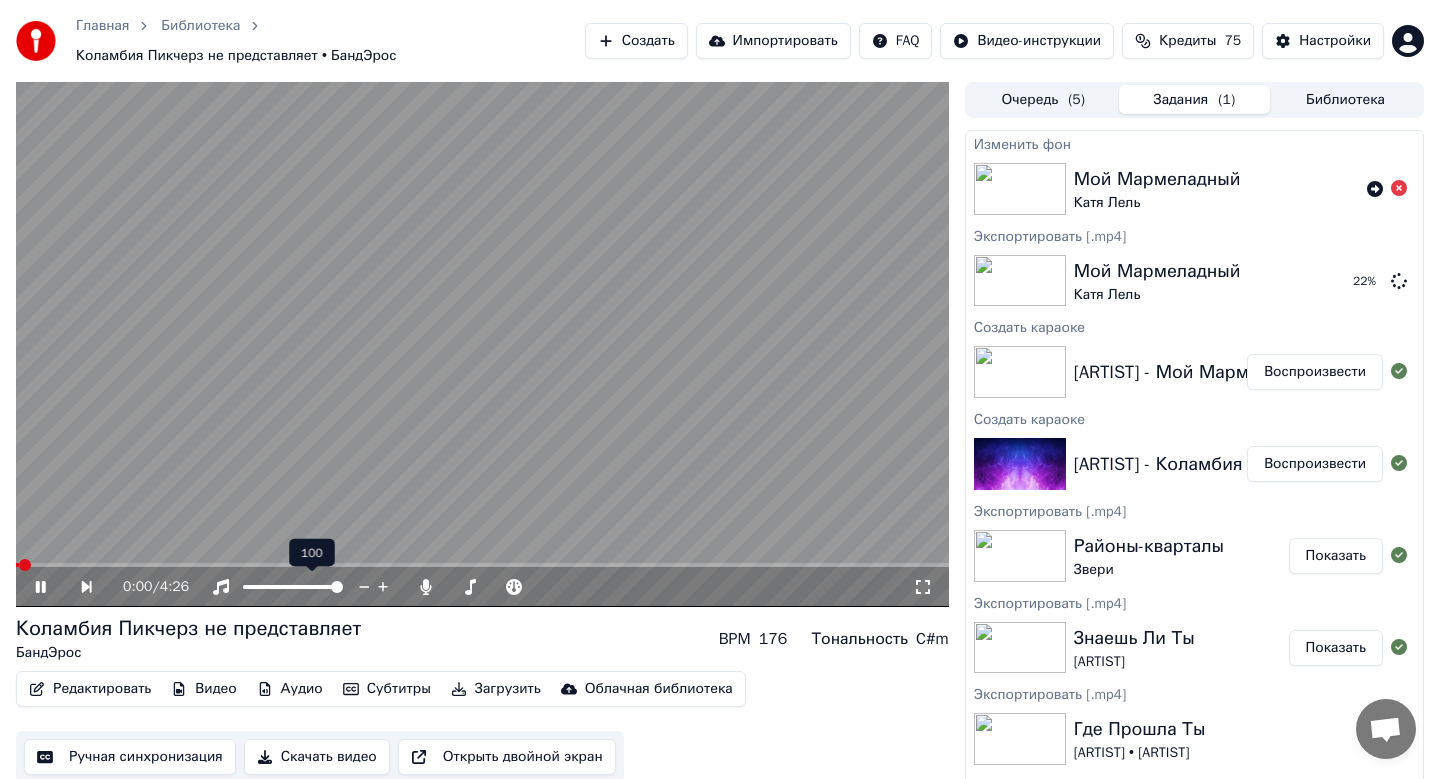 click 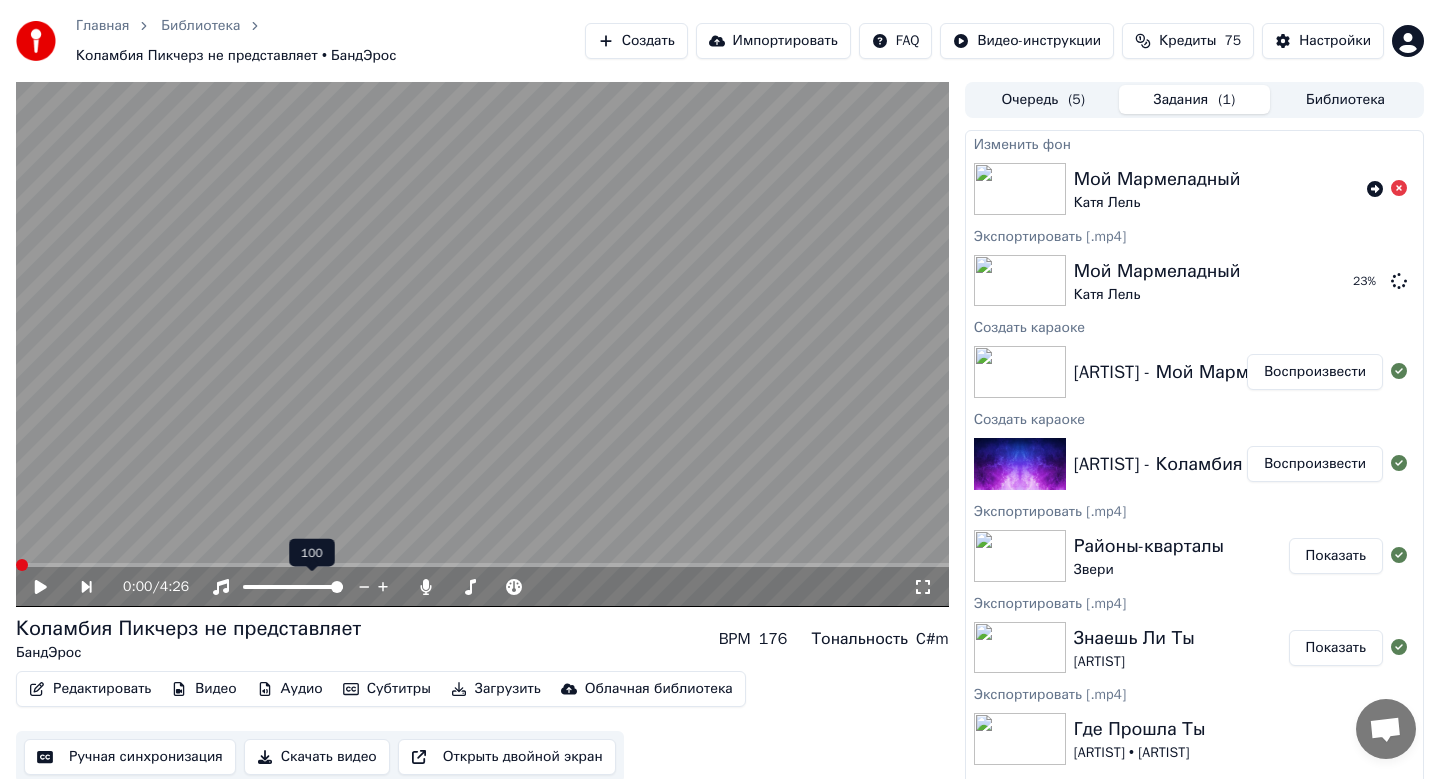 click on "Видео" at bounding box center [203, 689] 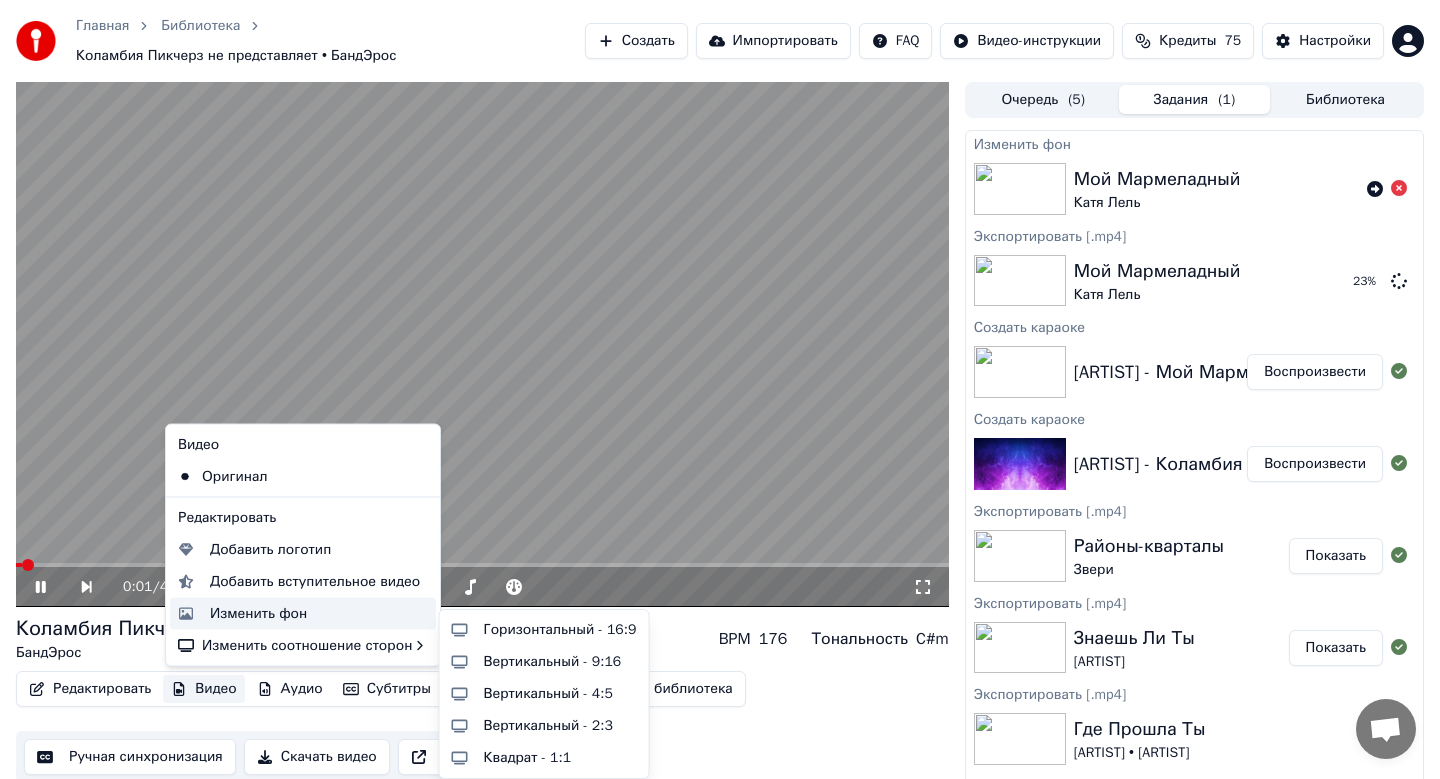 click on "Изменить фон" at bounding box center (258, 613) 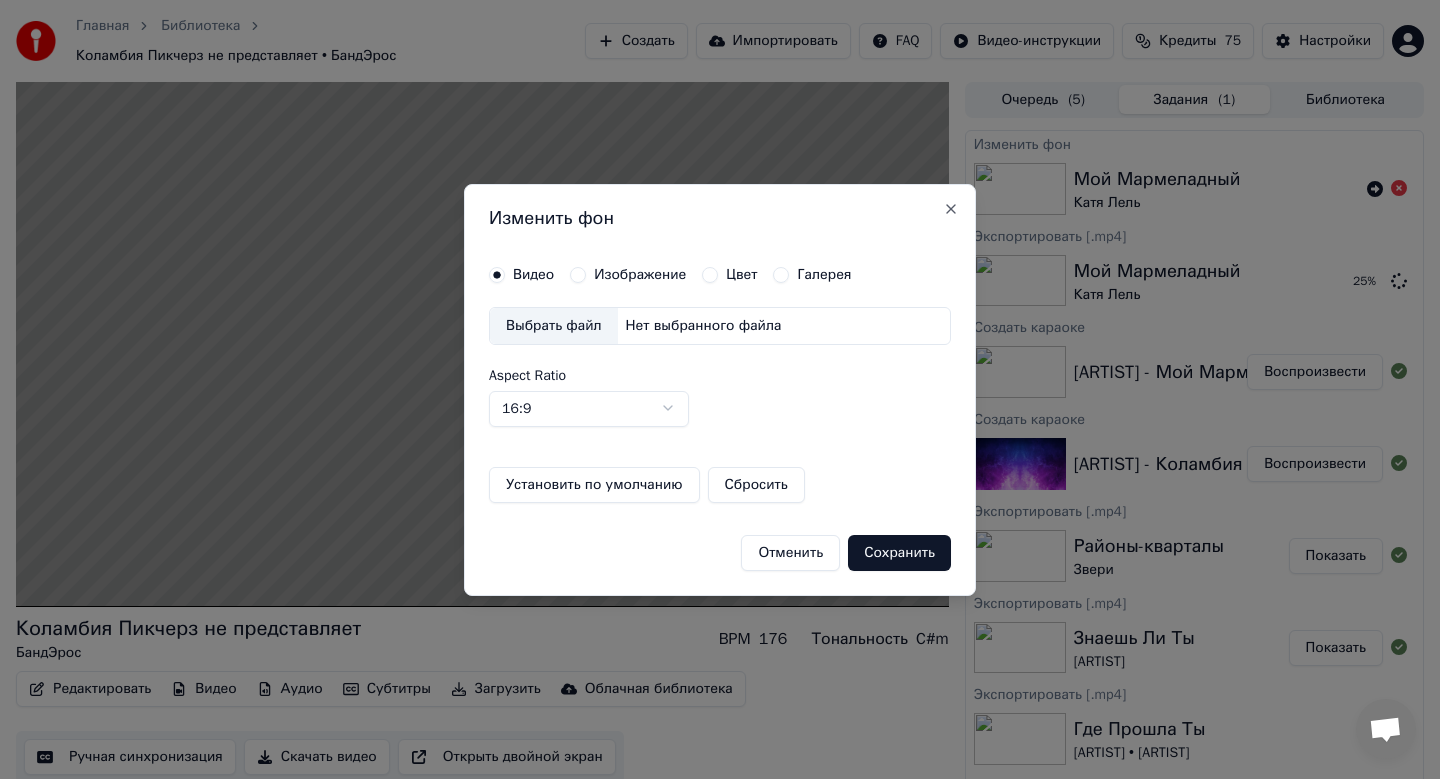 click on "Изображение" at bounding box center (640, 275) 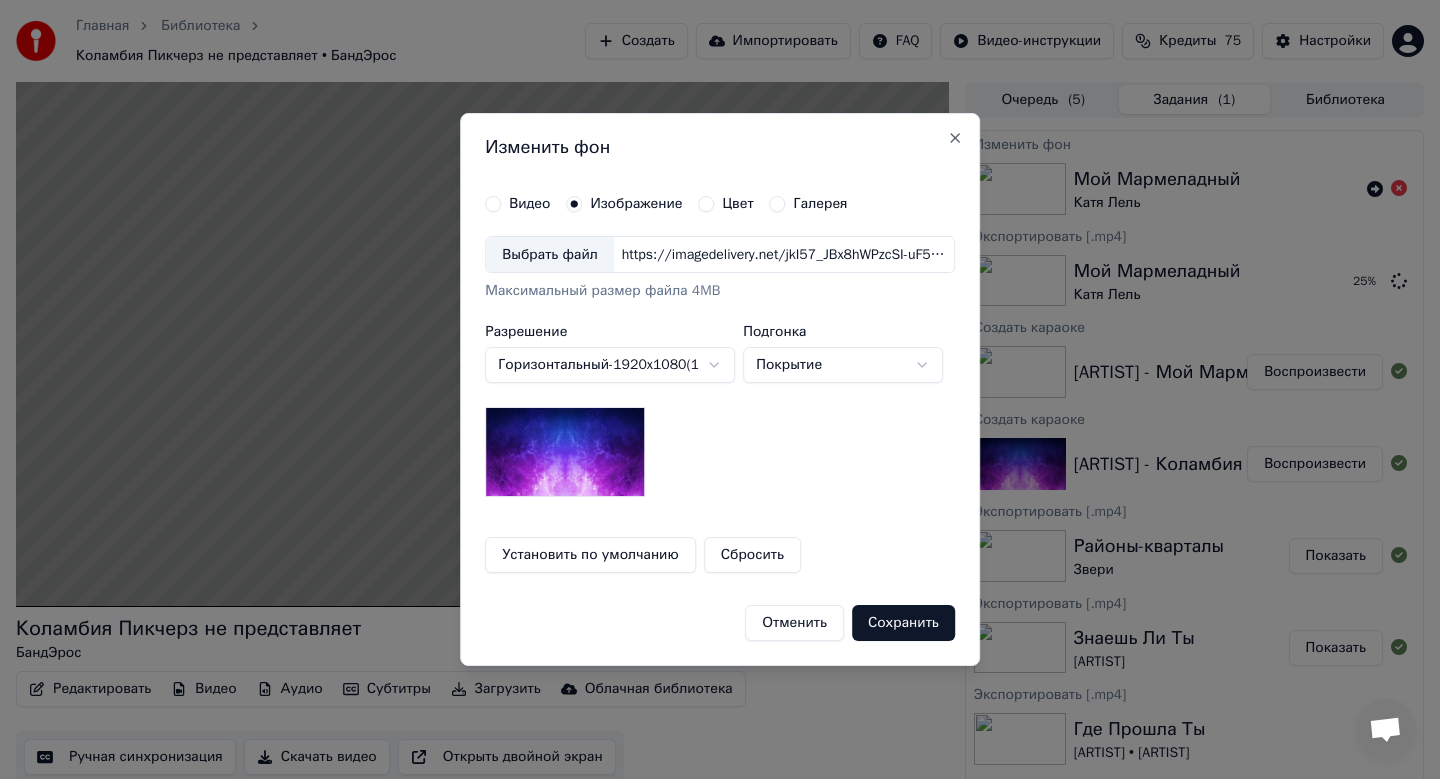 click on "Выбрать файл" at bounding box center (550, 255) 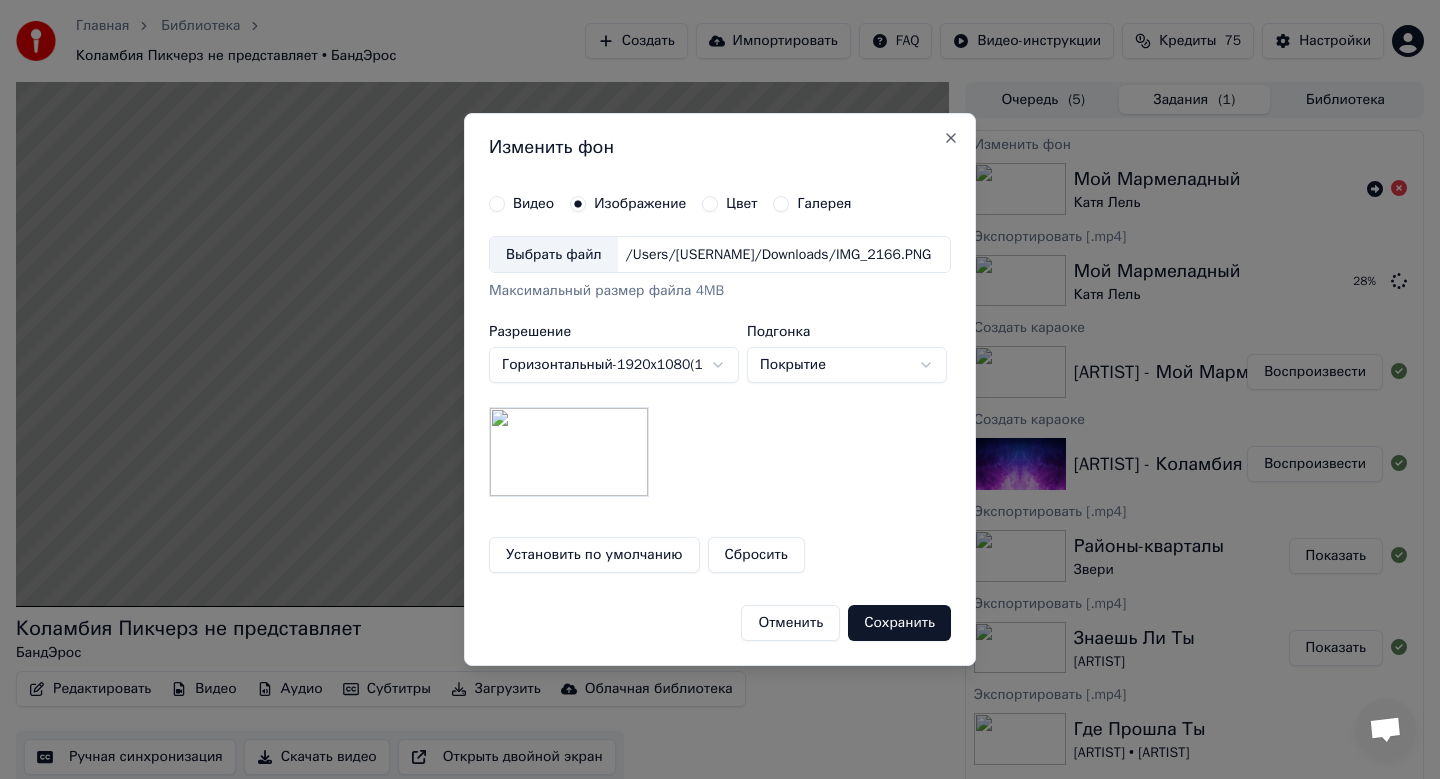 click on "Сохранить" at bounding box center (899, 623) 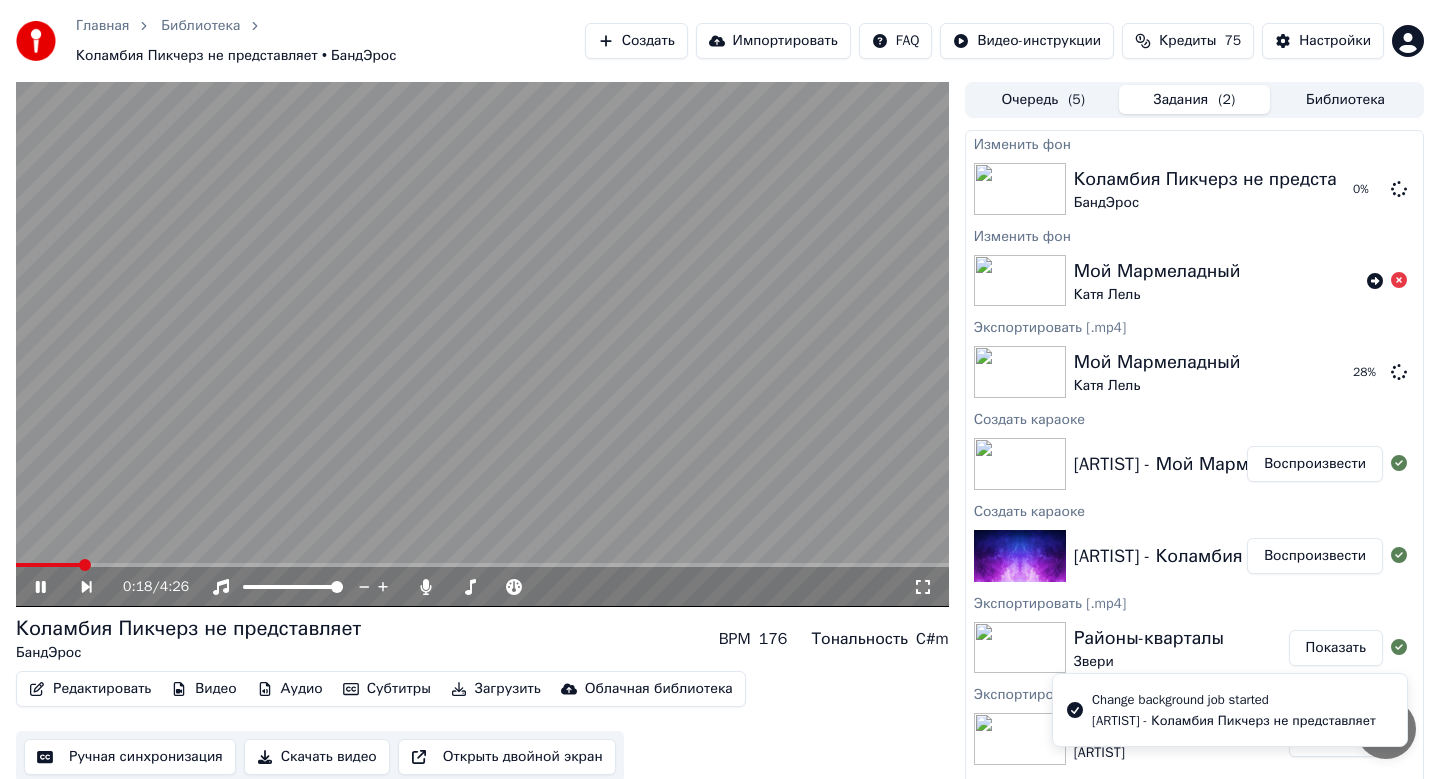 click 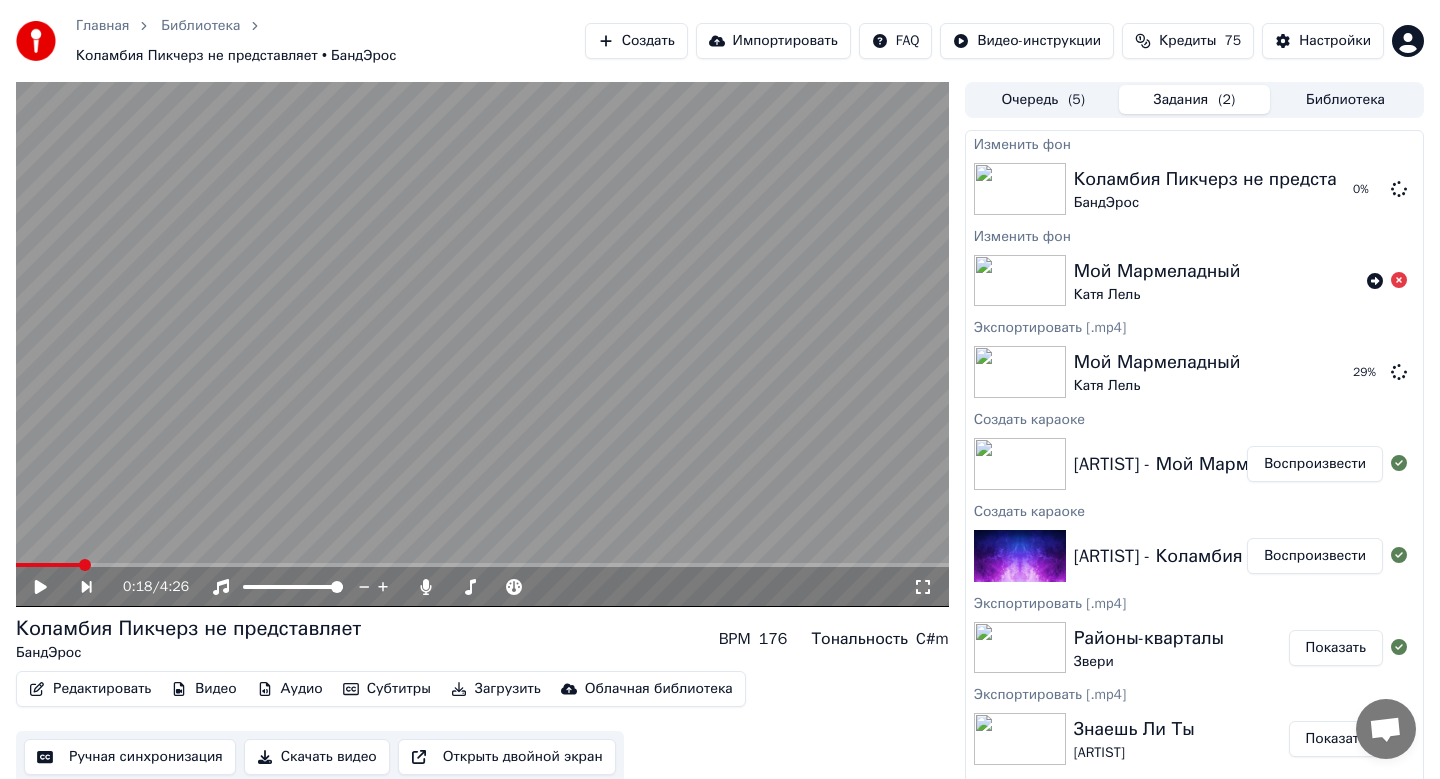 click on "Создать" at bounding box center [636, 41] 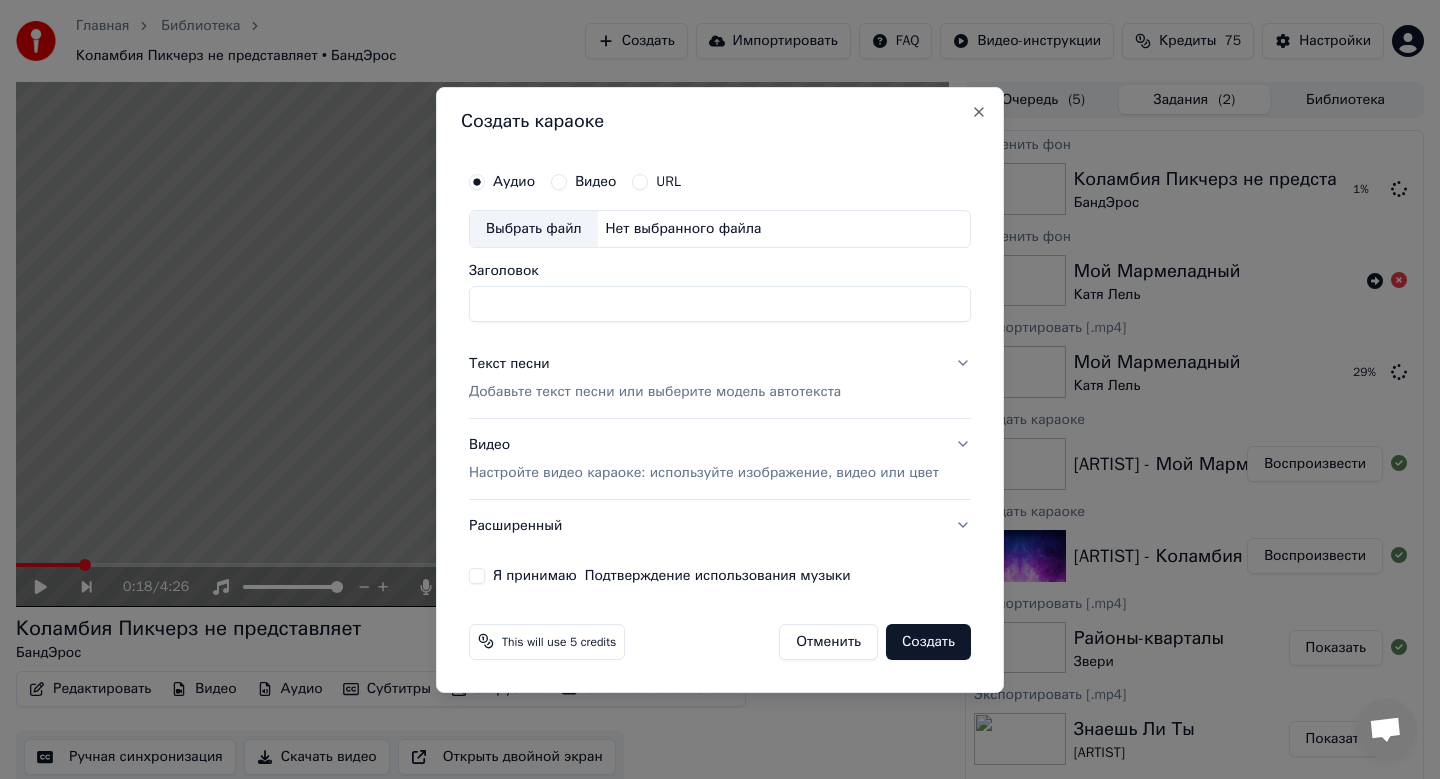 click on "Выбрать файл" at bounding box center (534, 229) 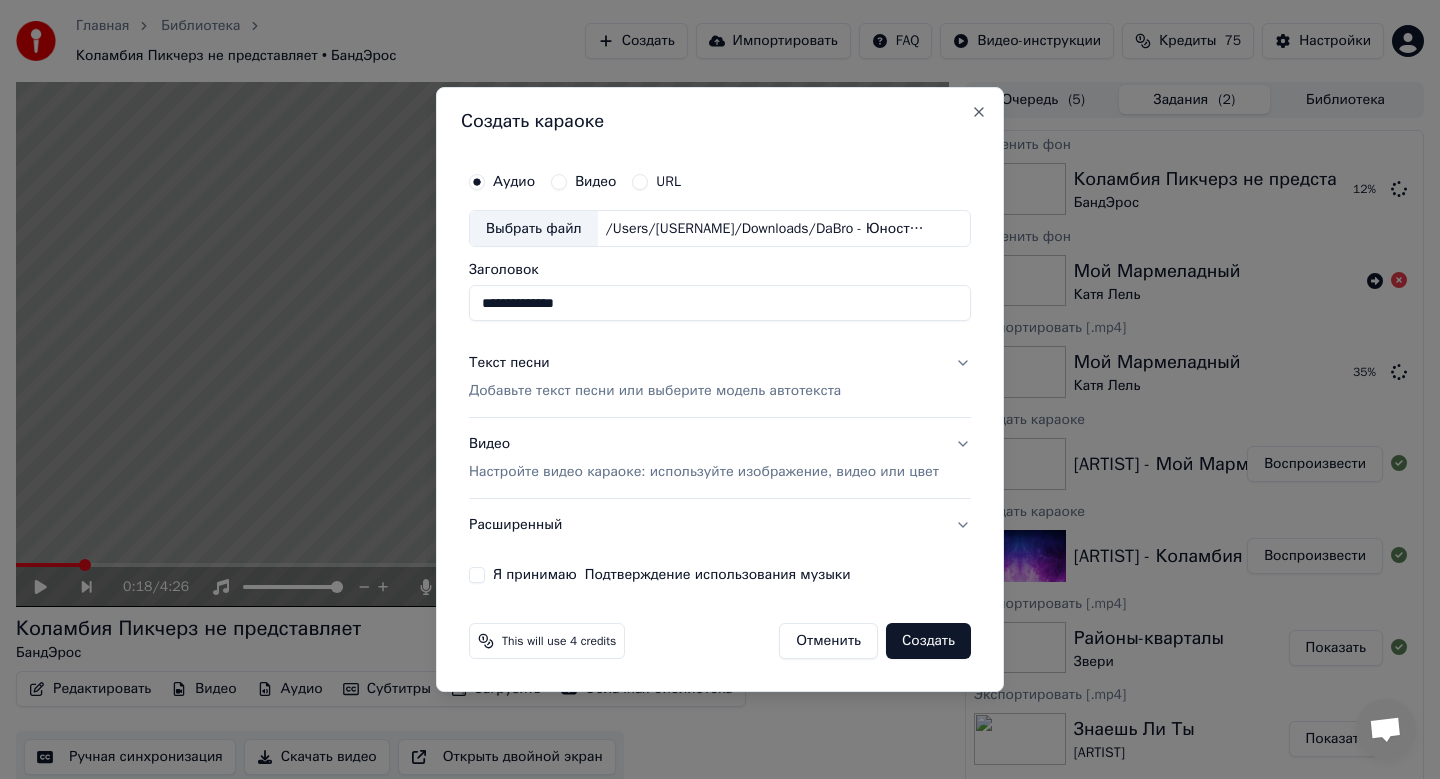 type on "**********" 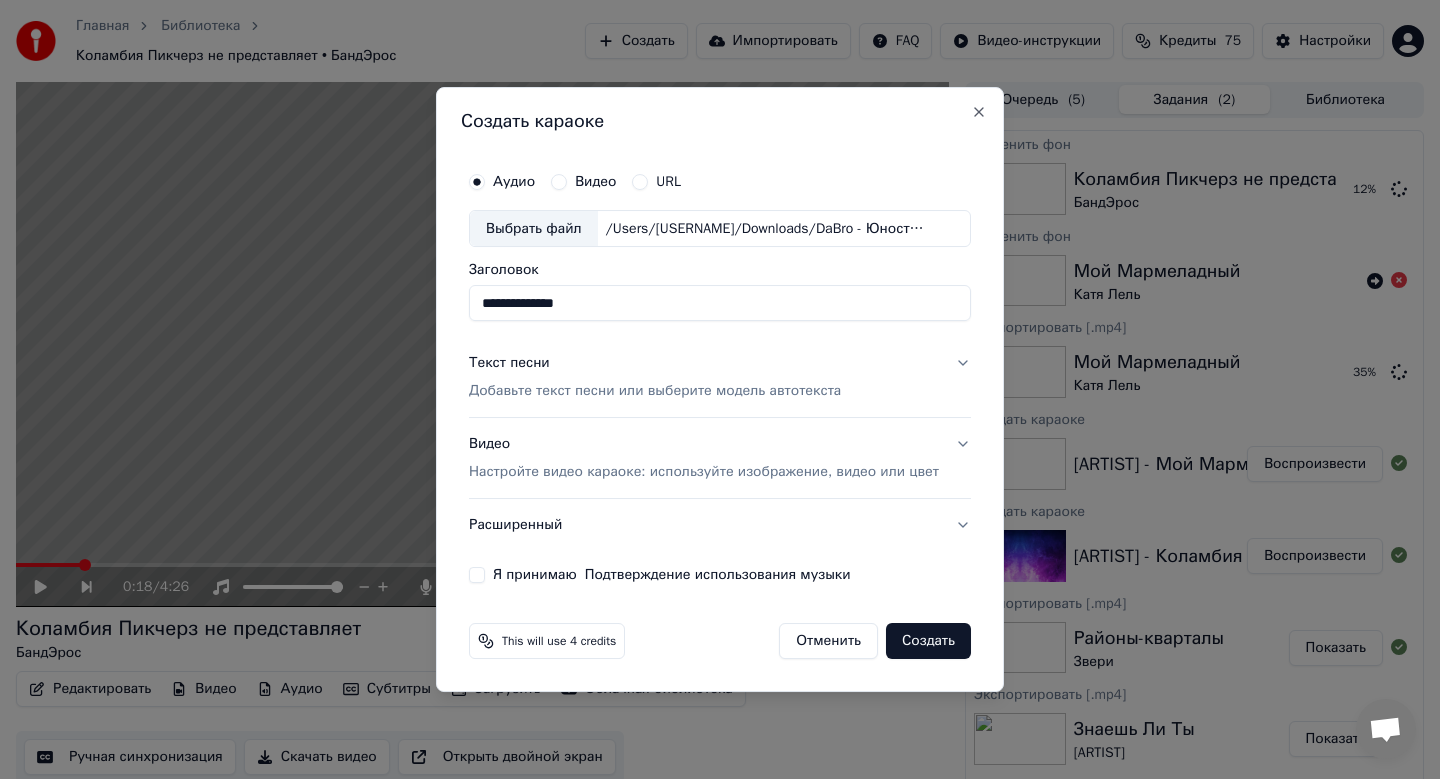 click on "Текст песни" at bounding box center (509, 364) 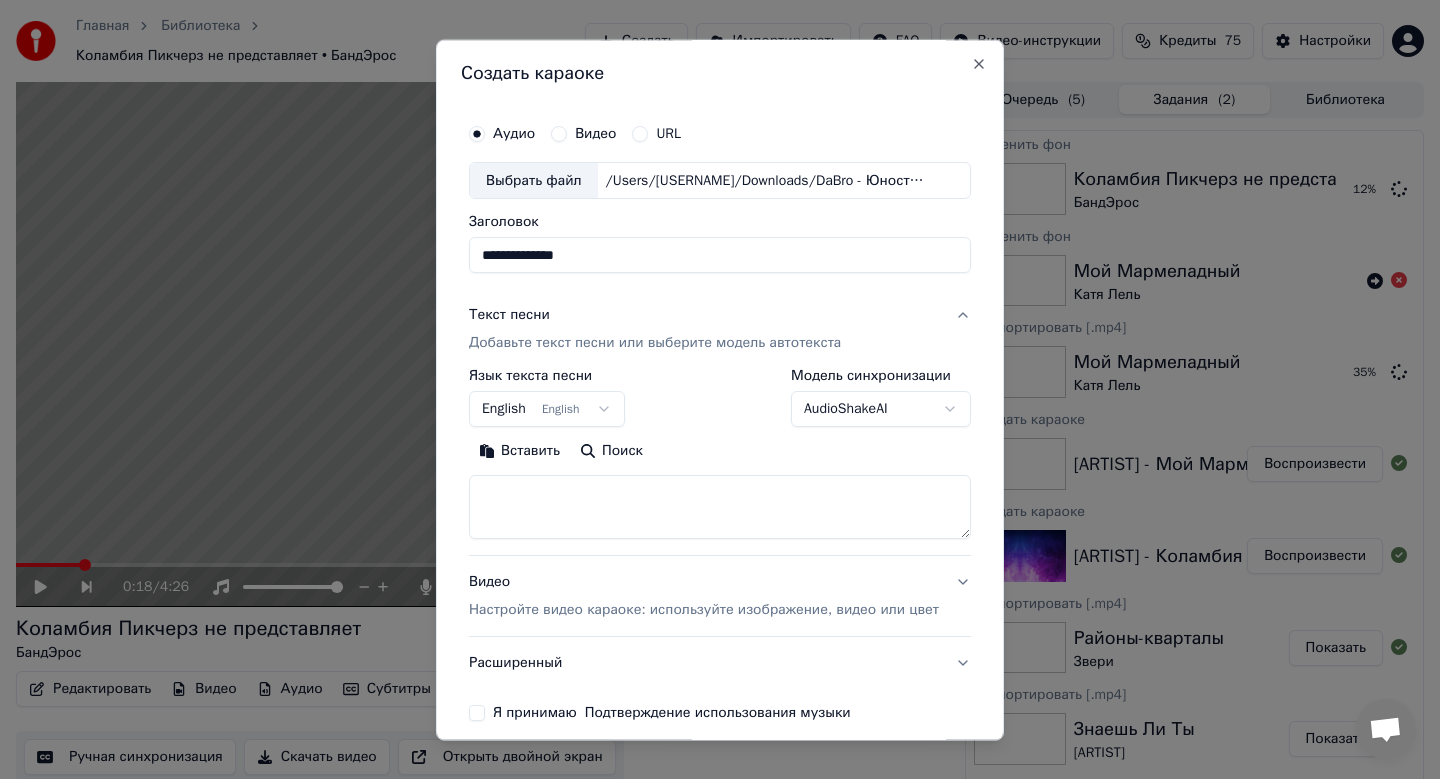 click on "English English" at bounding box center [547, 410] 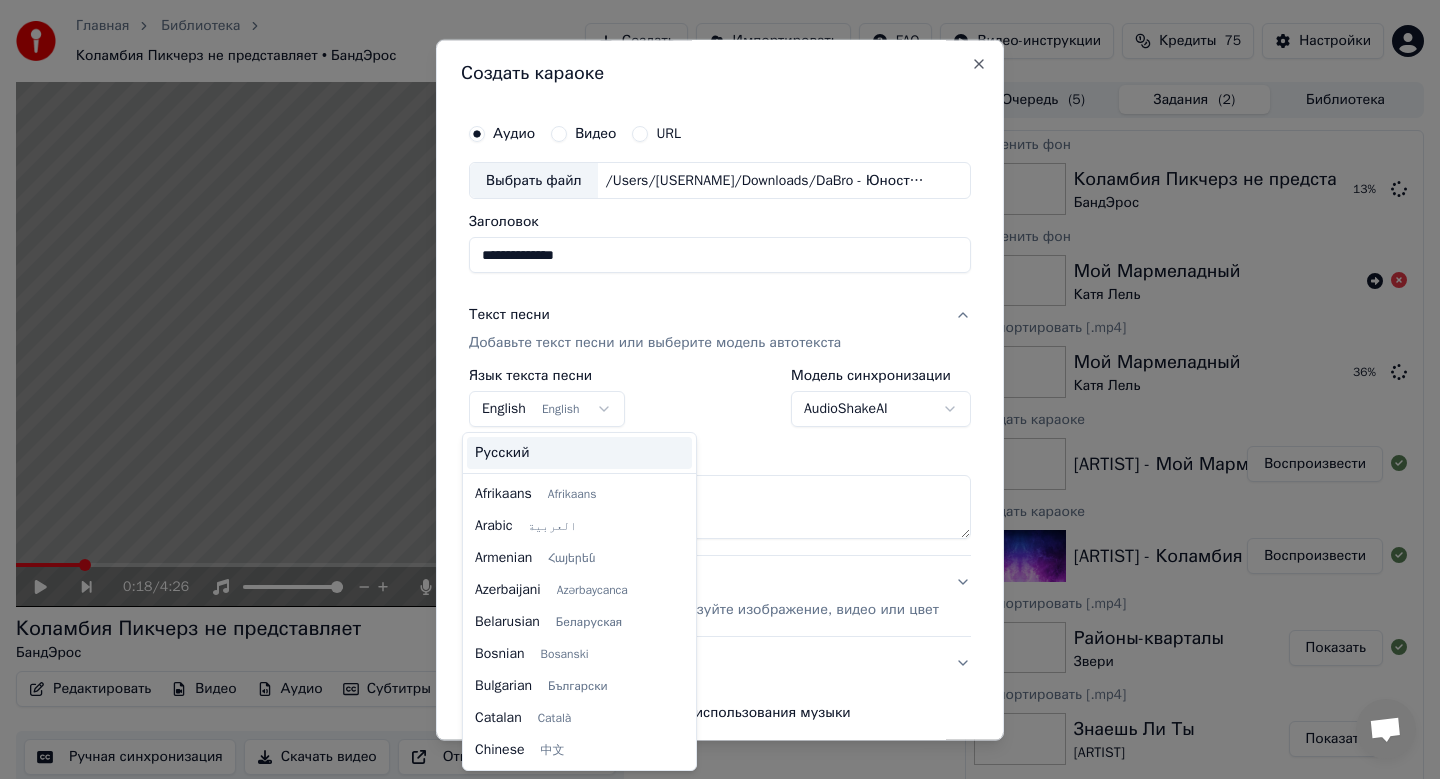 scroll, scrollTop: 160, scrollLeft: 0, axis: vertical 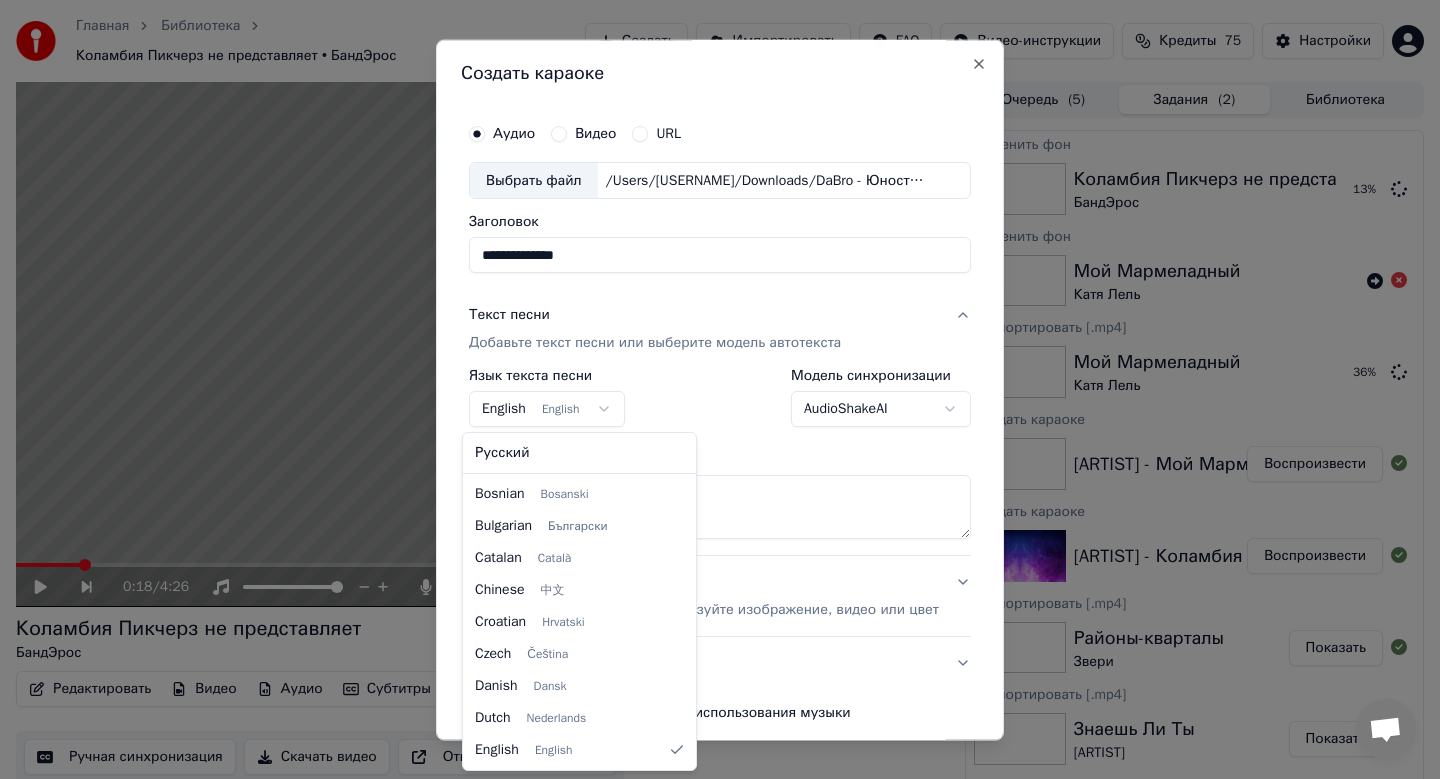 select on "**" 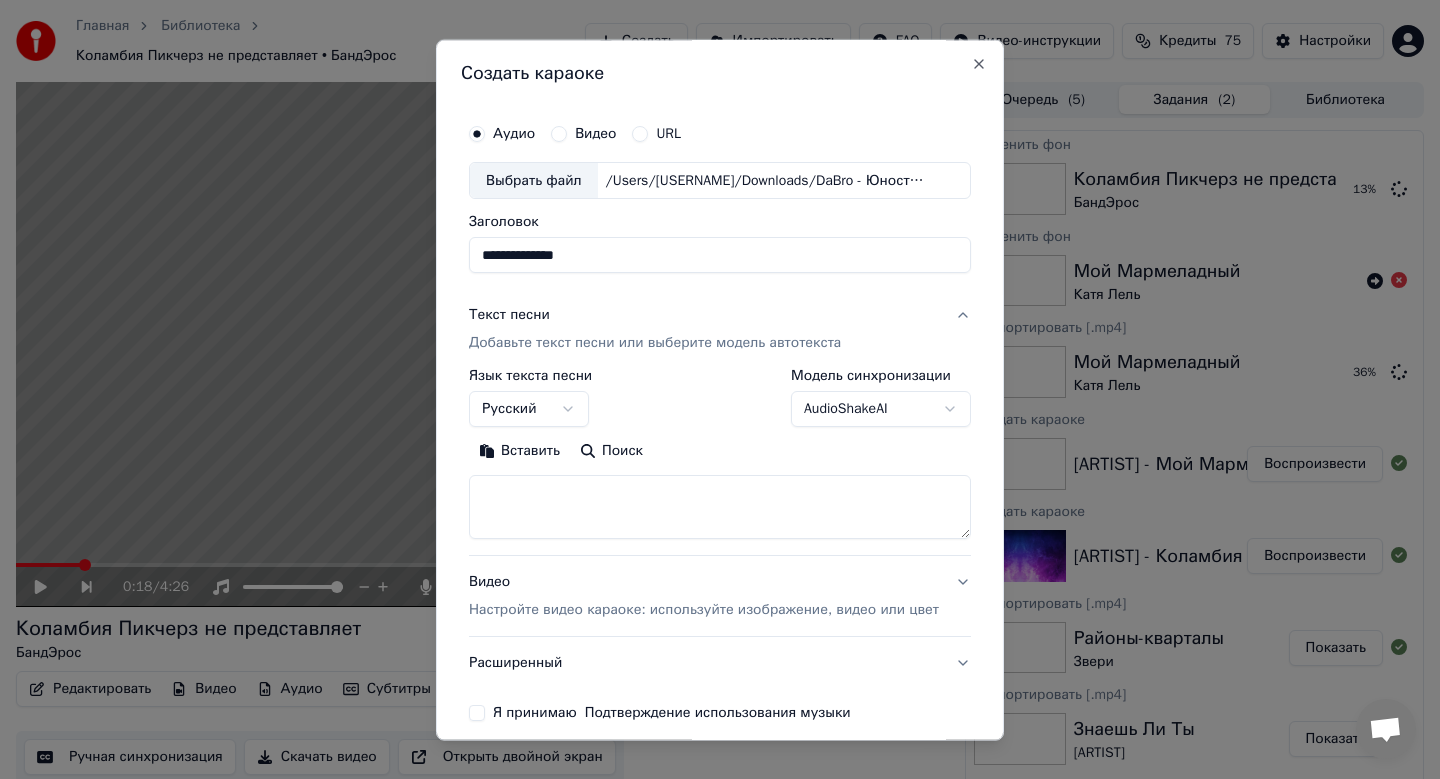 click on "Вставить" at bounding box center (519, 452) 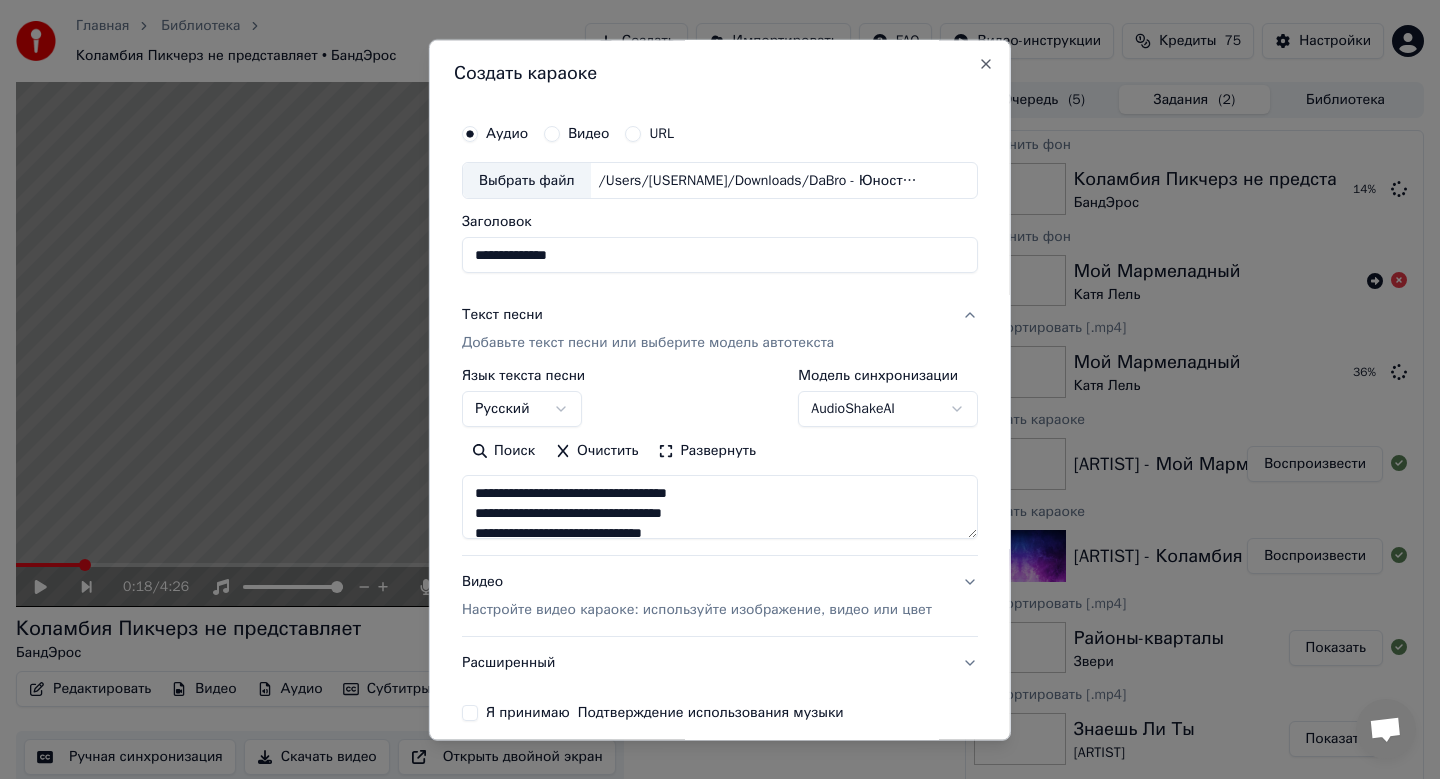 drag, startPoint x: 479, startPoint y: 492, endPoint x: 534, endPoint y: 503, distance: 56.089214 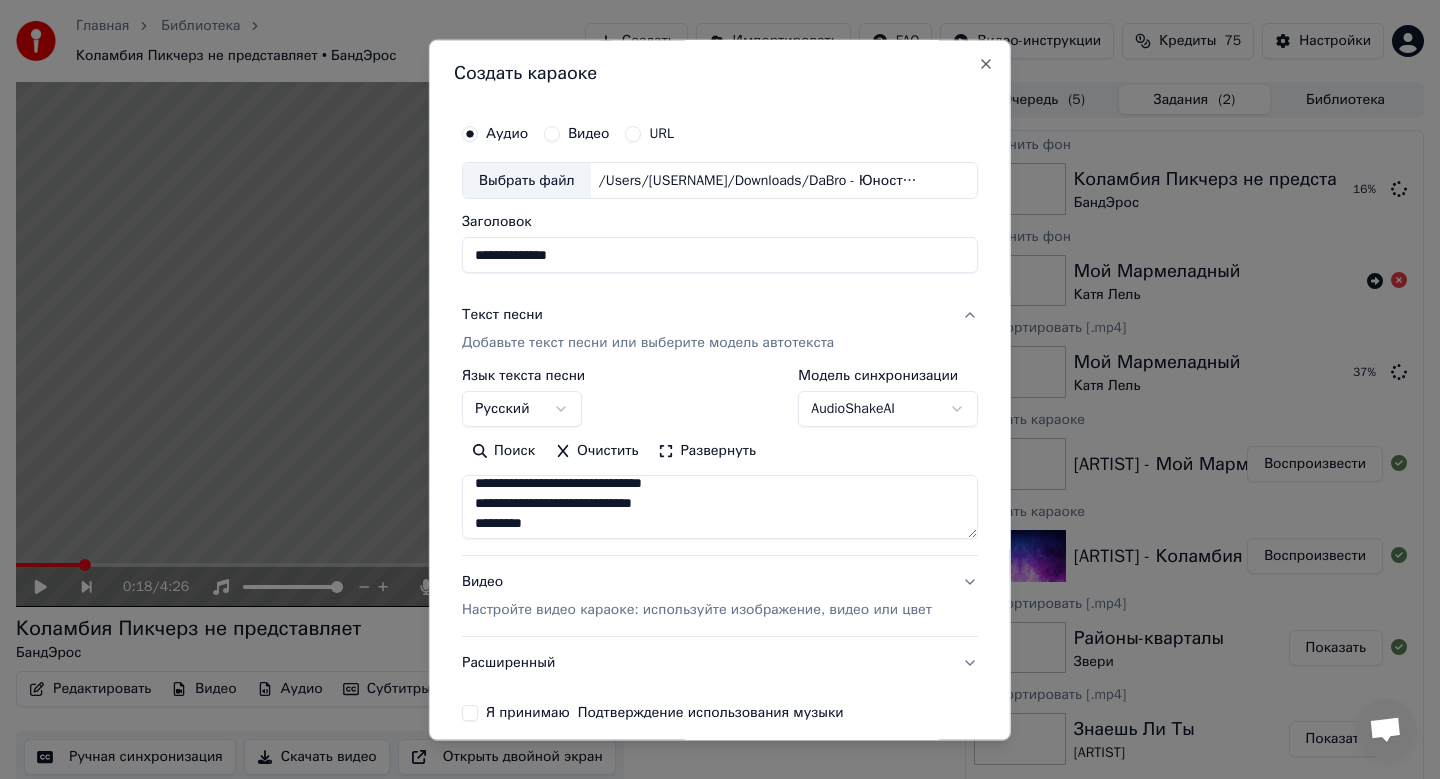 scroll, scrollTop: 59, scrollLeft: 0, axis: vertical 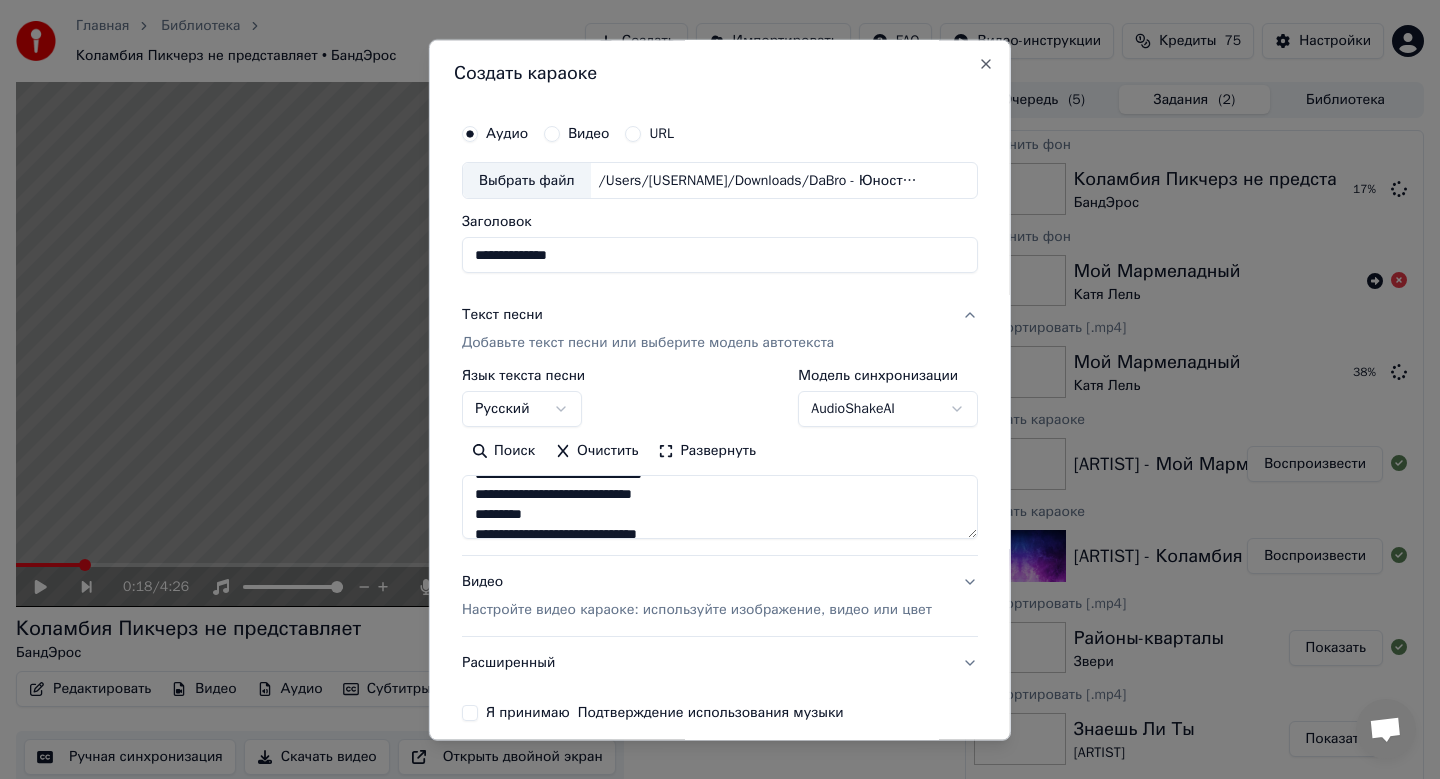 drag, startPoint x: 472, startPoint y: 489, endPoint x: 721, endPoint y: 500, distance: 249.24286 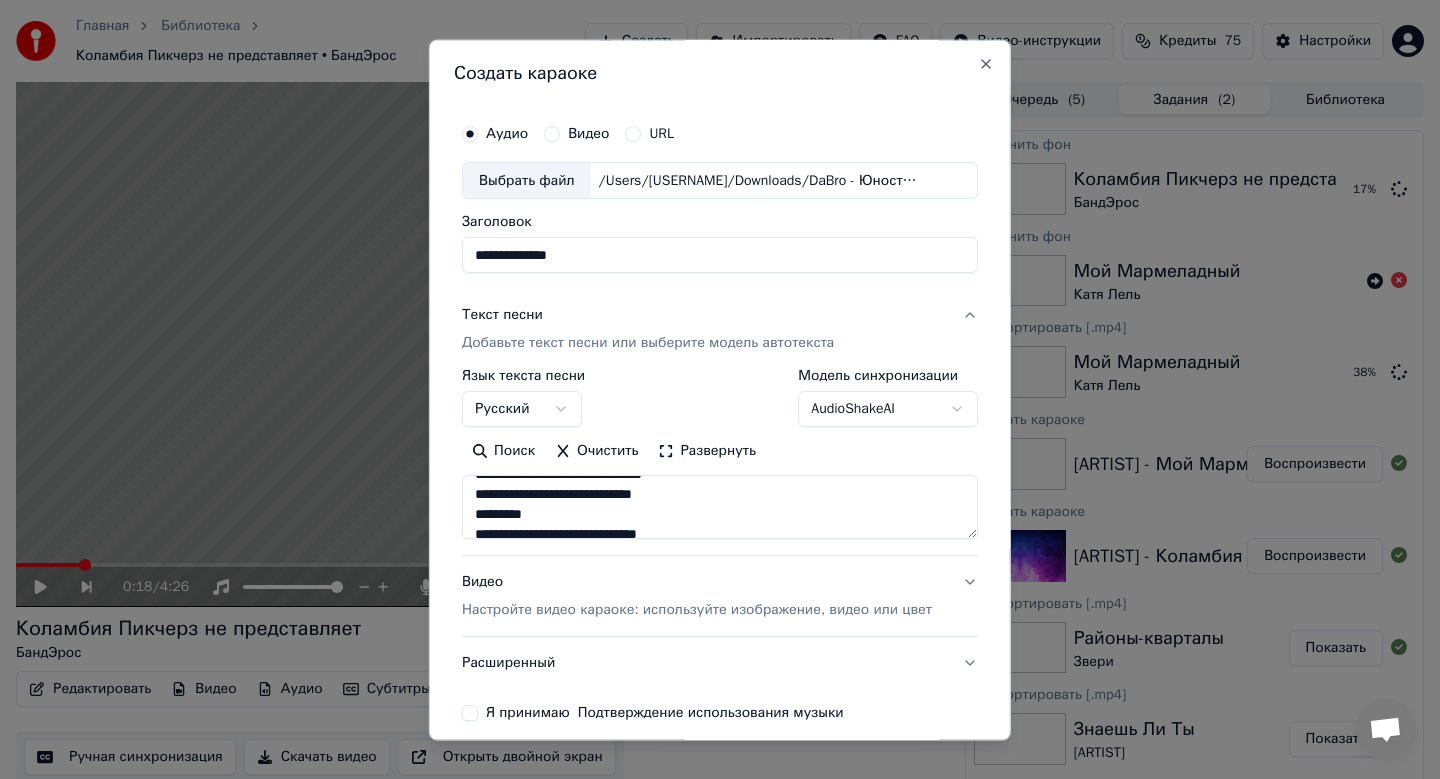 click at bounding box center [720, 508] 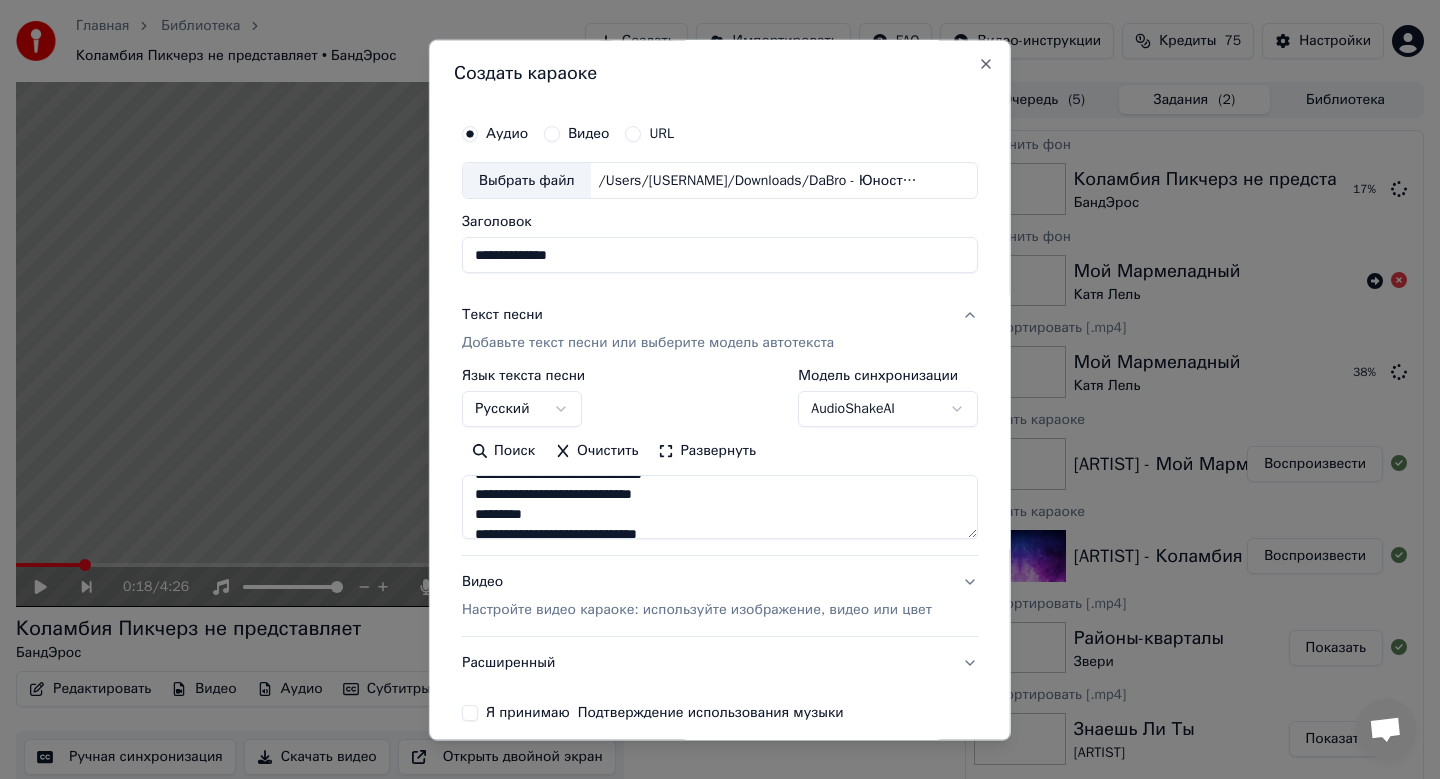 drag, startPoint x: 699, startPoint y: 507, endPoint x: 459, endPoint y: 517, distance: 240.20824 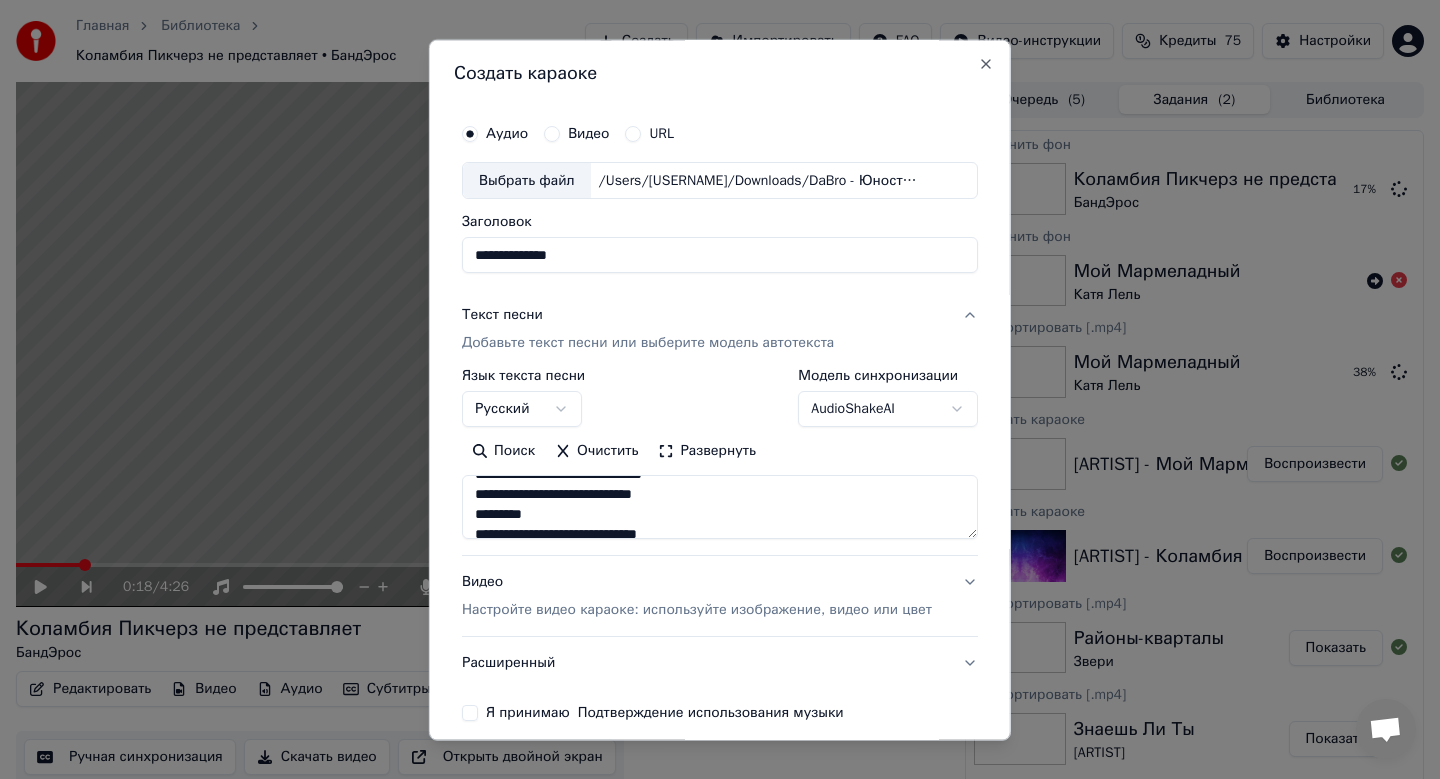 click on "**********" at bounding box center [720, 418] 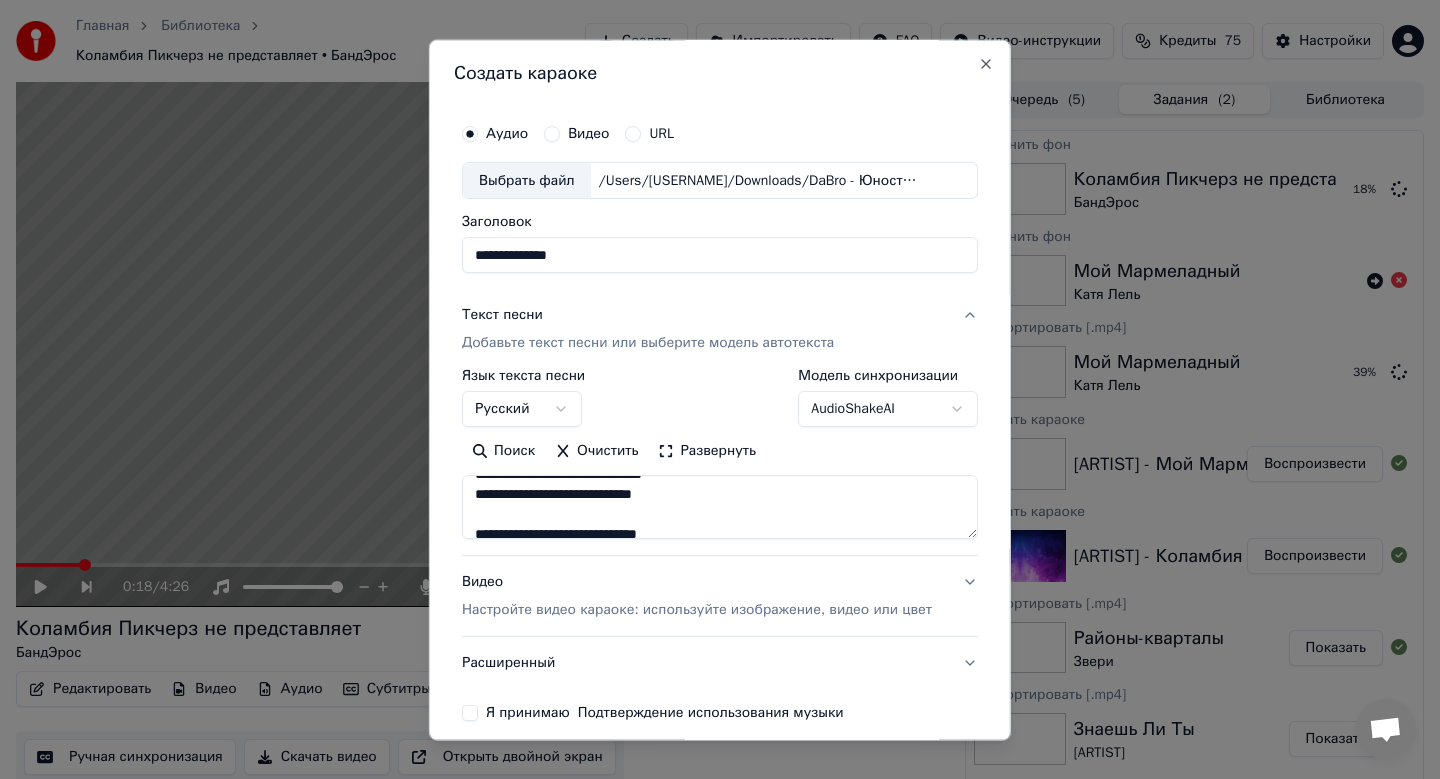 scroll, scrollTop: 86, scrollLeft: 0, axis: vertical 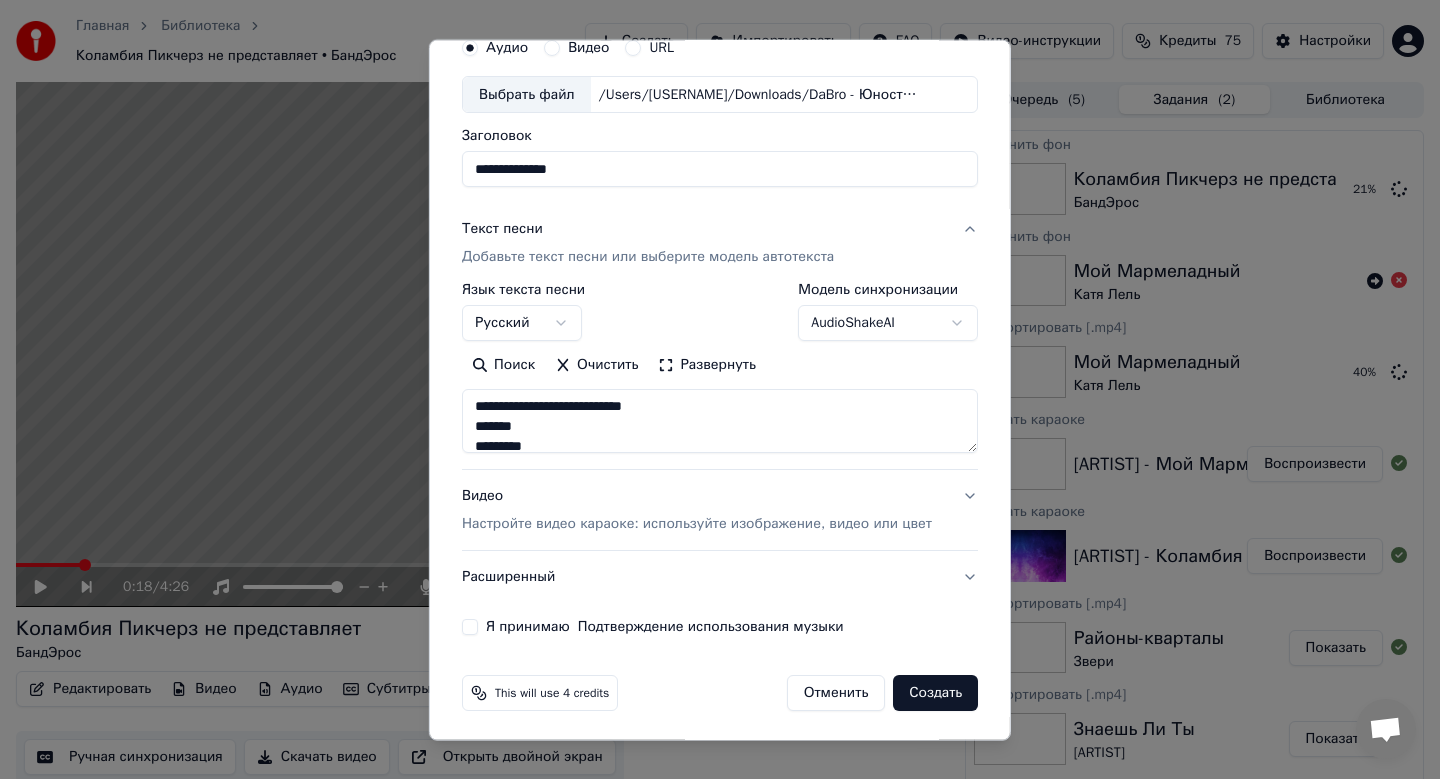 drag, startPoint x: 534, startPoint y: 427, endPoint x: 455, endPoint y: 427, distance: 79 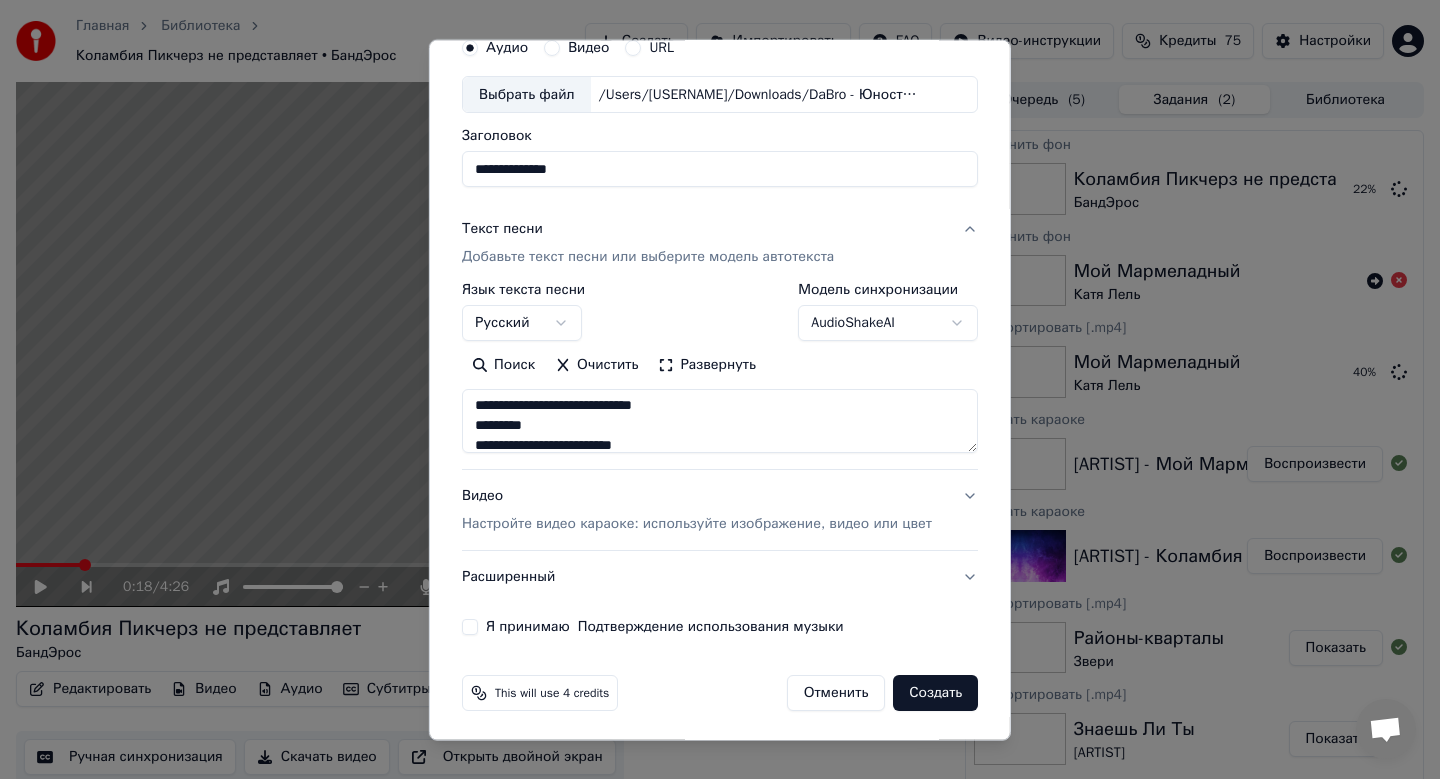 scroll, scrollTop: 345, scrollLeft: 0, axis: vertical 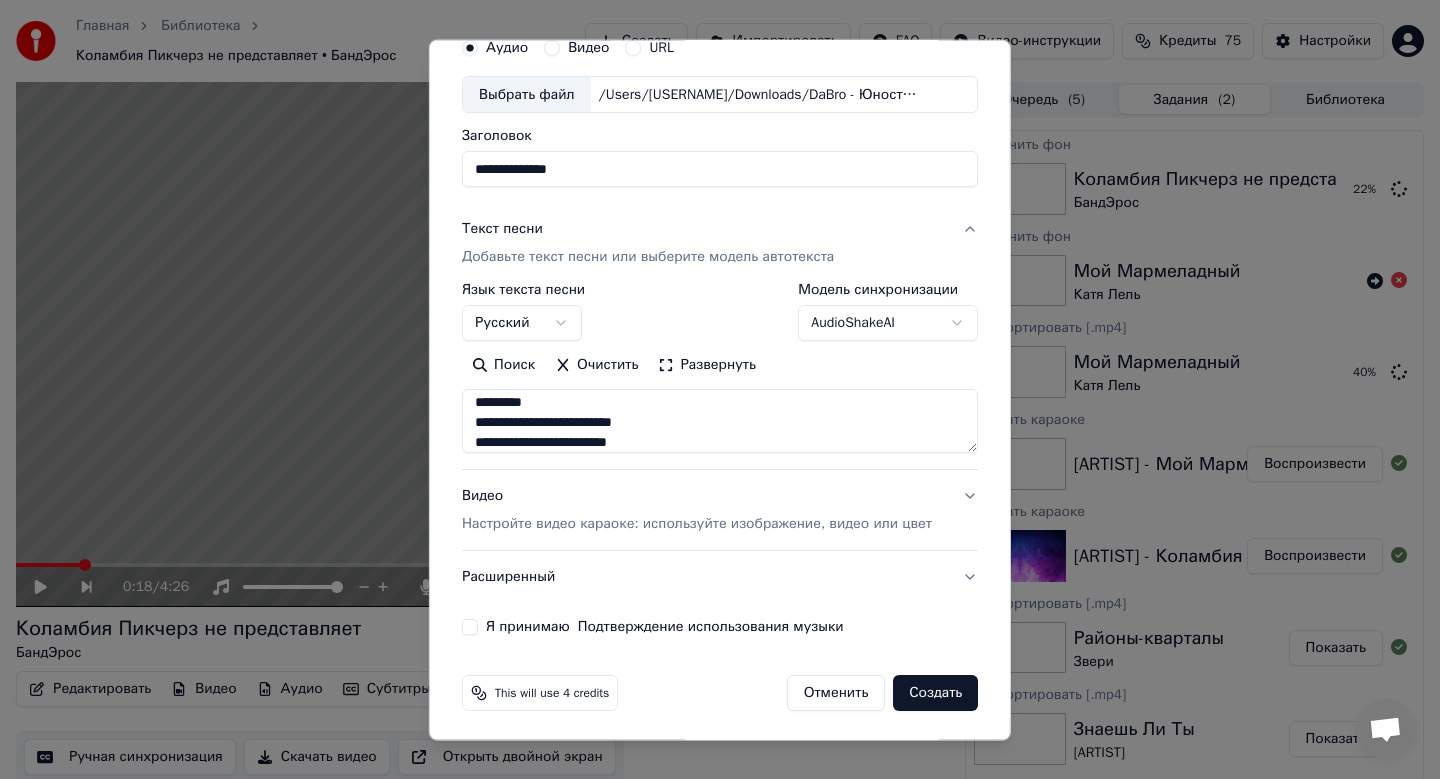 drag, startPoint x: 548, startPoint y: 401, endPoint x: 463, endPoint y: 397, distance: 85.09406 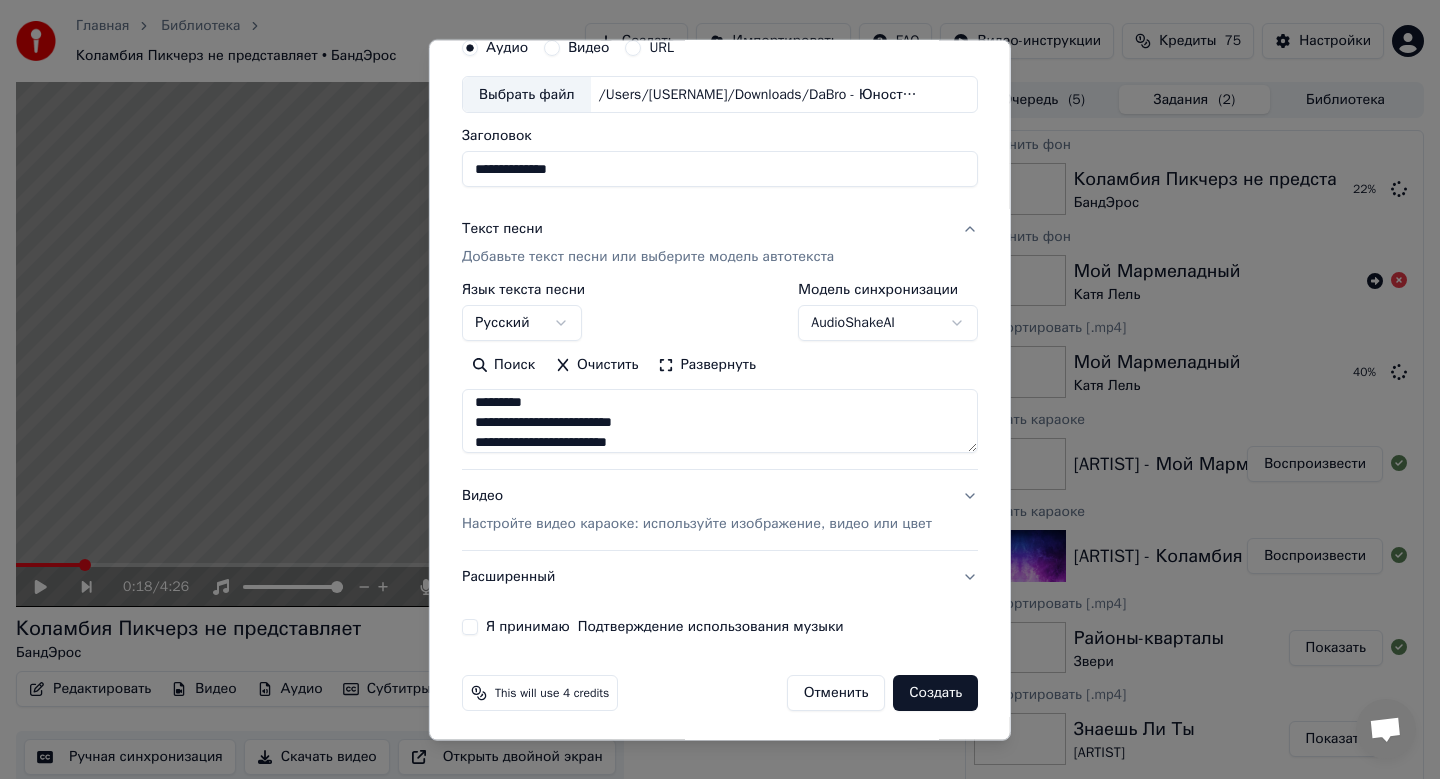 click at bounding box center (720, 422) 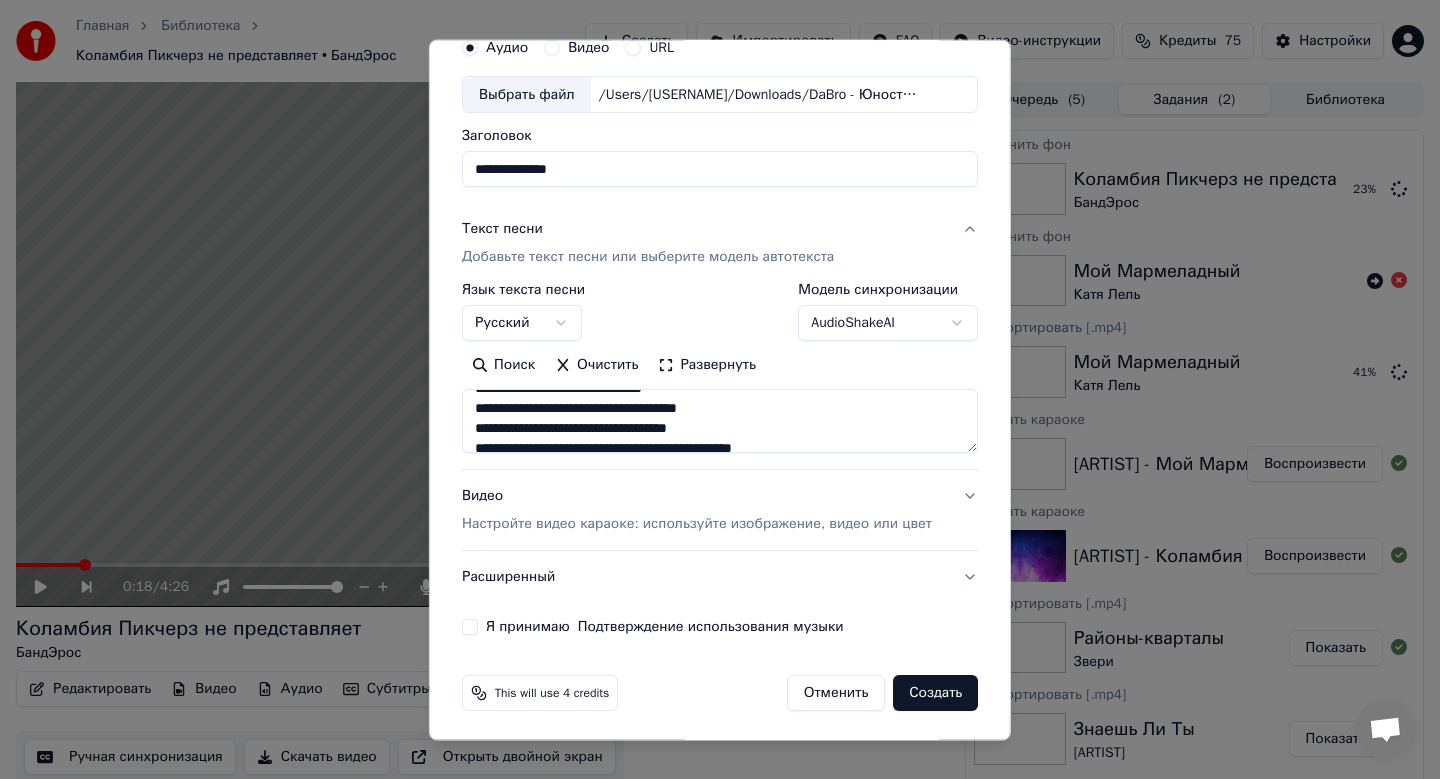 scroll, scrollTop: 693, scrollLeft: 0, axis: vertical 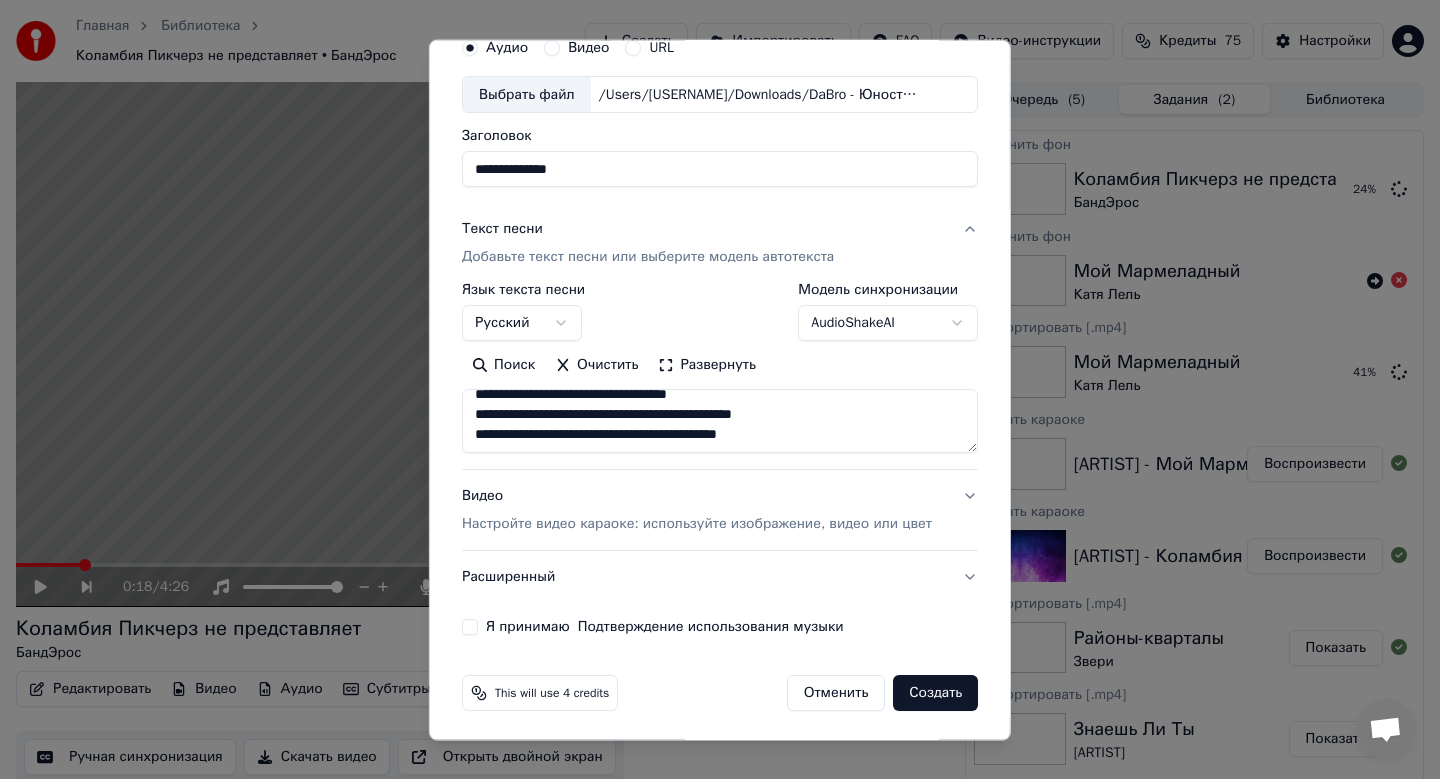 click at bounding box center [720, 422] 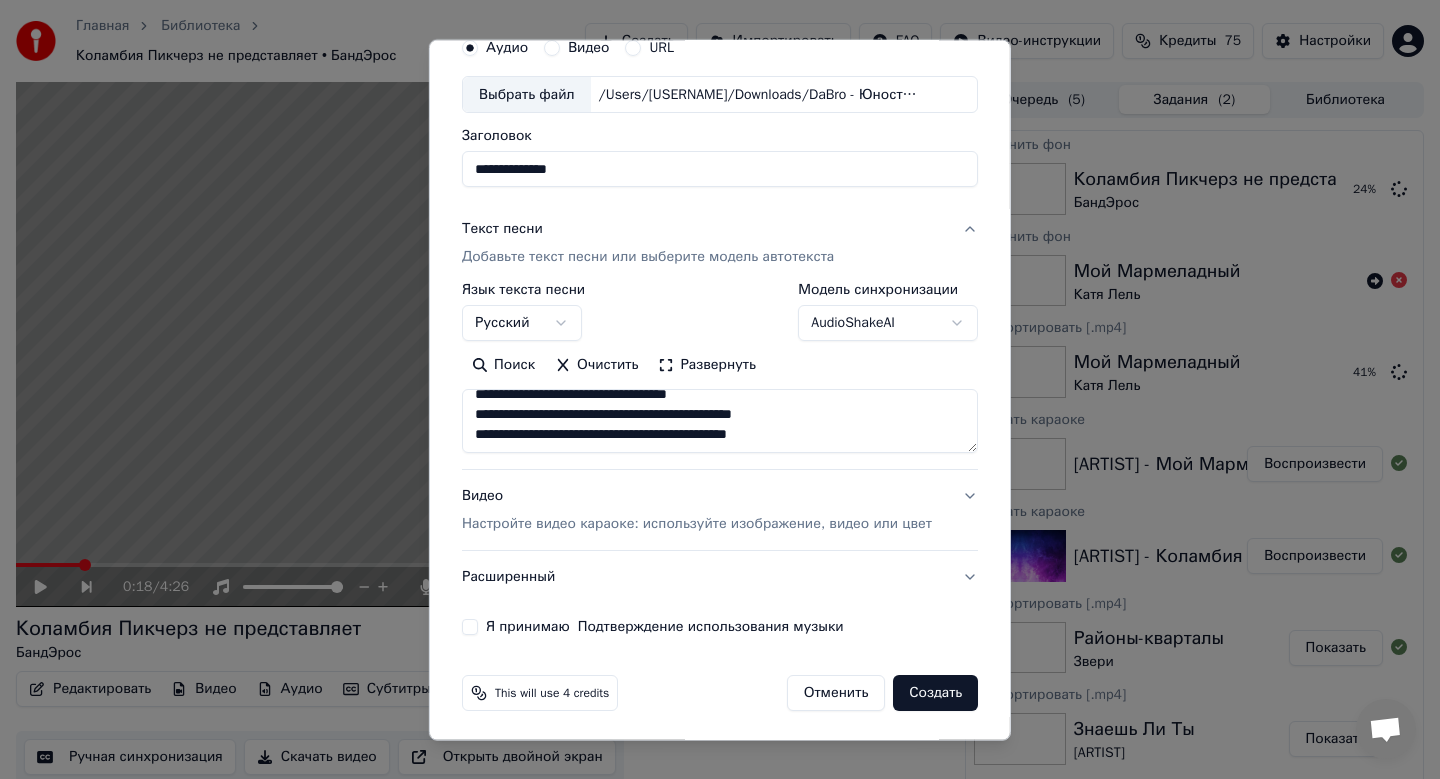paste on "**********" 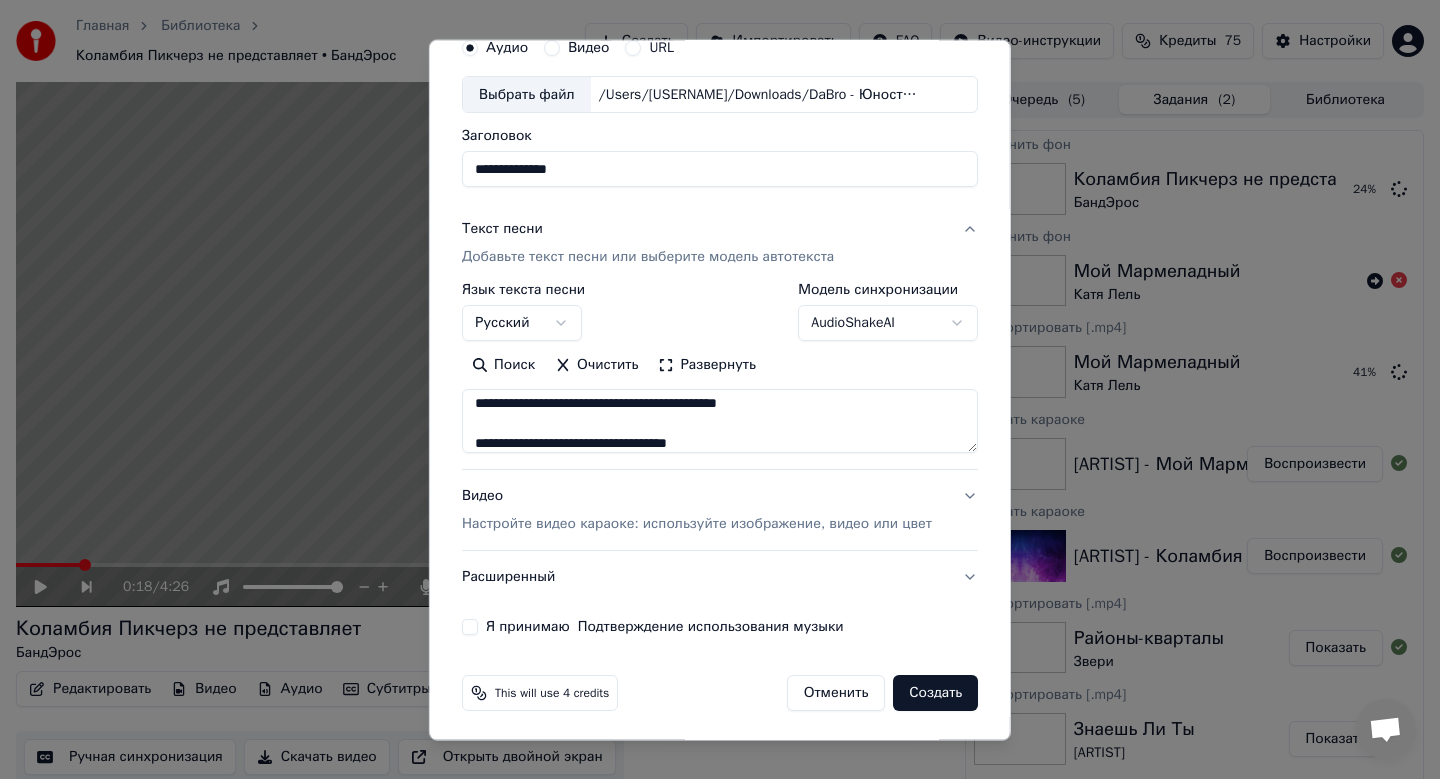 scroll, scrollTop: 784, scrollLeft: 0, axis: vertical 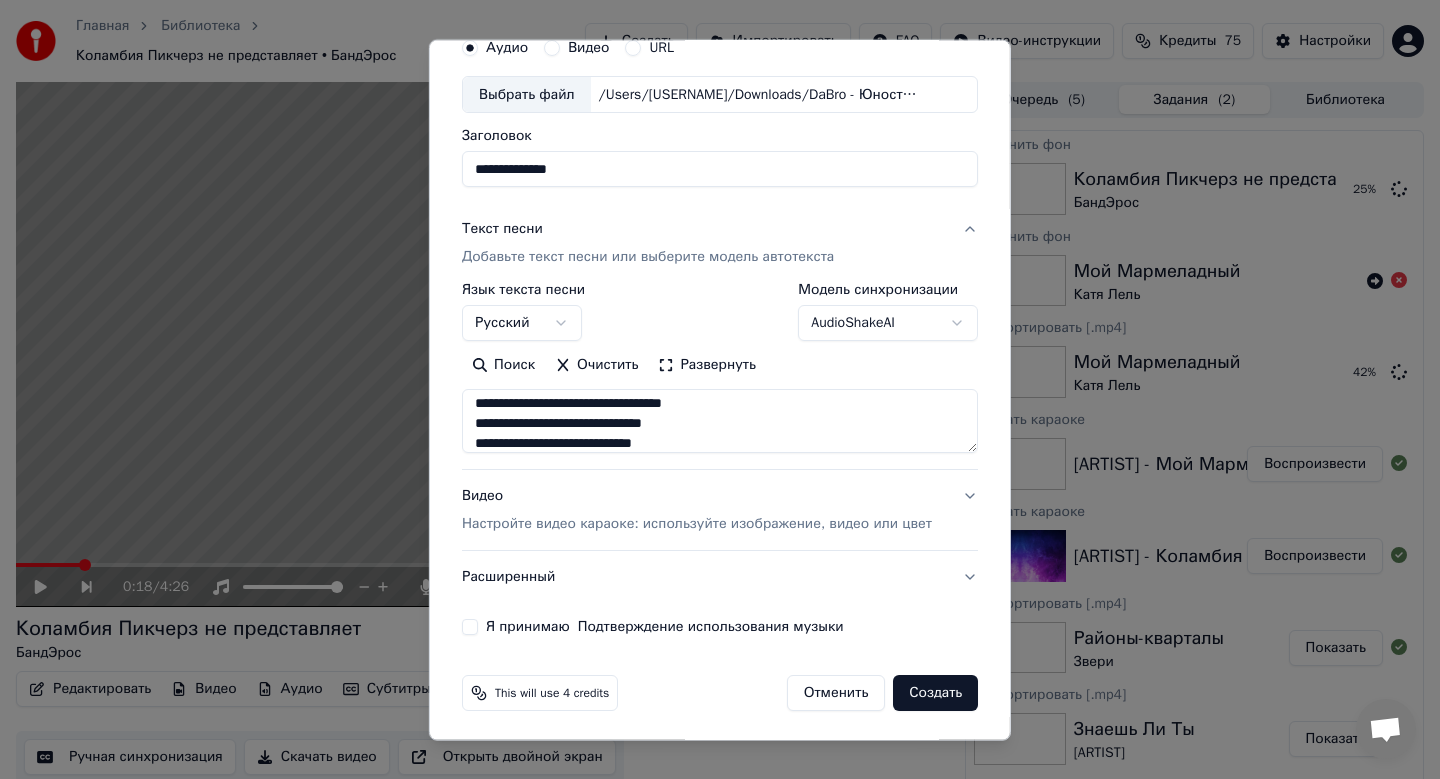 type on "**********" 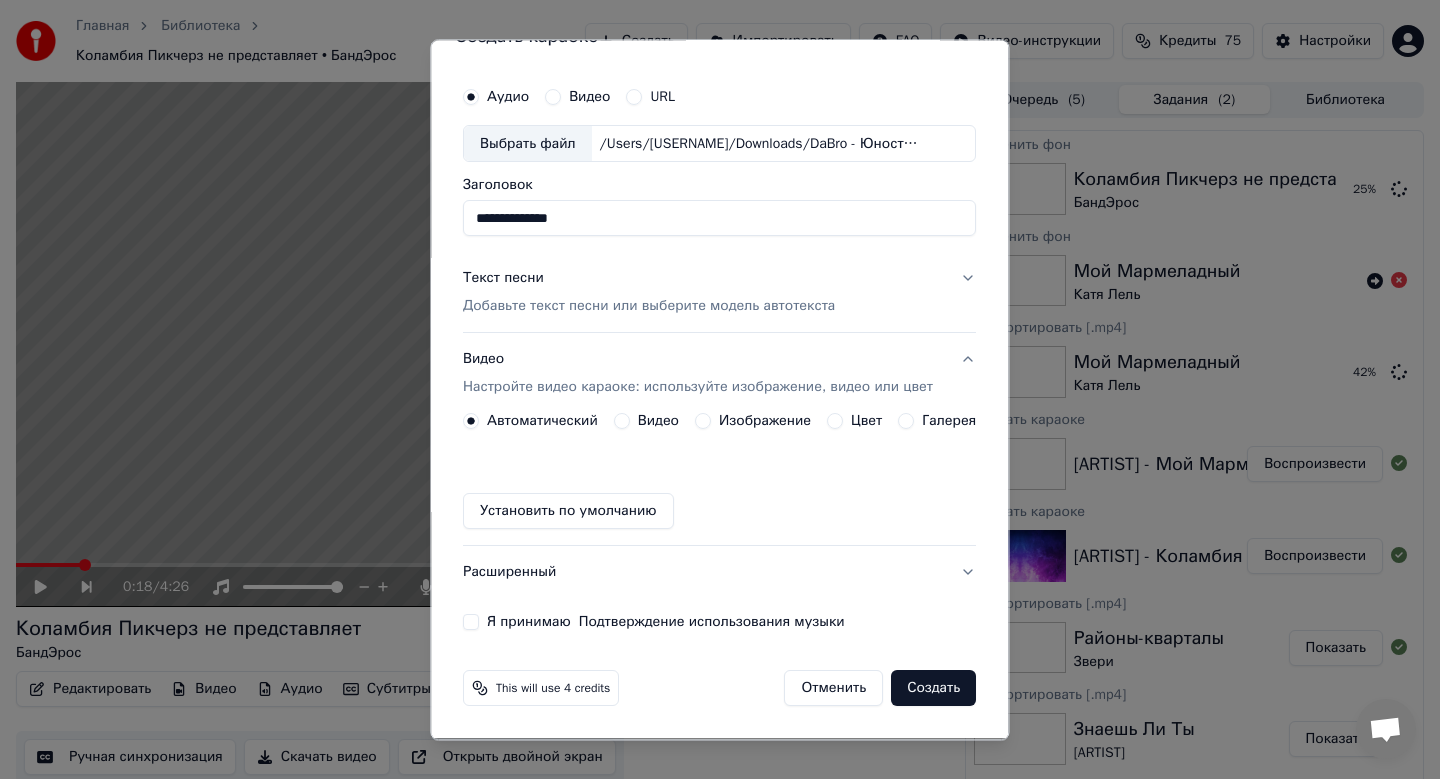 scroll, scrollTop: 37, scrollLeft: 0, axis: vertical 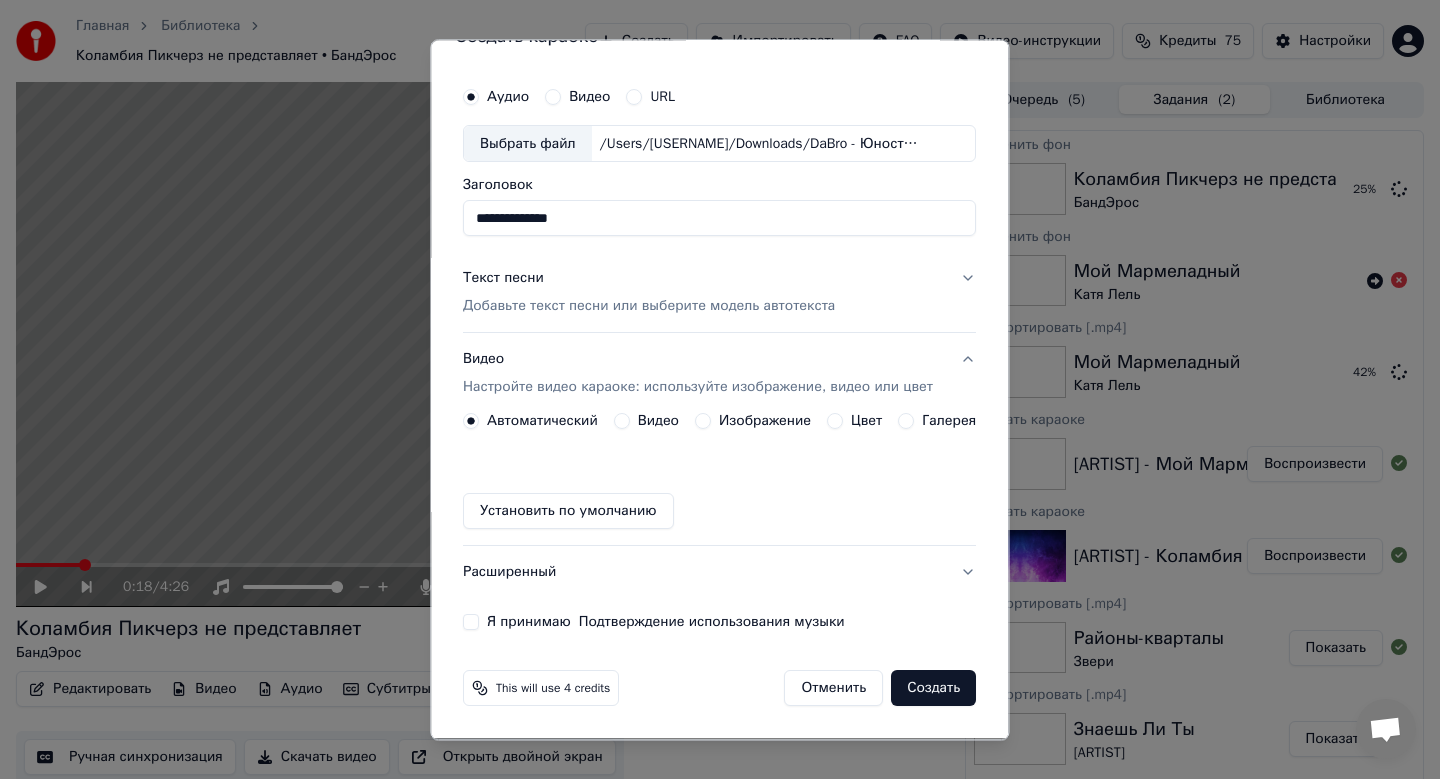 click on "Видео Настройте видео караоке: используйте изображение, видео или цвет" at bounding box center (719, 374) 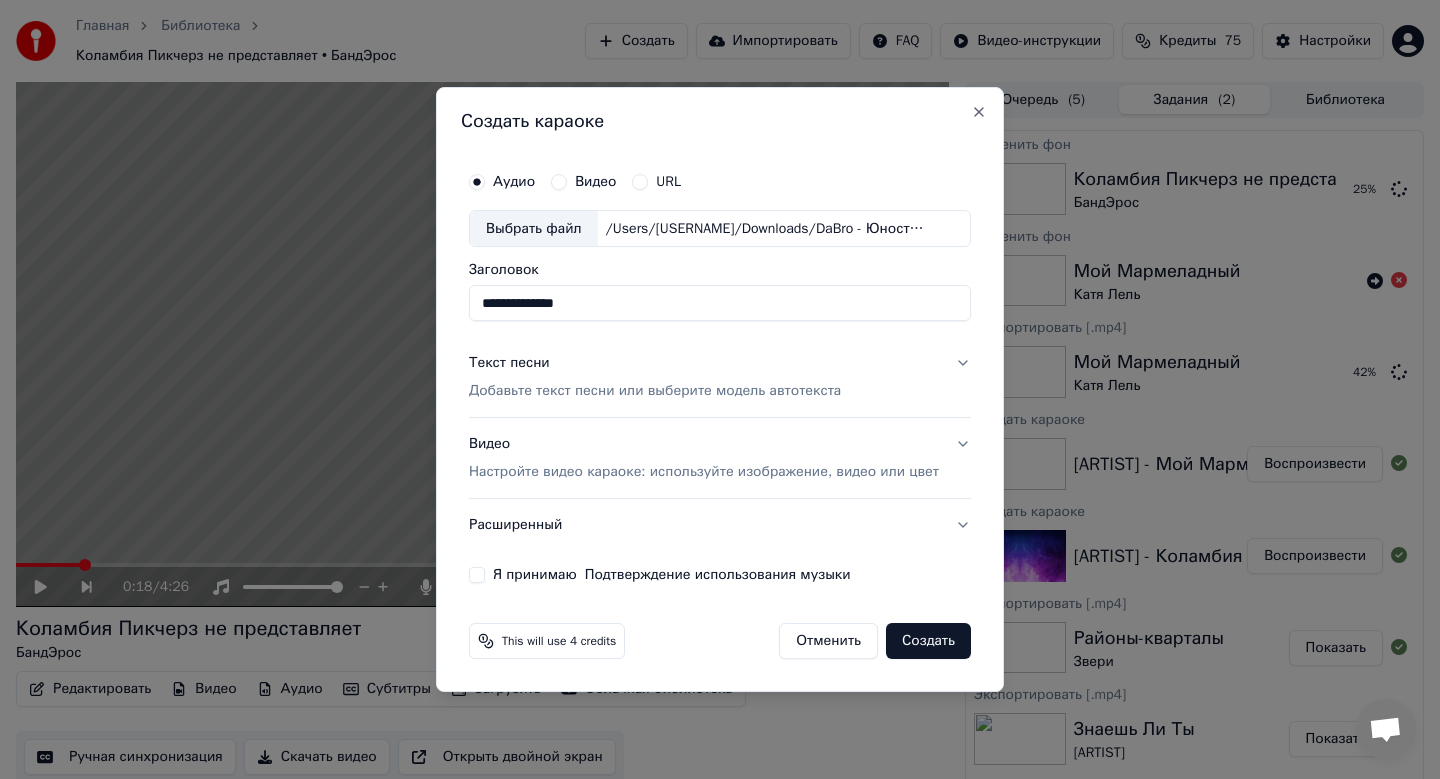 scroll, scrollTop: 0, scrollLeft: 0, axis: both 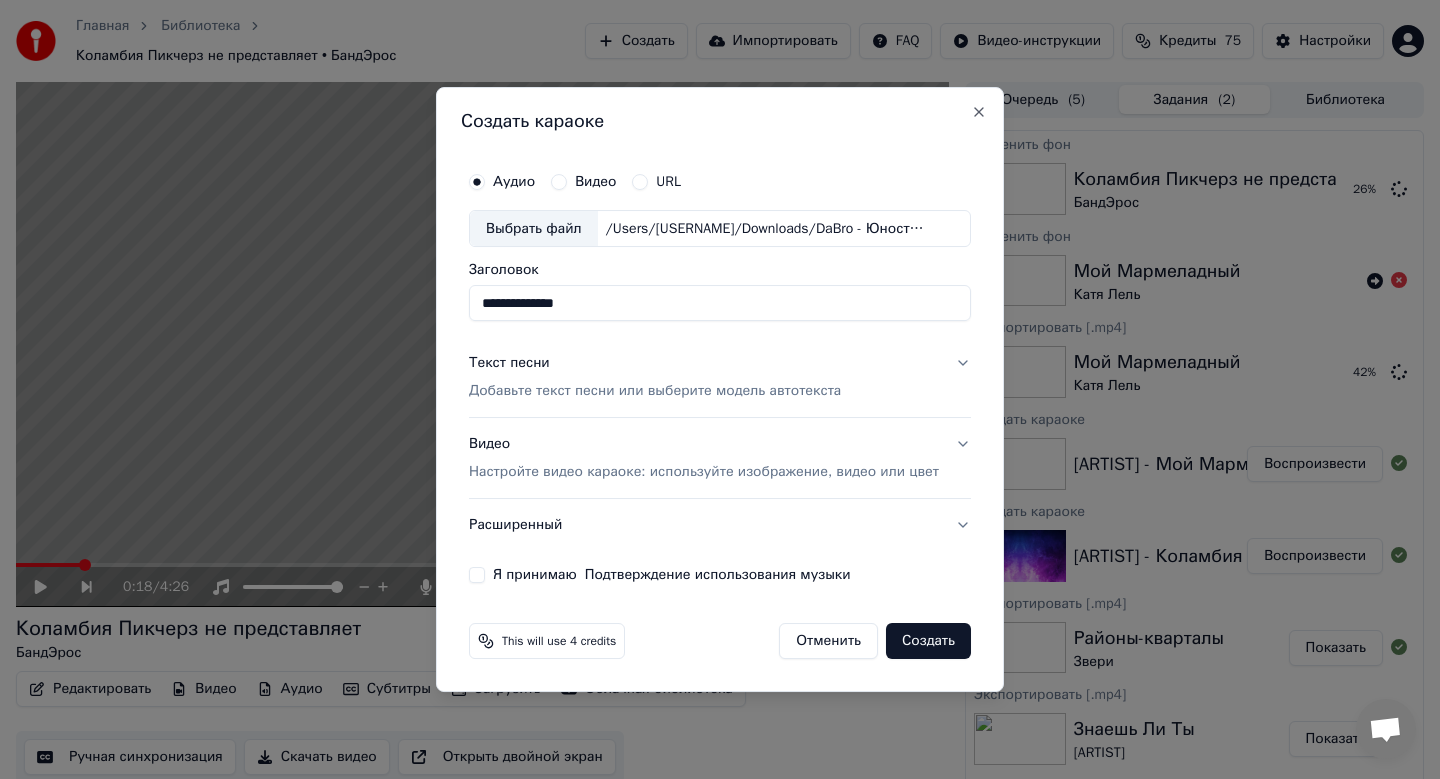click on "Настройте видео караоке: используйте изображение, видео или цвет" at bounding box center (704, 472) 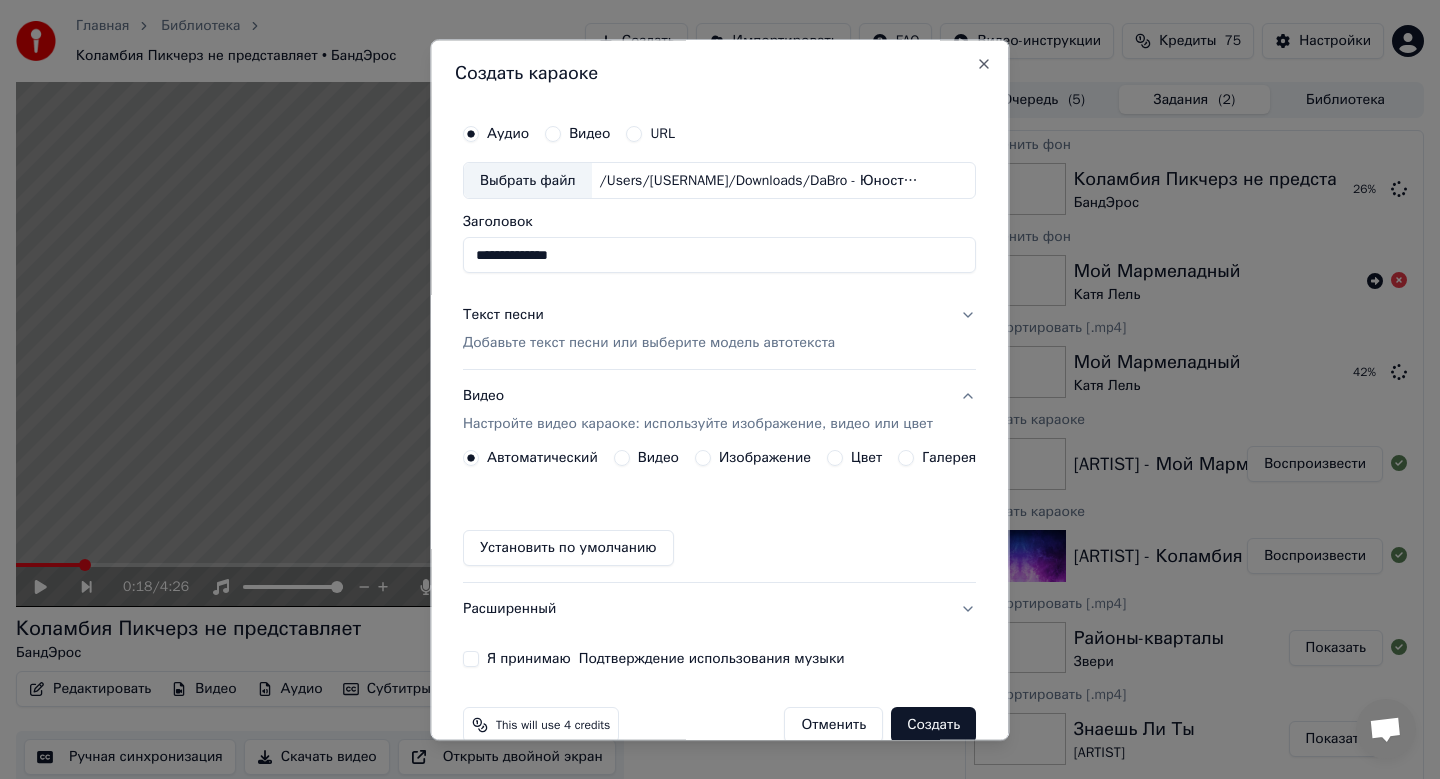 click on "Изображение" at bounding box center (765, 459) 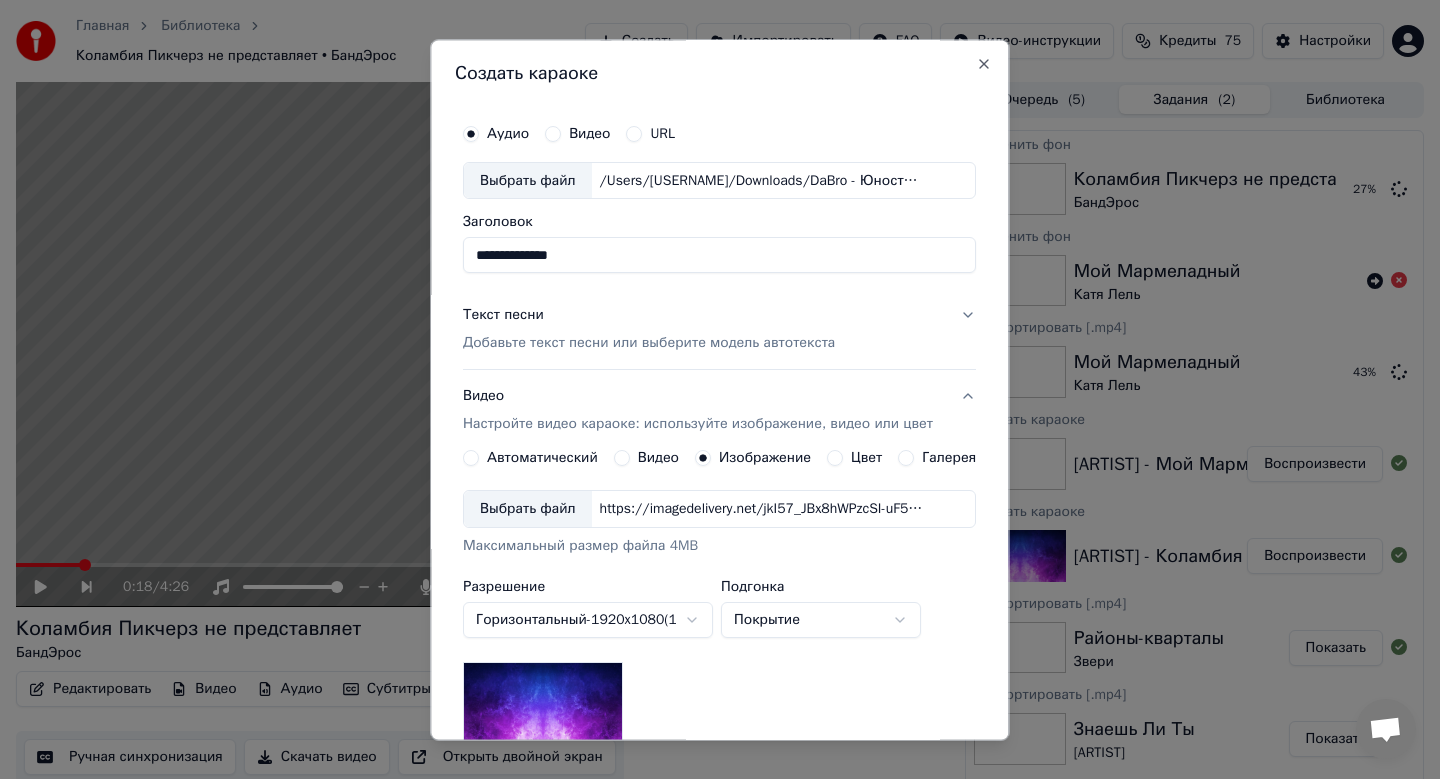 click on "Выбрать файл" at bounding box center [528, 510] 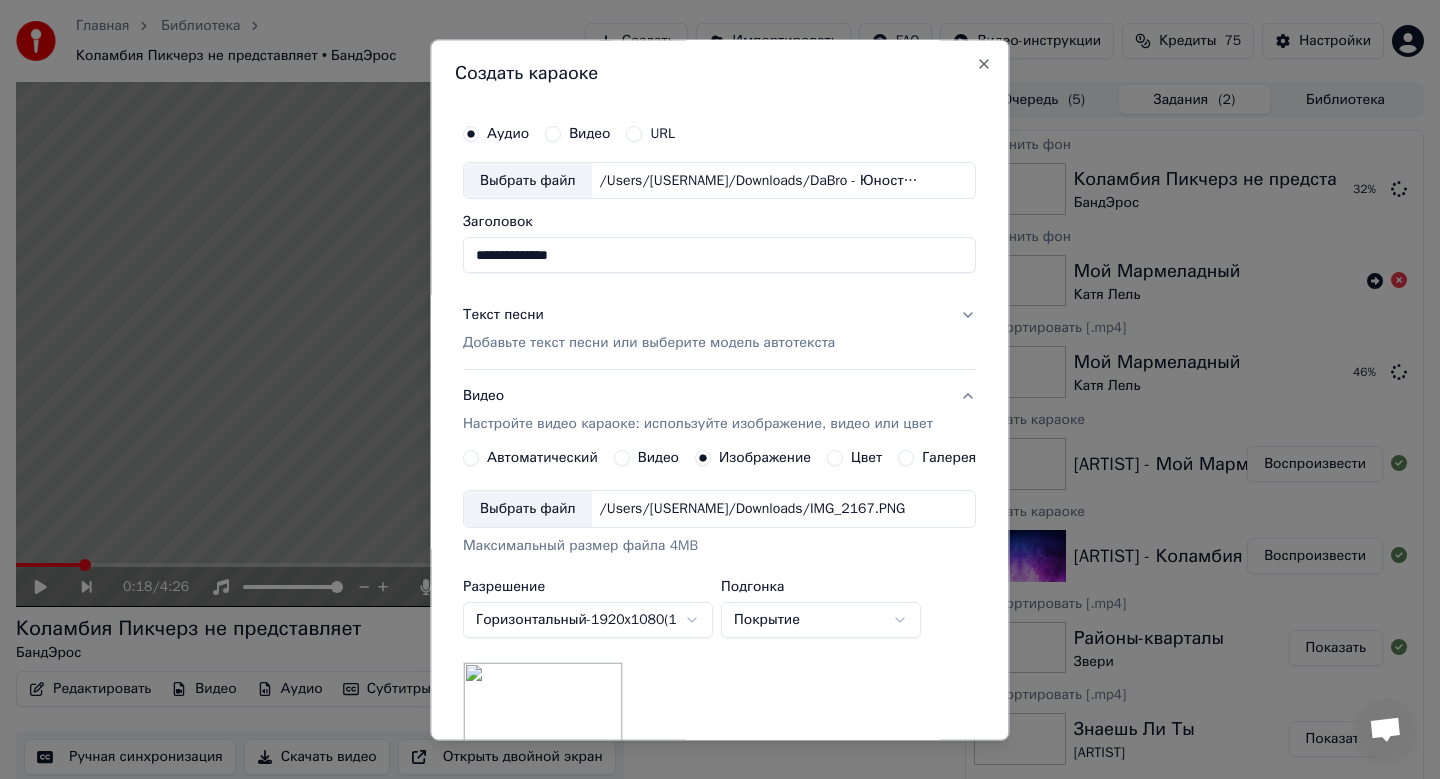 scroll, scrollTop: 299, scrollLeft: 0, axis: vertical 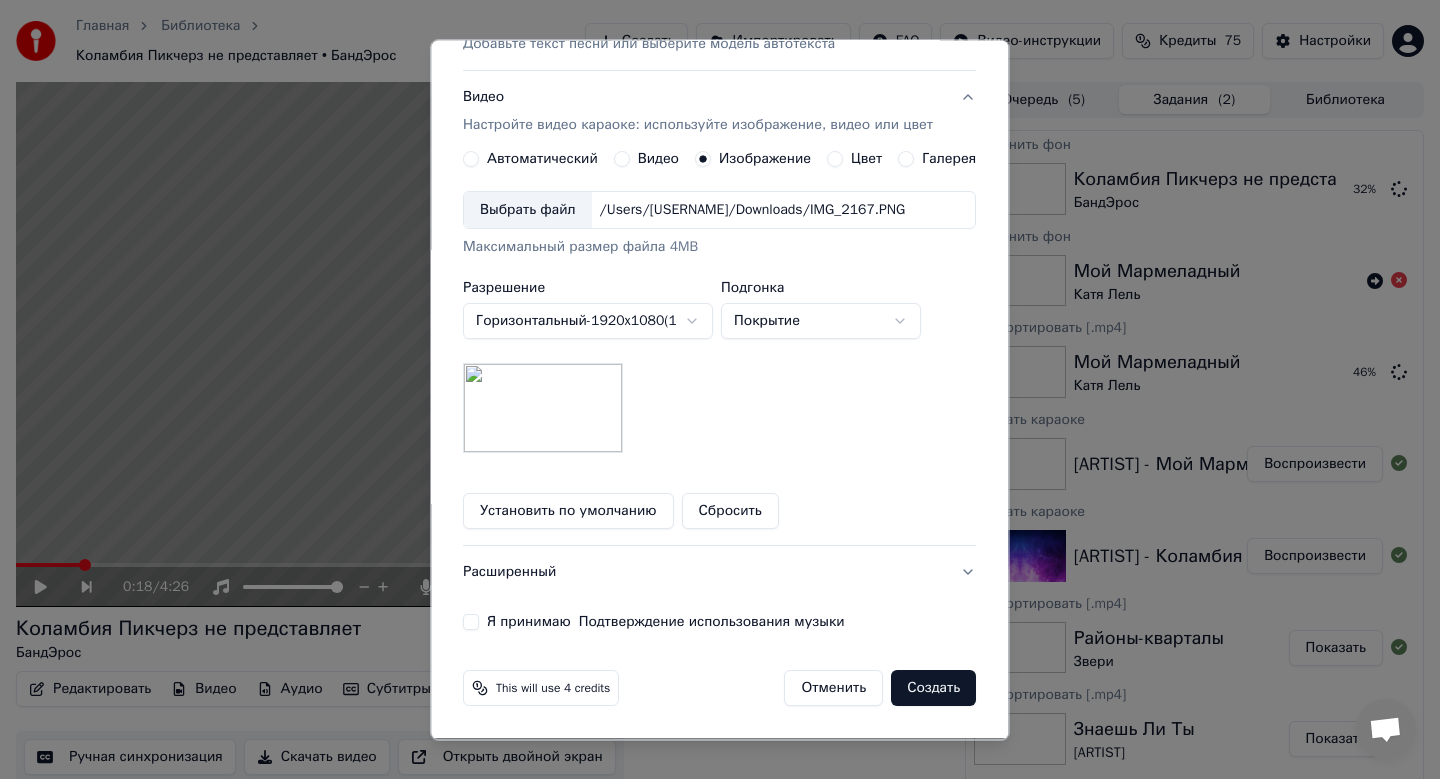 click on "Я принимаю   Подтверждение использования музыки" at bounding box center (471, 623) 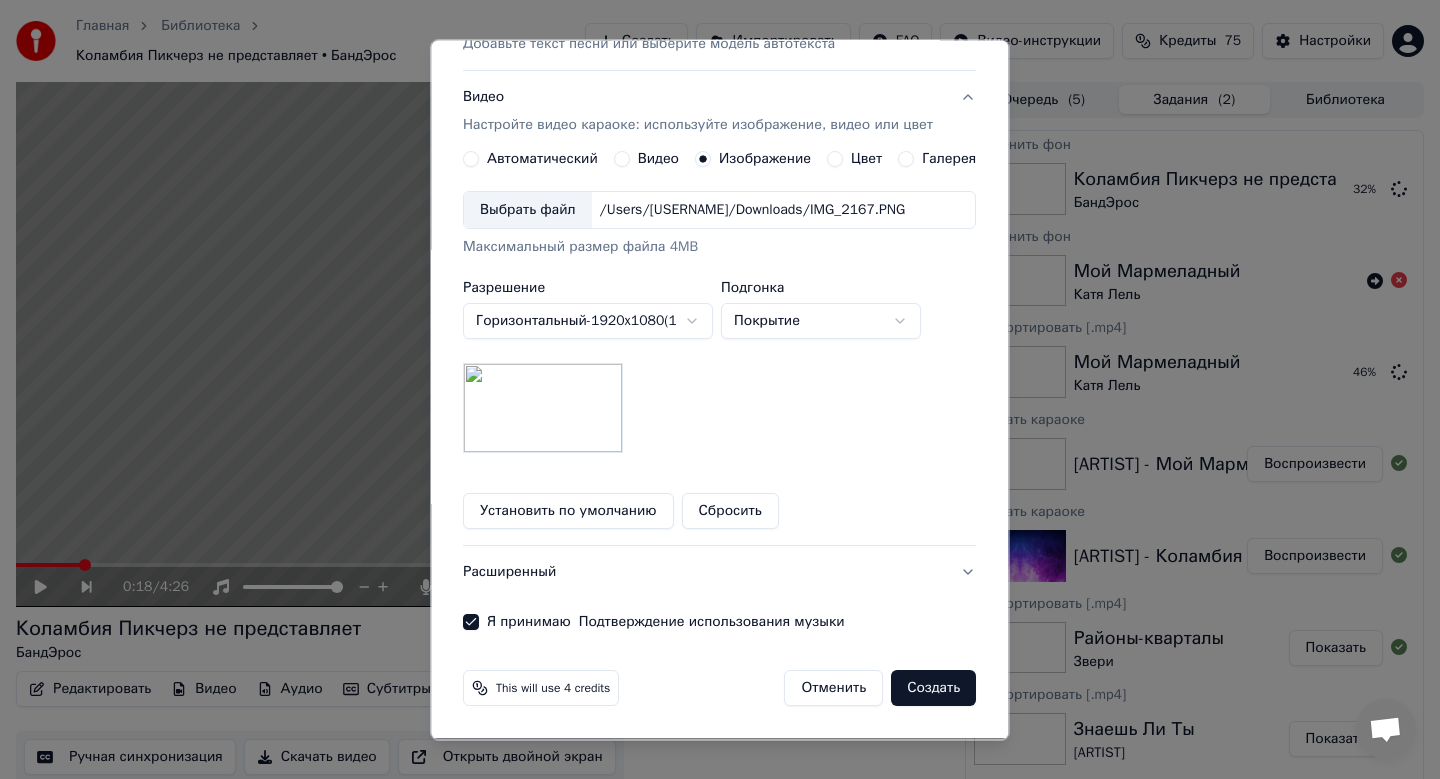 click on "Создать" at bounding box center [934, 689] 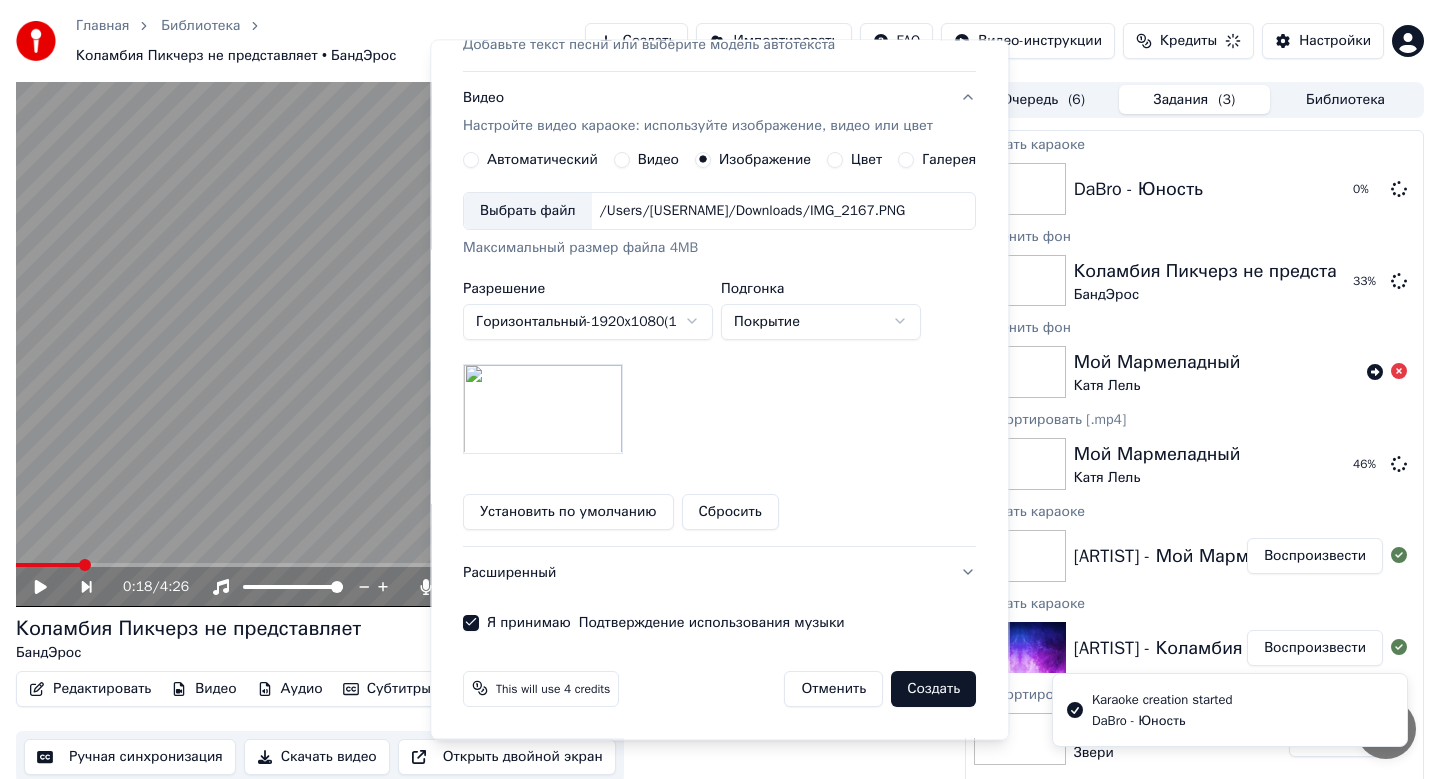 type 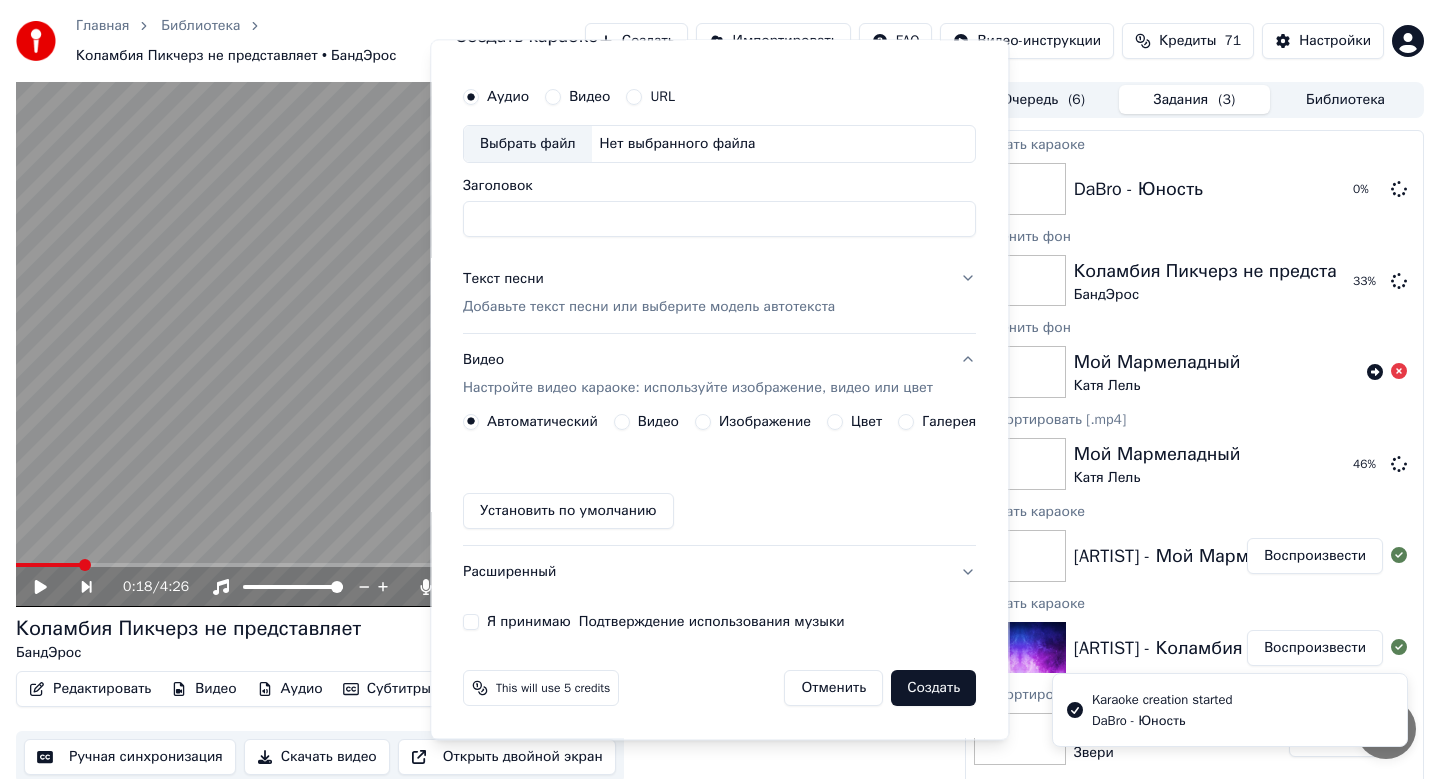 scroll, scrollTop: 37, scrollLeft: 0, axis: vertical 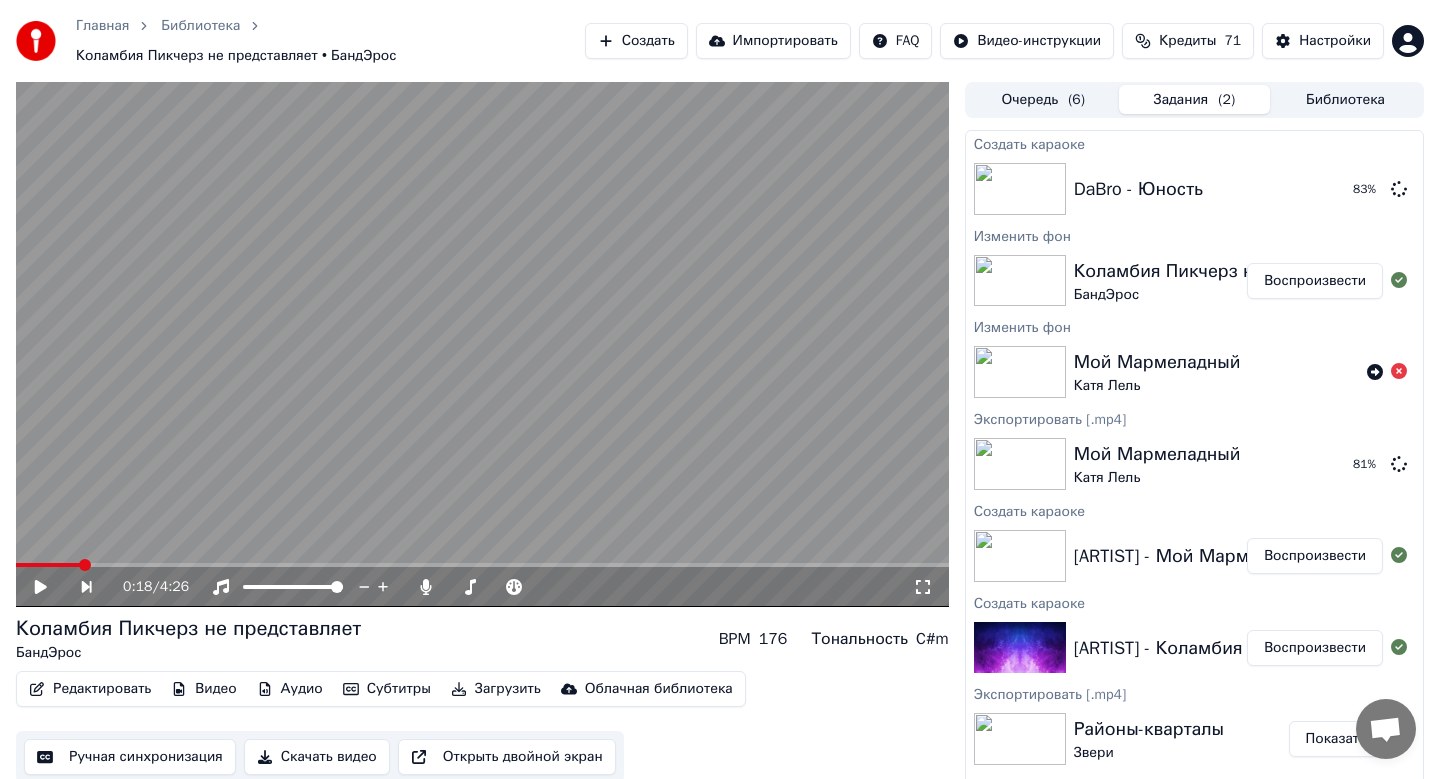 click on "Воспроизвести" at bounding box center [1315, 281] 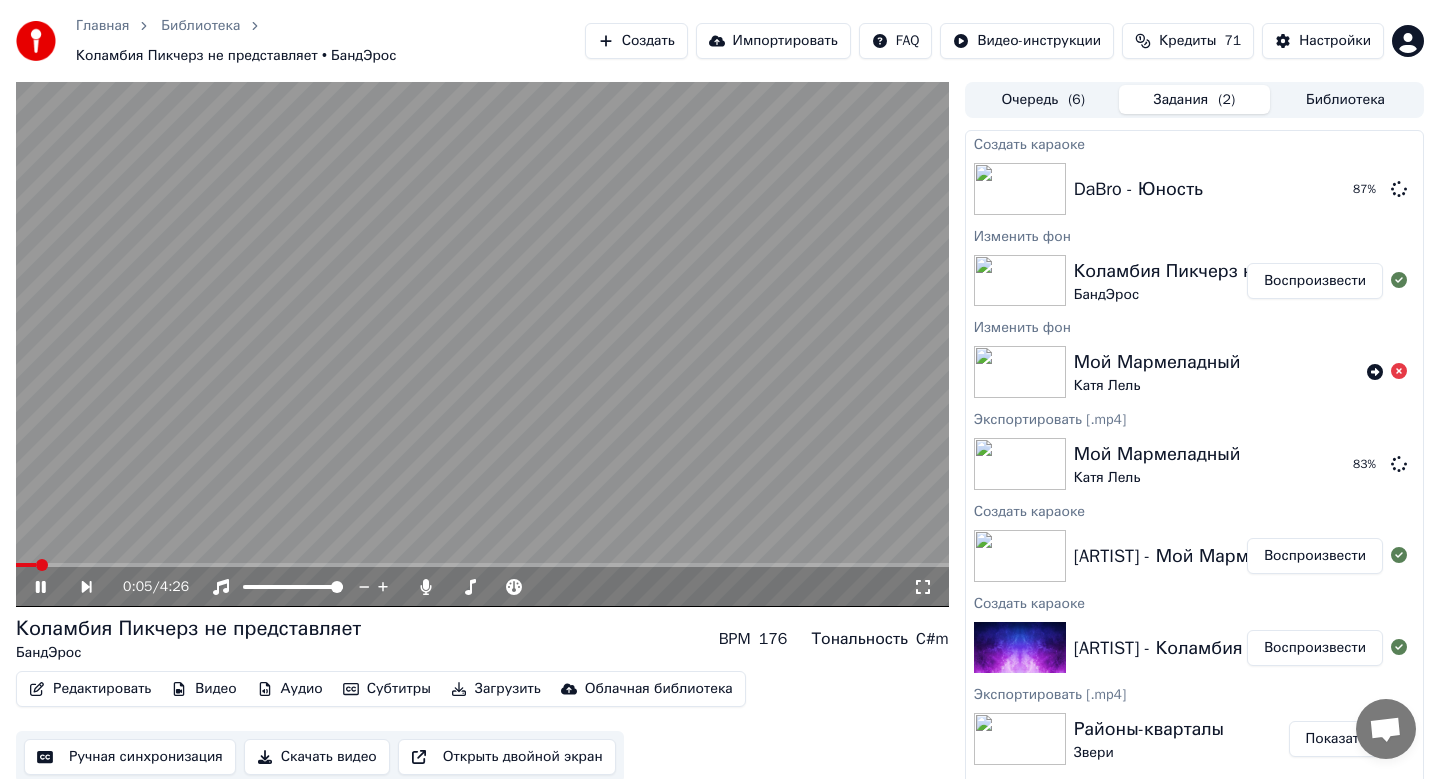 click on "Скачать видео" at bounding box center [317, 757] 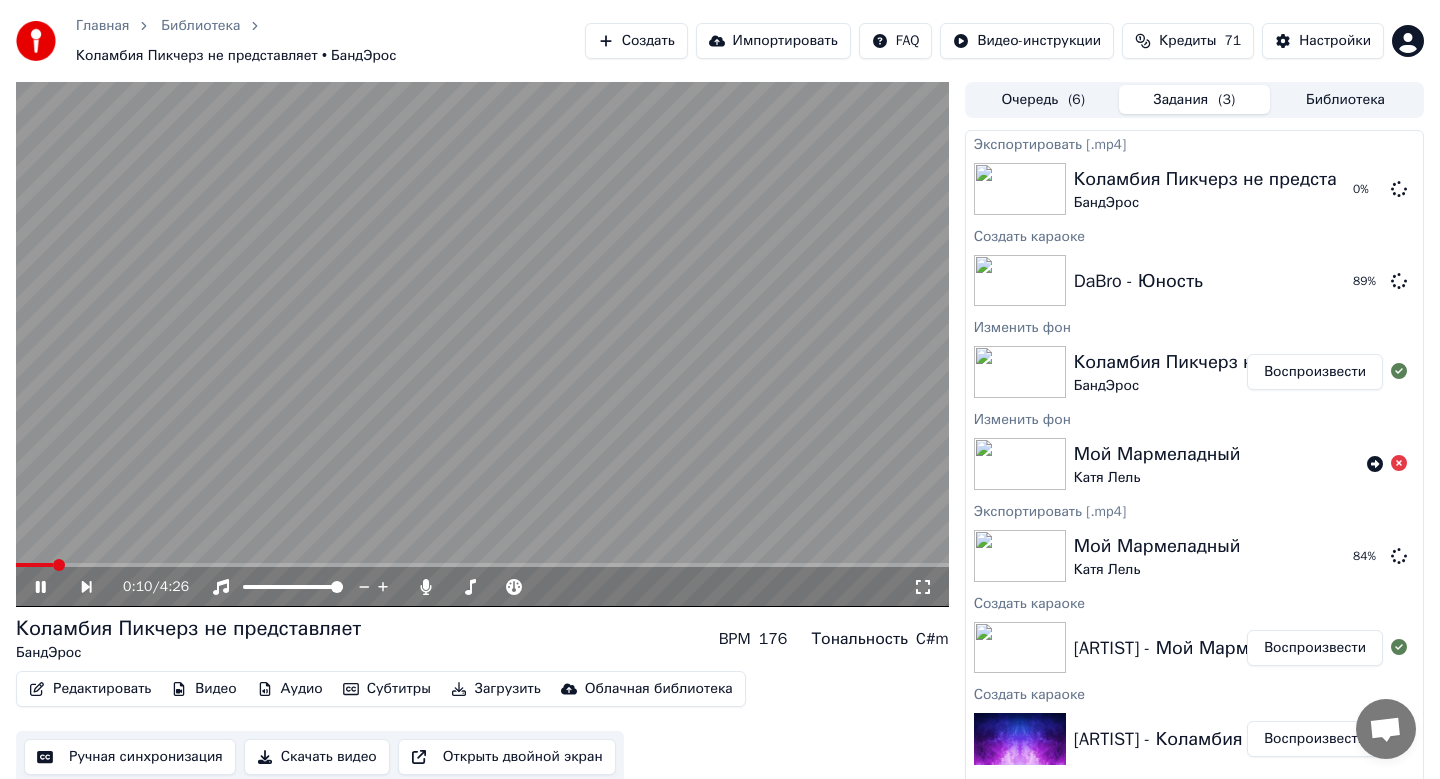 click 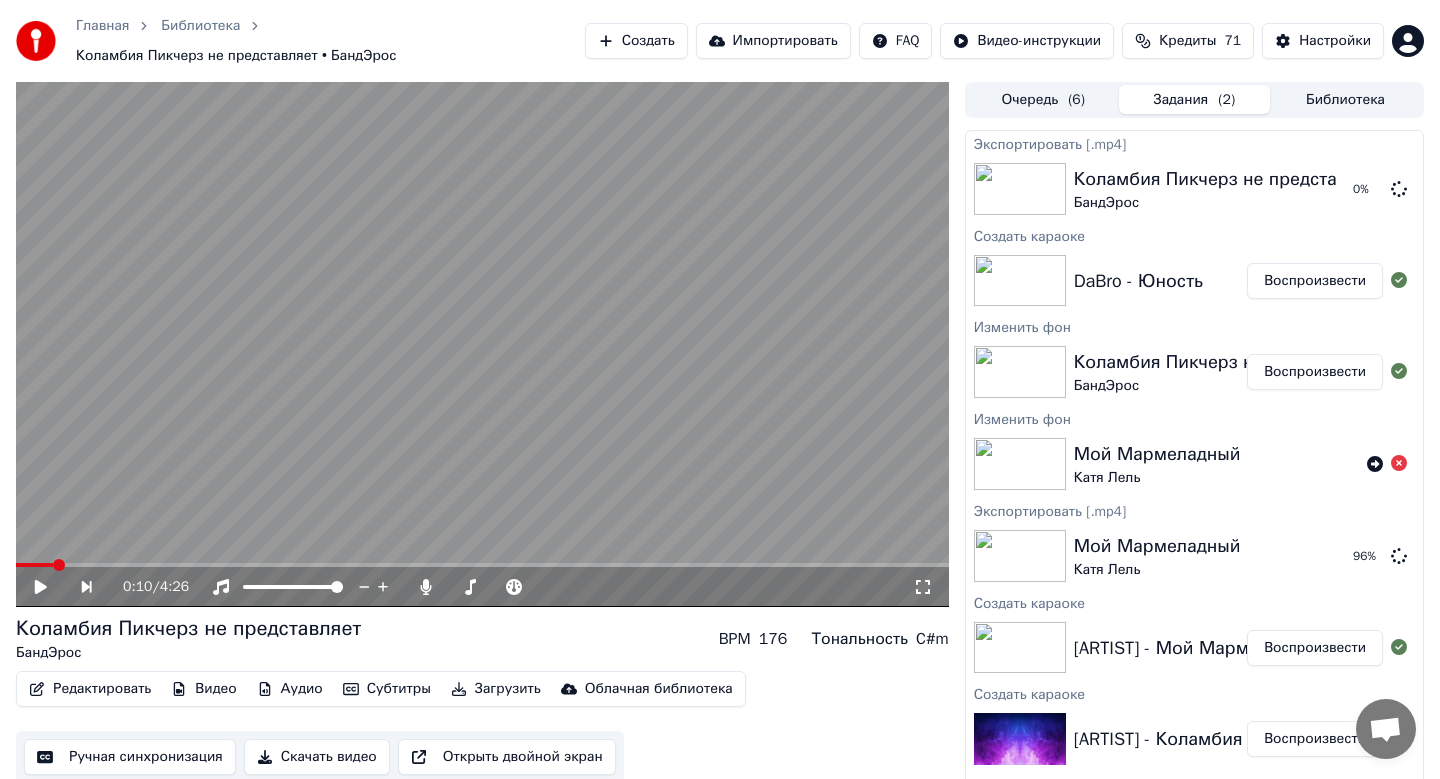 click on "DaBro - Юность" at bounding box center [1138, 281] 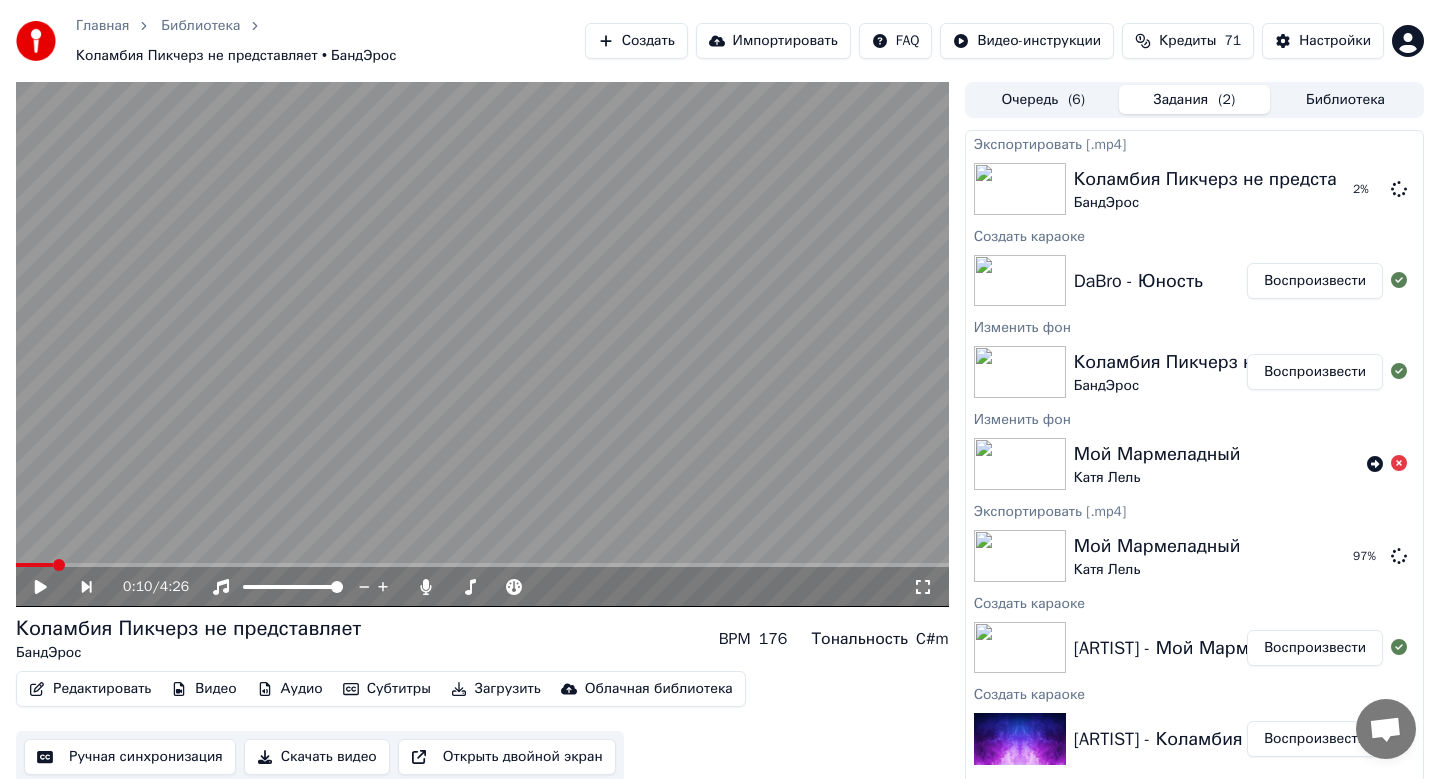 click on "Воспроизвести" at bounding box center [1315, 281] 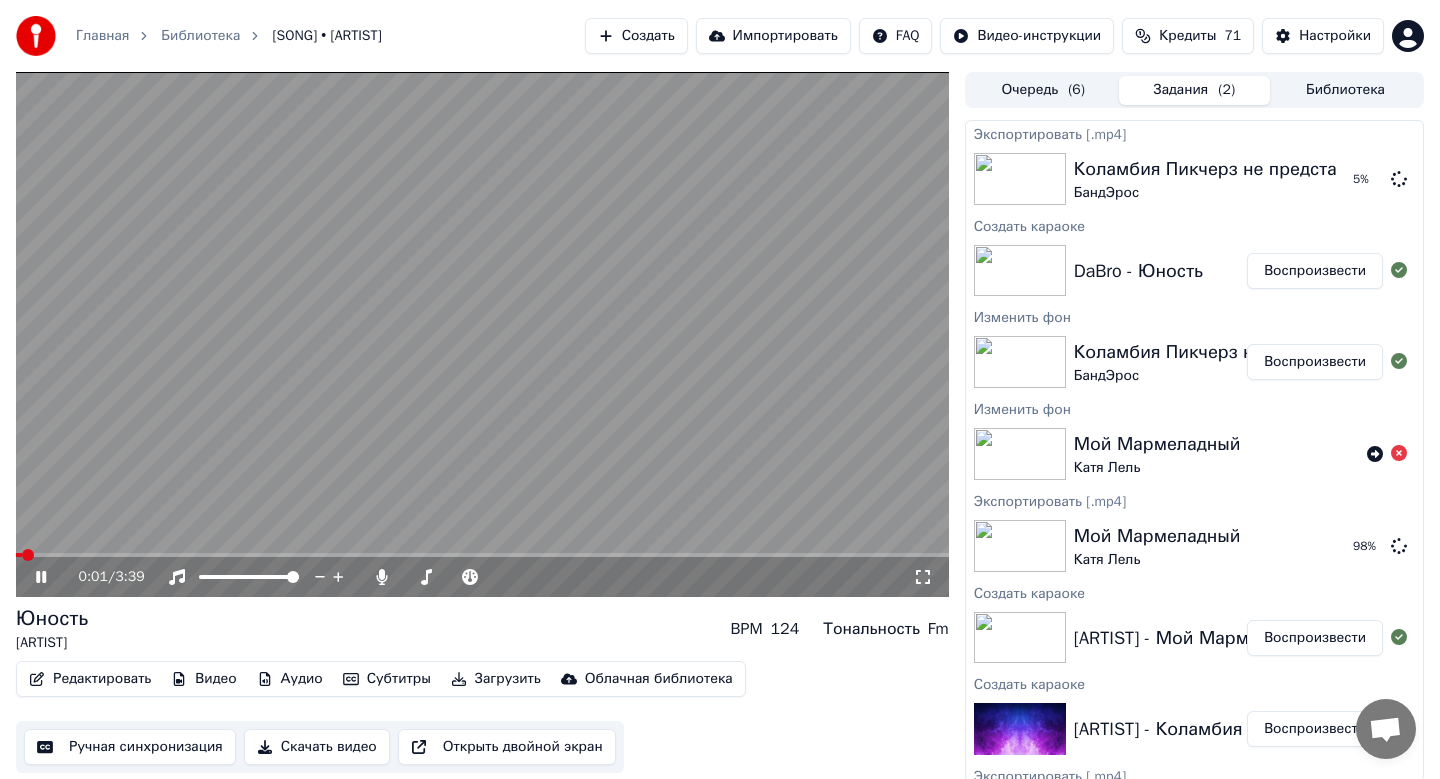 click 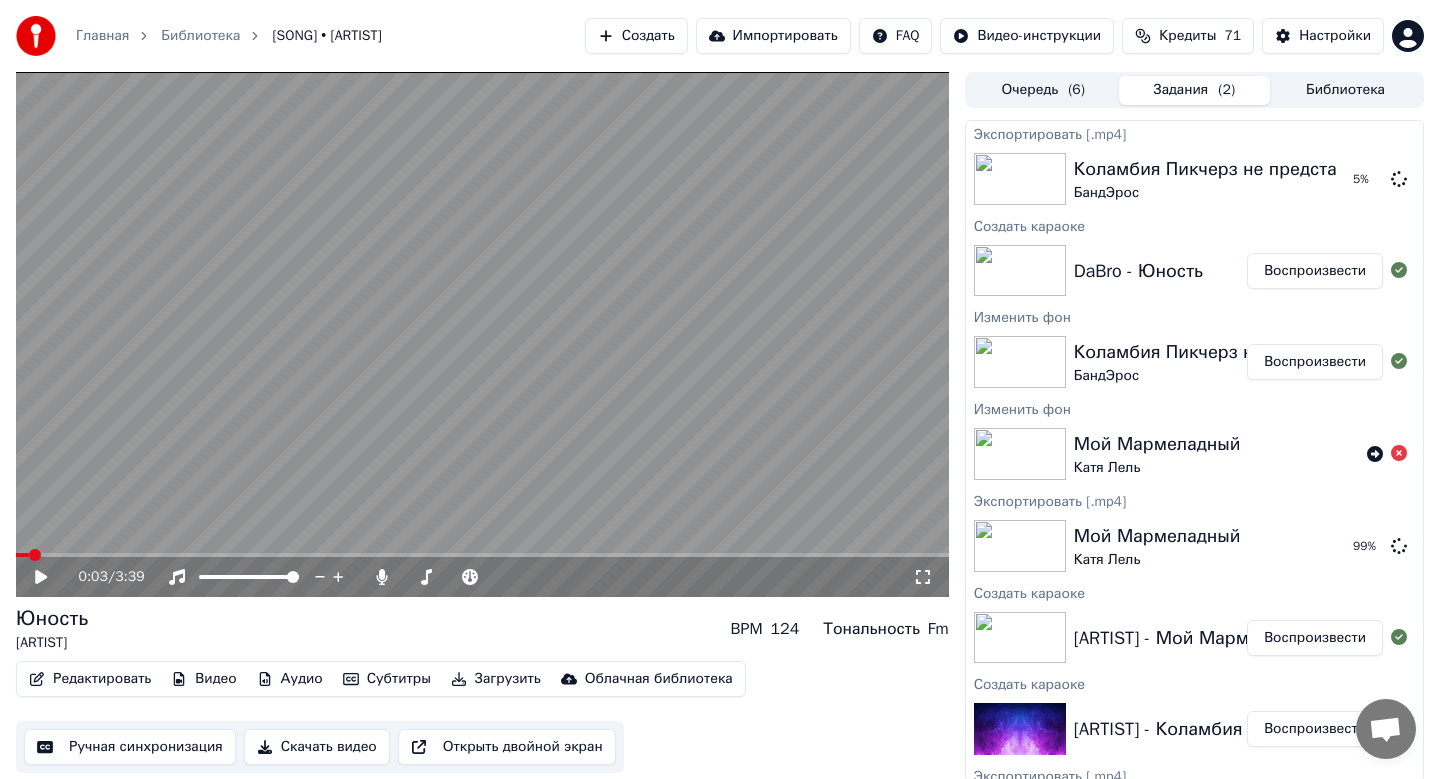 click on "Скачать видео" at bounding box center [317, 747] 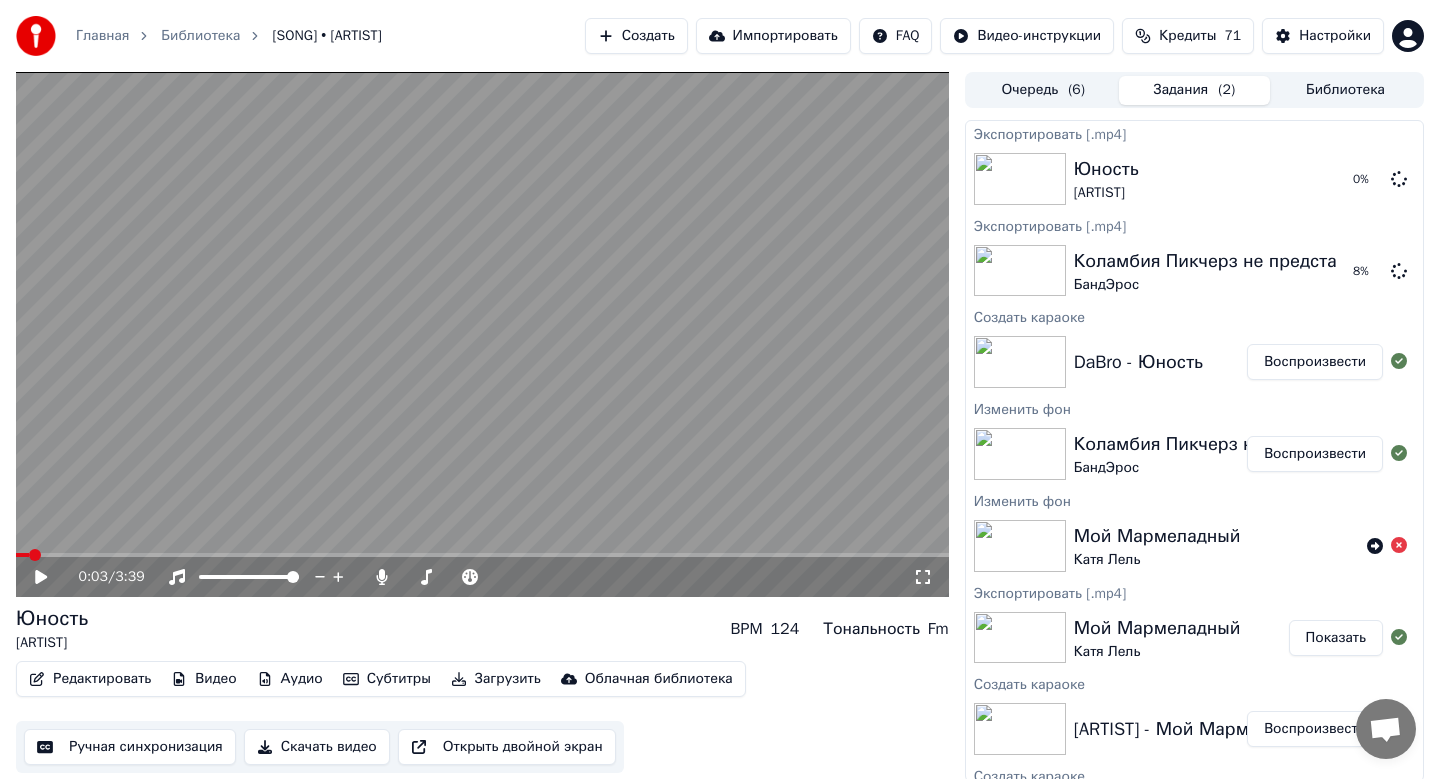 click on "Создать" at bounding box center [636, 36] 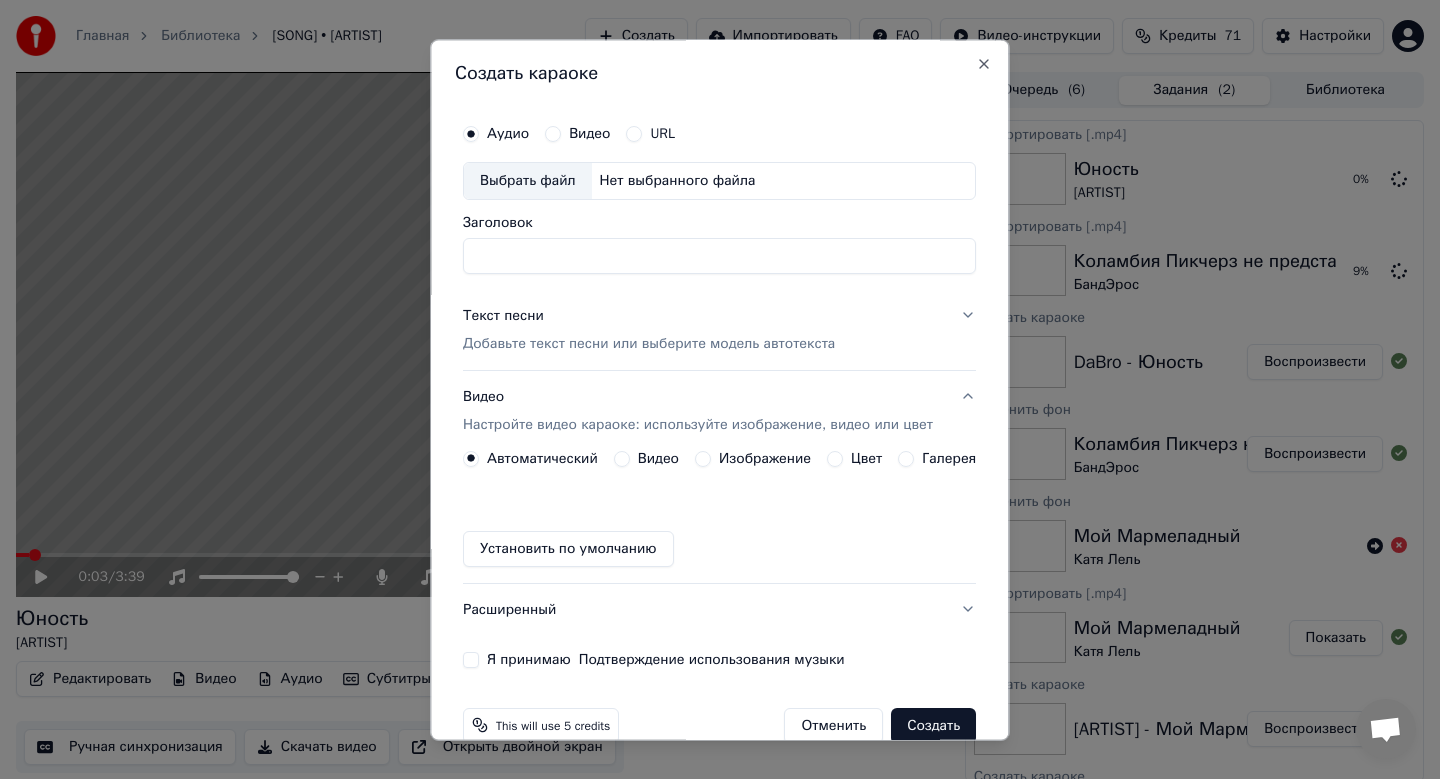 click on "Выбрать файл" at bounding box center (528, 181) 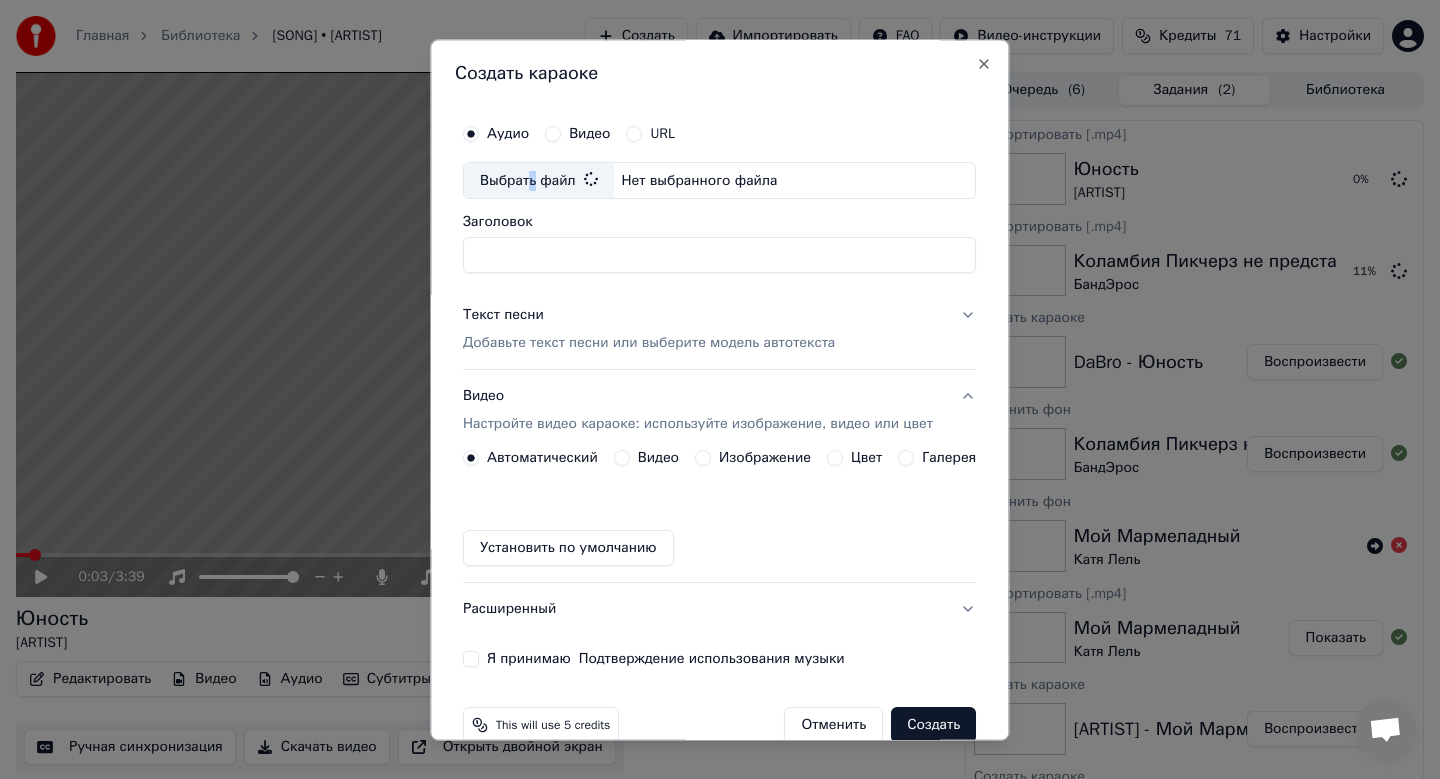 type on "**********" 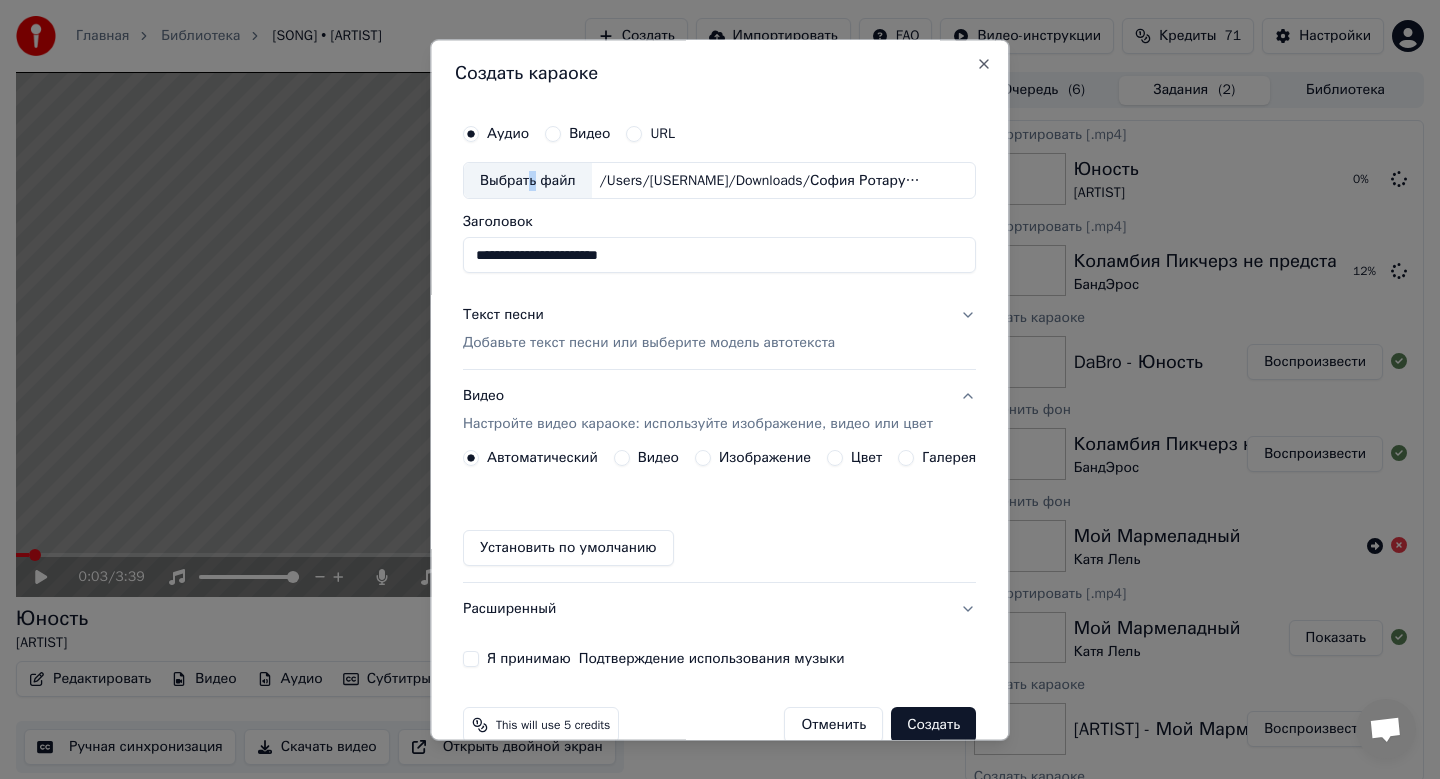 click on "Добавьте текст песни или выберите модель автотекста" at bounding box center (649, 344) 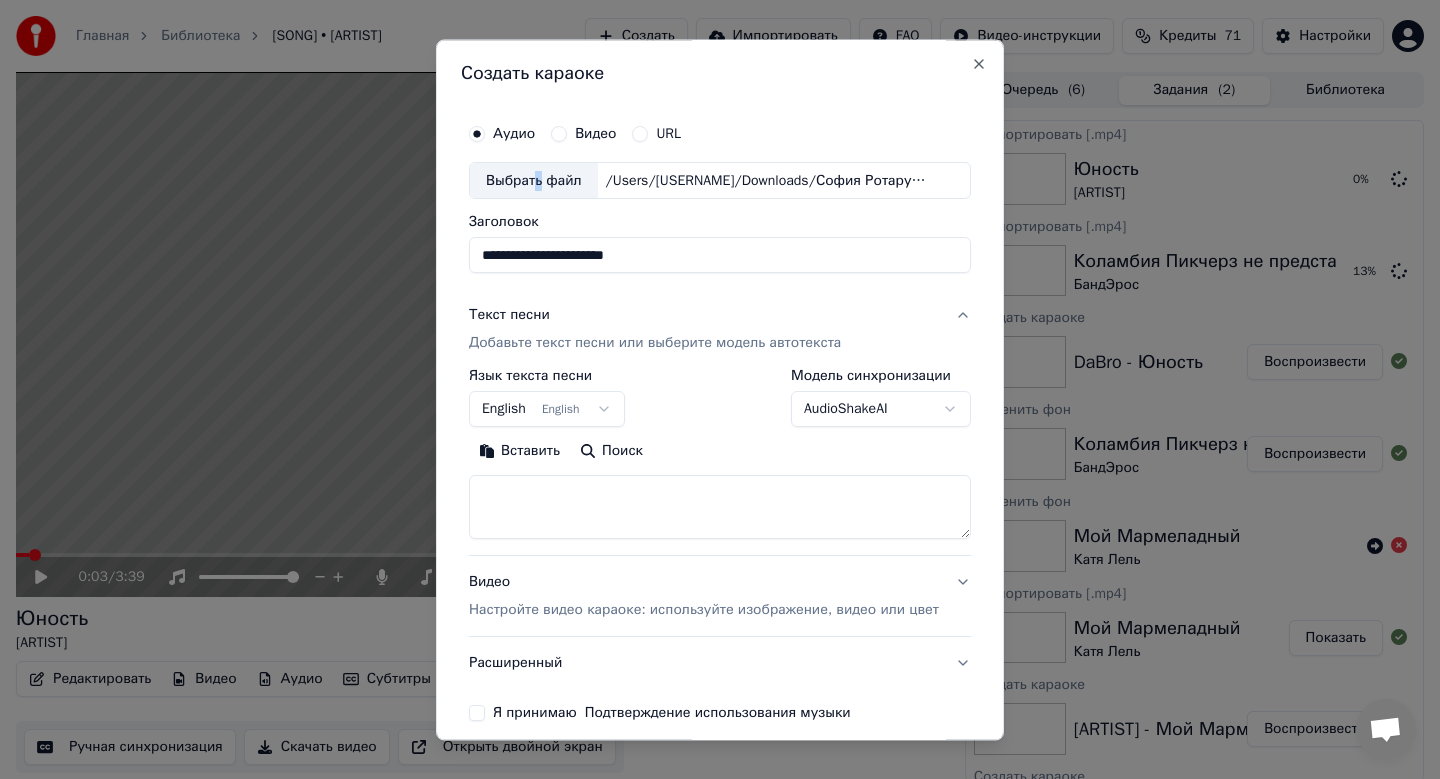 click on "English English" at bounding box center [547, 410] 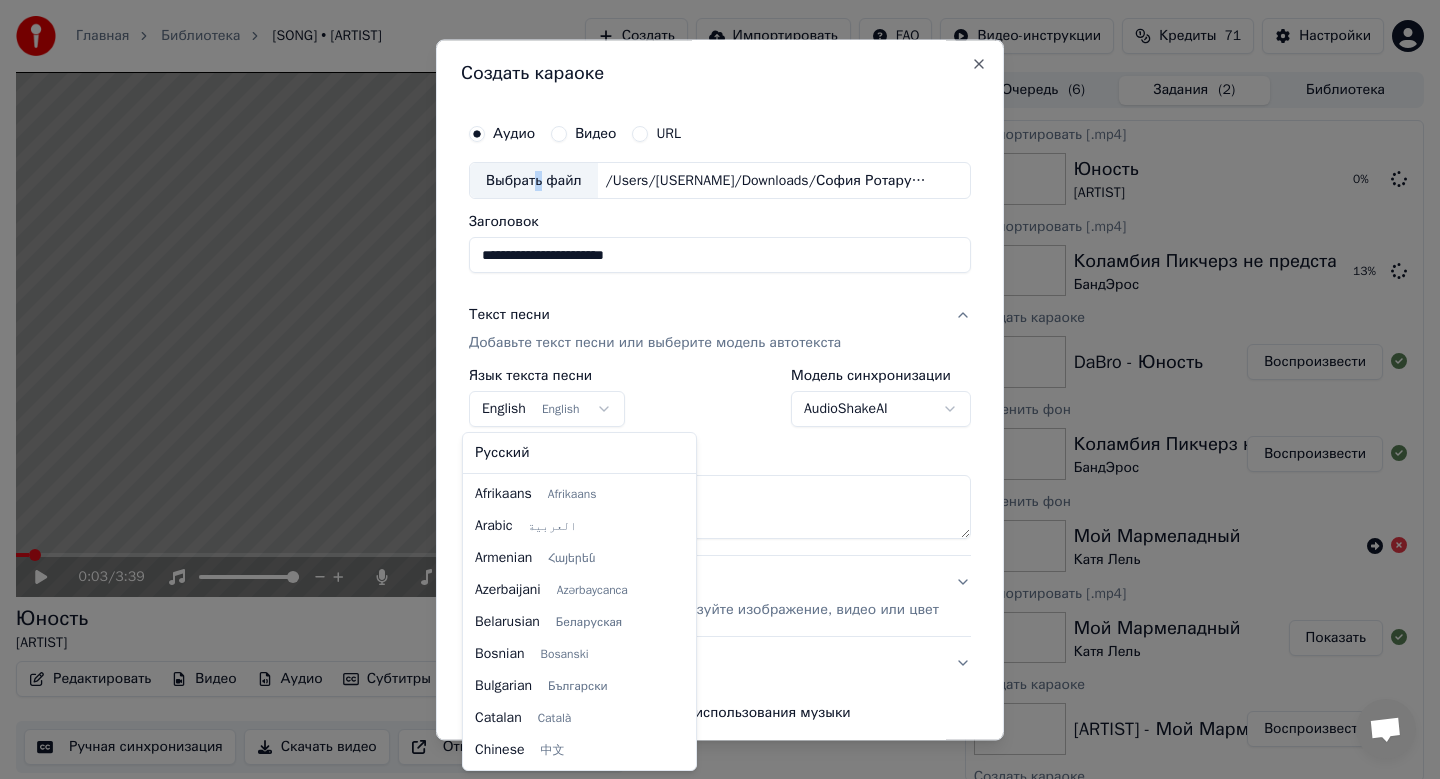 scroll, scrollTop: 160, scrollLeft: 0, axis: vertical 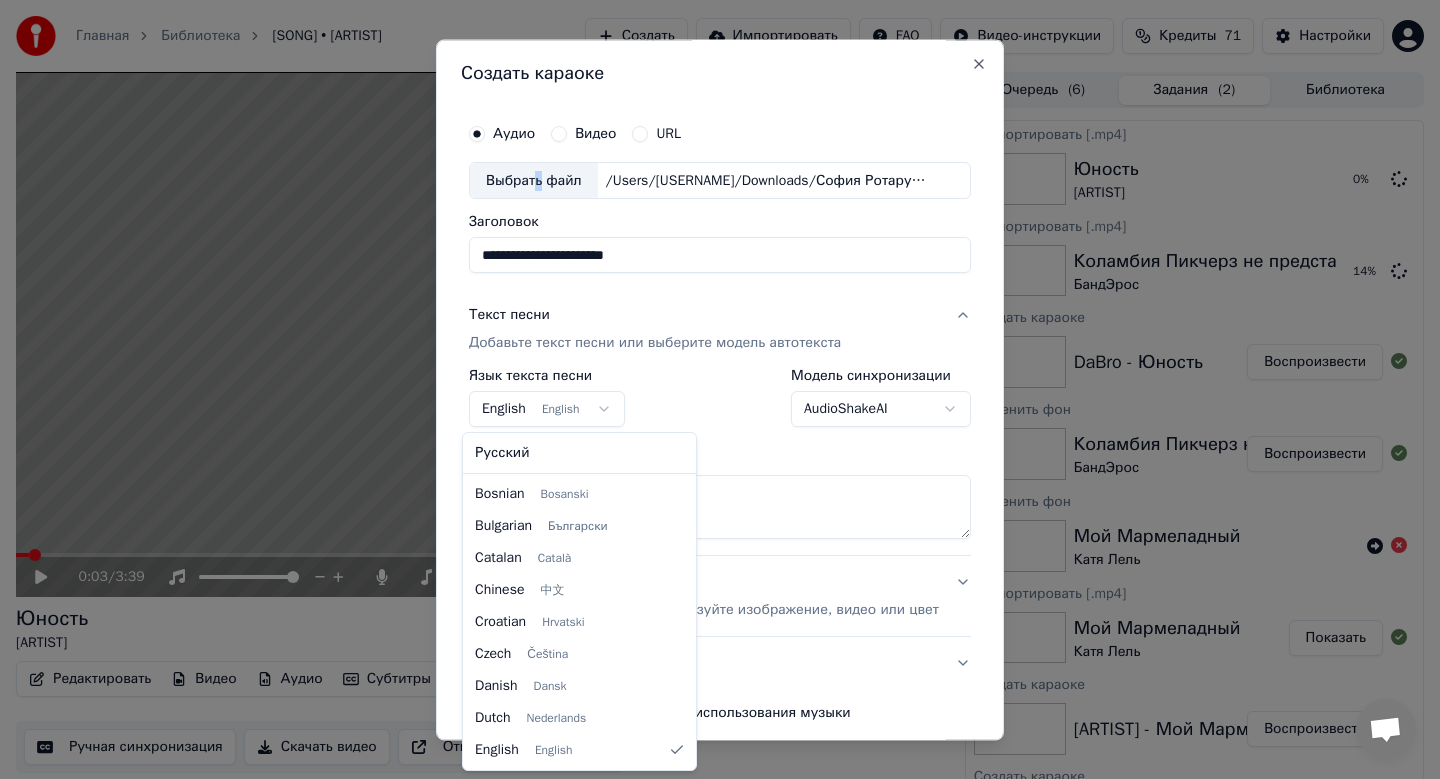 select on "**" 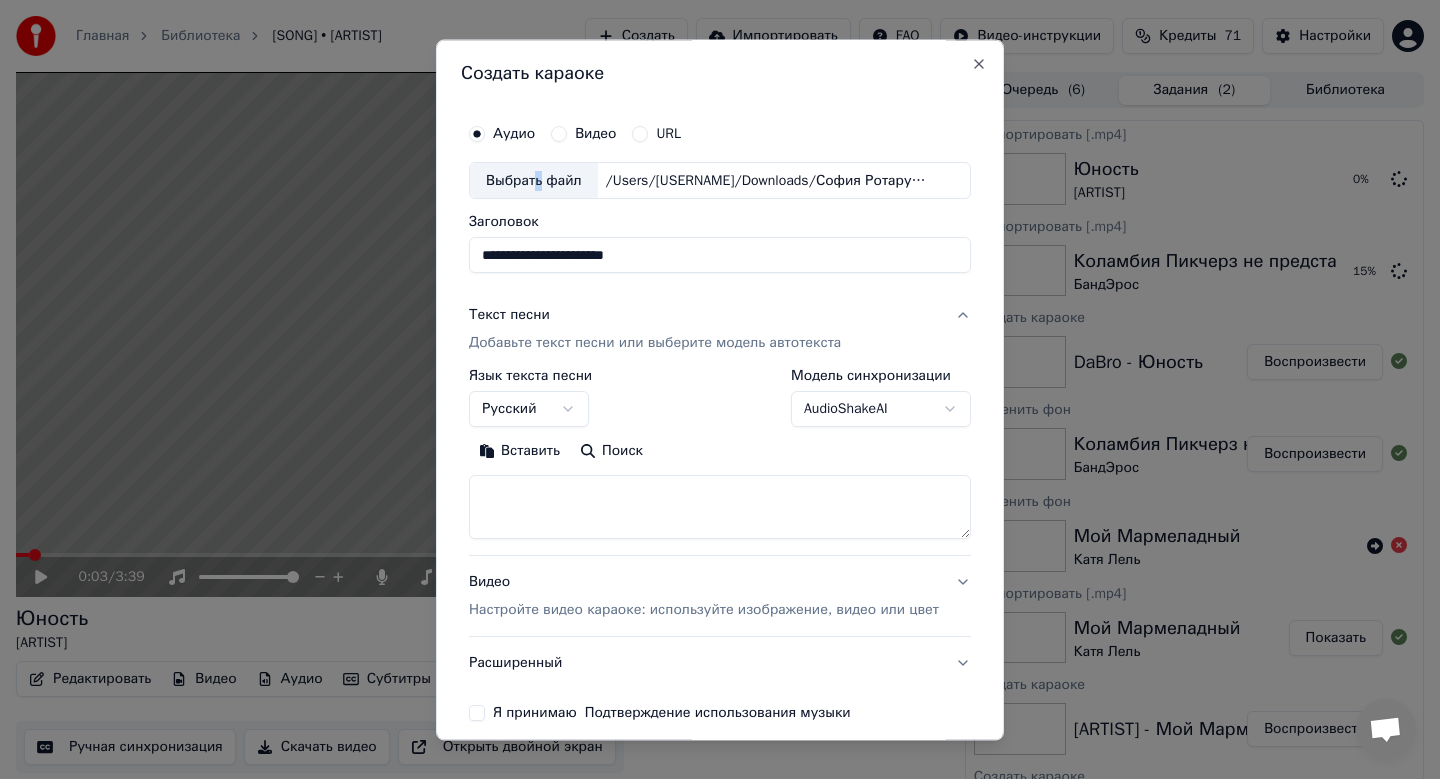 click on "Вставить" at bounding box center [519, 452] 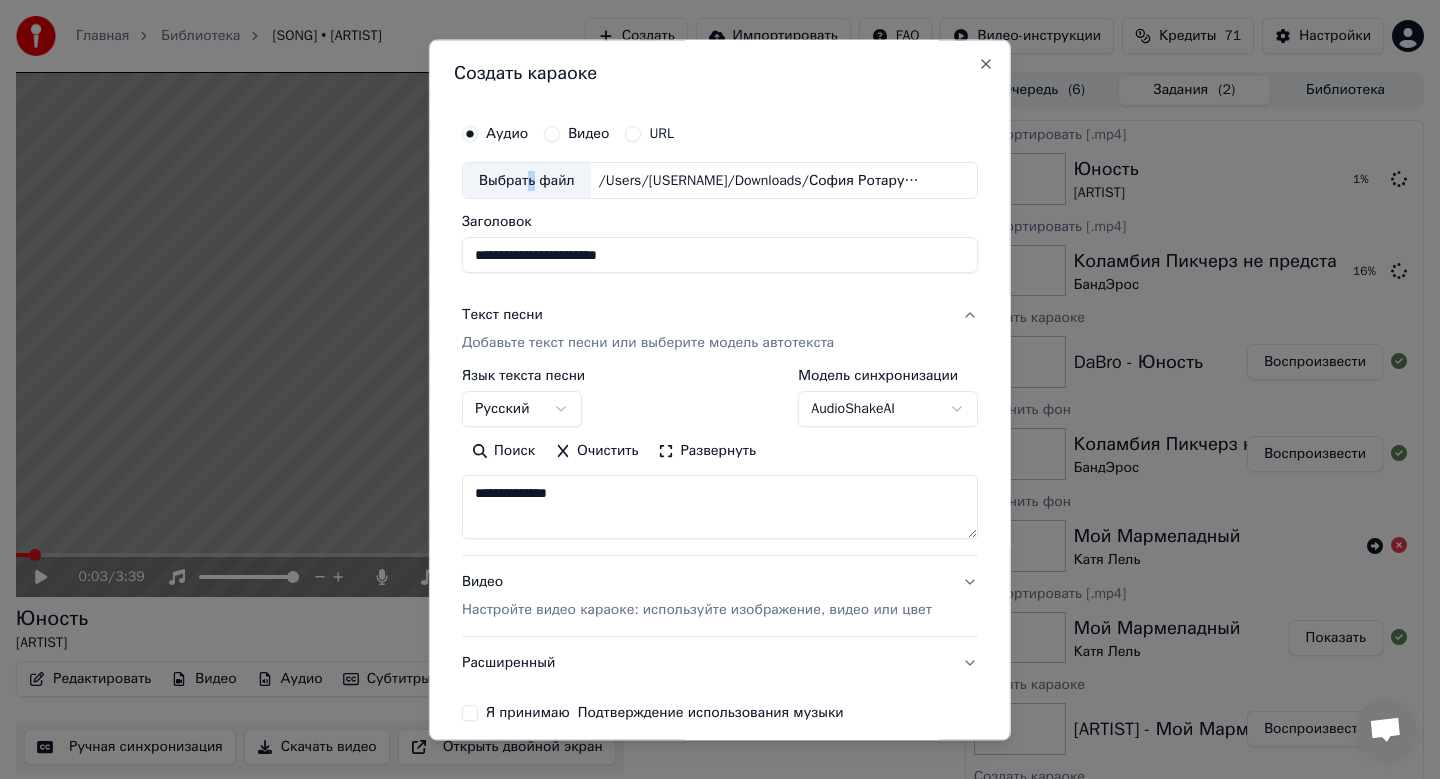click on "Очистить" at bounding box center (596, 452) 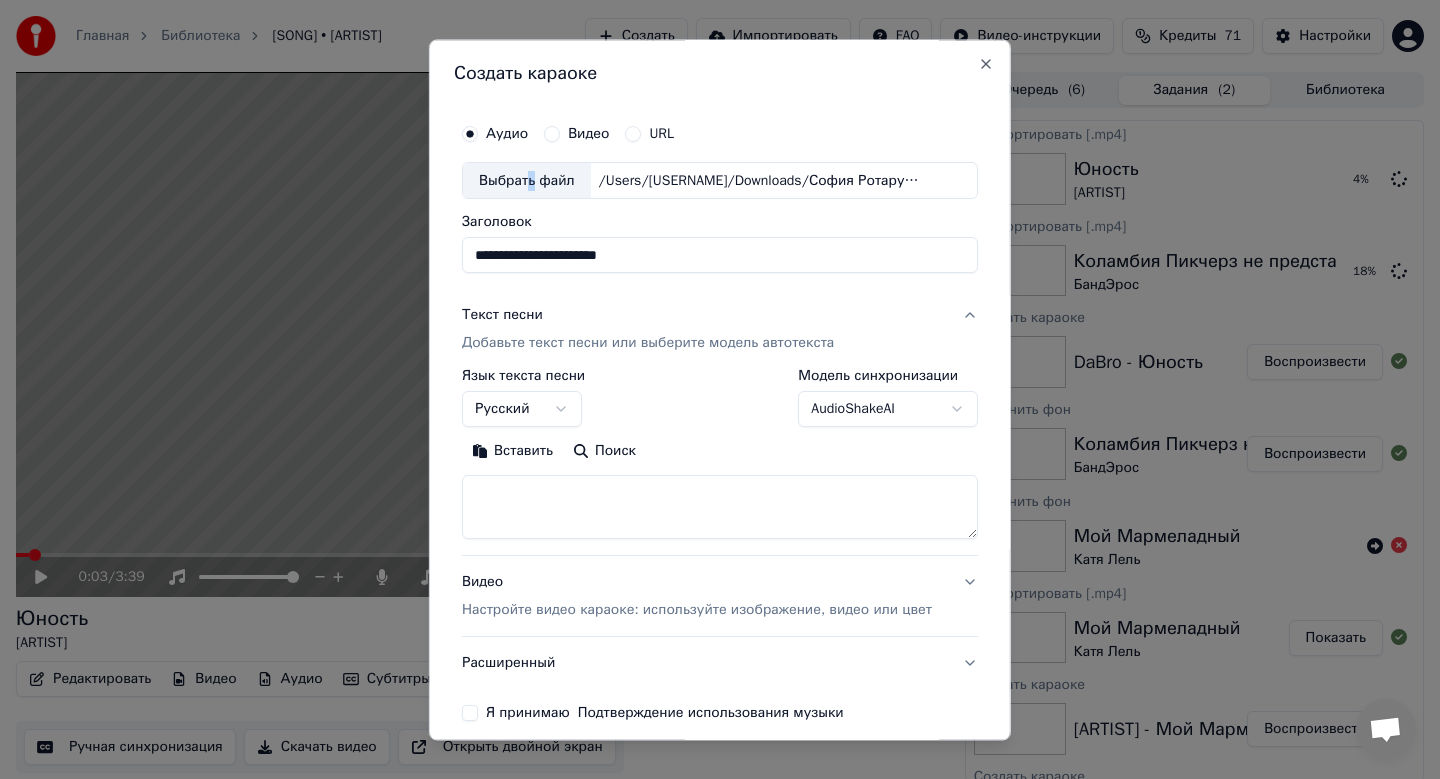 click on "Вставить" at bounding box center [512, 452] 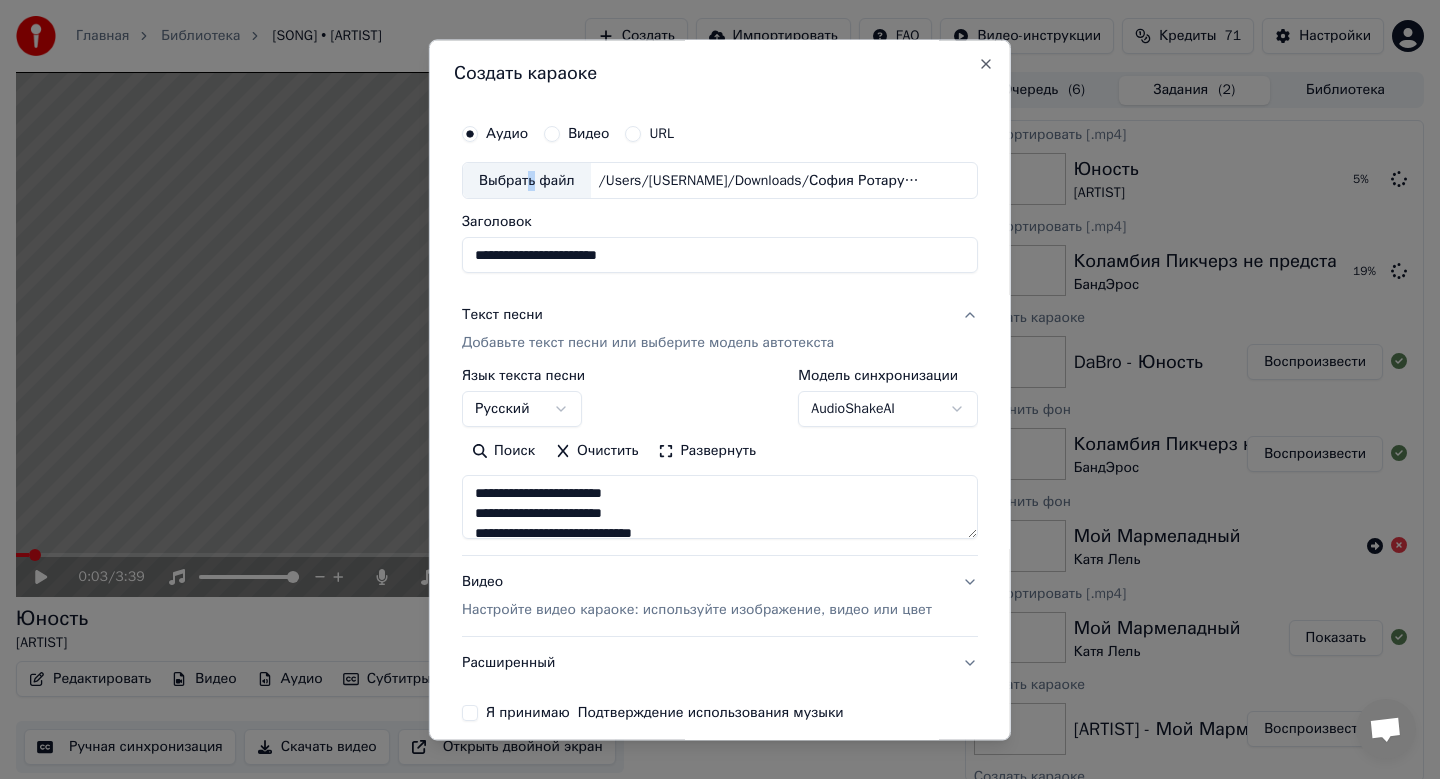 click on "Я принимаю   Подтверждение использования музыки" at bounding box center [470, 714] 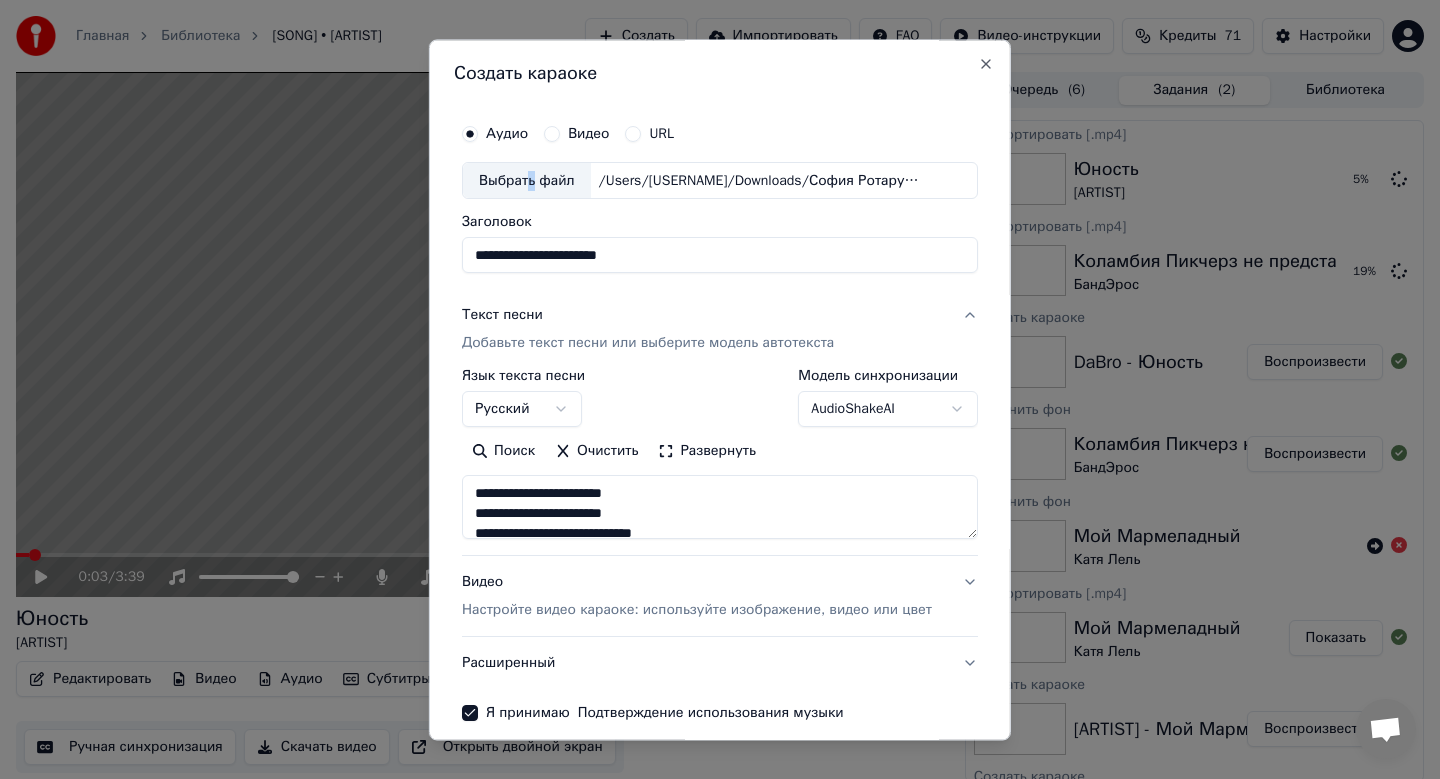 click on "Видео Настройте видео караоке: используйте изображение, видео или цвет" at bounding box center (697, 597) 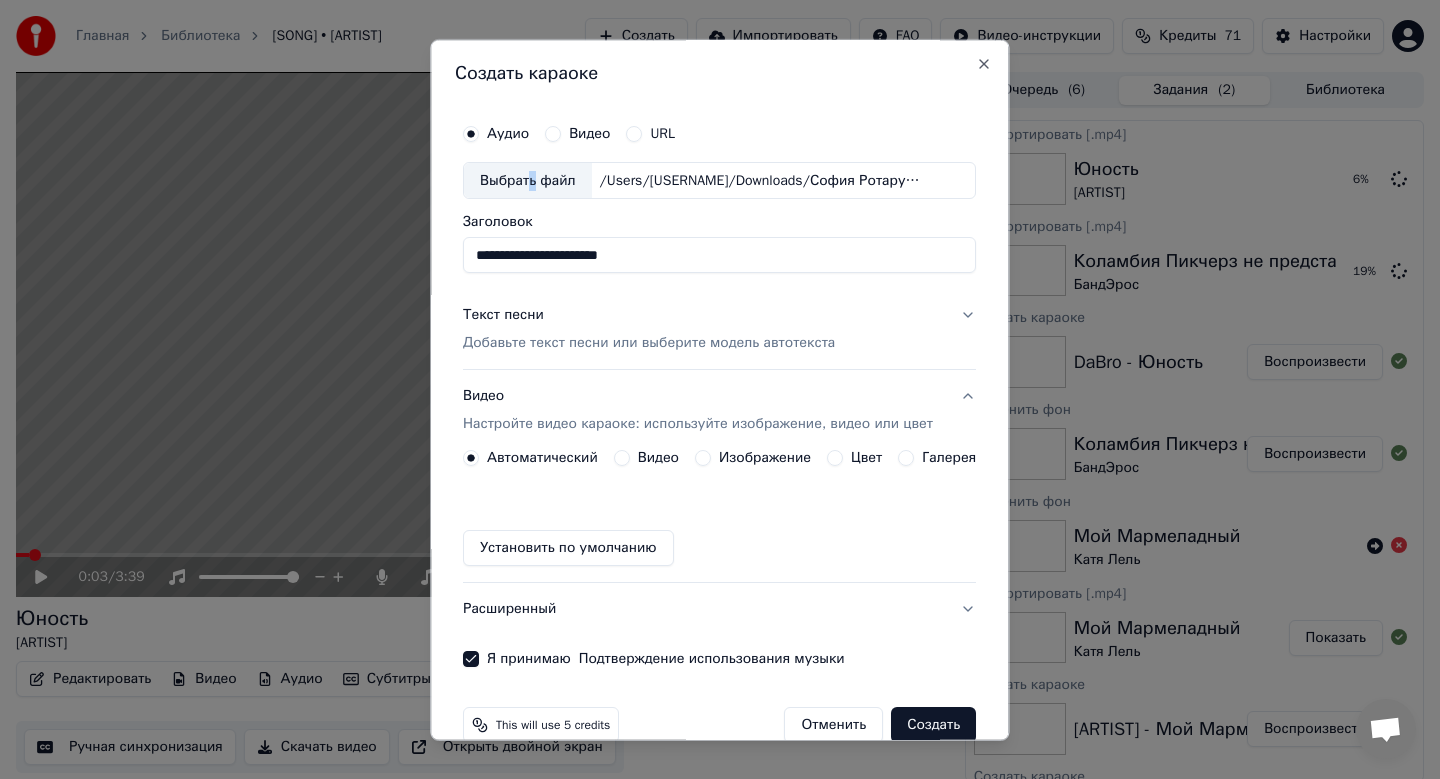click on "Изображение" at bounding box center [765, 459] 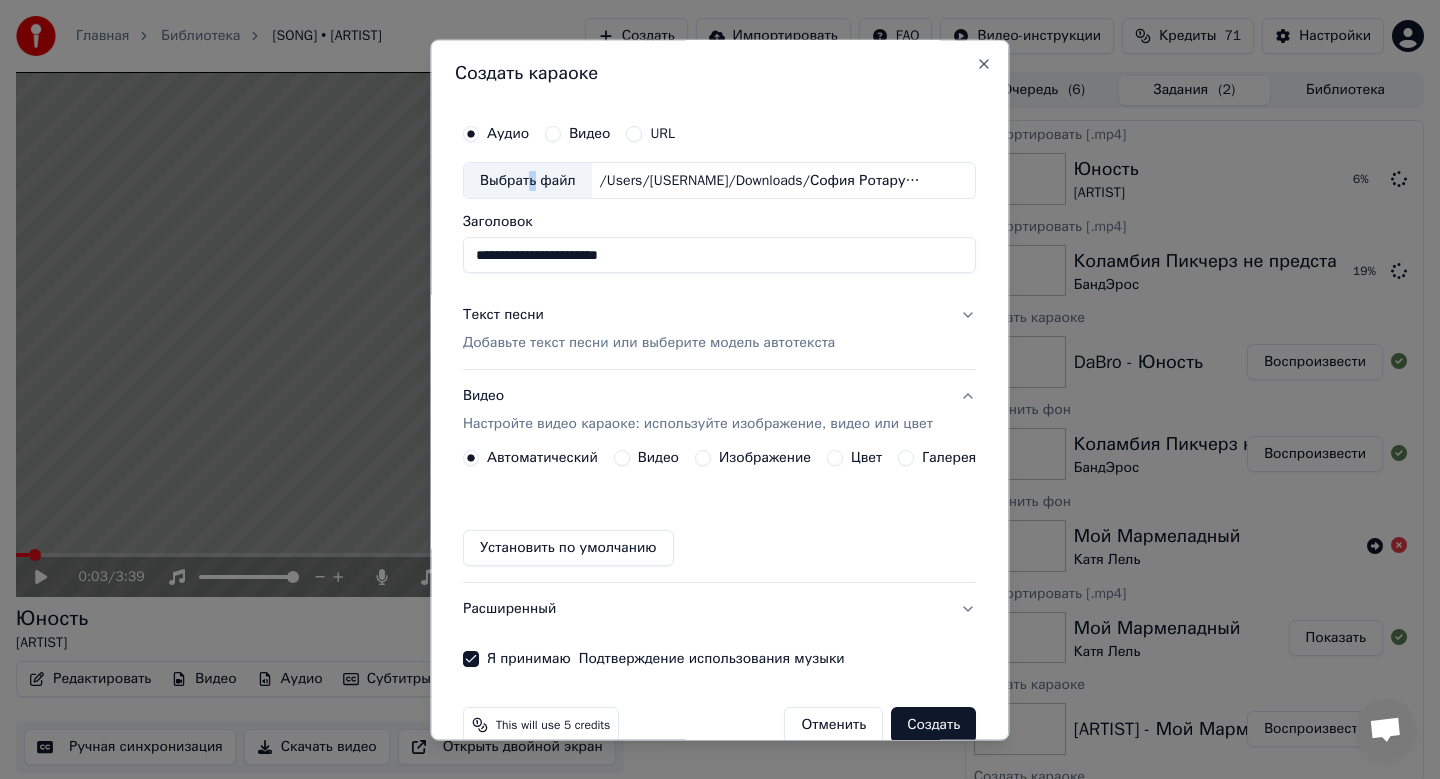 click on "Изображение" at bounding box center (703, 459) 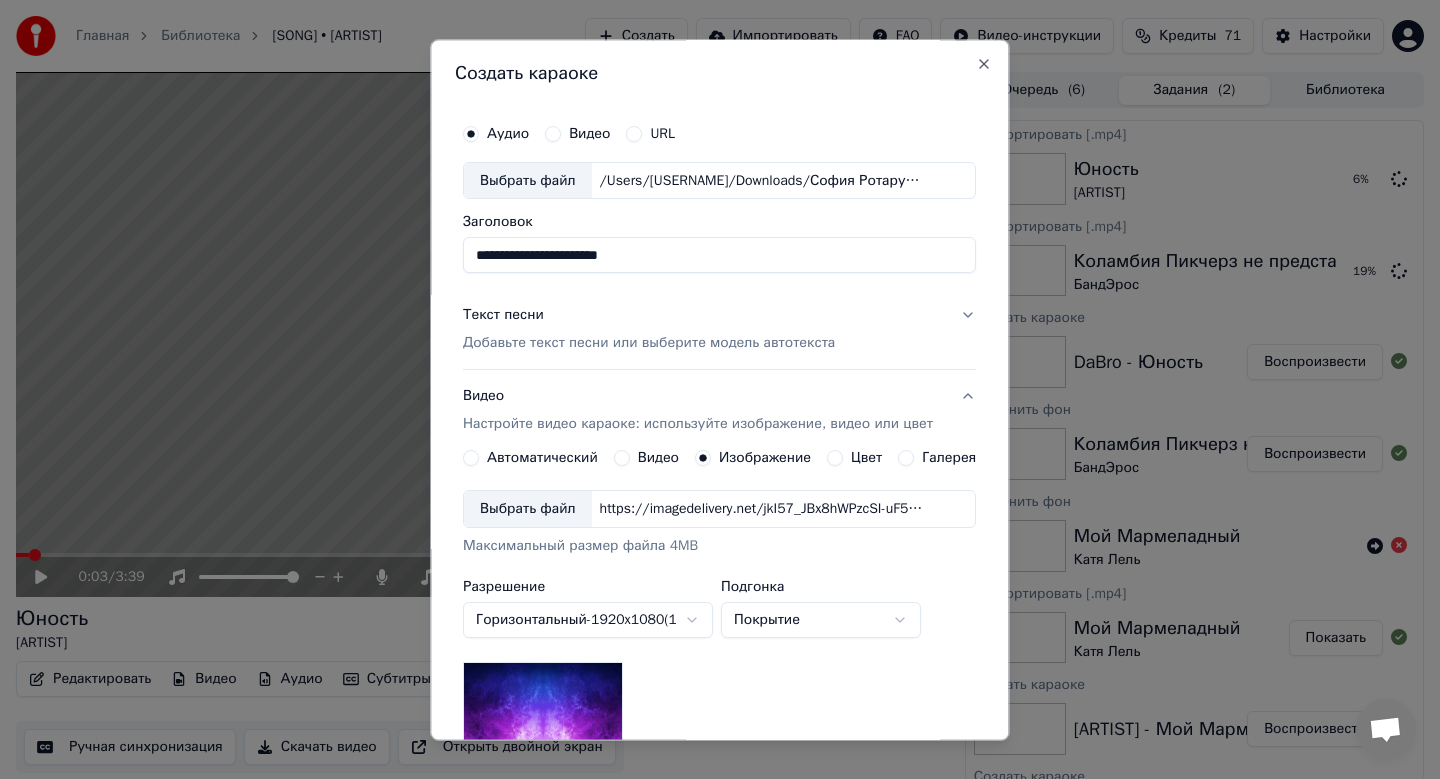 click on "Выбрать файл" at bounding box center (528, 510) 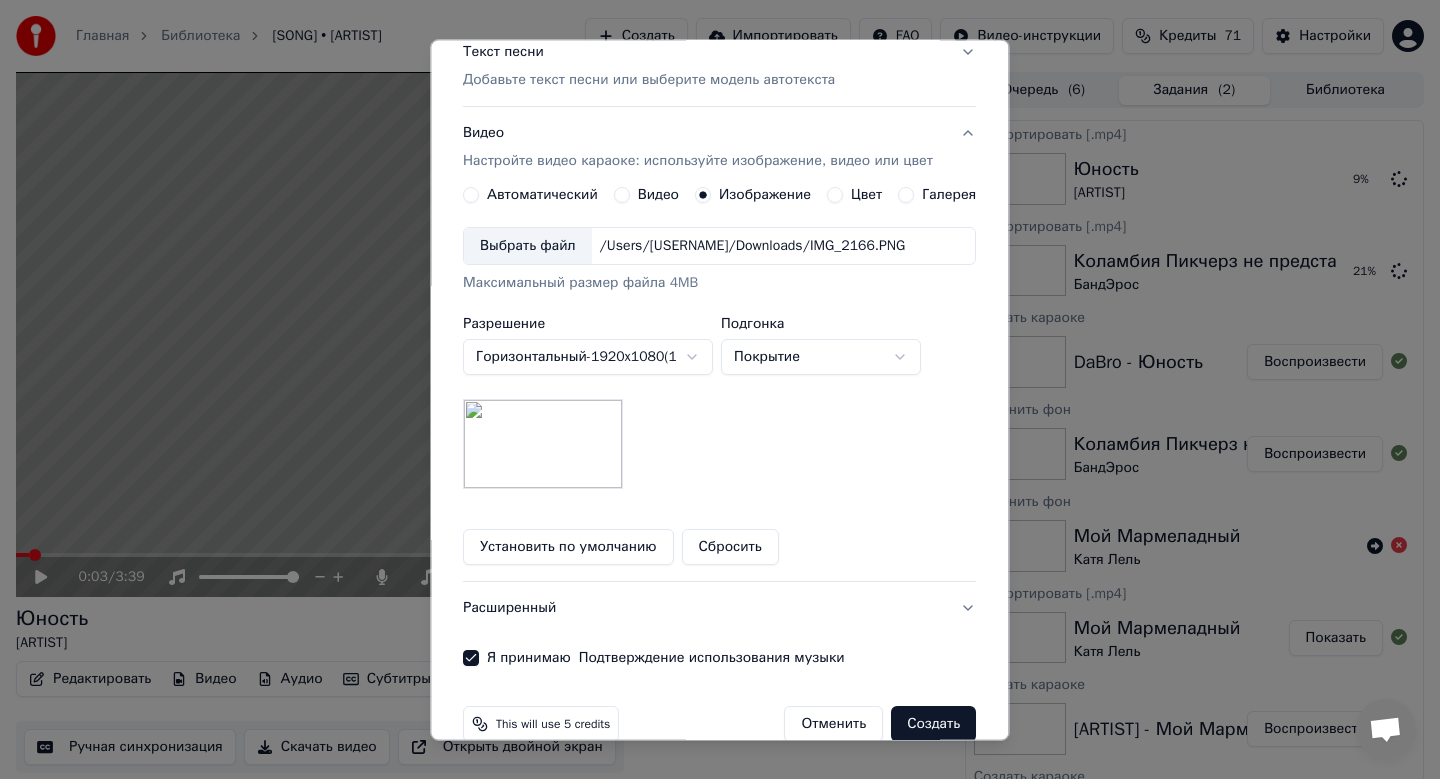 scroll, scrollTop: 299, scrollLeft: 0, axis: vertical 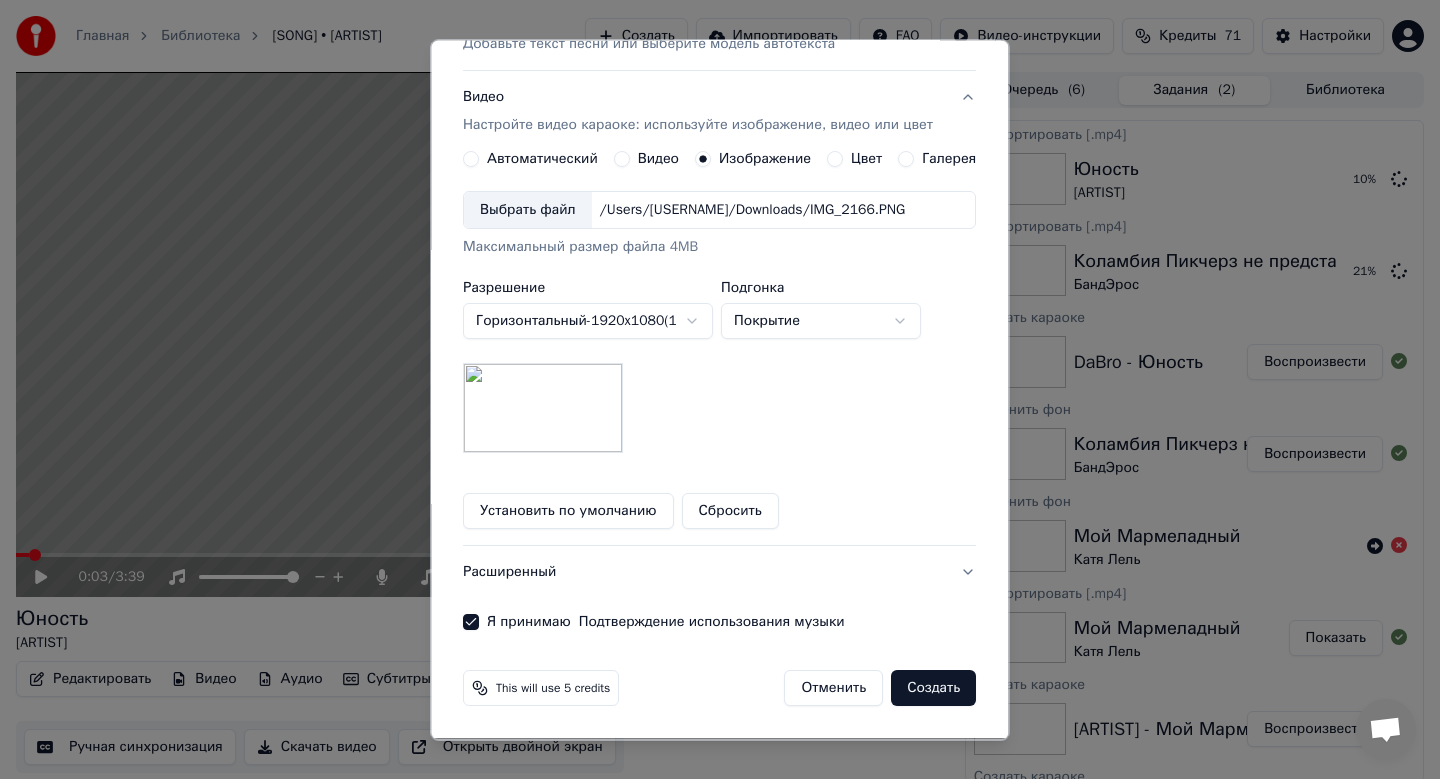 click on "Создать" at bounding box center (934, 689) 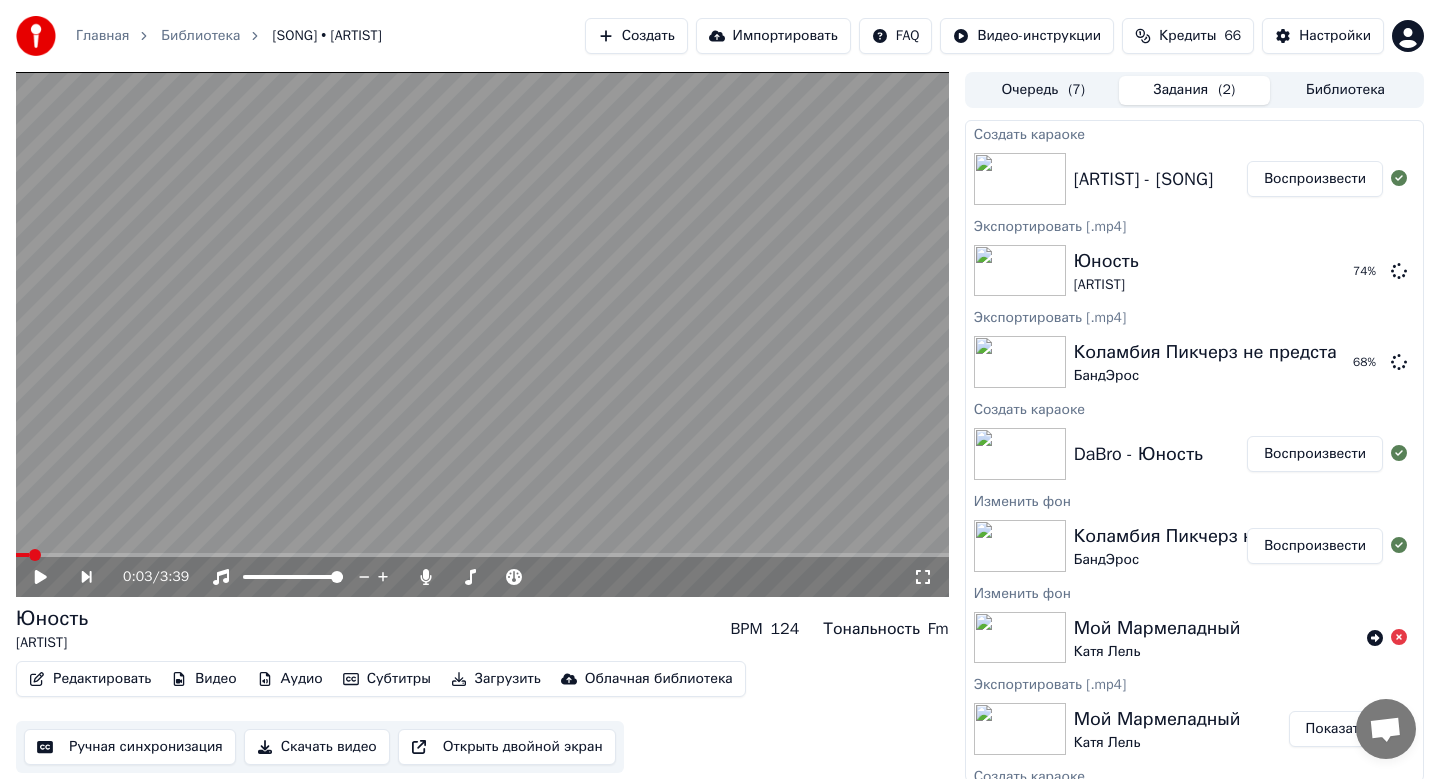 click on "Воспроизвести" at bounding box center [1315, 179] 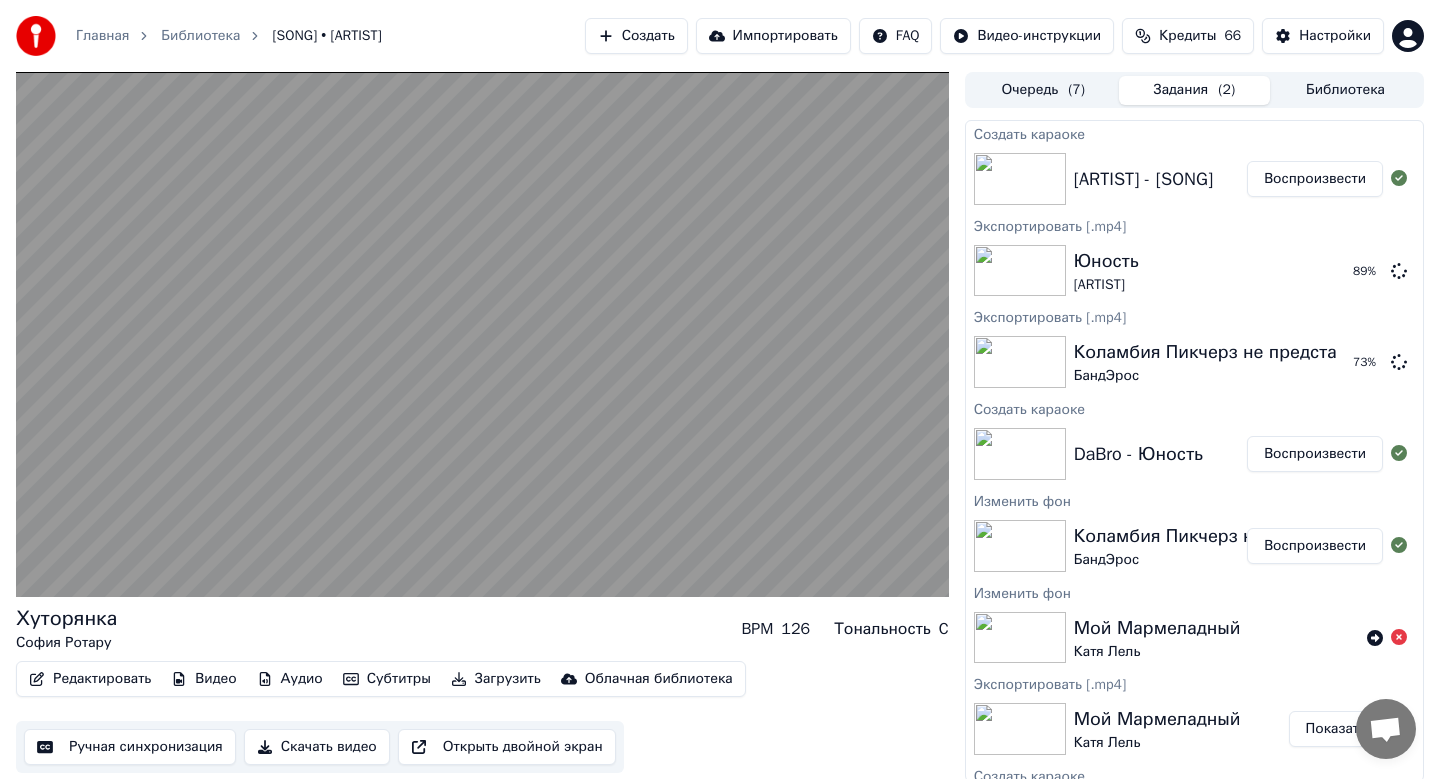 click on "Скачать видео" at bounding box center (317, 747) 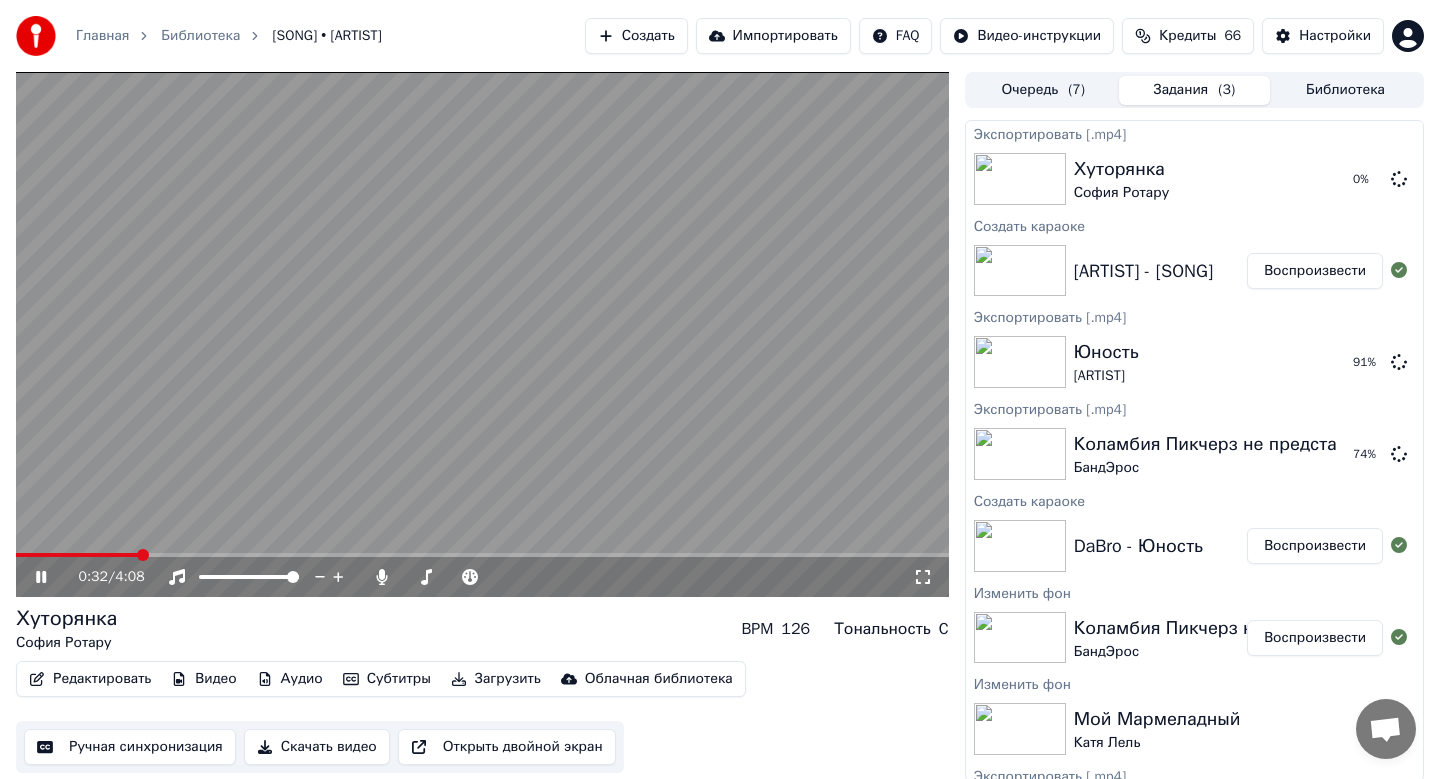 click on "Создать" at bounding box center [636, 36] 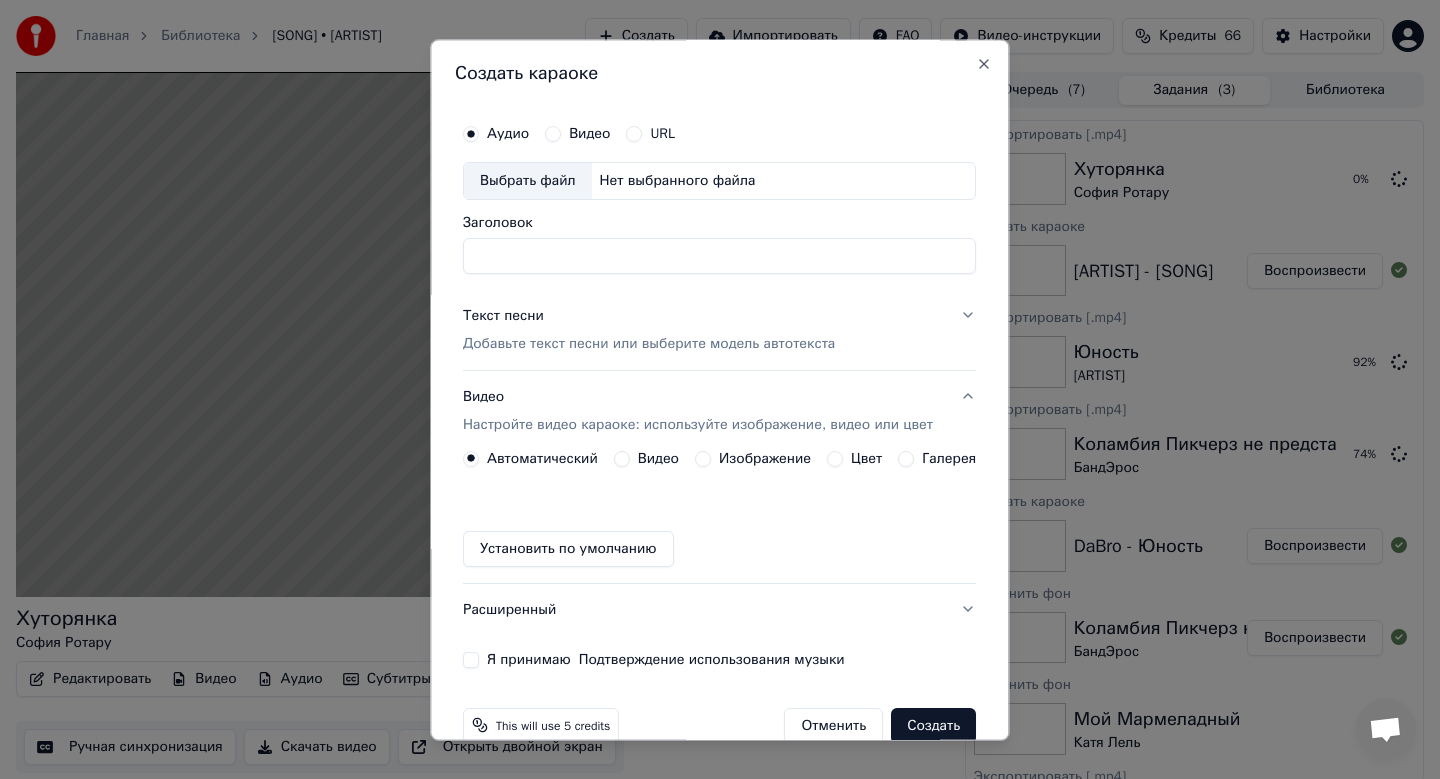 click on "Выбрать файл" at bounding box center [528, 181] 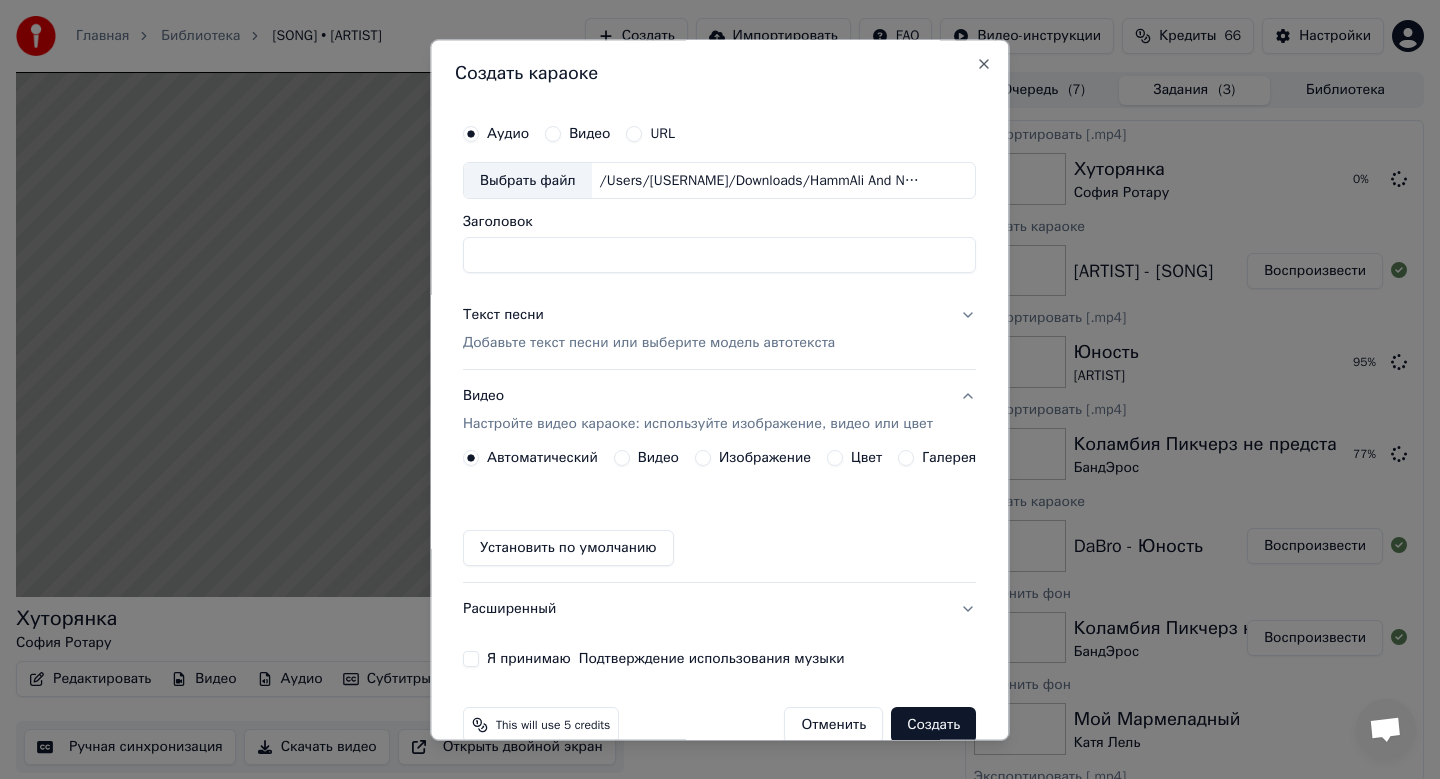 type on "**********" 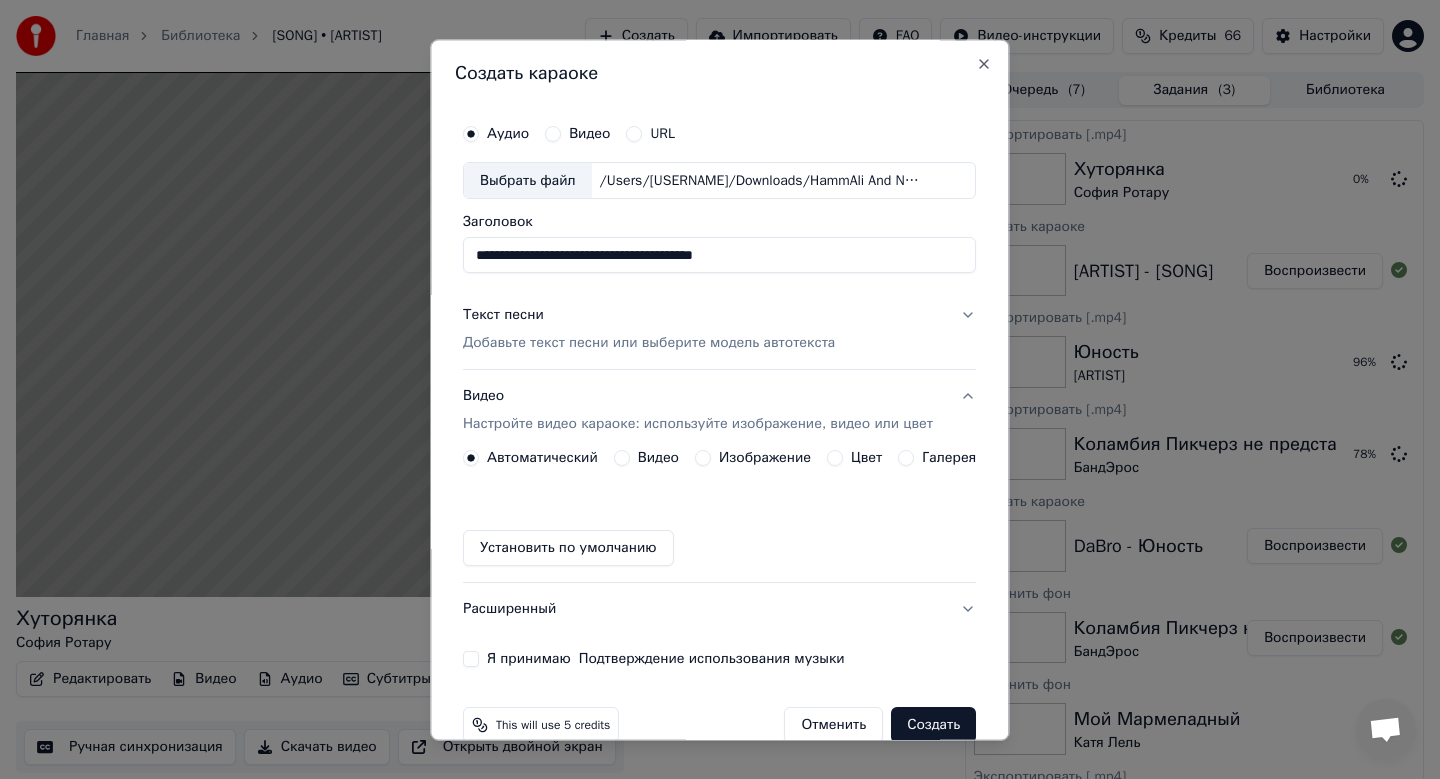 click on "Автоматический Видео Изображение Цвет Галерея Установить по умолчанию" at bounding box center (719, 509) 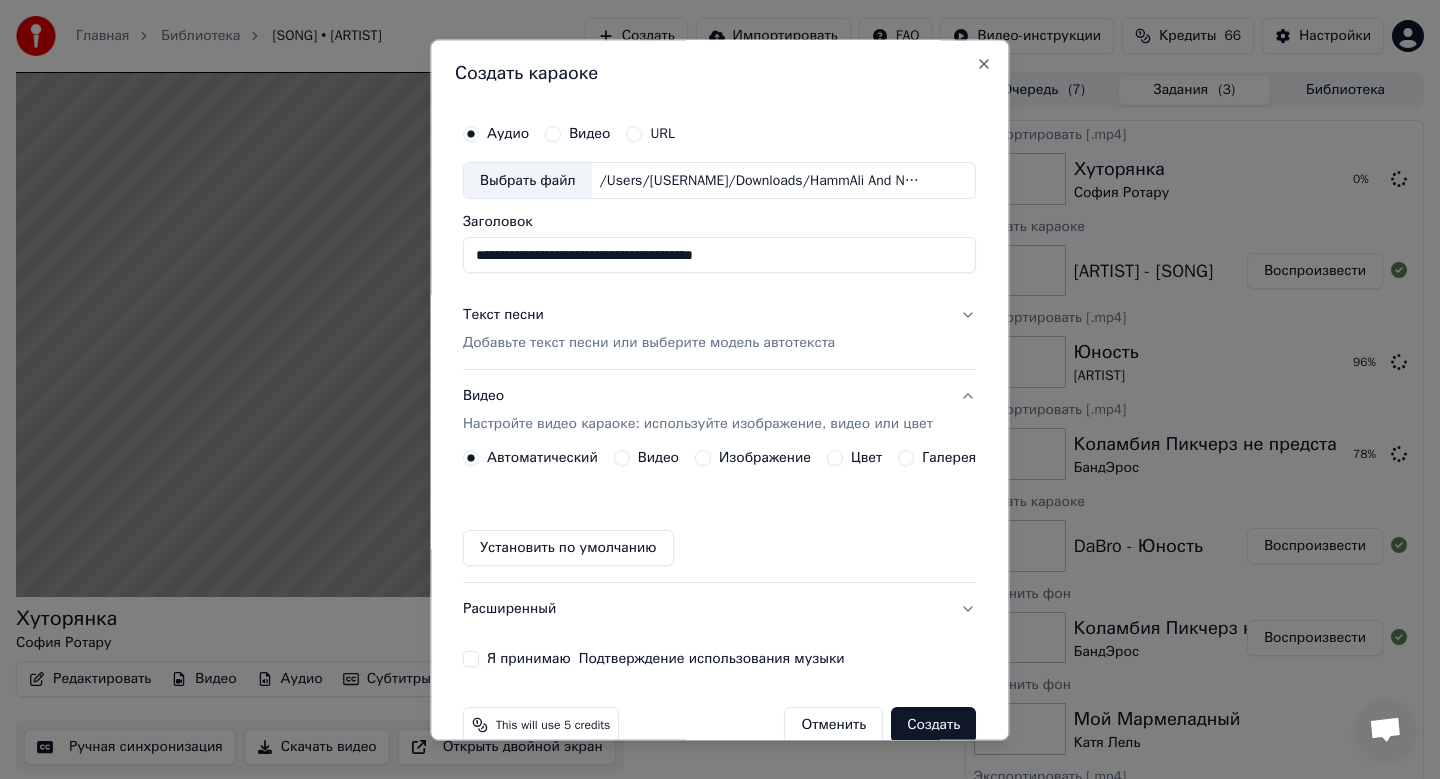click on "Изображение" at bounding box center [765, 459] 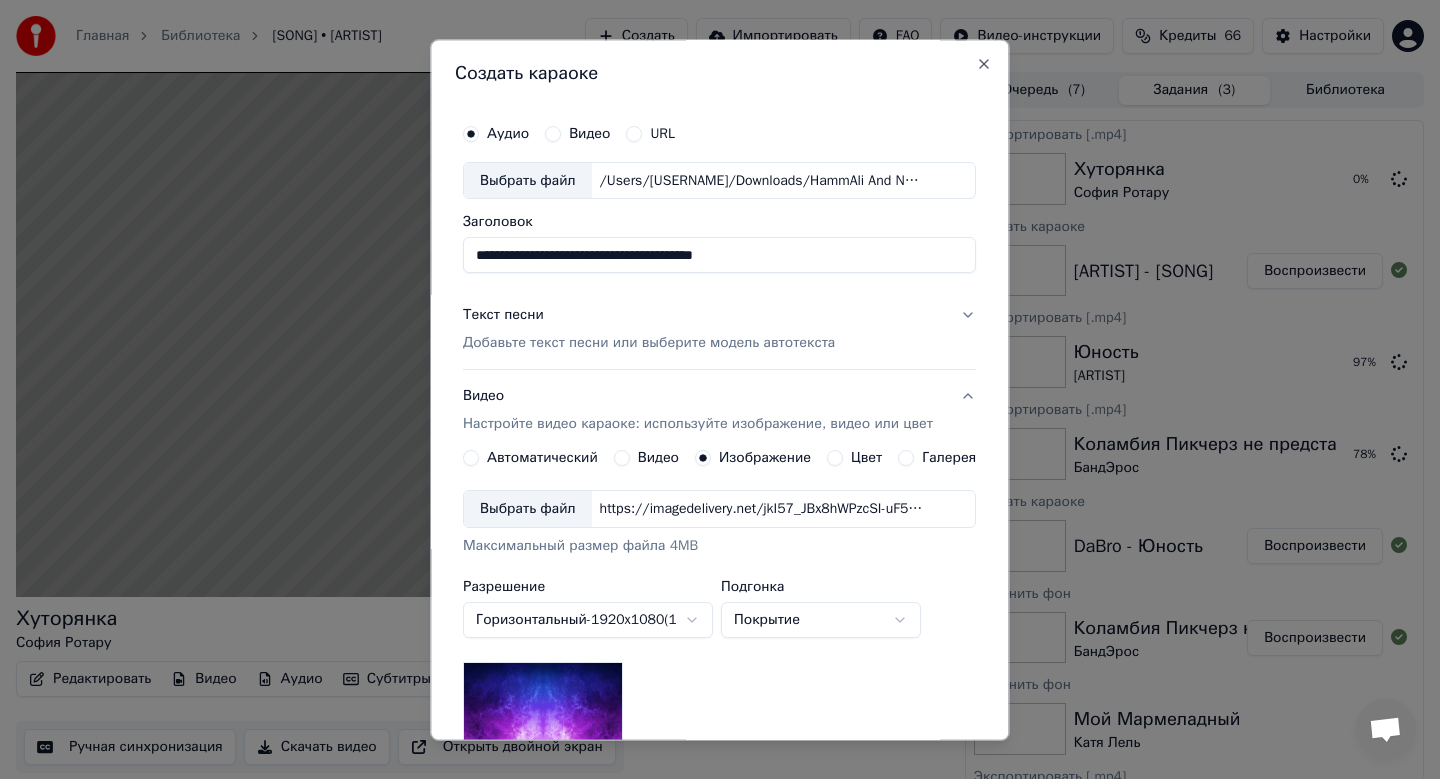 click on "Выбрать файл" at bounding box center [528, 510] 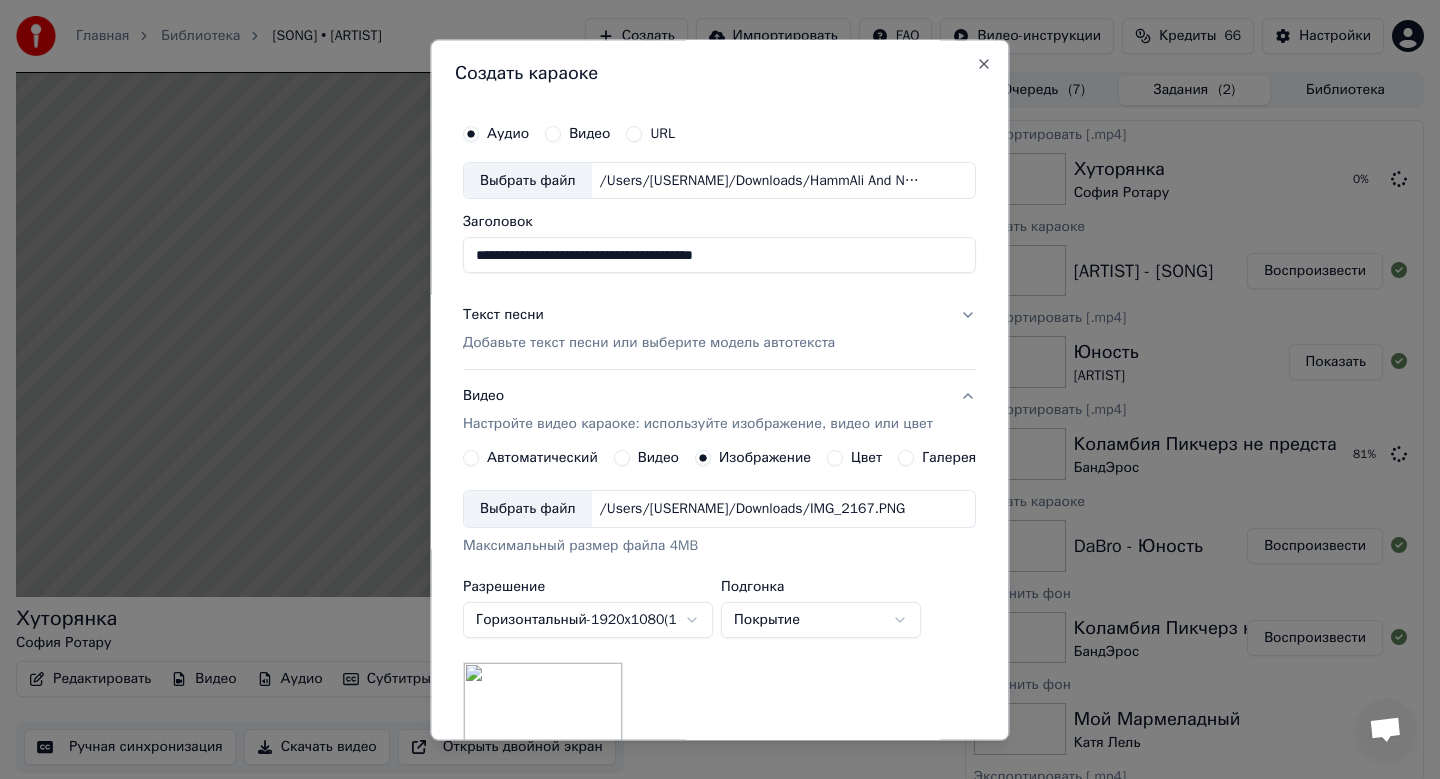 scroll, scrollTop: 297, scrollLeft: 0, axis: vertical 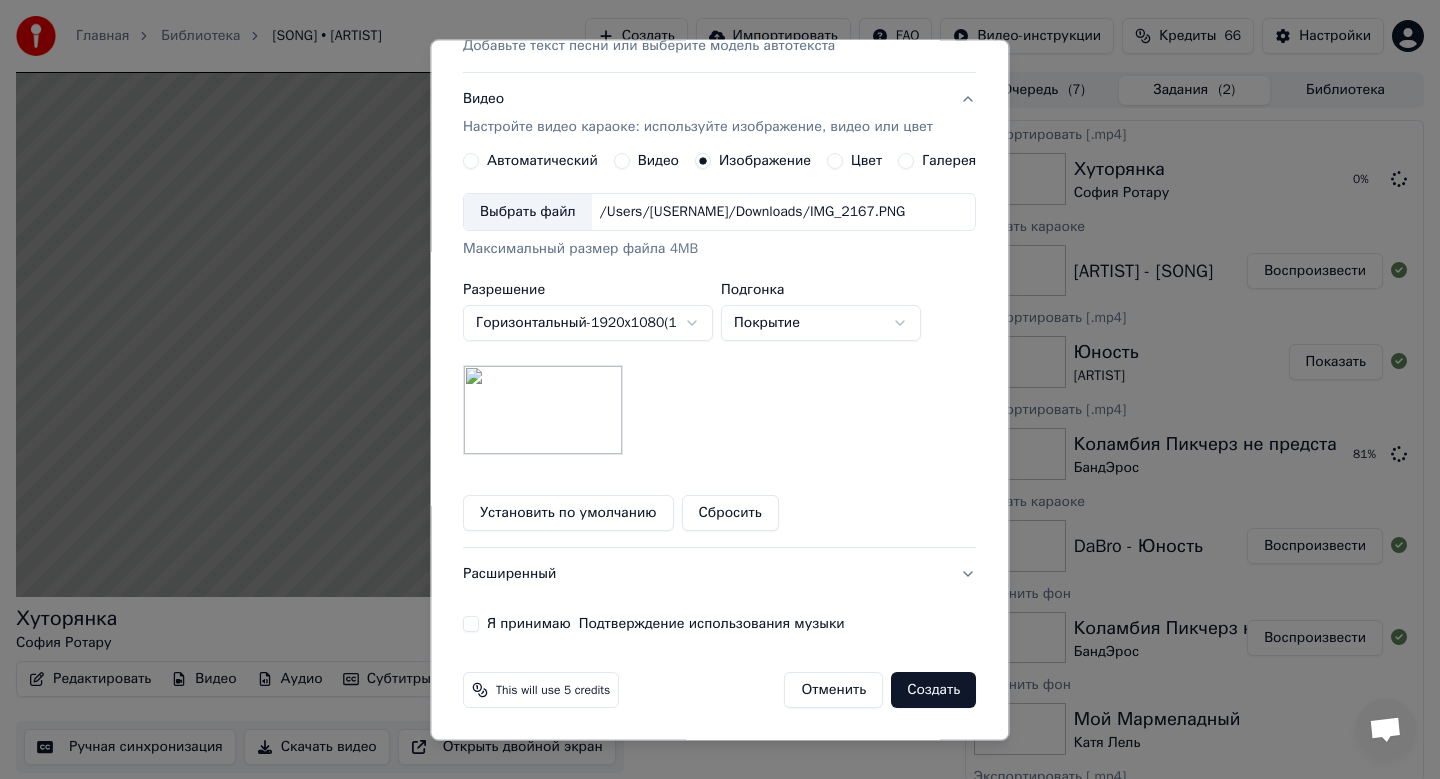 click on "Я принимаю   Подтверждение использования музыки" at bounding box center (471, 625) 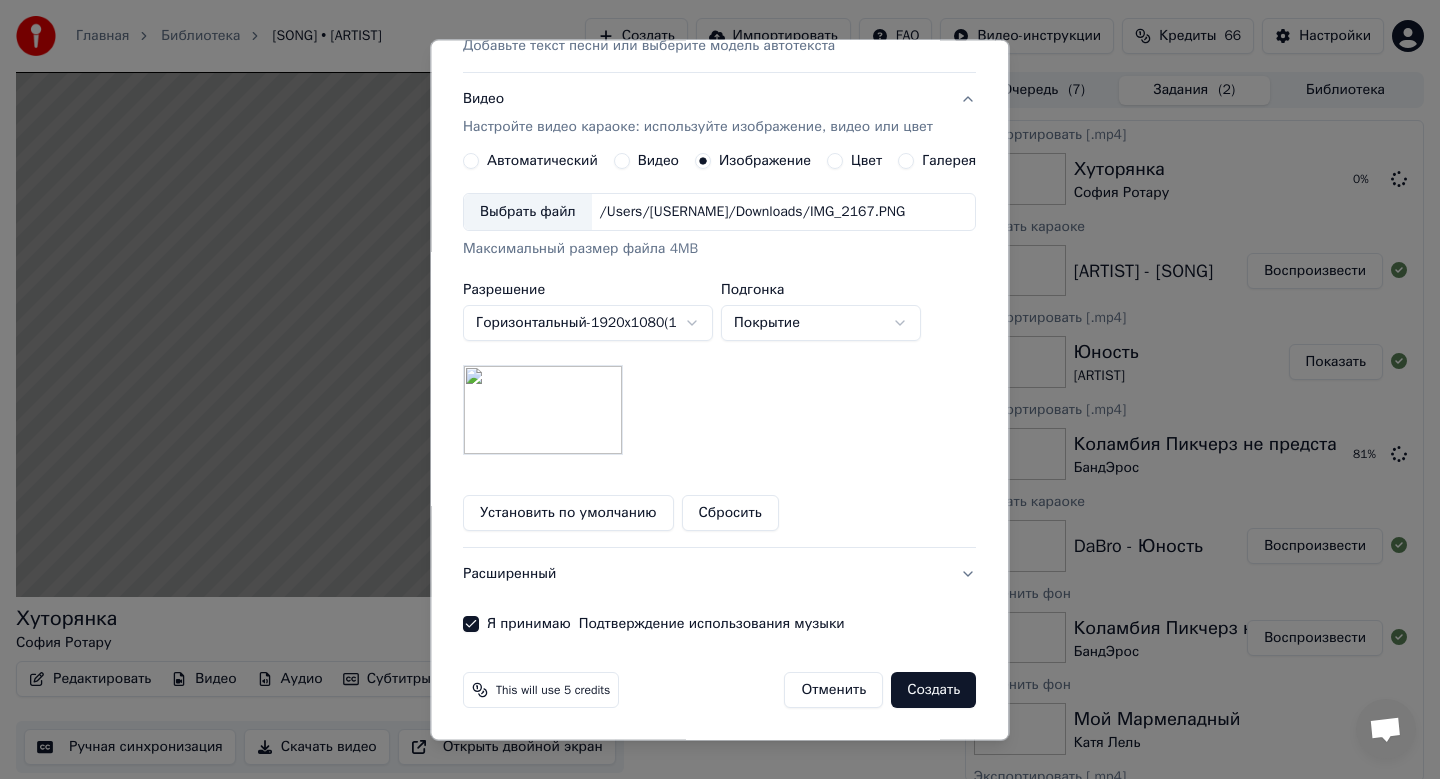 click on "Создать" at bounding box center (934, 691) 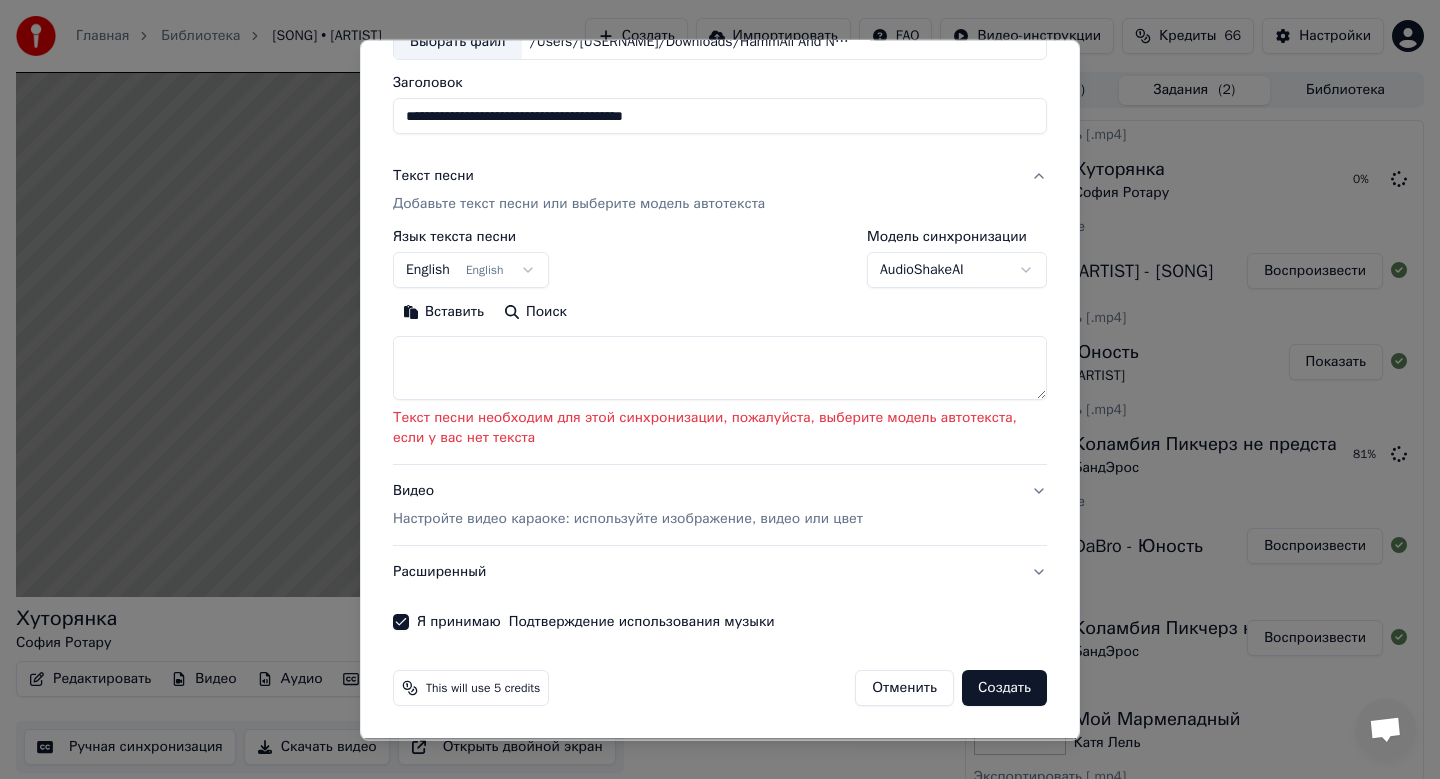 scroll, scrollTop: 139, scrollLeft: 0, axis: vertical 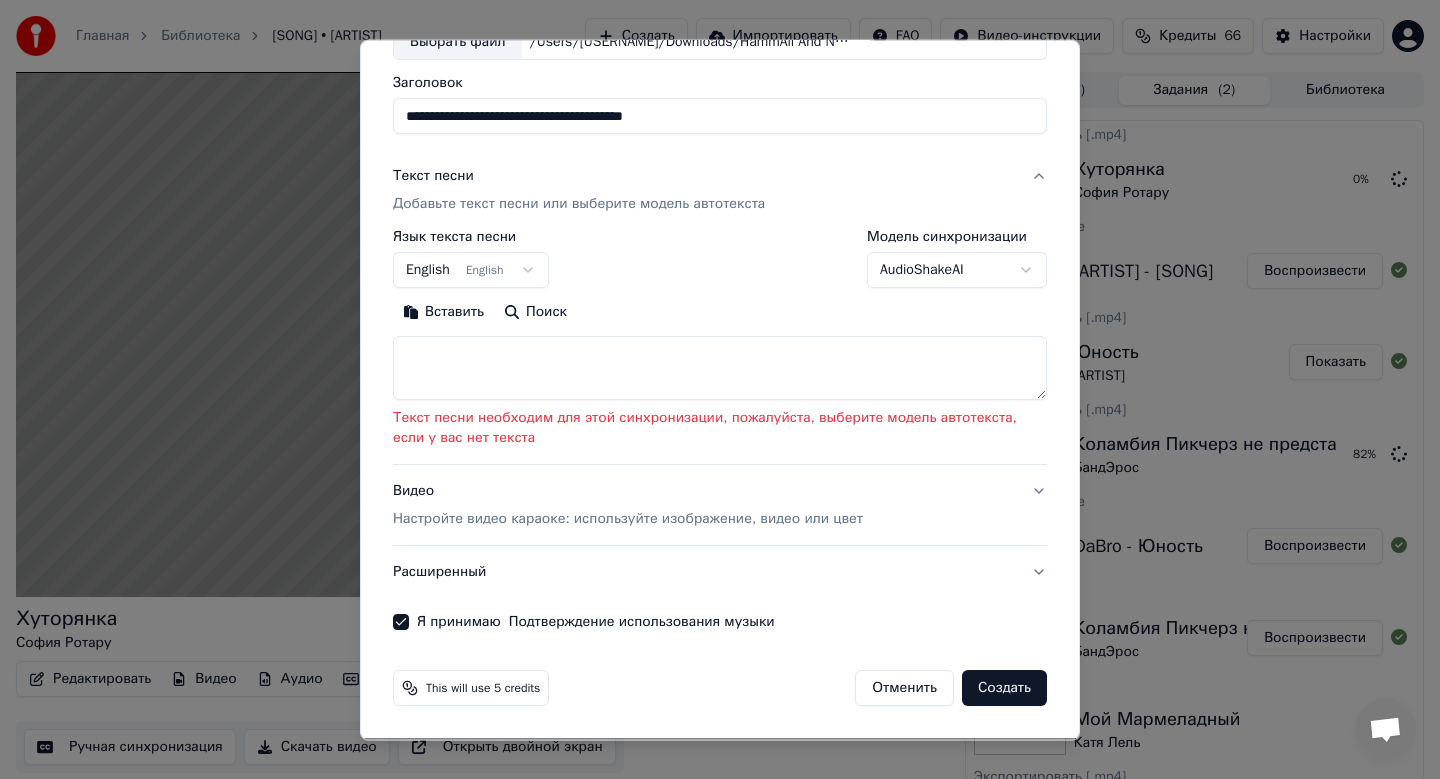 click at bounding box center [720, 369] 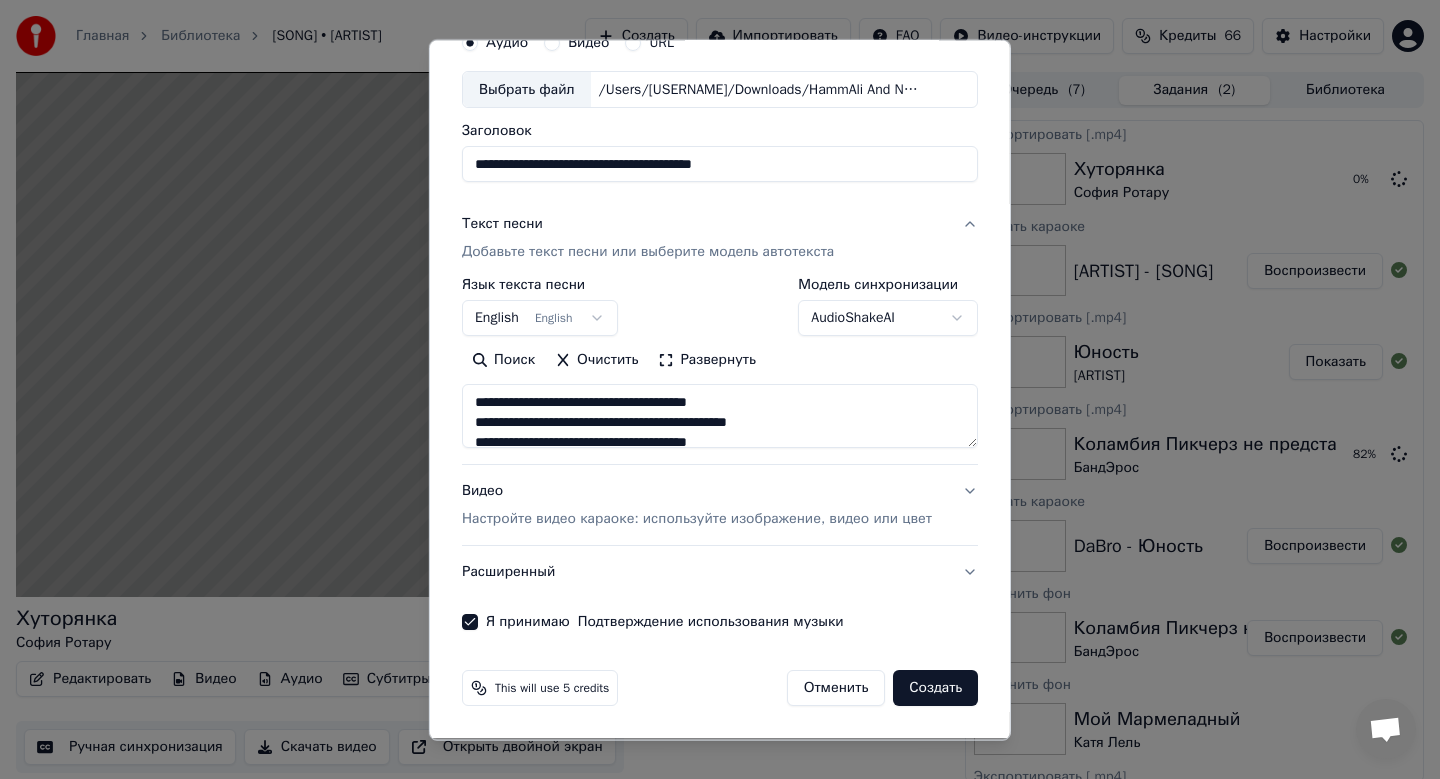 scroll, scrollTop: 91, scrollLeft: 0, axis: vertical 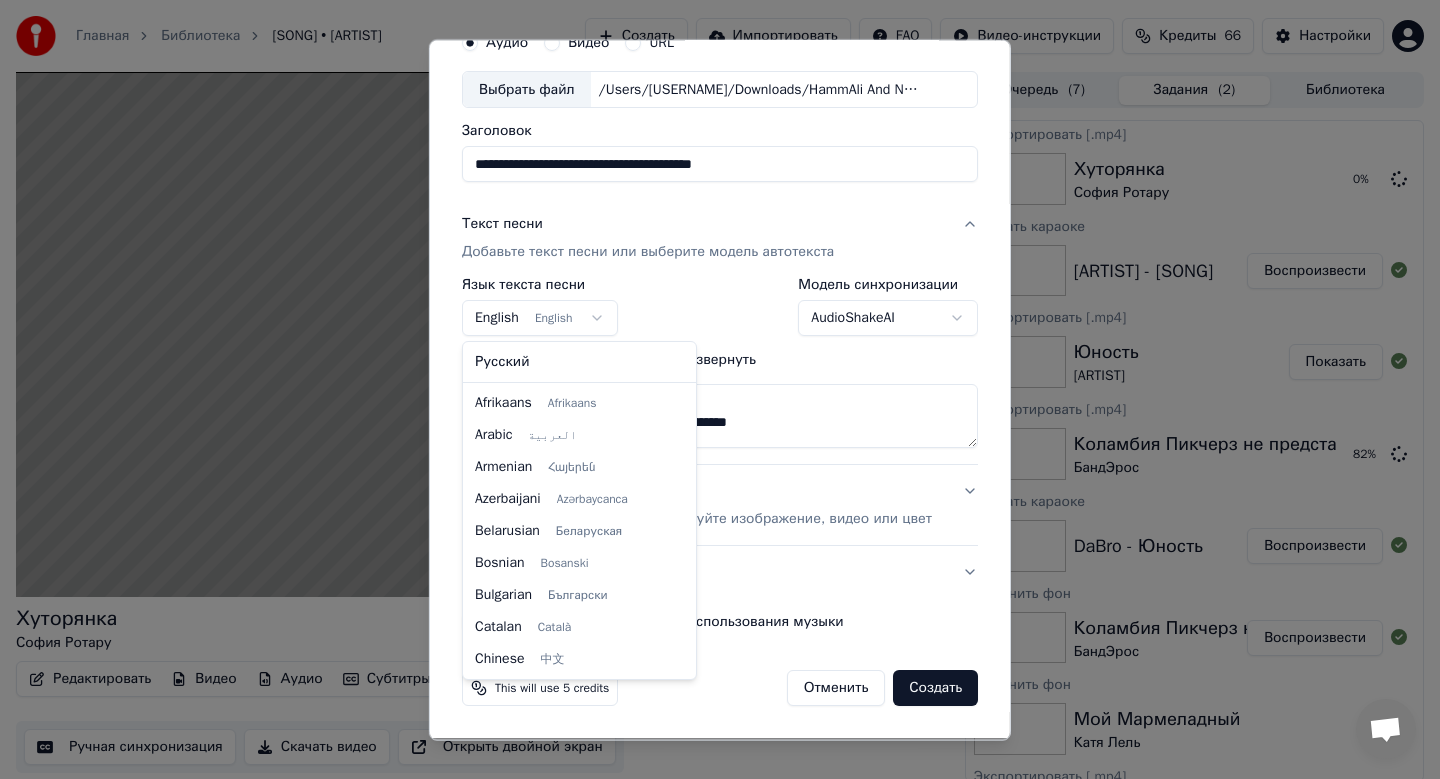 select on "**" 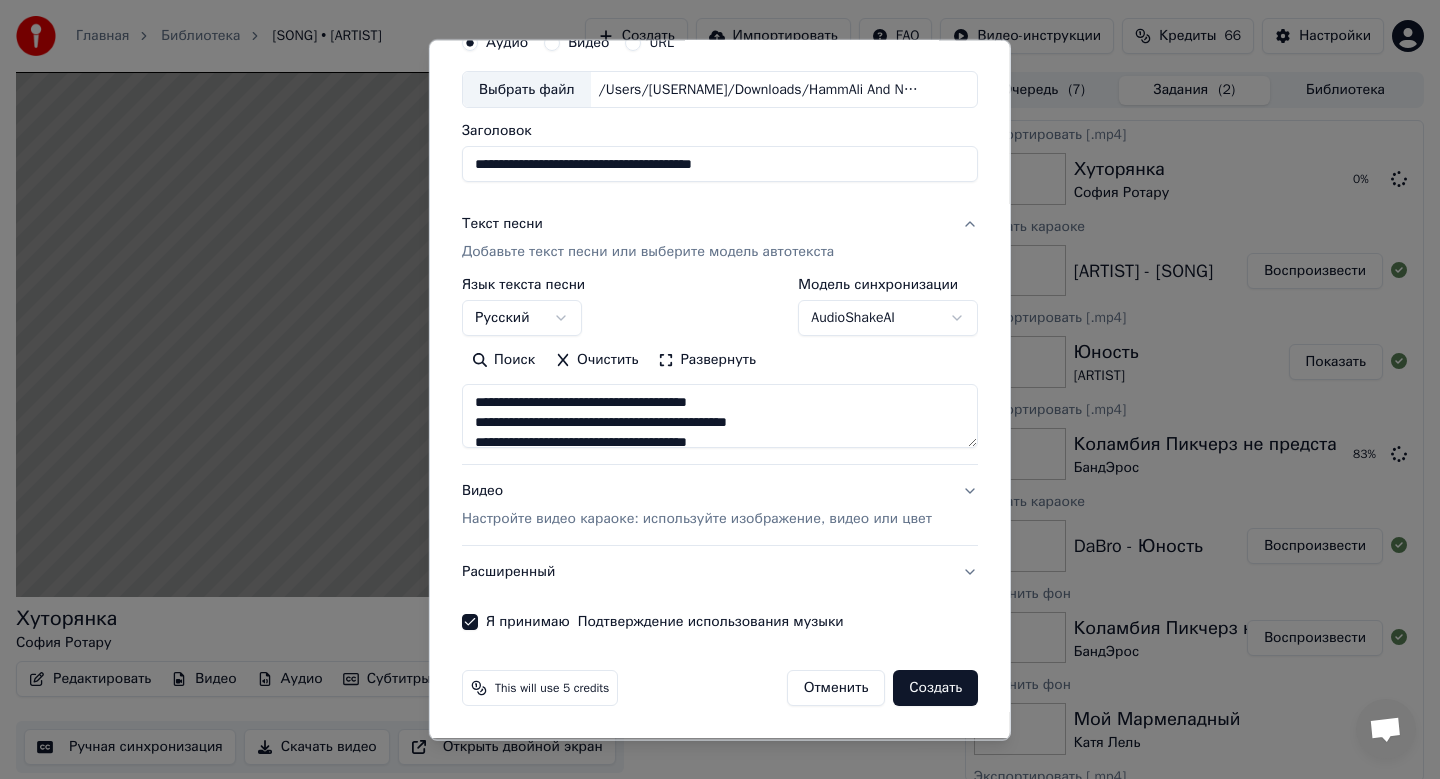 click on "Создать" at bounding box center (935, 689) 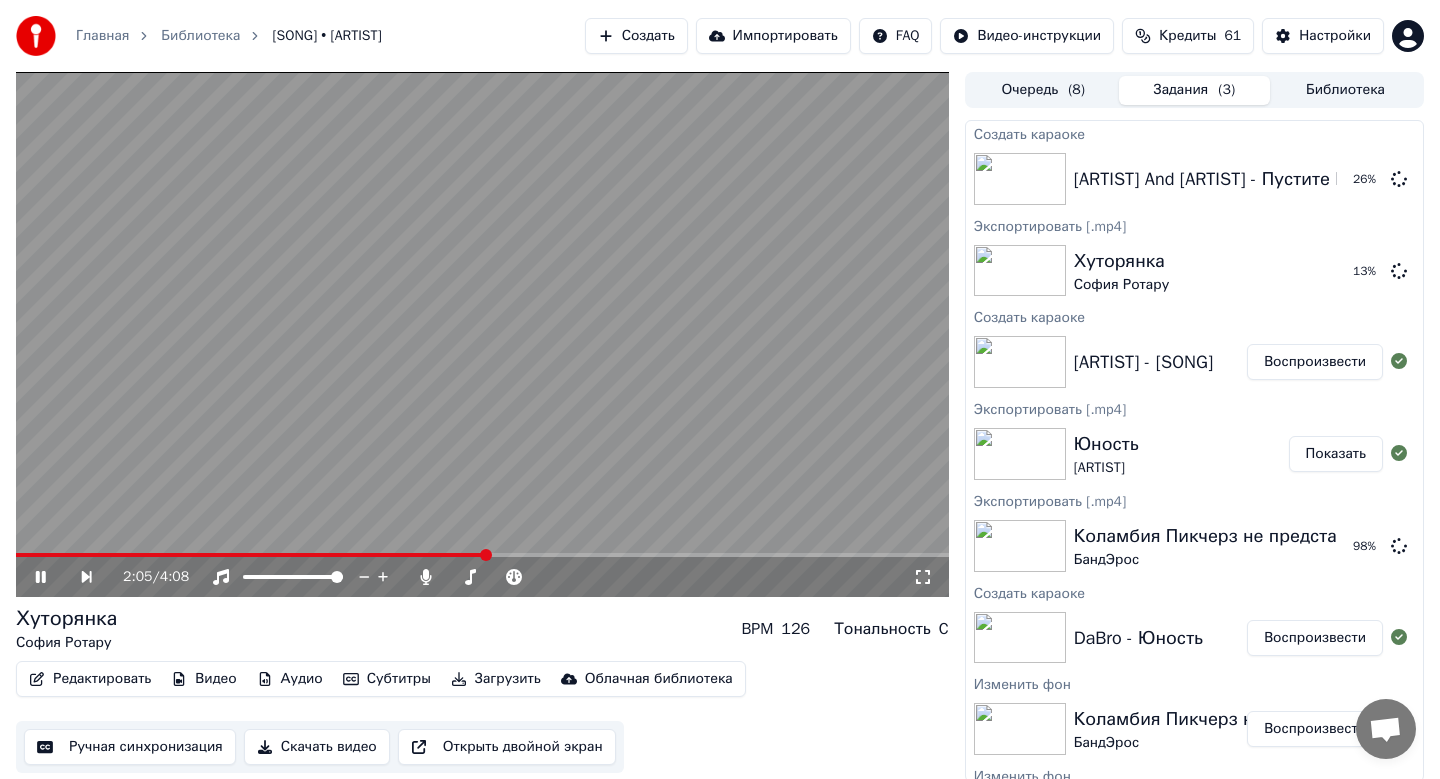 click 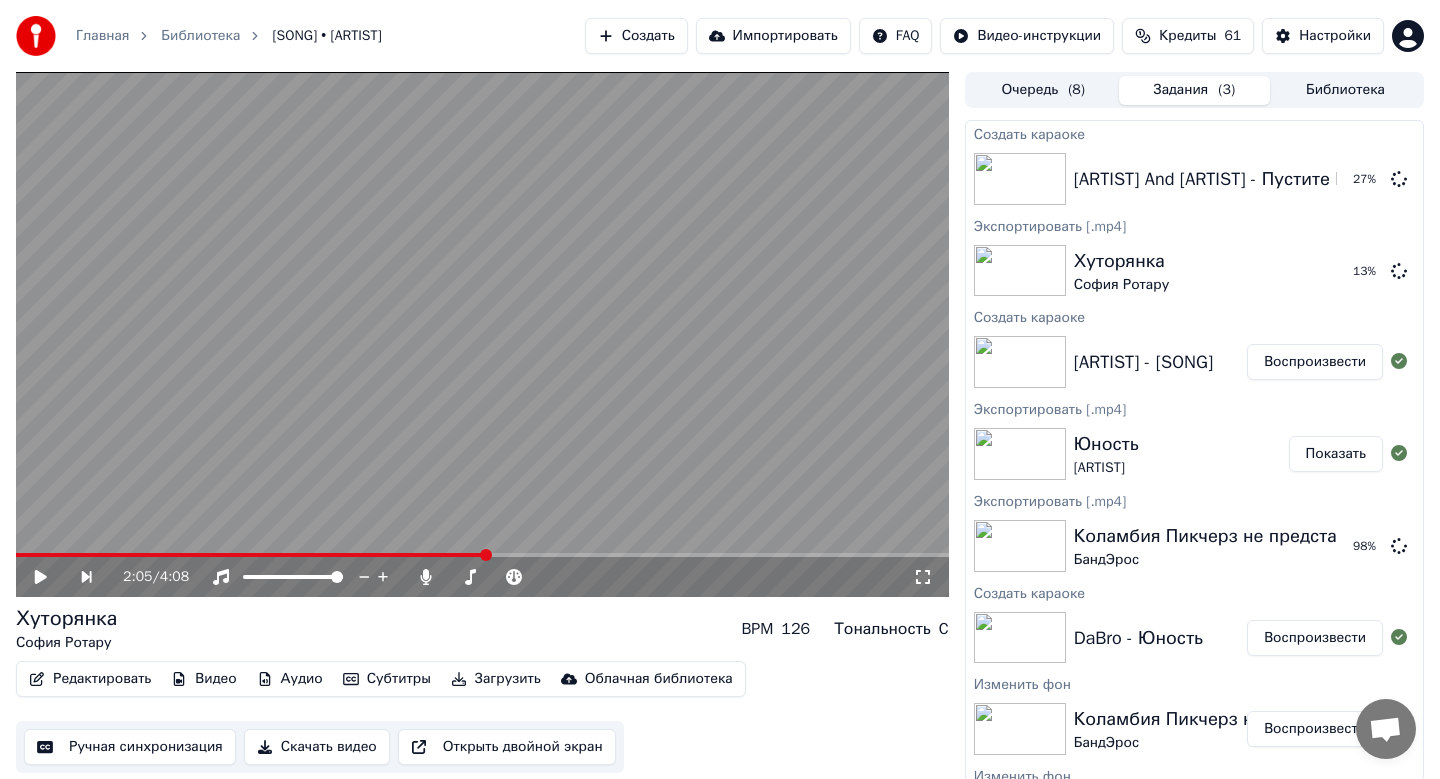 click on "Создать" at bounding box center [636, 36] 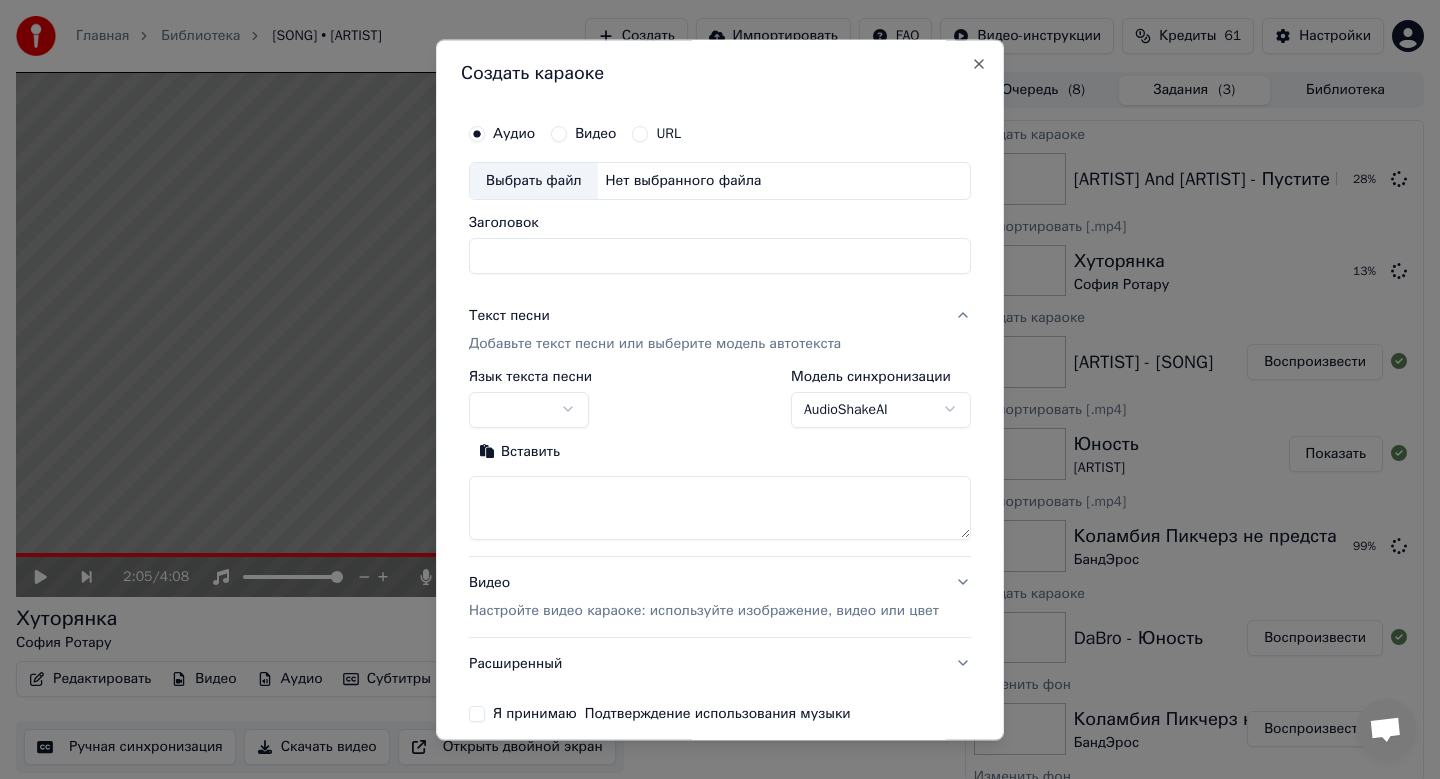 click on "Выбрать файл" at bounding box center [534, 181] 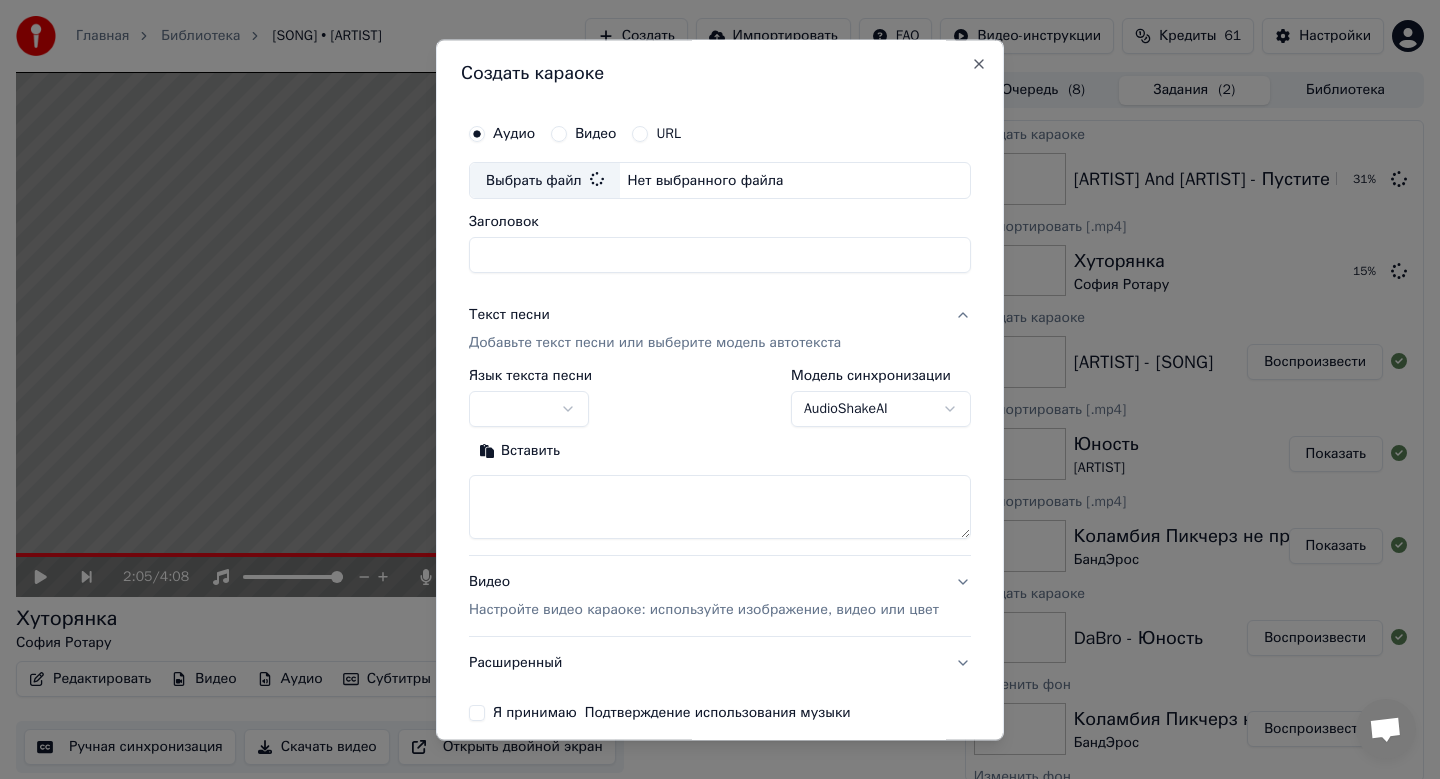 type on "**********" 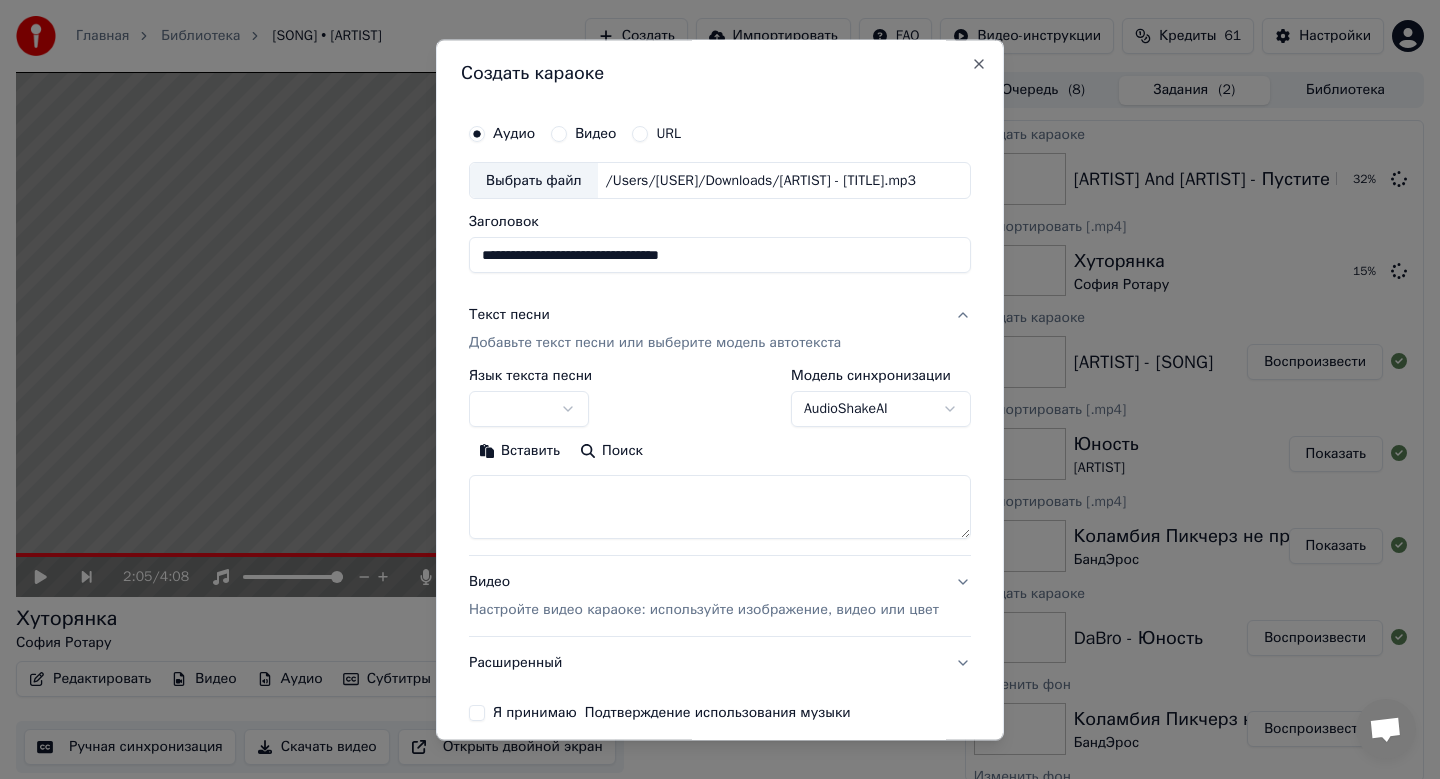 select on "**" 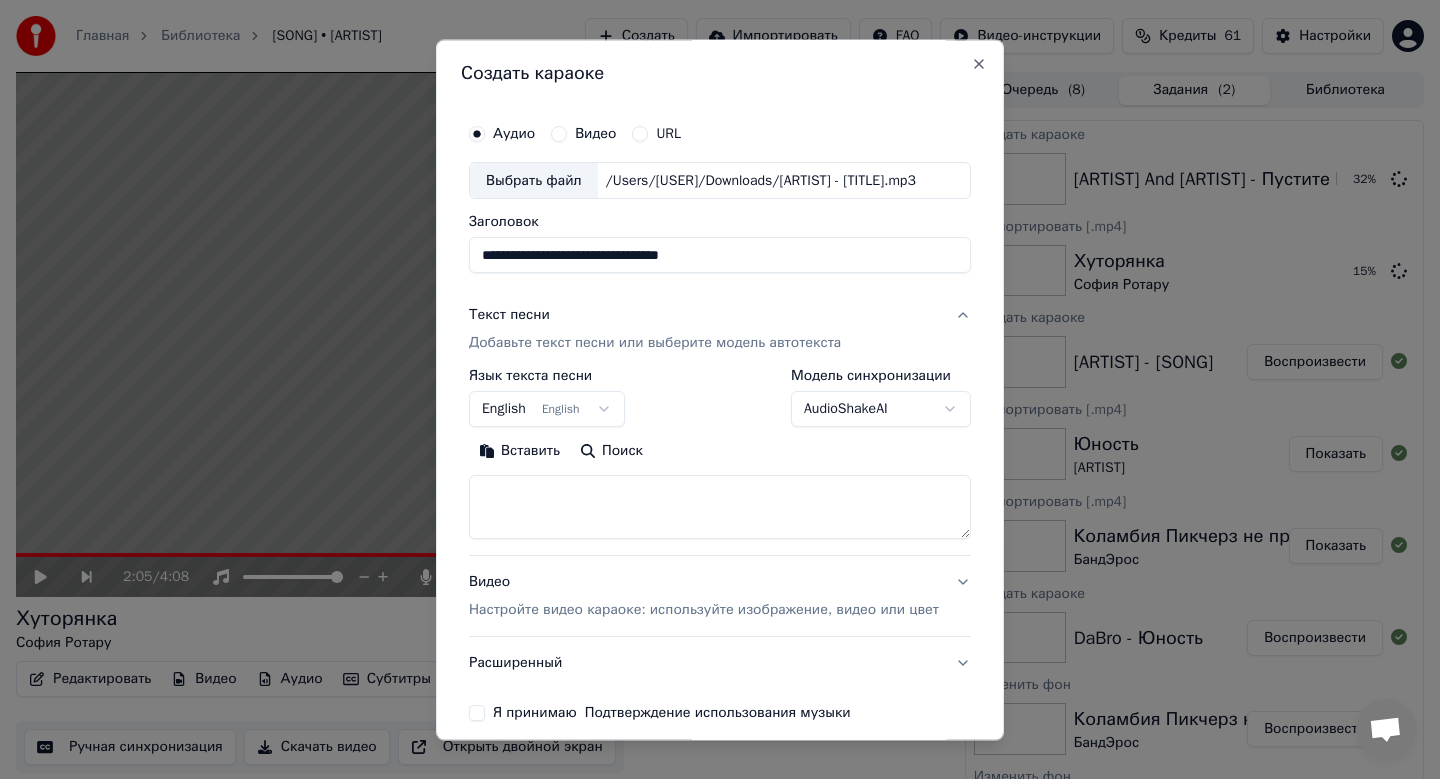 click on "Добавьте текст песни или выберите модель автотекста" at bounding box center (655, 344) 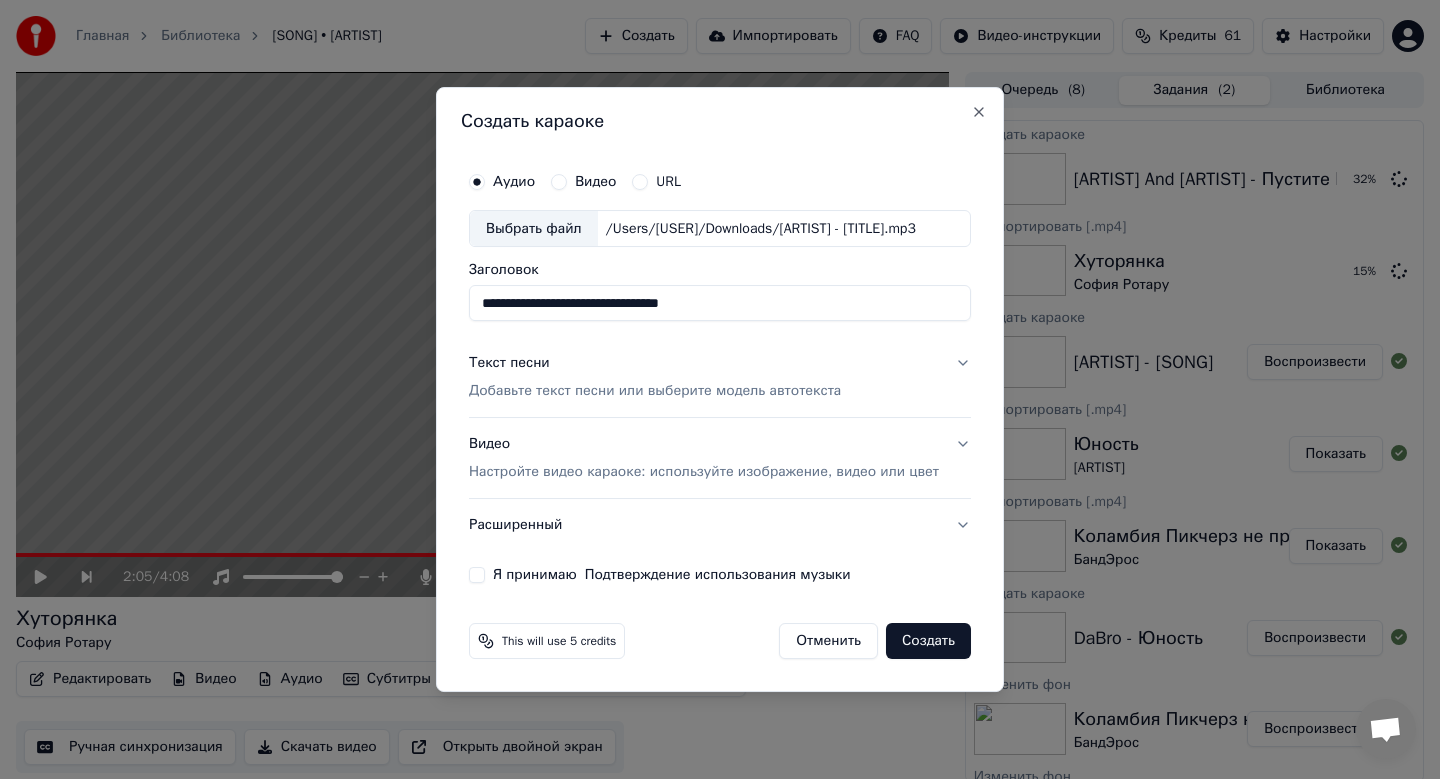 click on "Текст песни" at bounding box center [509, 364] 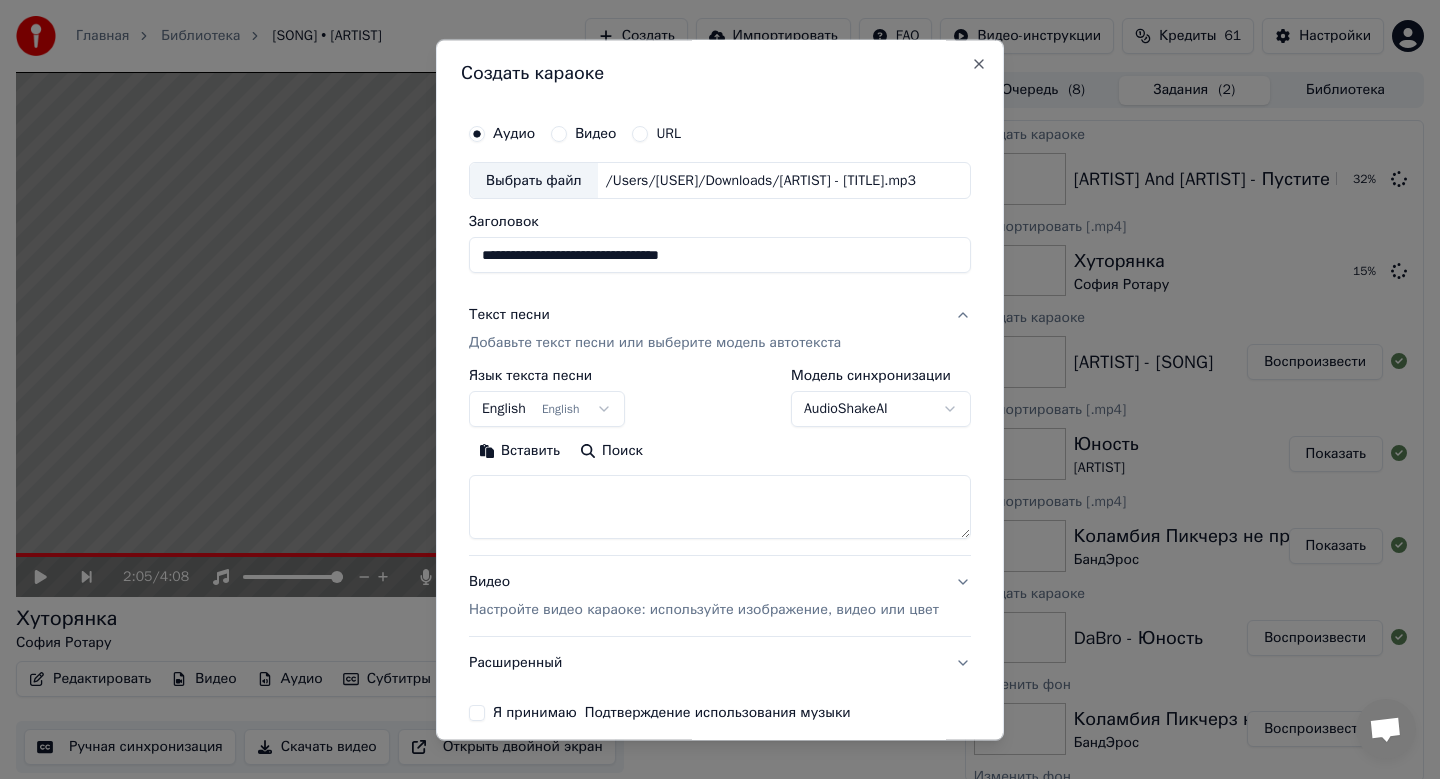 select on "**" 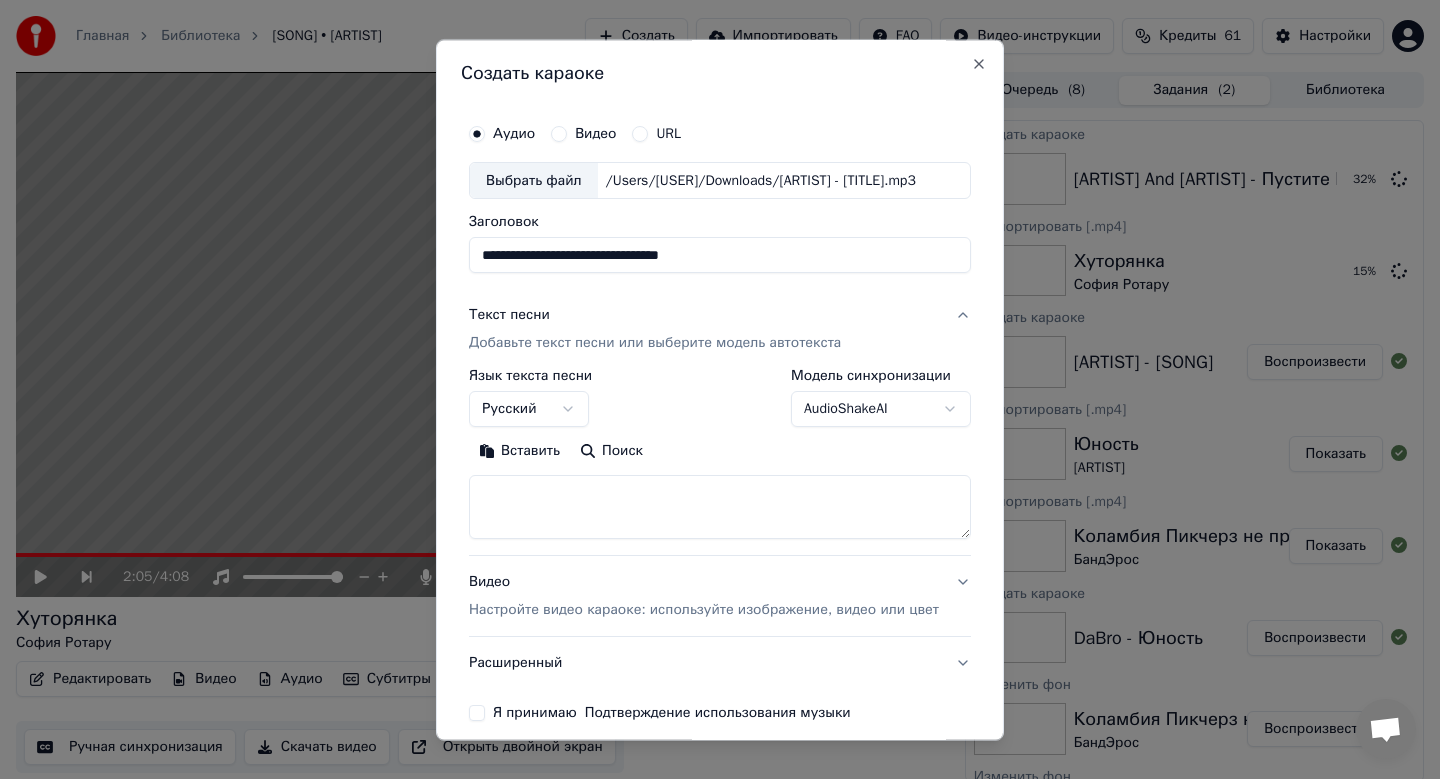 click on "Русский" at bounding box center [529, 410] 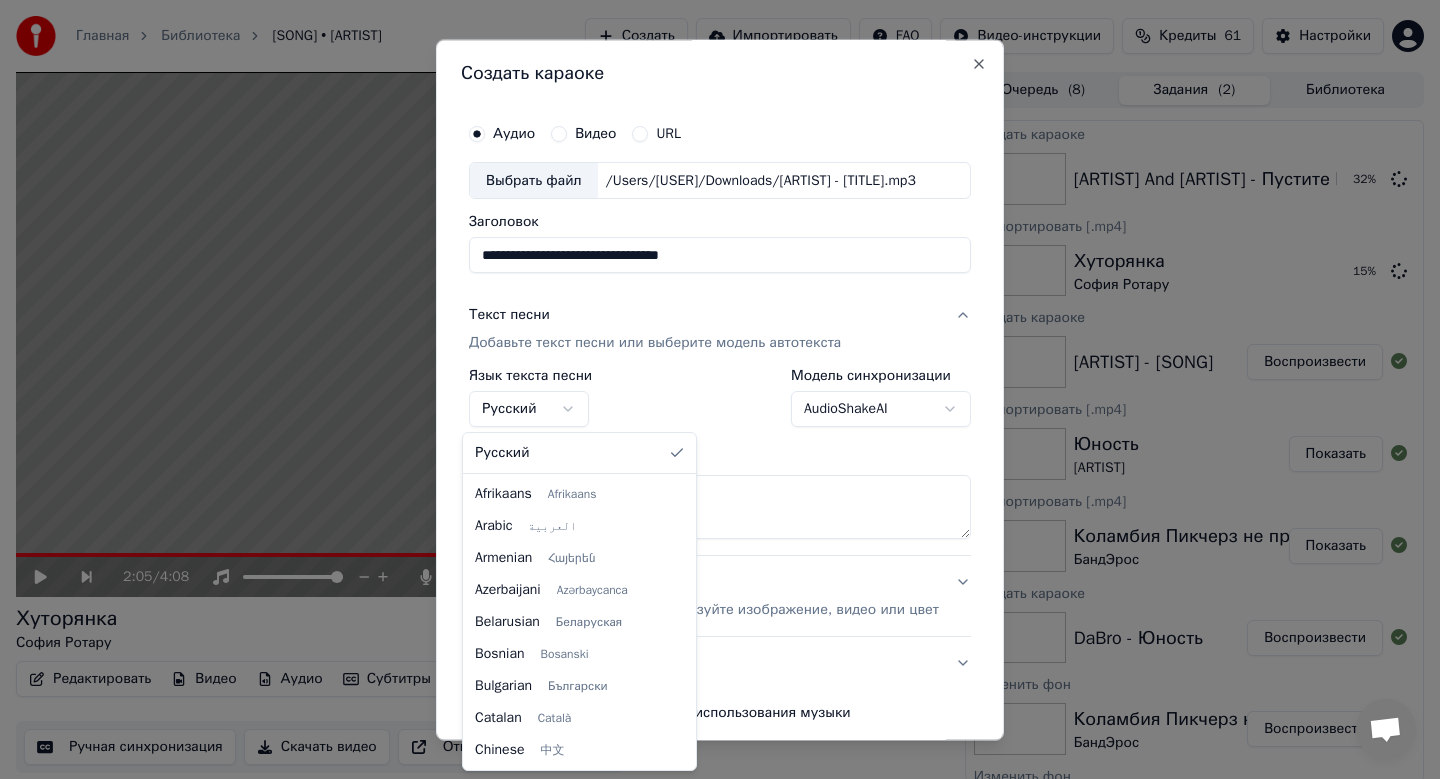 click at bounding box center [720, 389] 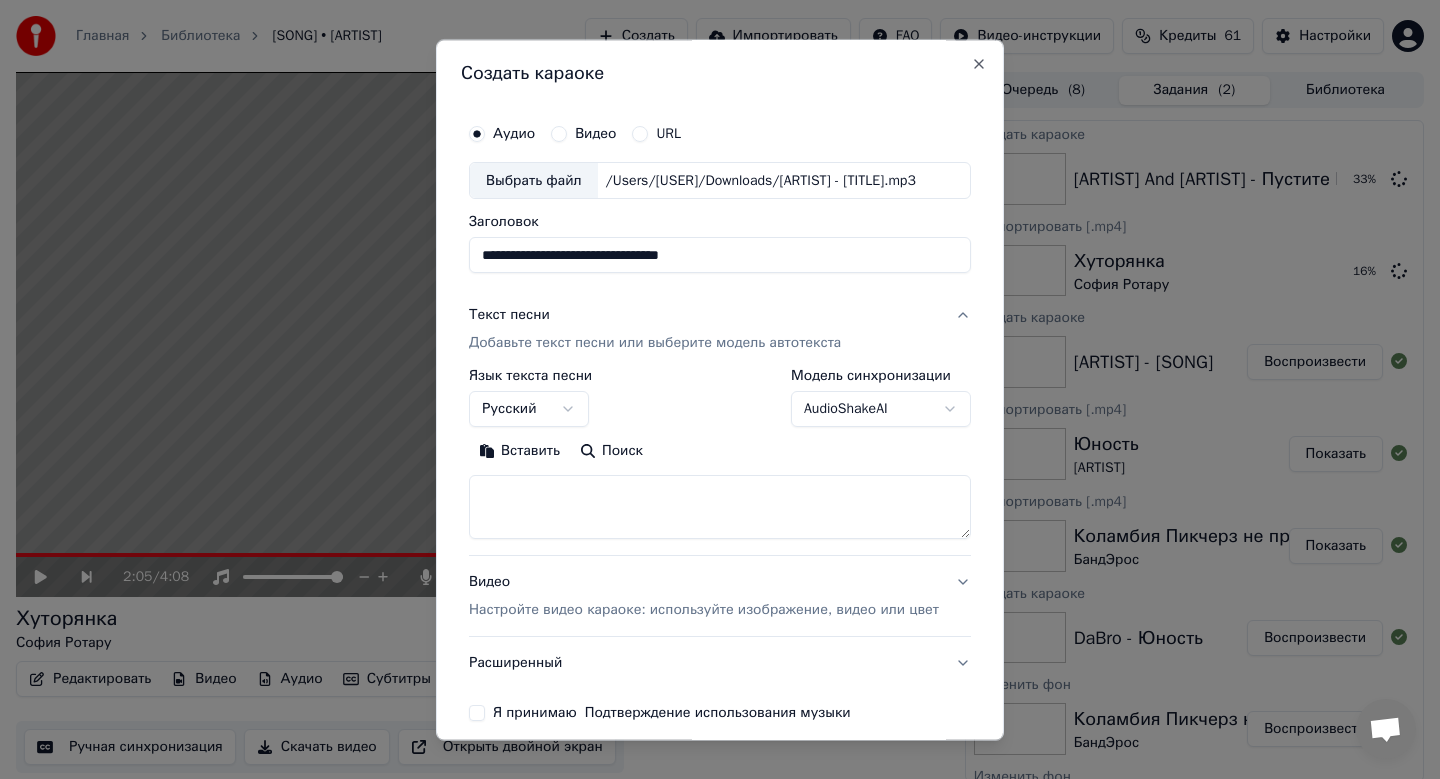 click on "Добавьте текст песни или выберите модель автотекста" at bounding box center [655, 344] 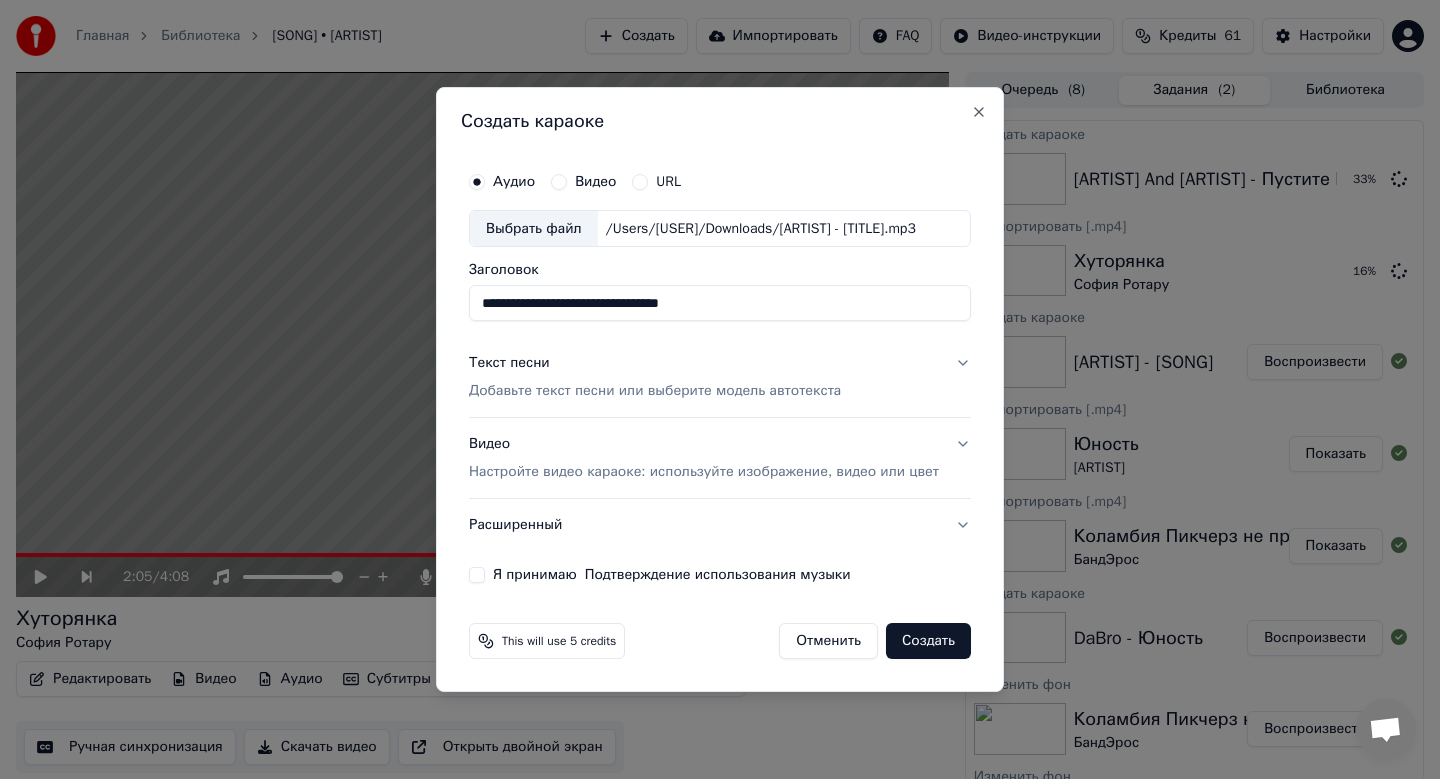 click on "Текст песни" at bounding box center (509, 364) 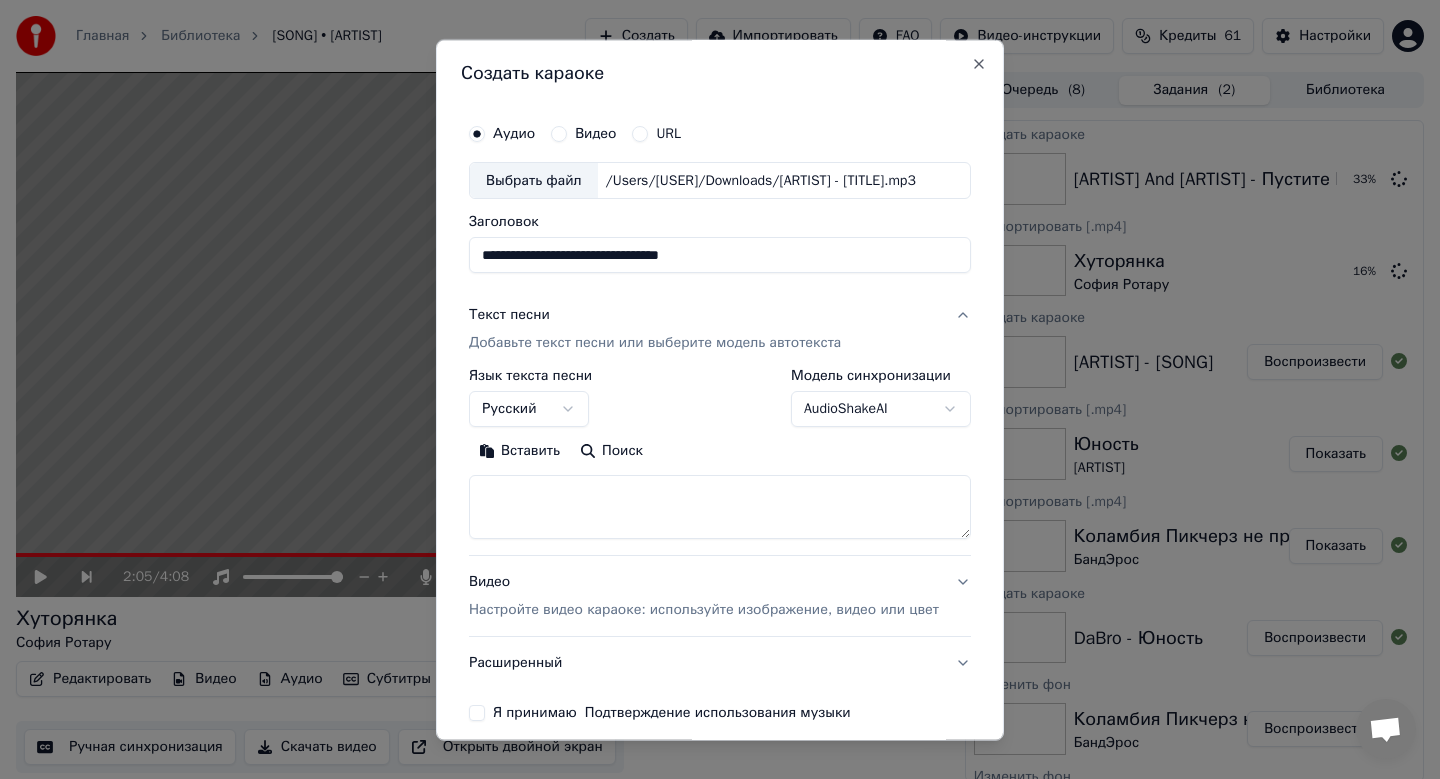 click on "Вставить" at bounding box center (519, 452) 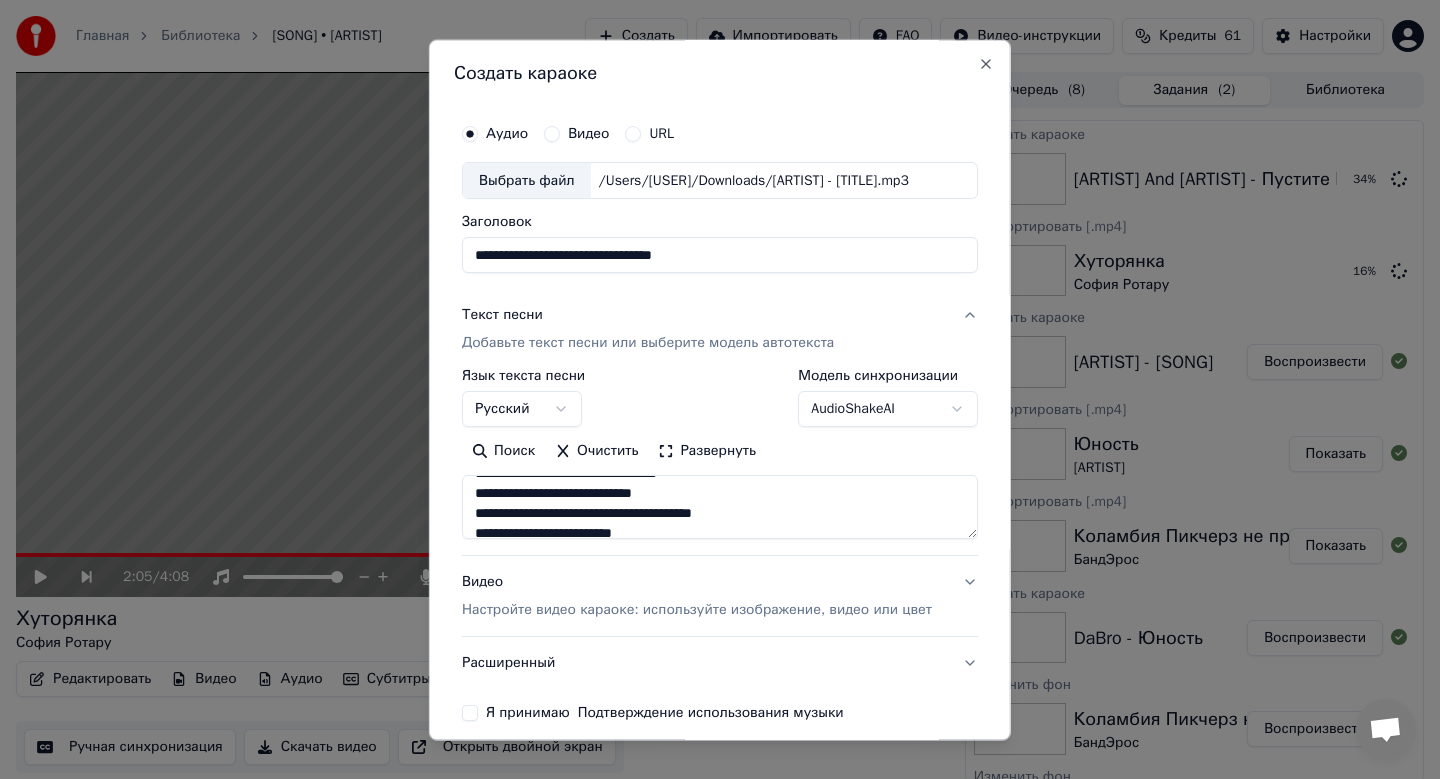 scroll, scrollTop: 733, scrollLeft: 0, axis: vertical 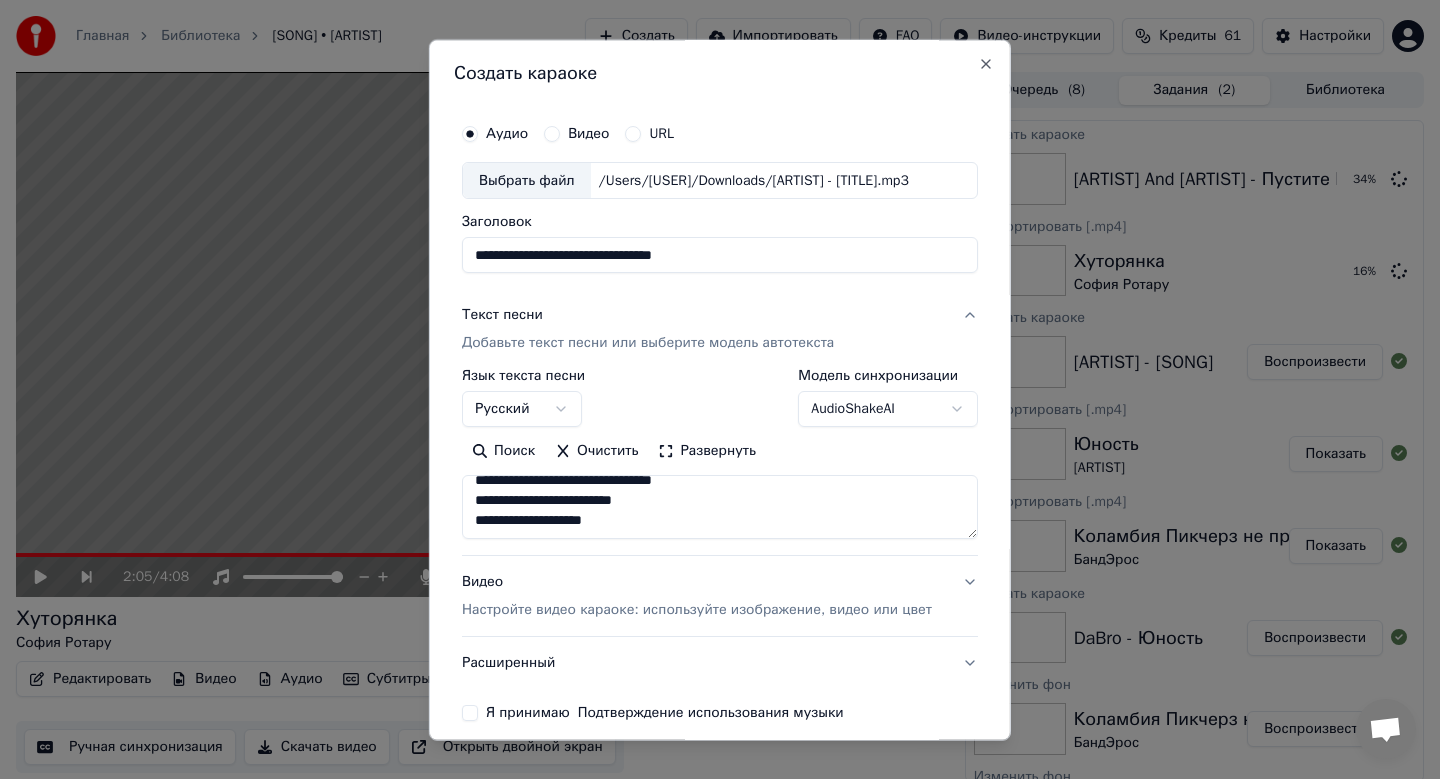click on "Настройте видео караоке: используйте изображение, видео или цвет" at bounding box center (697, 611) 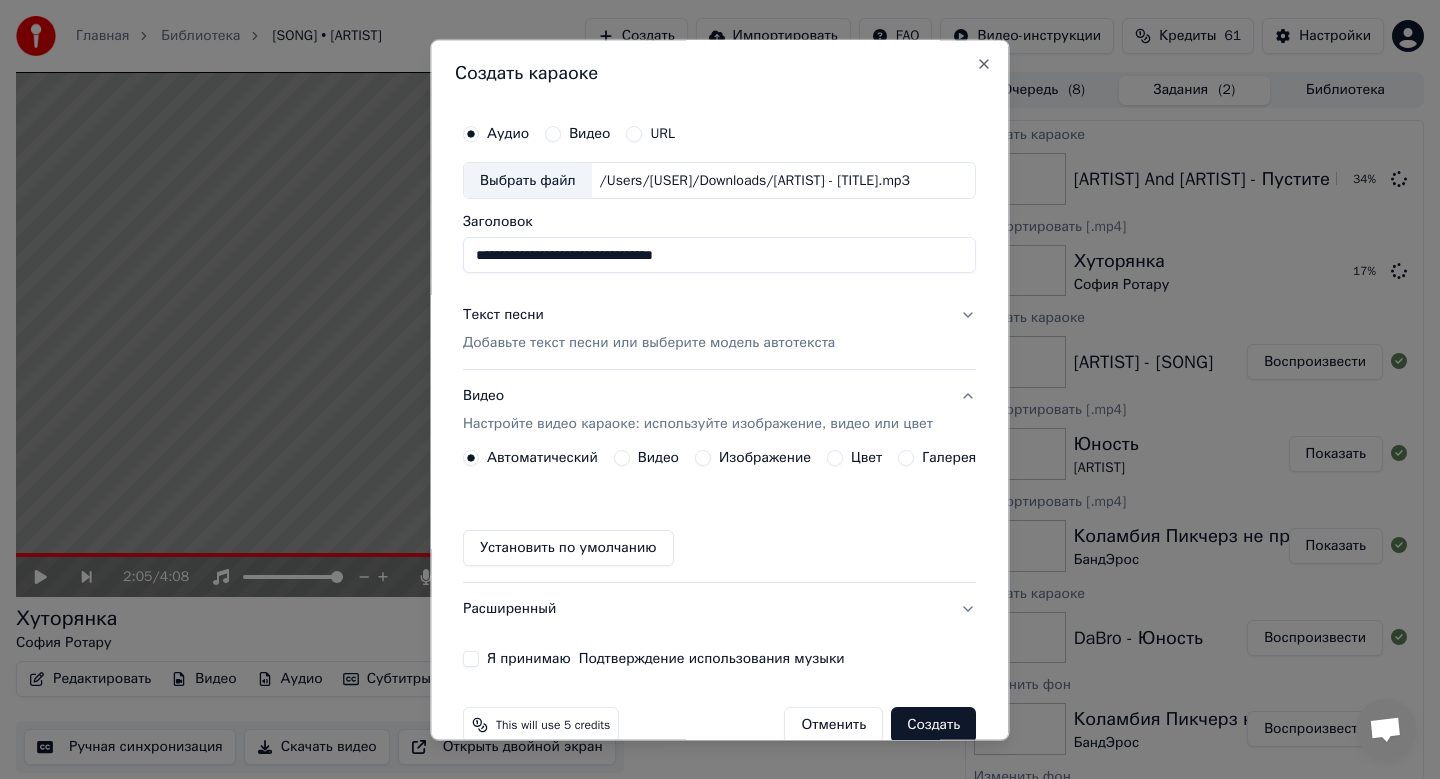 scroll, scrollTop: 37, scrollLeft: 0, axis: vertical 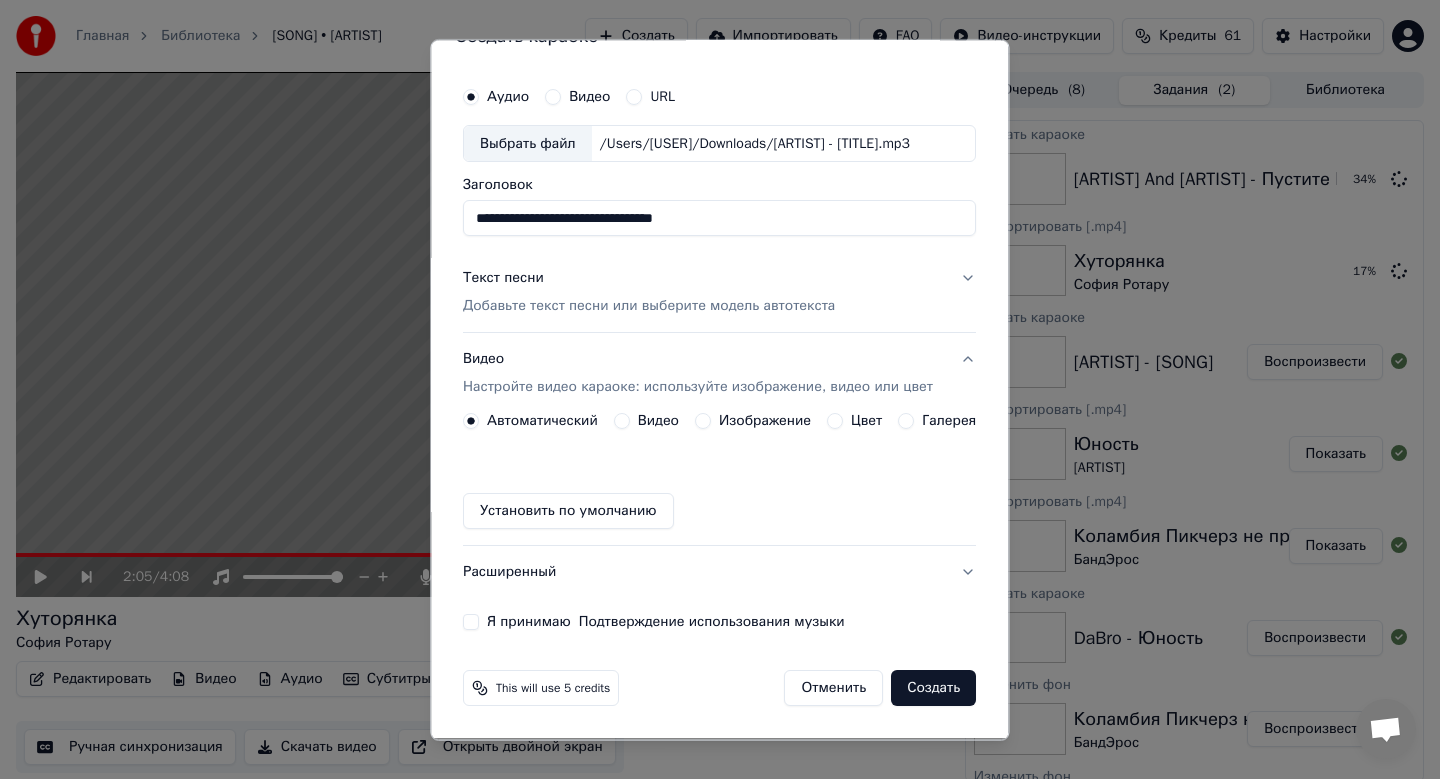 click on "Изображение" at bounding box center [765, 422] 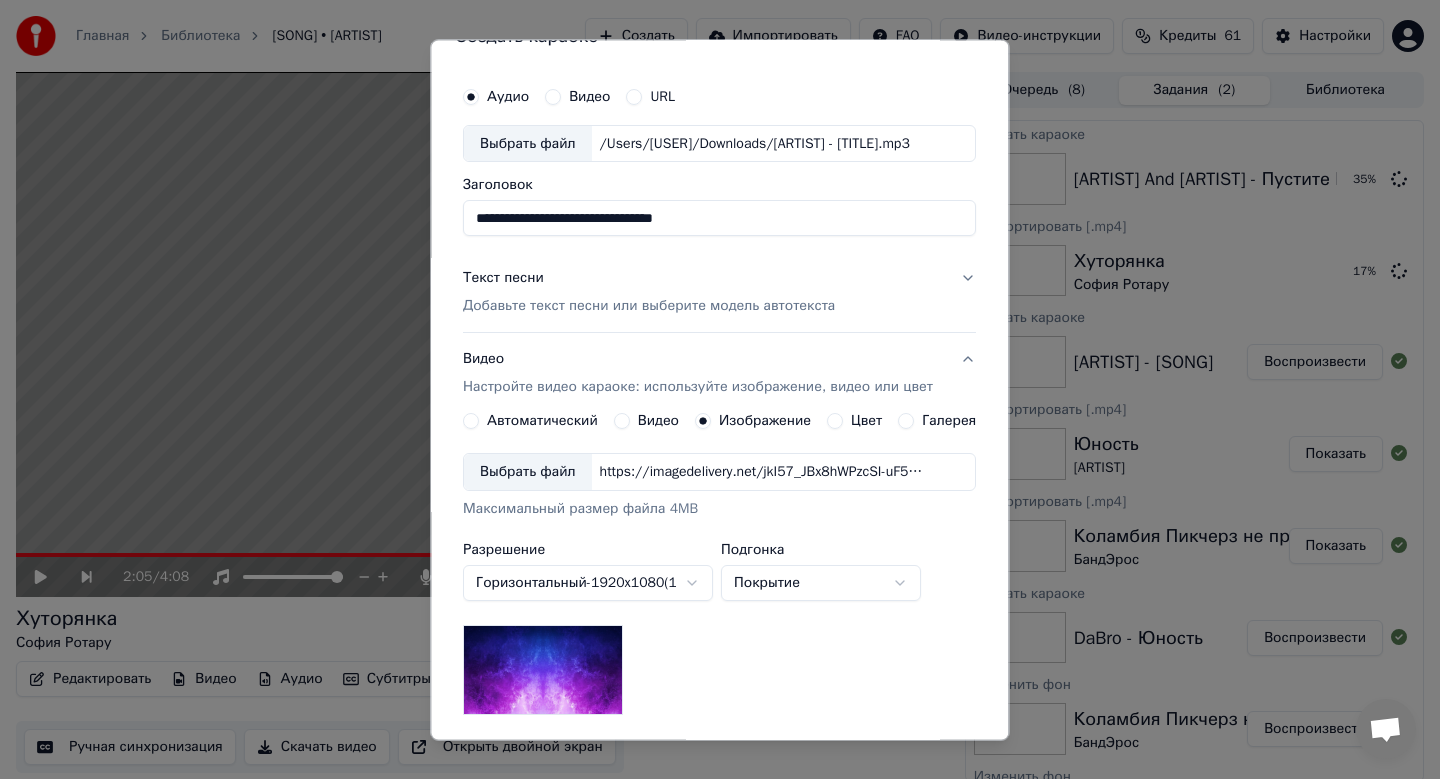 click on "Выбрать файл" at bounding box center (528, 473) 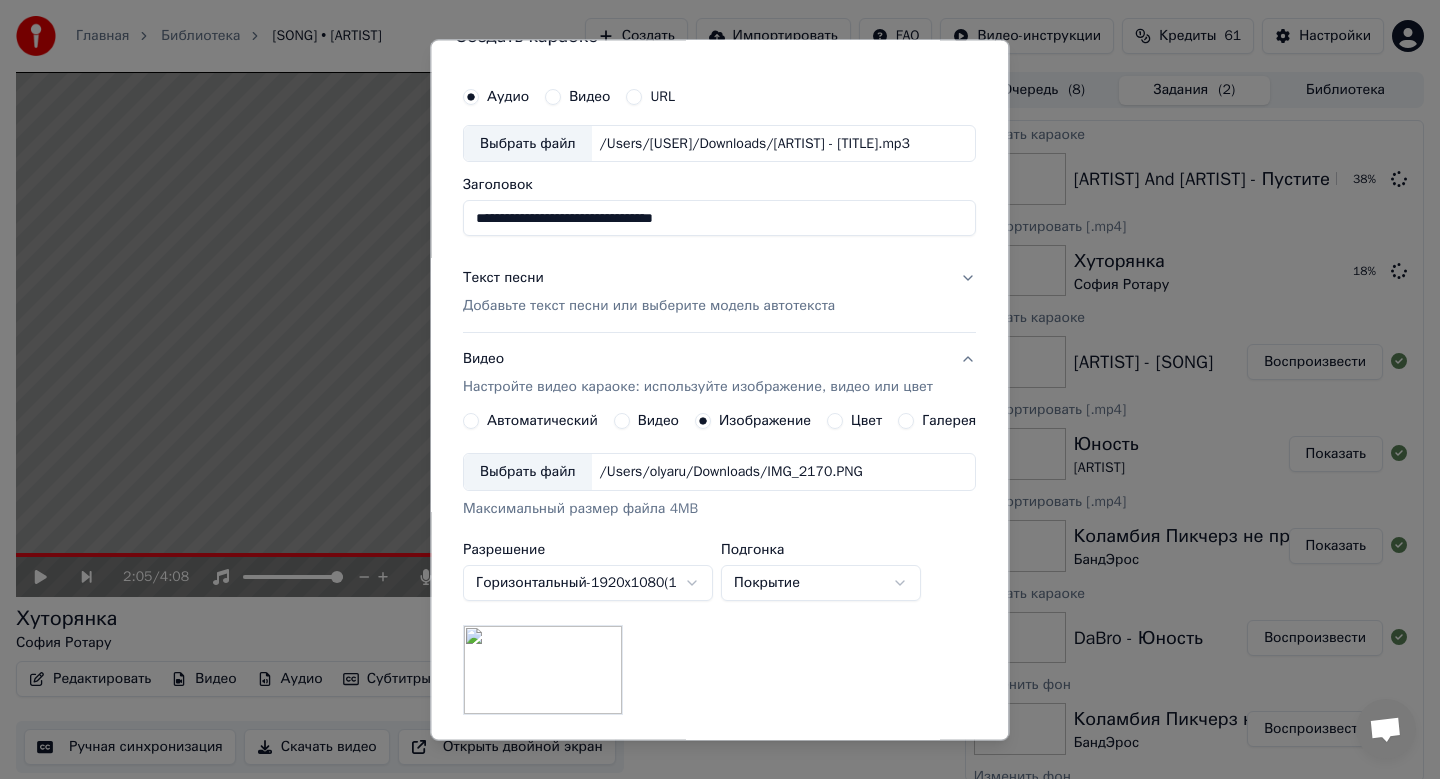 scroll, scrollTop: 299, scrollLeft: 0, axis: vertical 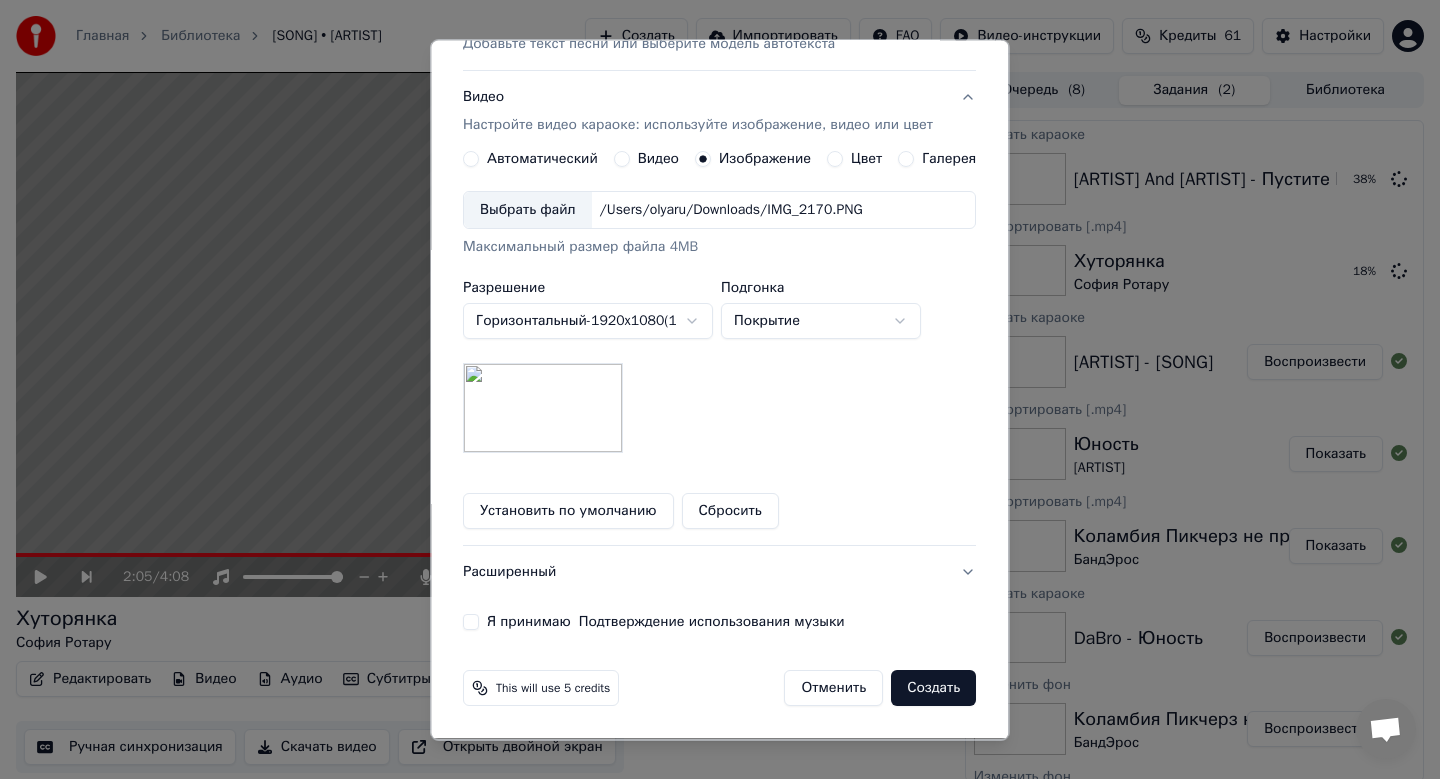 click on "Я принимаю   Подтверждение использования музыки" at bounding box center [471, 623] 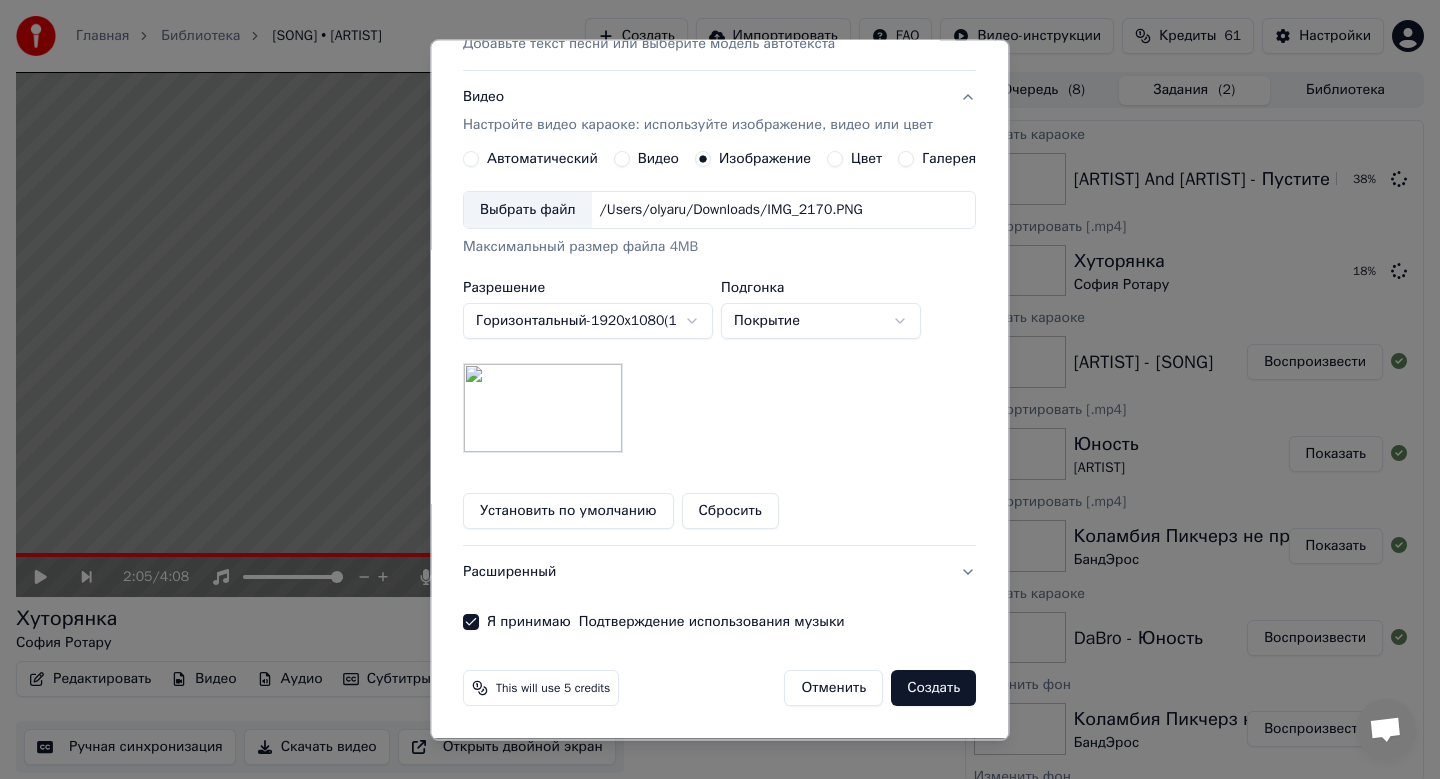 click on "Создать" at bounding box center (934, 689) 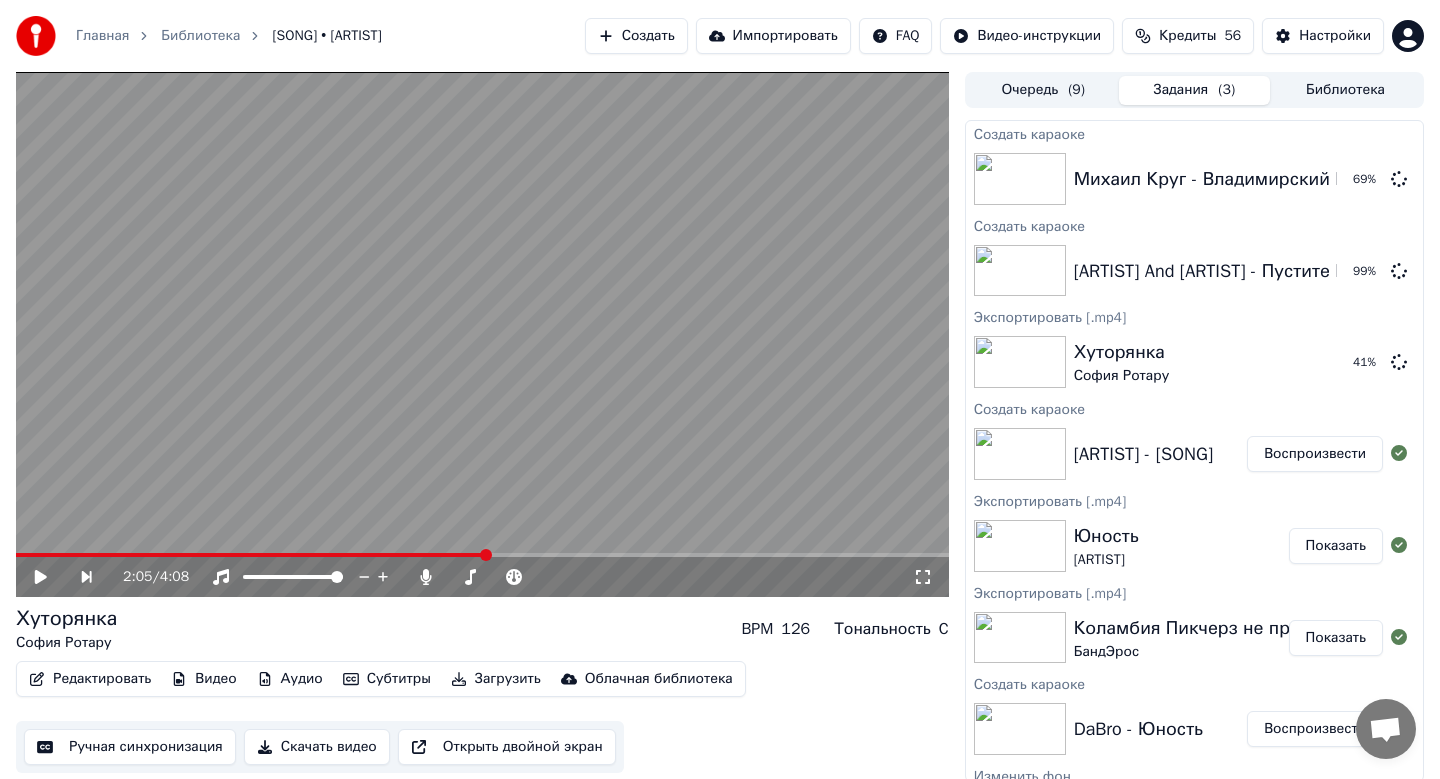 click on "Создать" at bounding box center [636, 36] 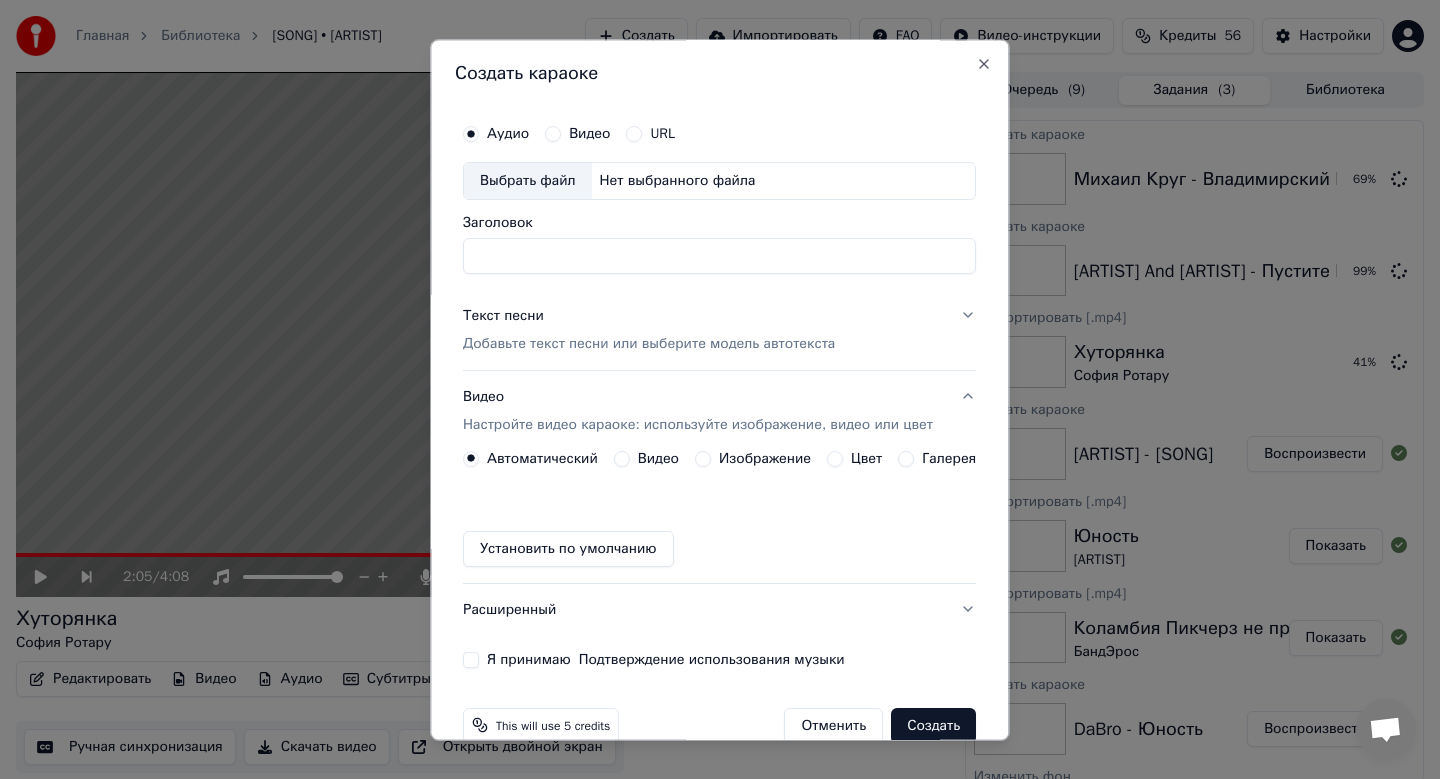 click on "Выбрать файл" at bounding box center (528, 181) 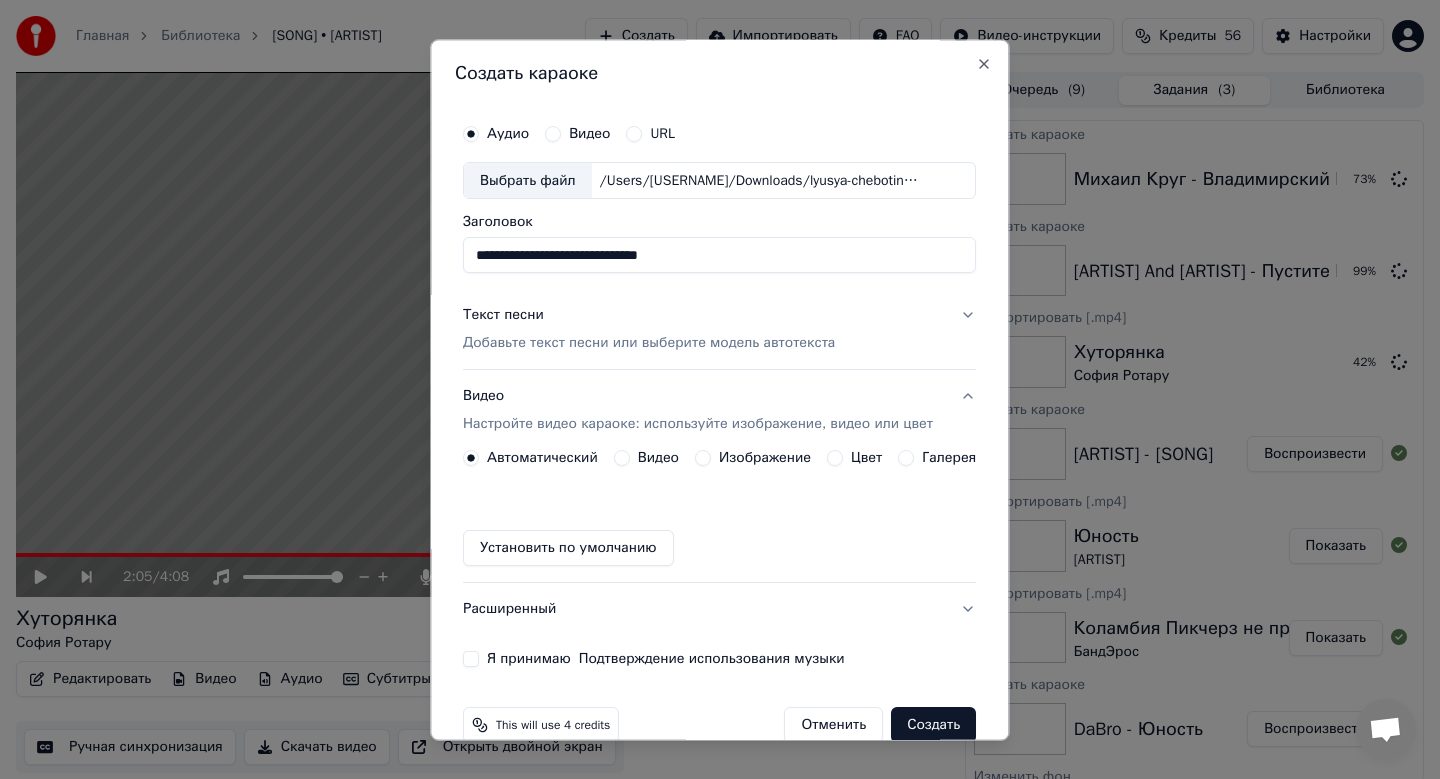 drag, startPoint x: 765, startPoint y: 256, endPoint x: 433, endPoint y: 256, distance: 332 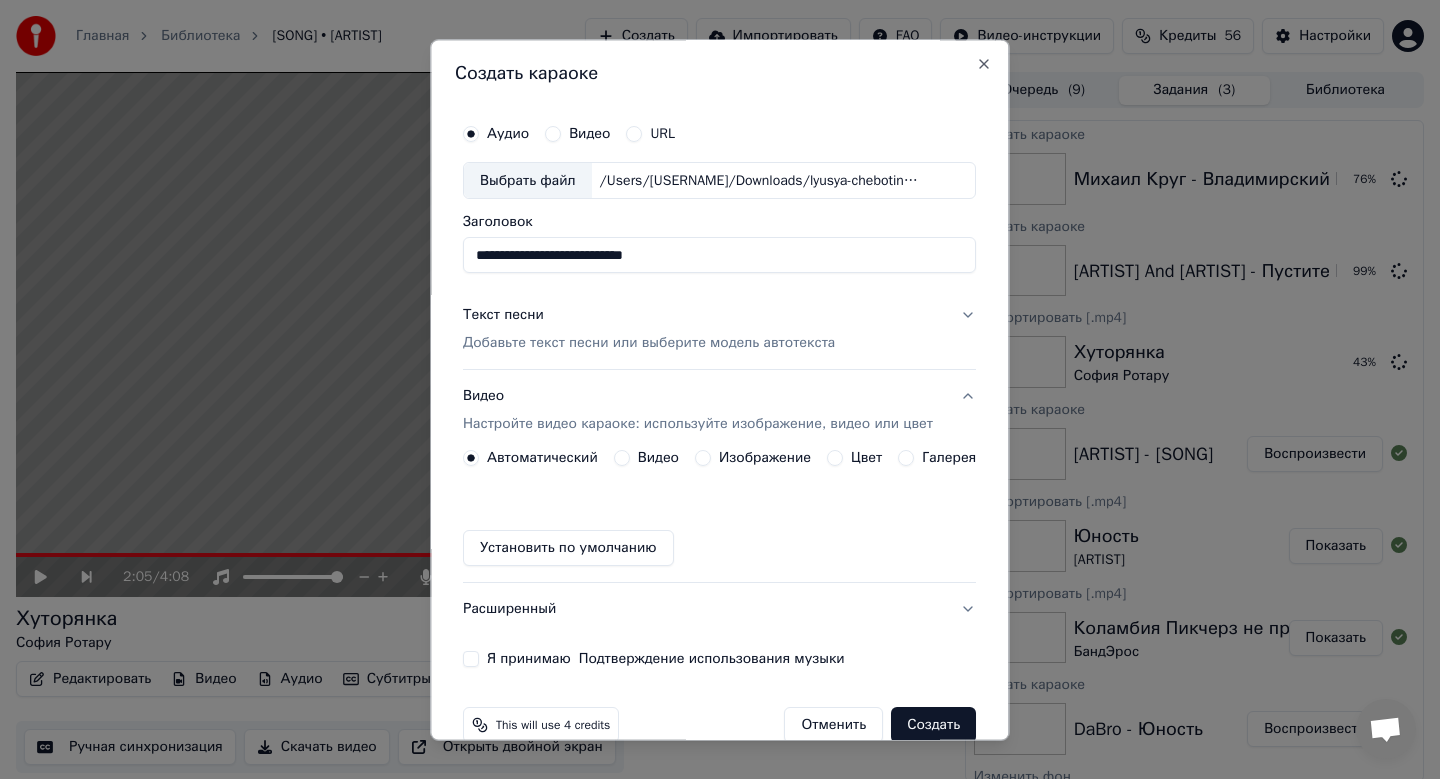 type on "**********" 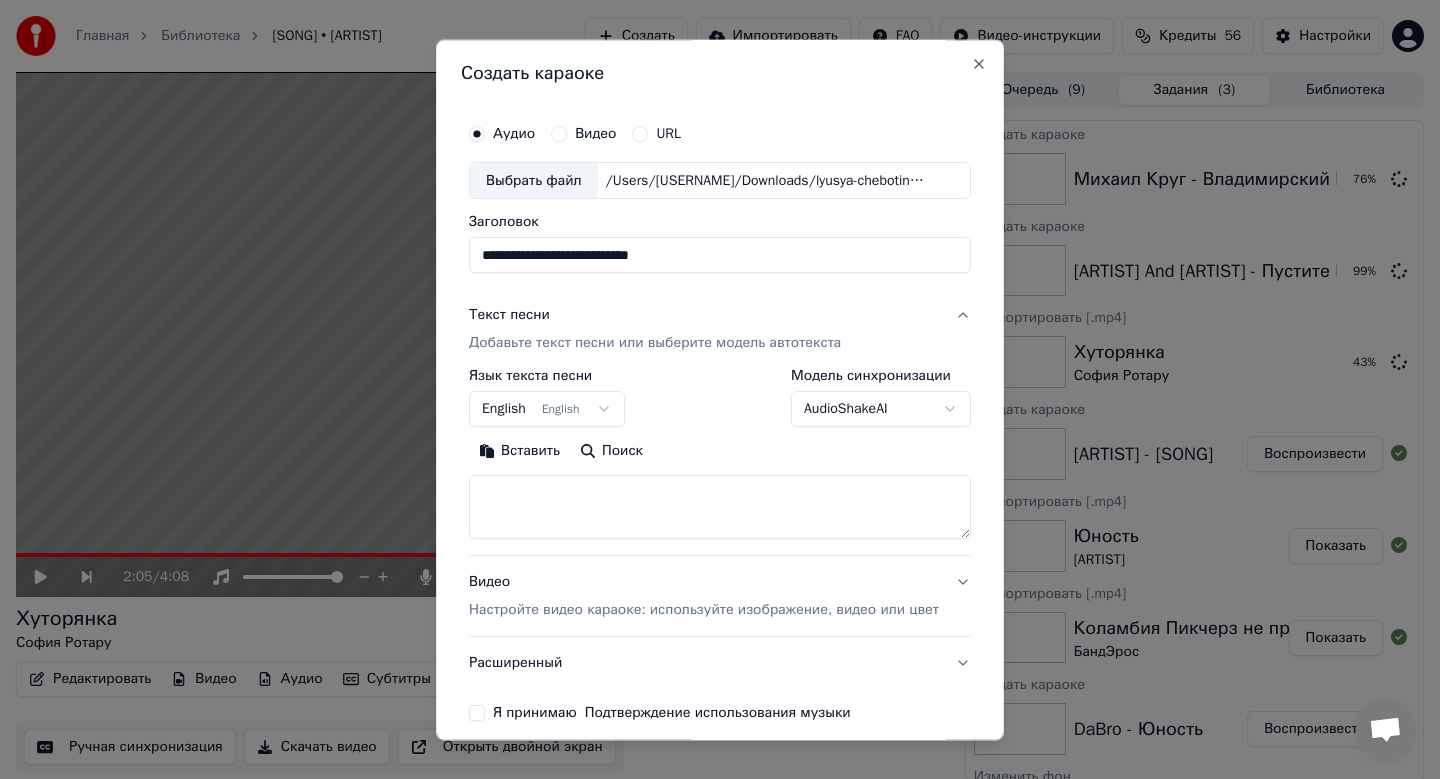 click on "English English" at bounding box center [547, 410] 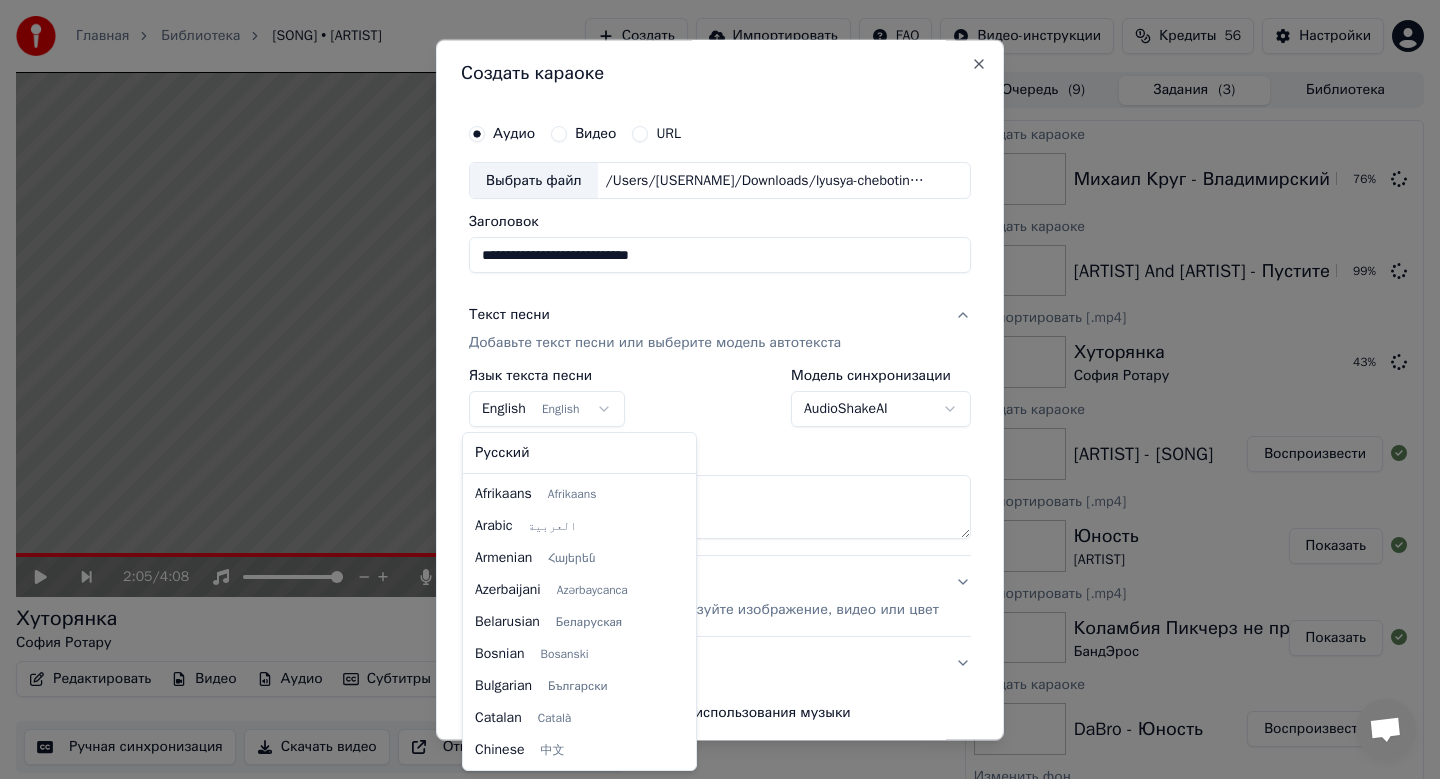 select on "**" 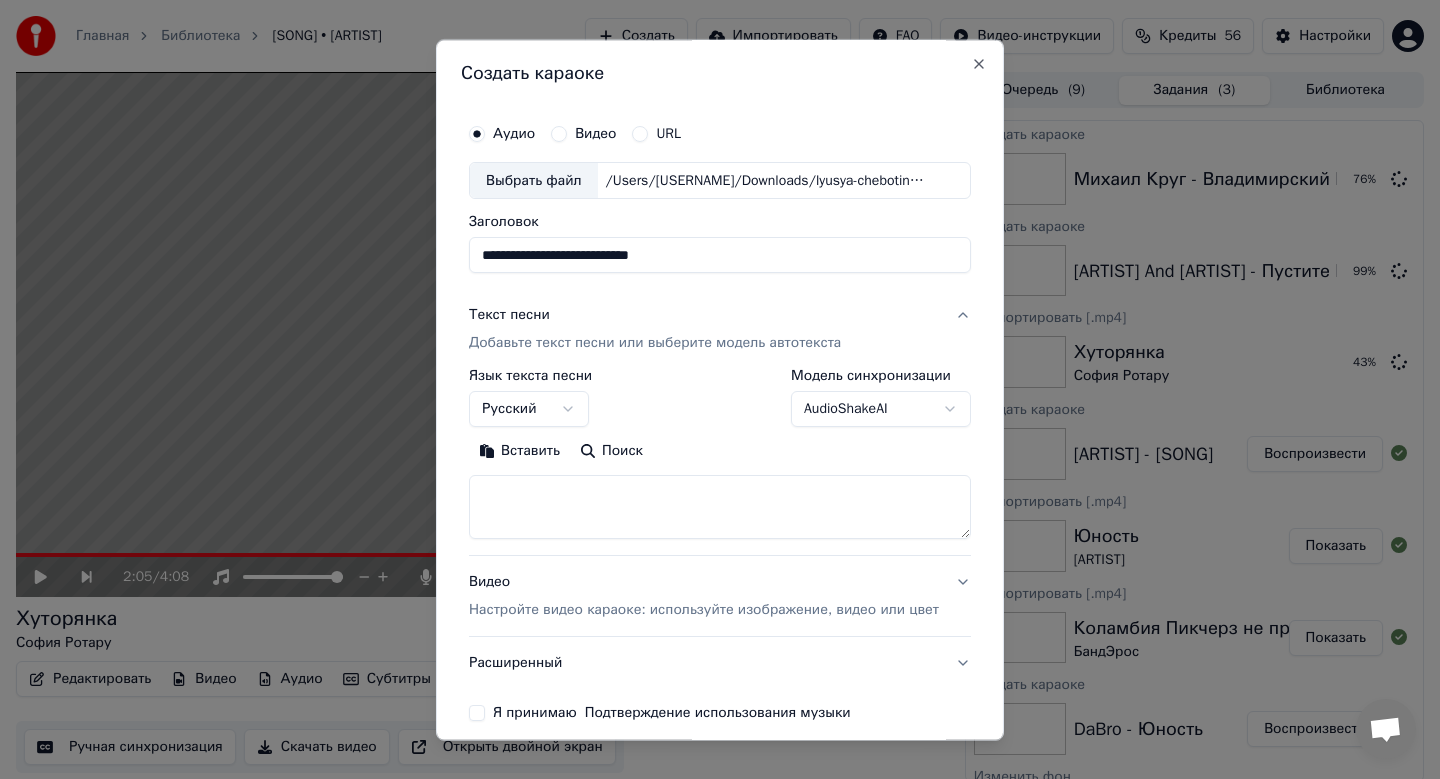 click on "Вставить" at bounding box center (519, 452) 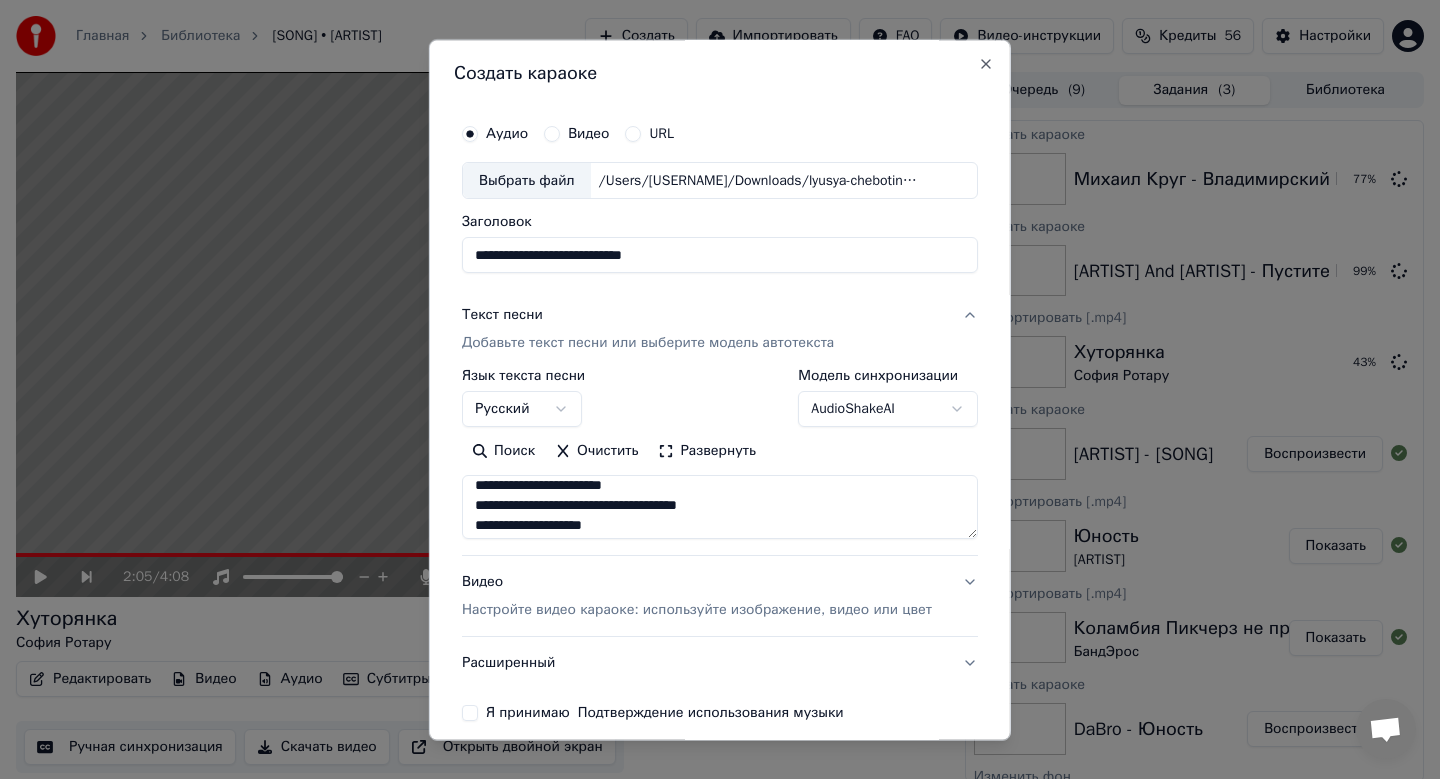 scroll, scrollTop: 272, scrollLeft: 0, axis: vertical 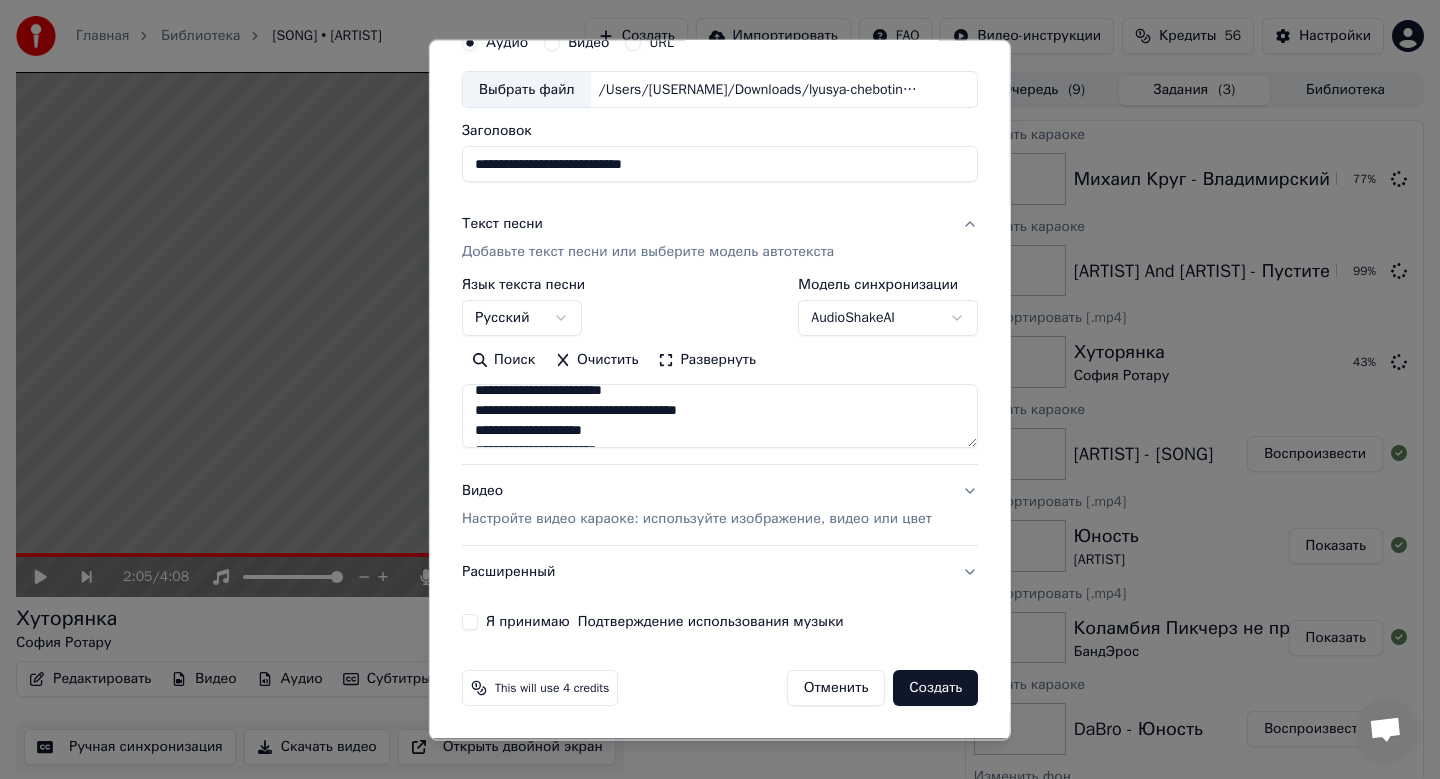 click on "Настройте видео караоке: используйте изображение, видео или цвет" at bounding box center [697, 520] 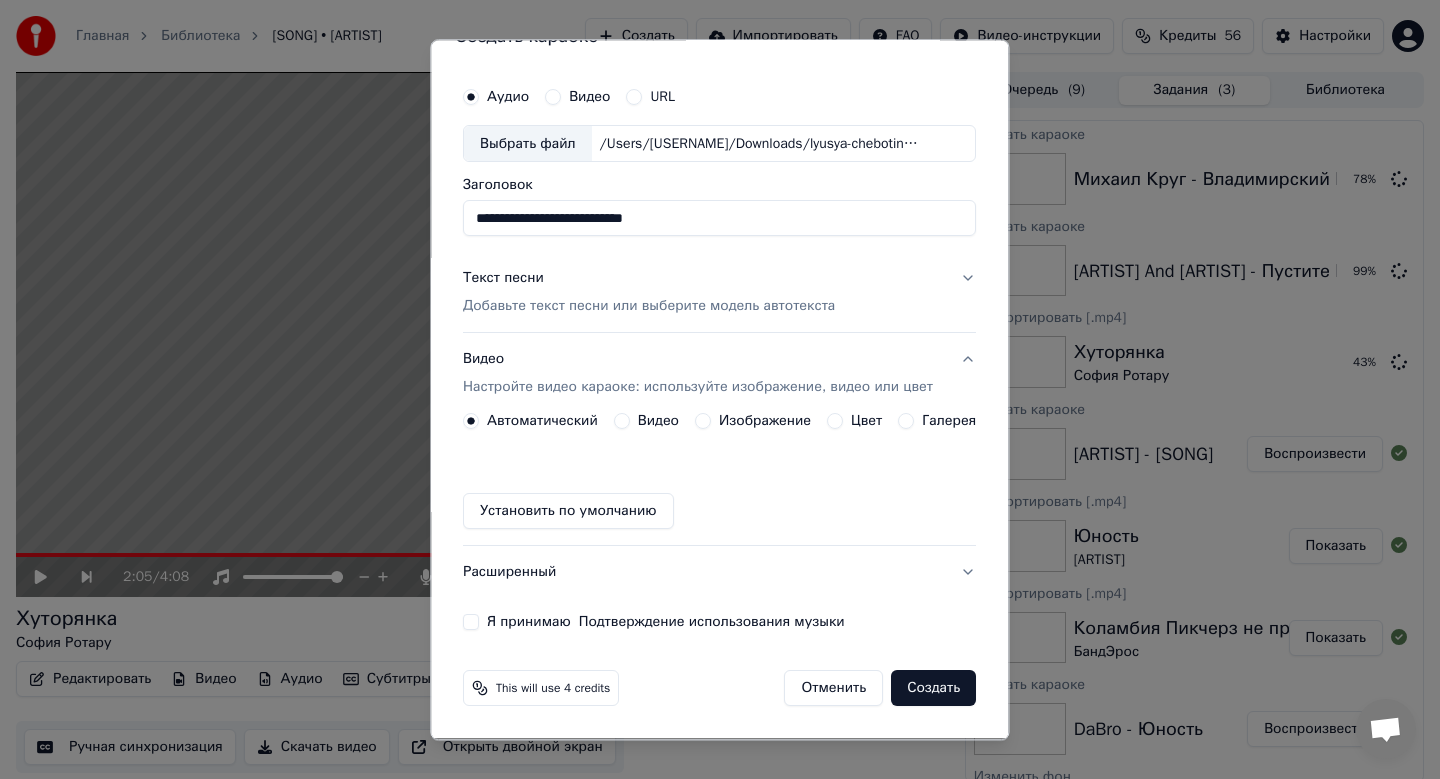 scroll, scrollTop: 37, scrollLeft: 0, axis: vertical 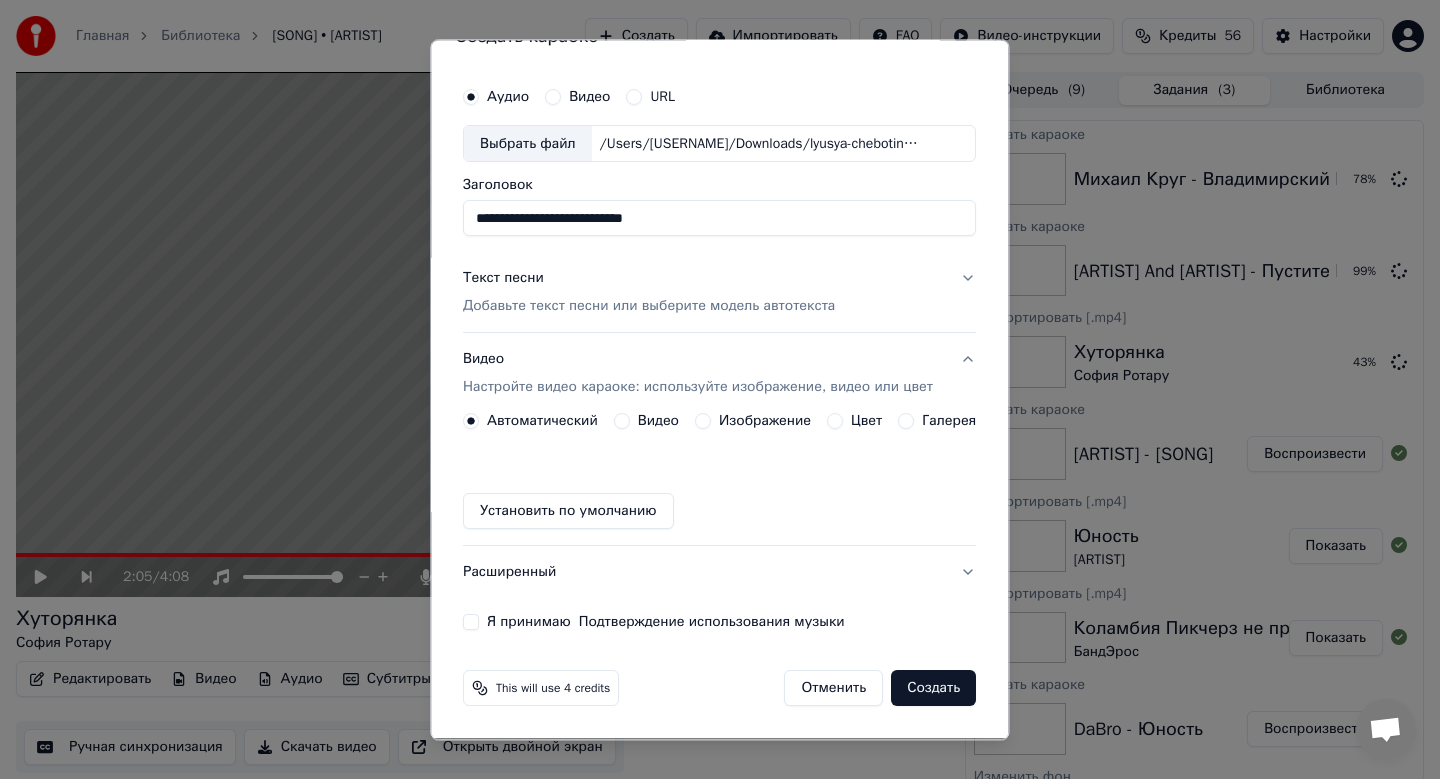 click on "Изображение" at bounding box center (703, 422) 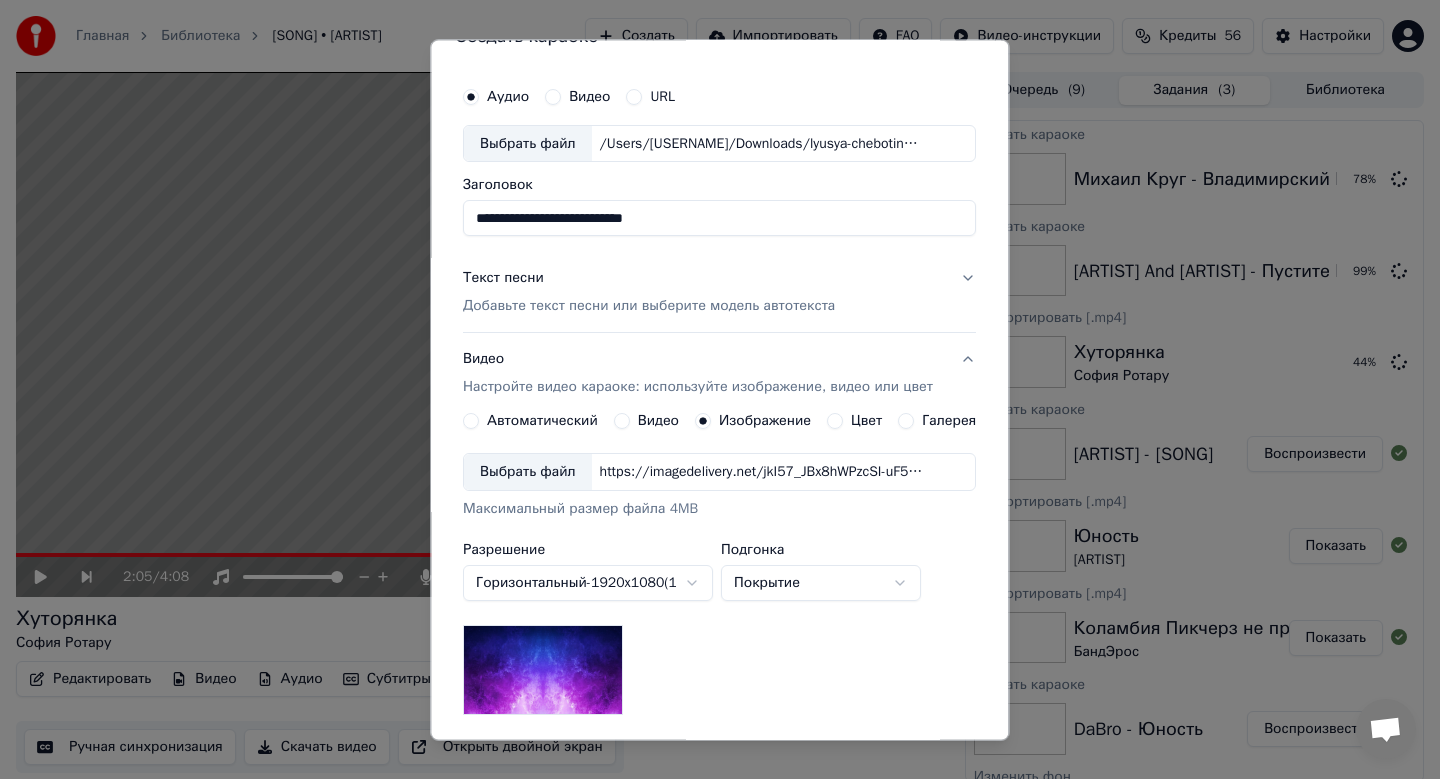 click on "Выбрать файл" at bounding box center [528, 473] 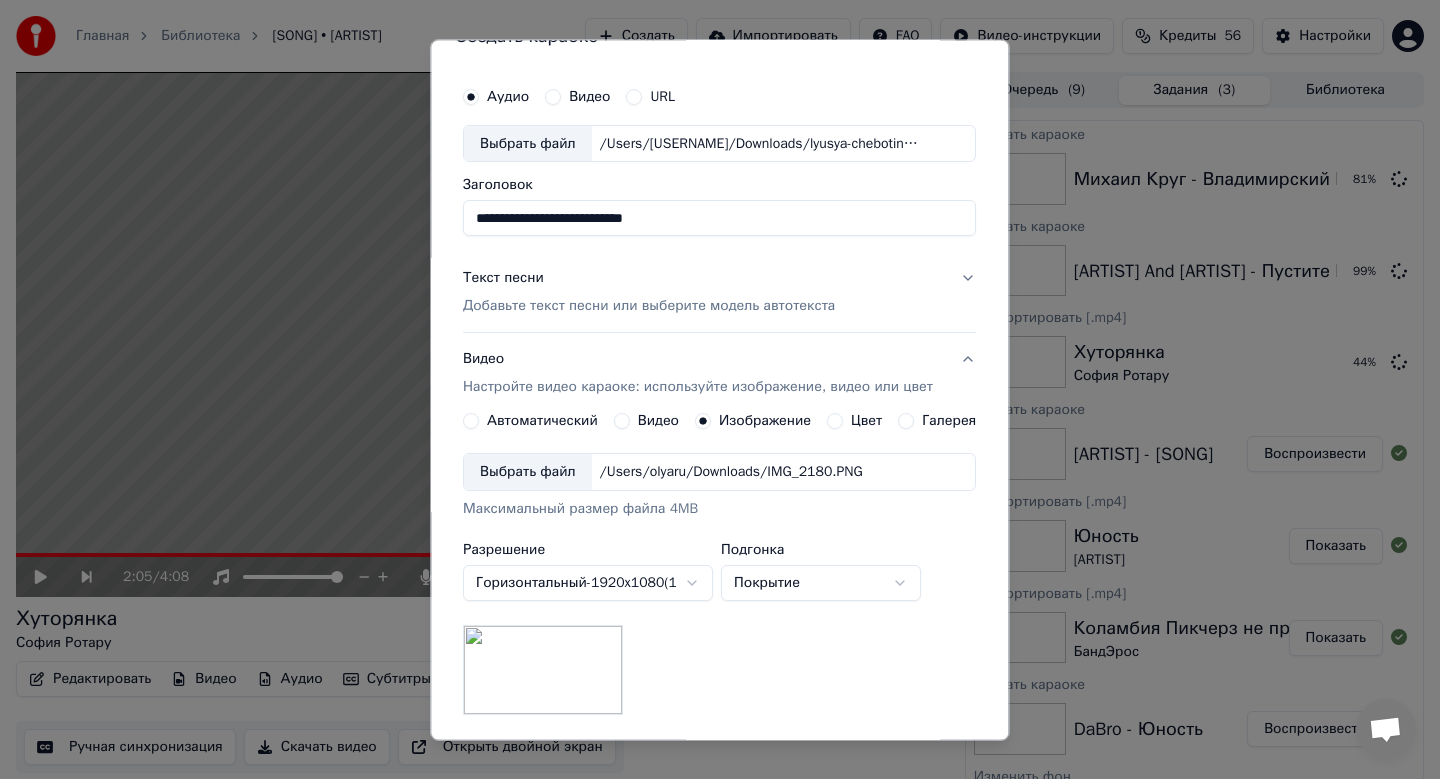 scroll, scrollTop: 299, scrollLeft: 0, axis: vertical 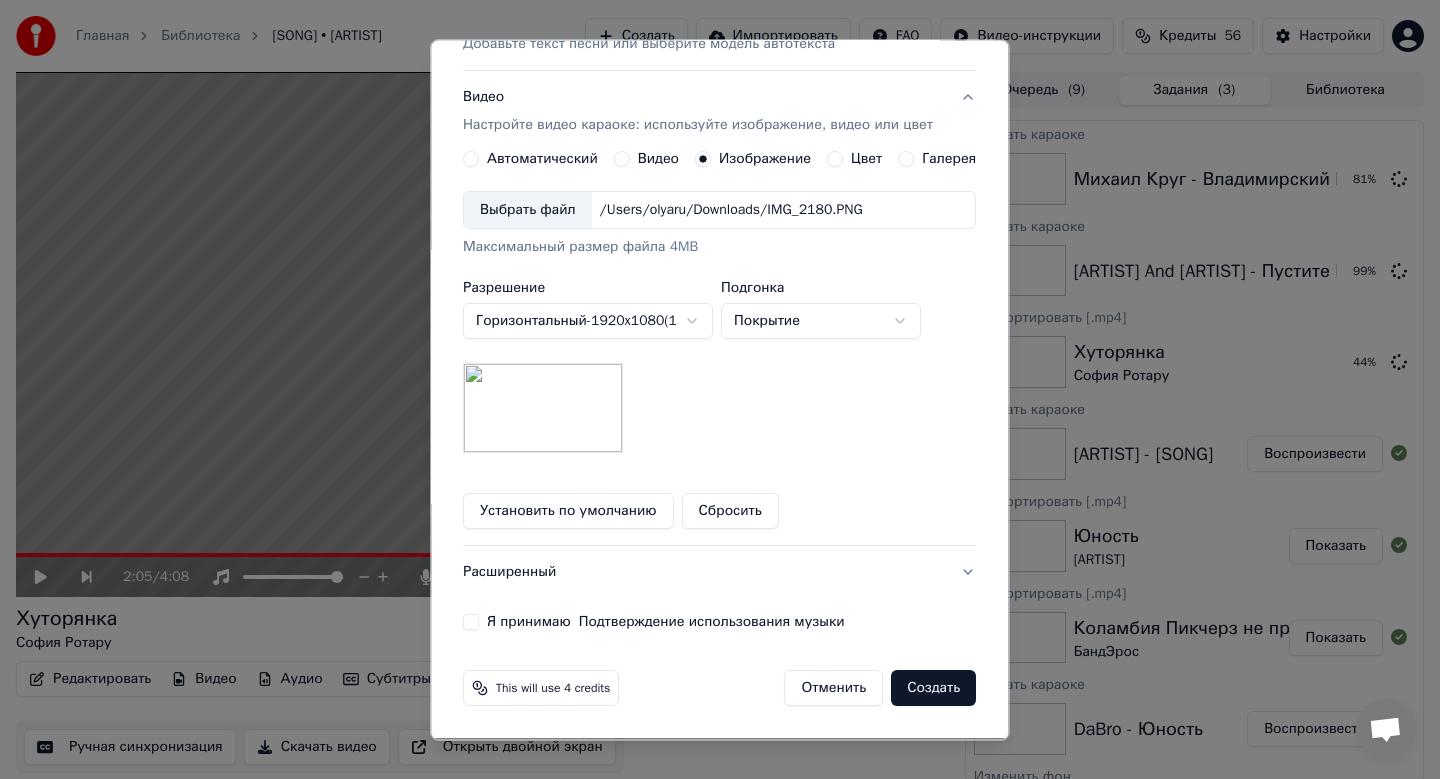click on "Я принимаю   Подтверждение использования музыки" at bounding box center [471, 623] 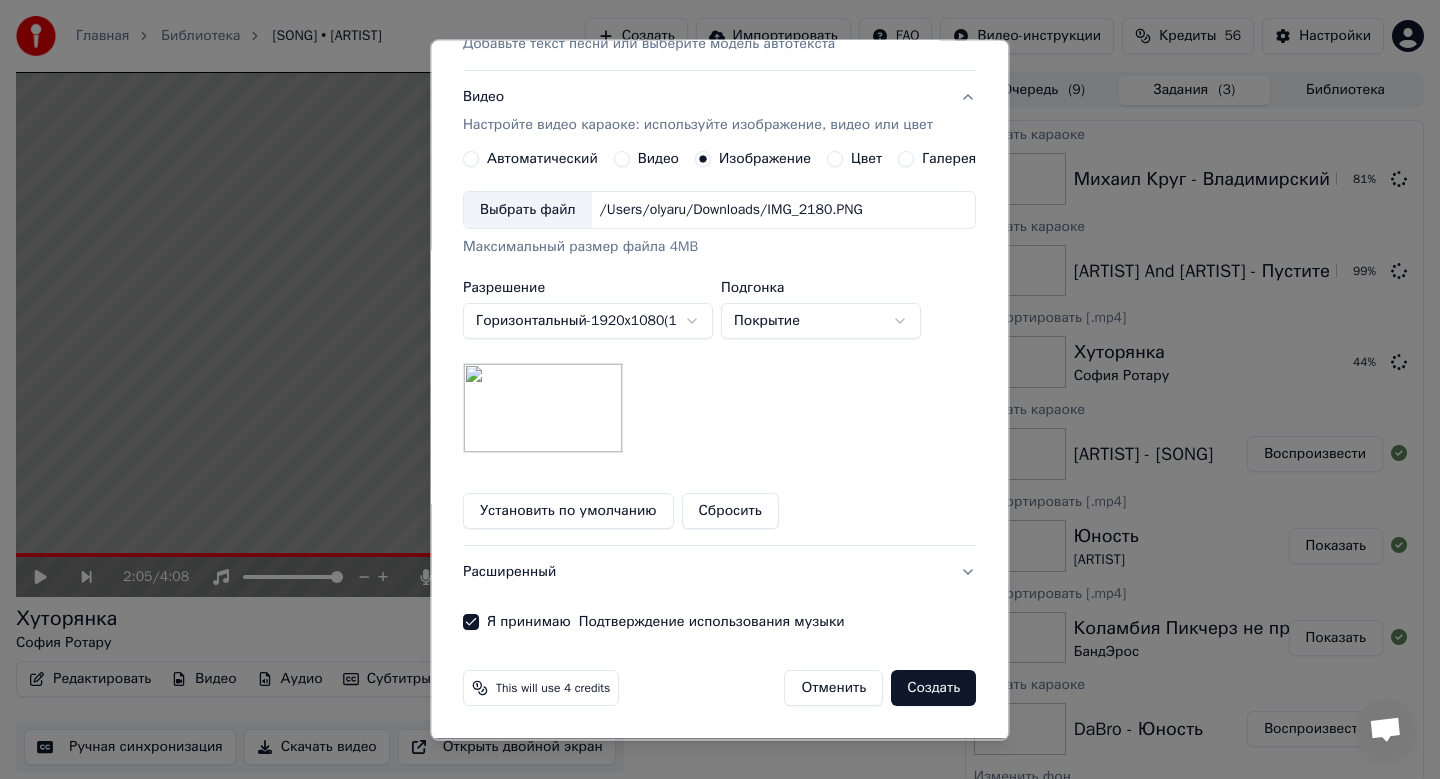 click on "Создать" at bounding box center (934, 689) 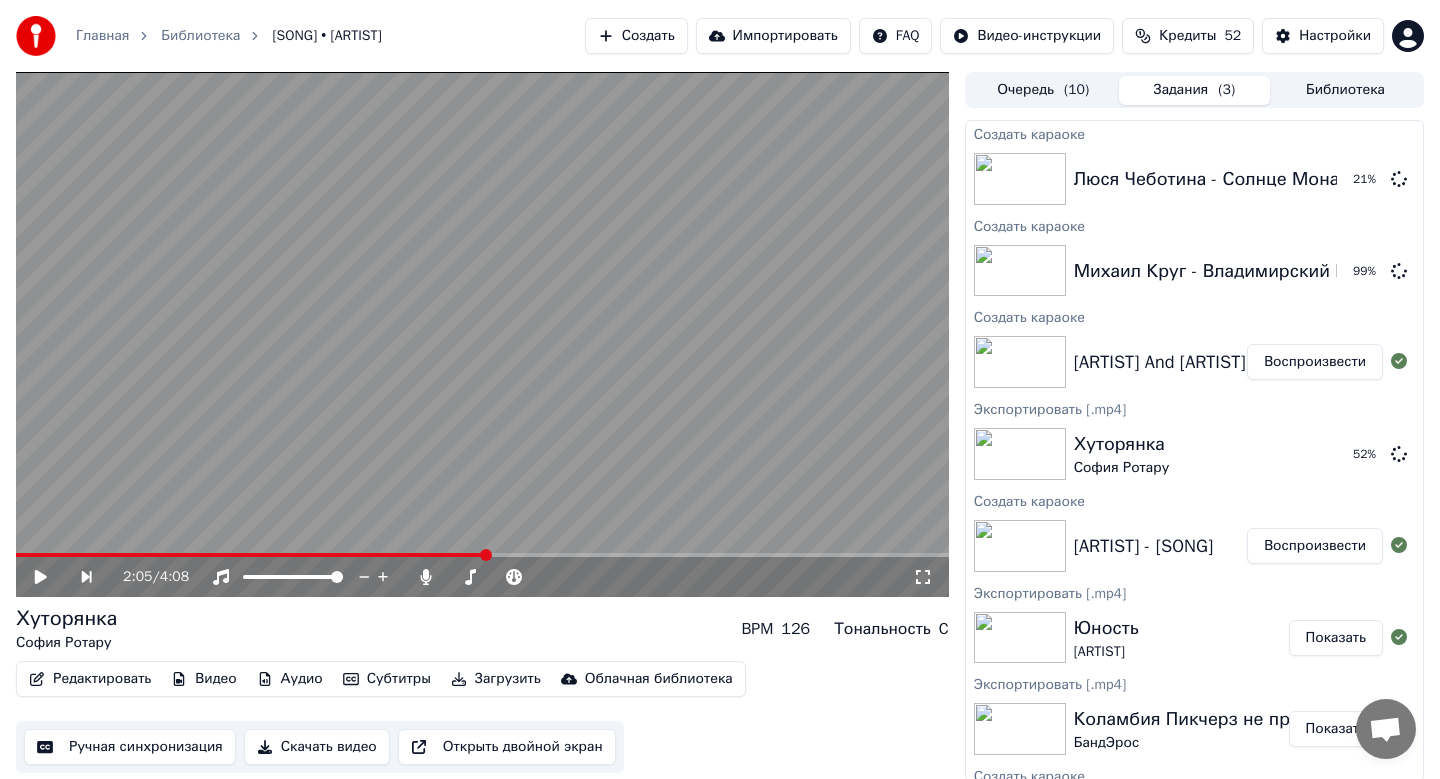 click on "Воспроизвести" at bounding box center [1315, 362] 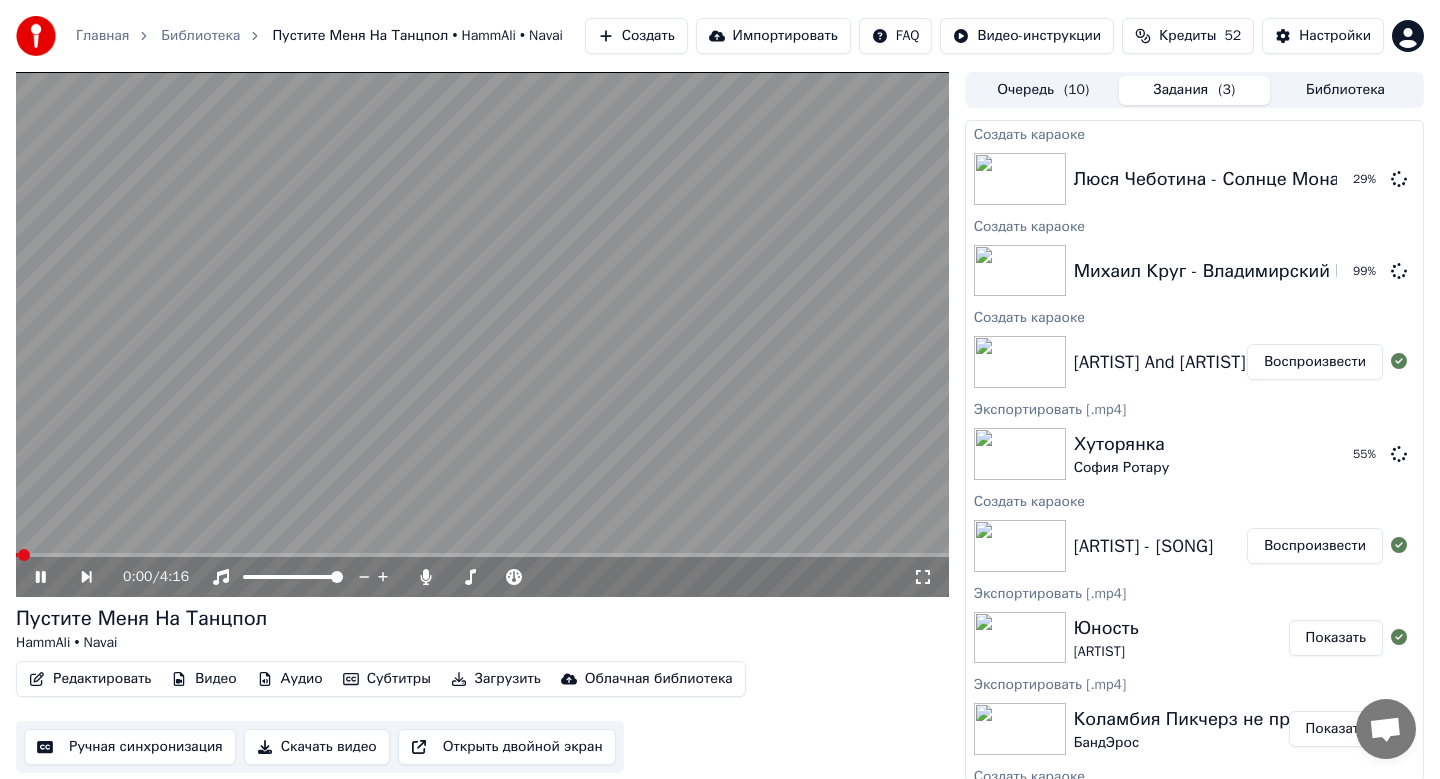 click on "Скачать видео" at bounding box center (317, 747) 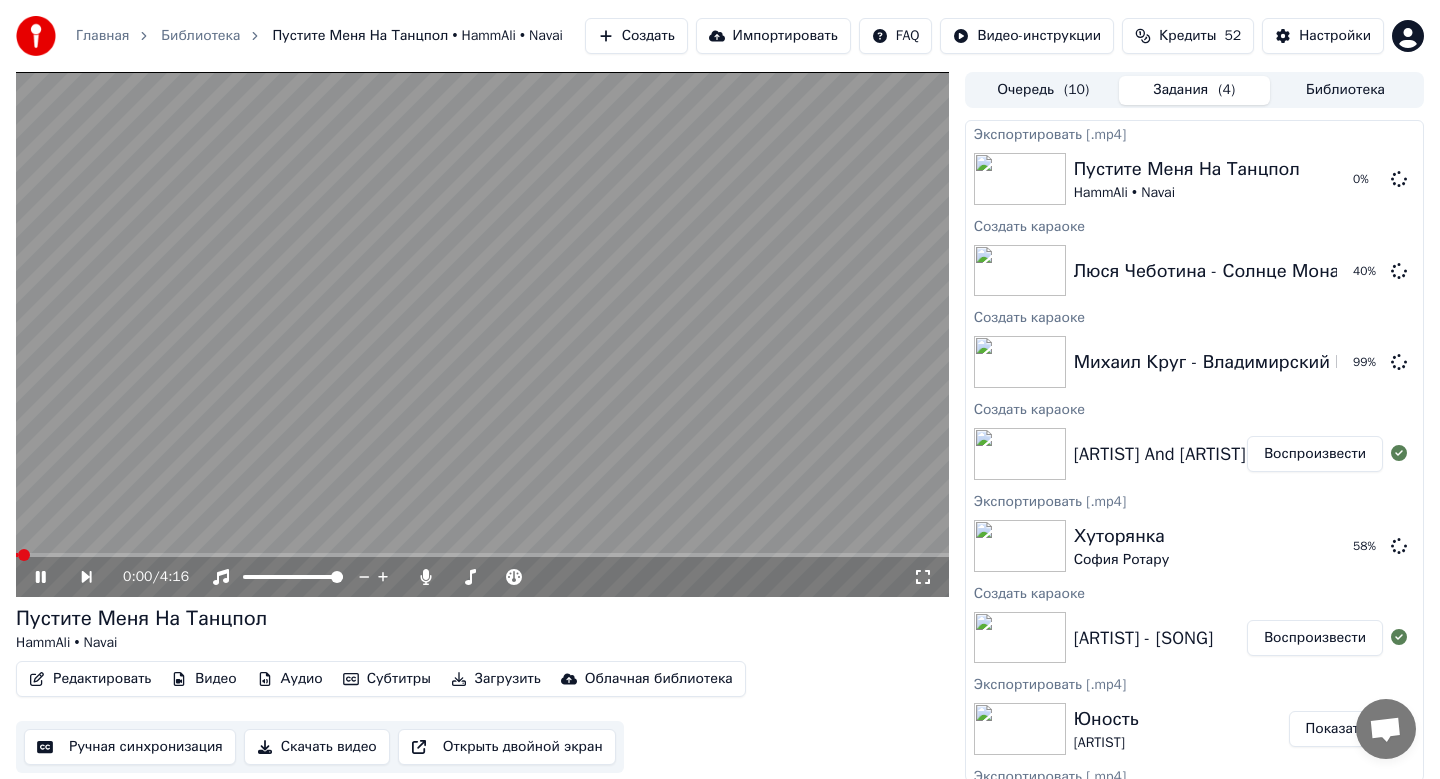 click at bounding box center [482, 334] 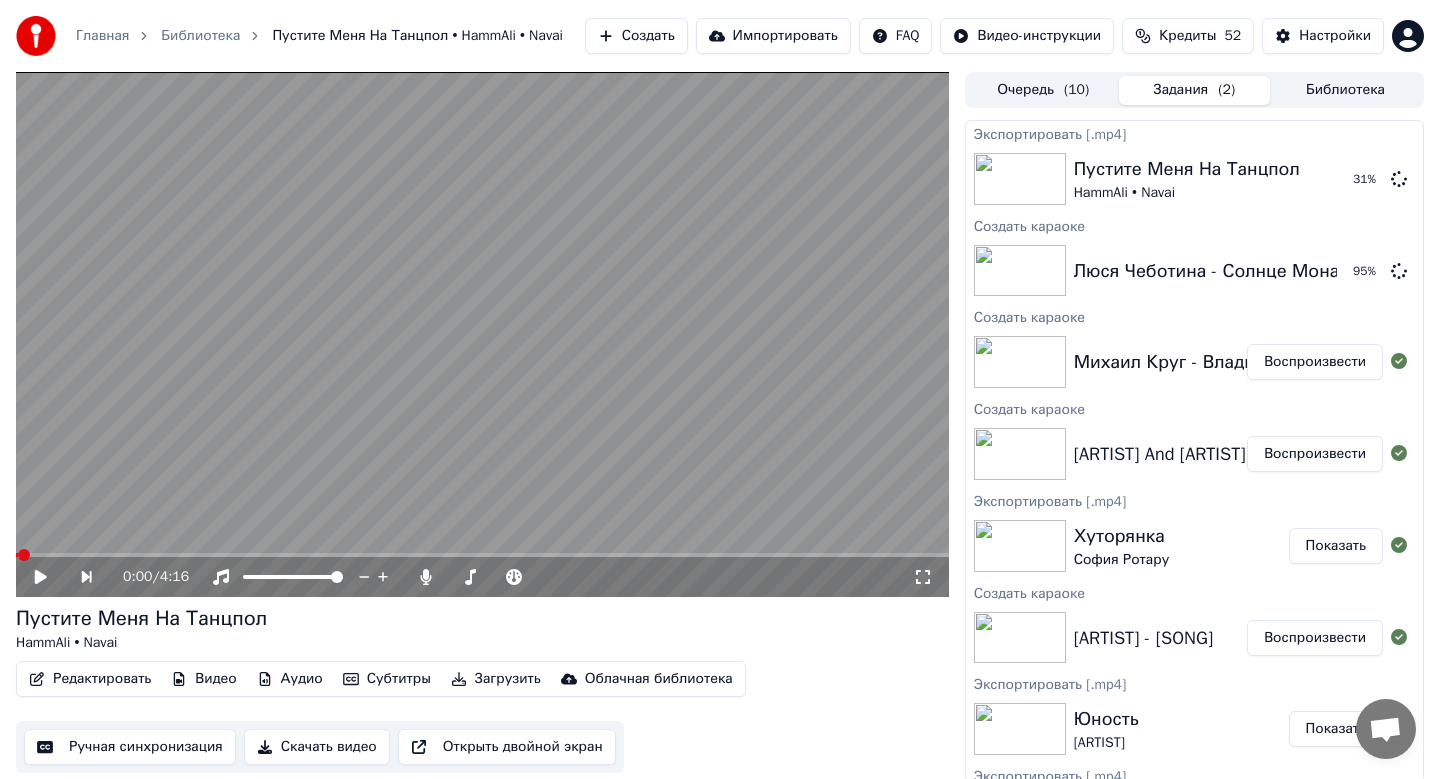 click on "Воспроизвести" at bounding box center (1315, 362) 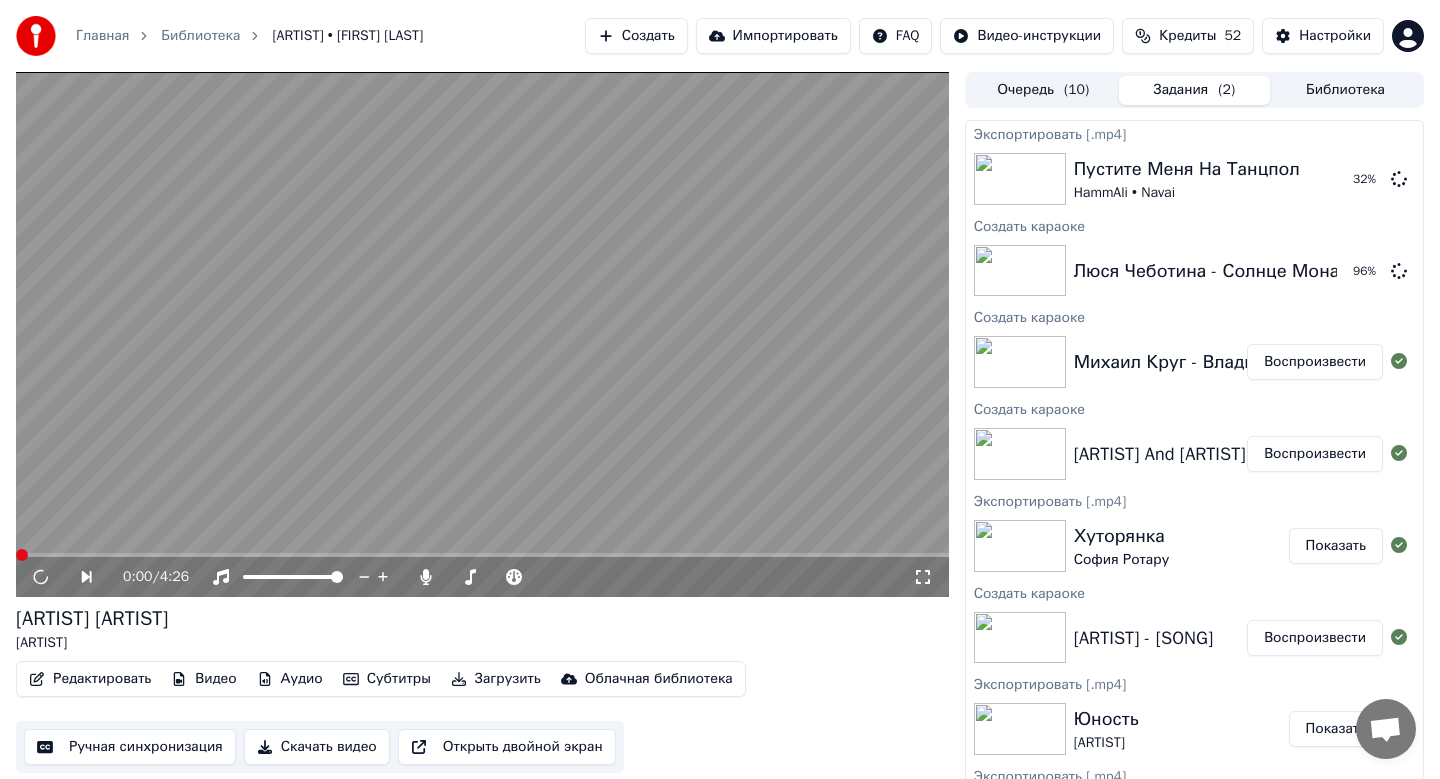 click on "Скачать видео" at bounding box center (317, 747) 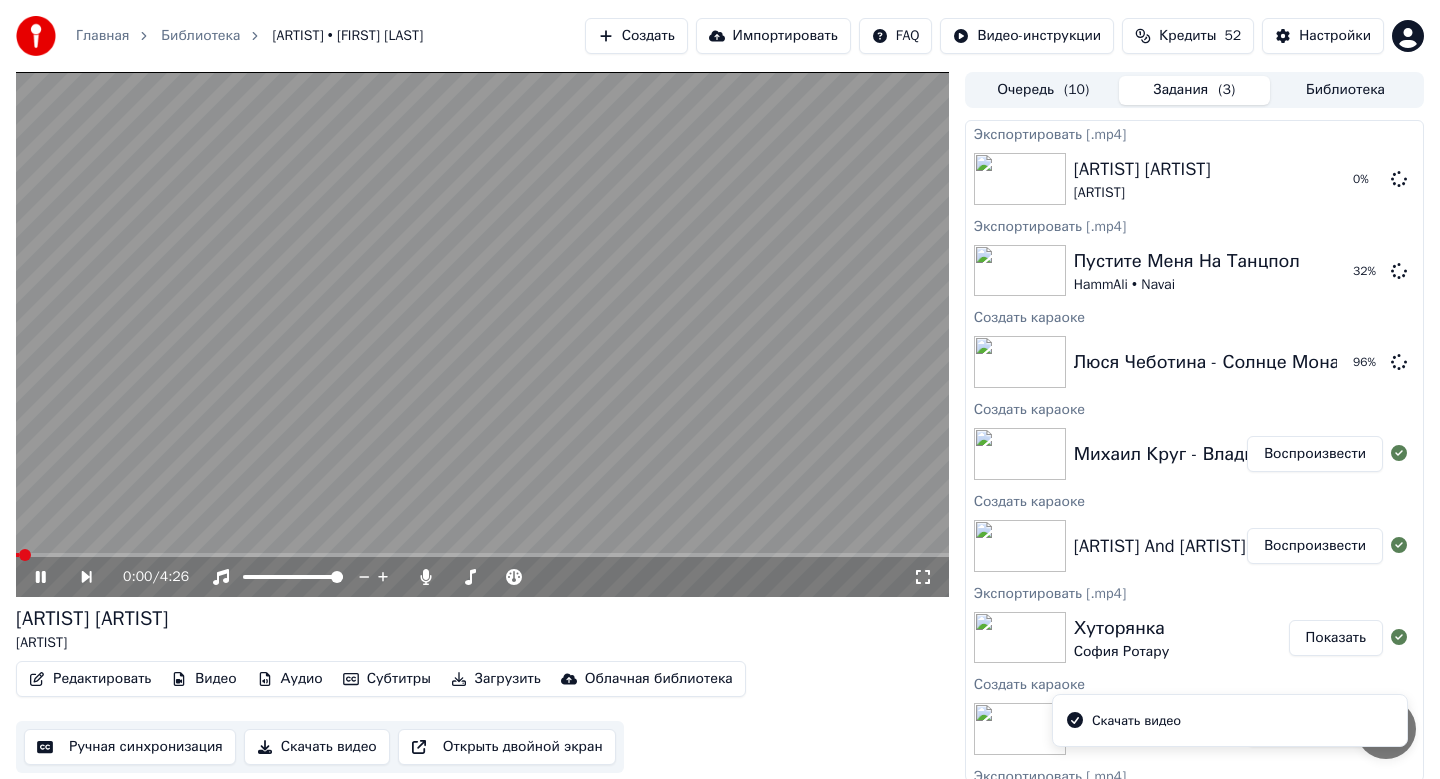 click on "0:00  /  4:26" at bounding box center [482, 577] 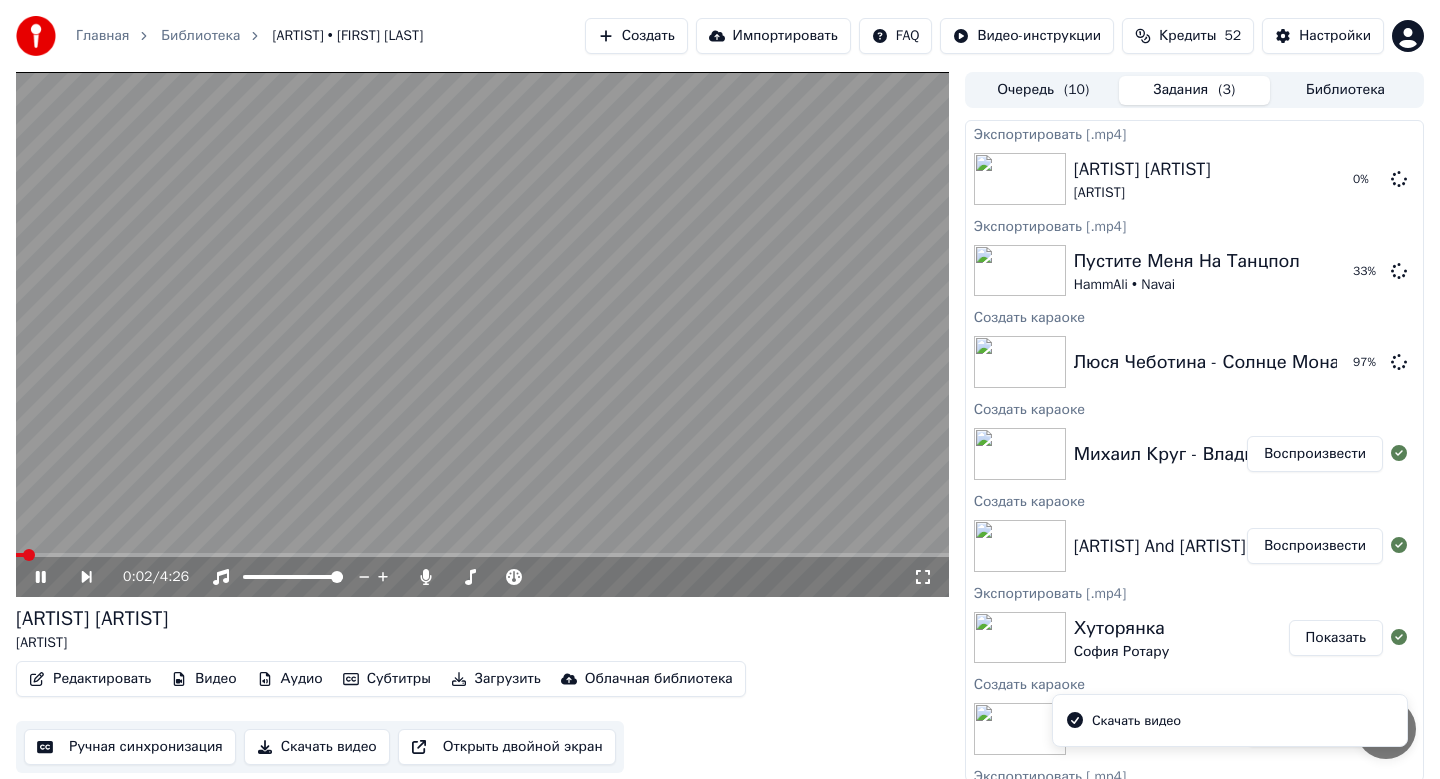 click 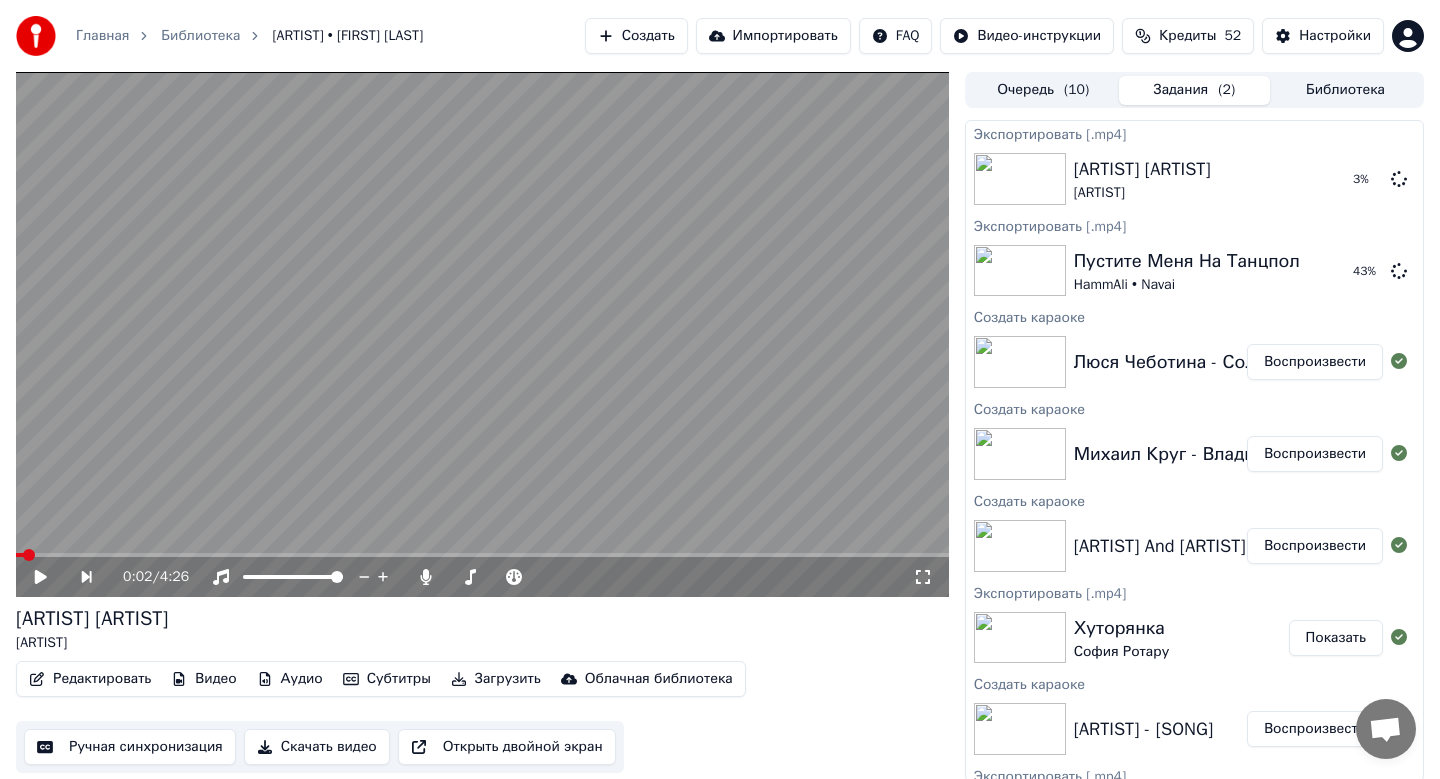 click on "[ARTIST] - [TITLE]" at bounding box center (1194, 362) 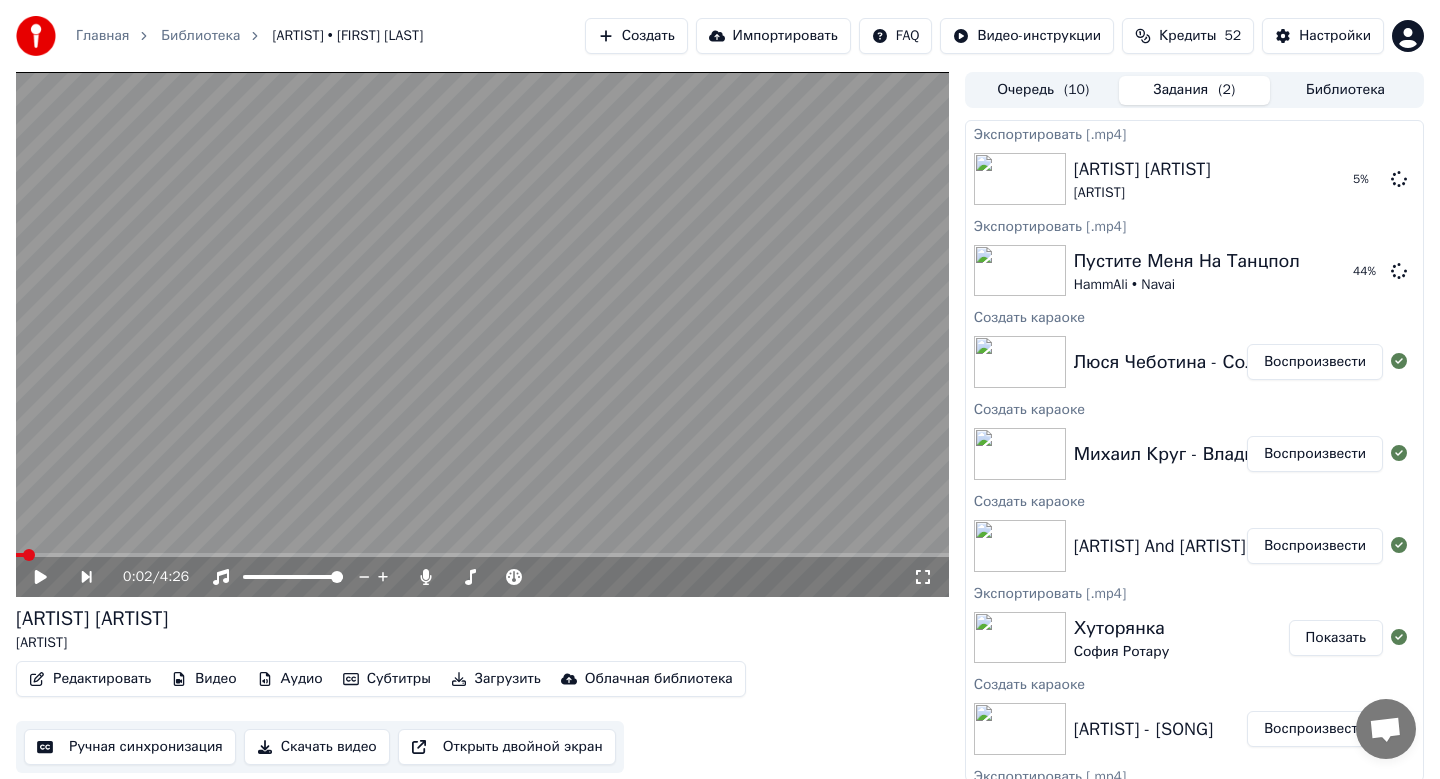 click at bounding box center (1024, 362) 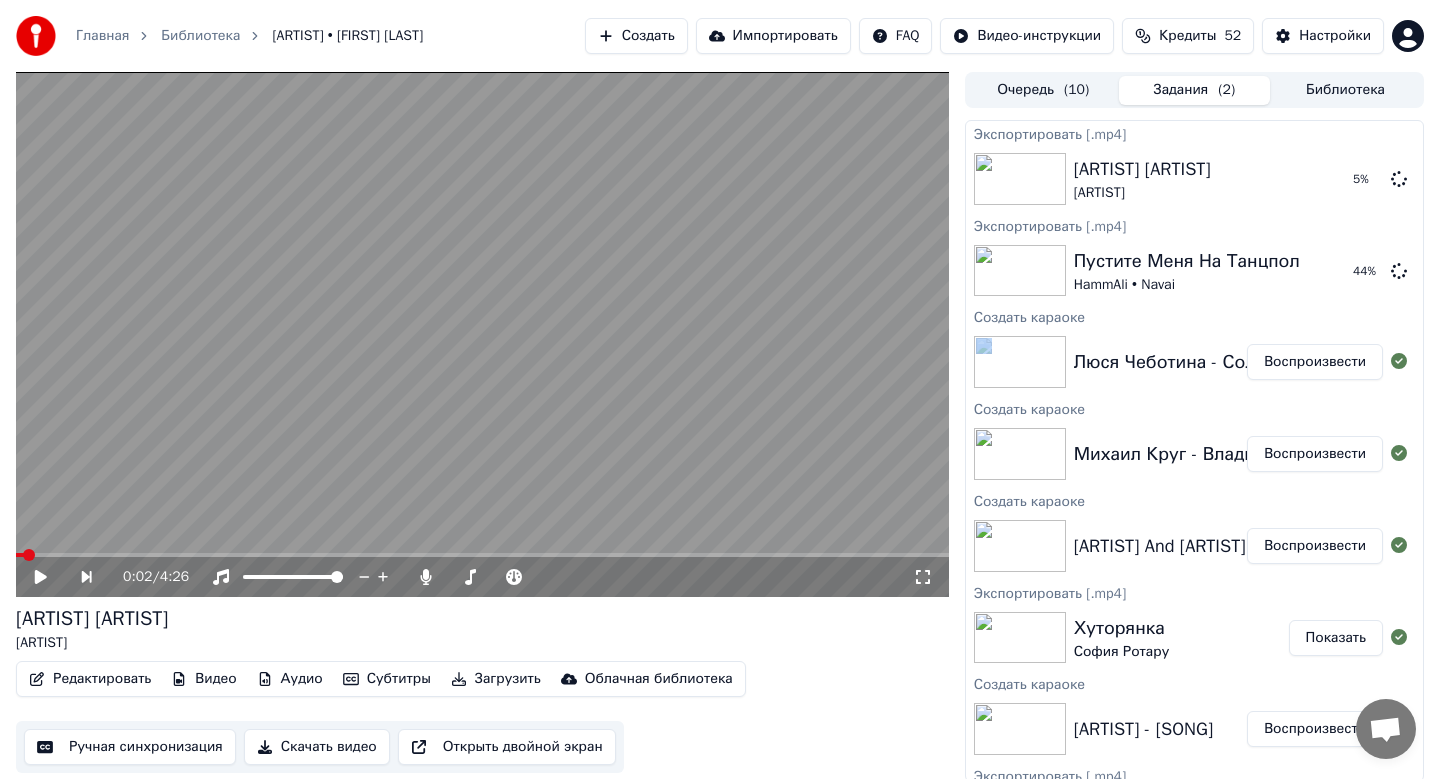 click at bounding box center [1024, 362] 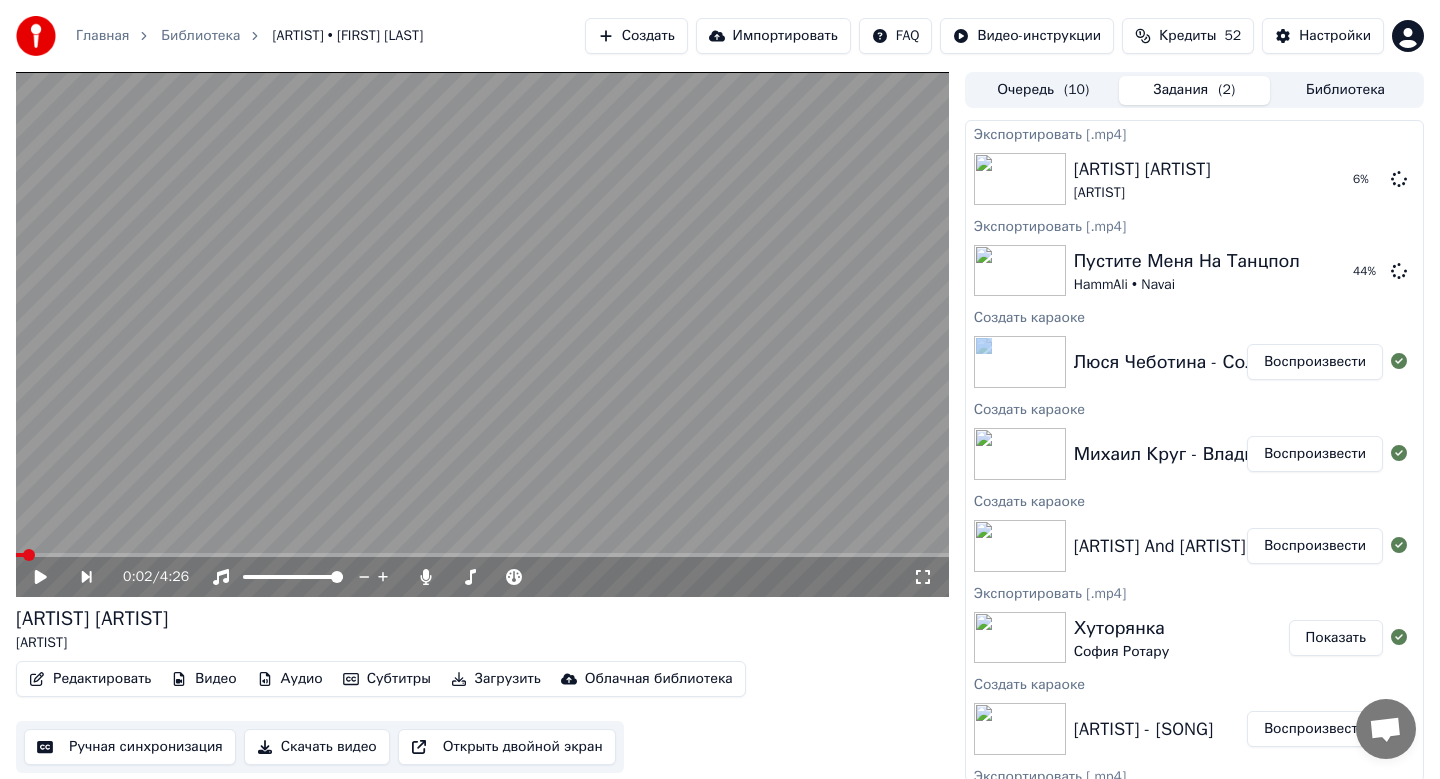 click on "Воспроизвести" at bounding box center (1315, 362) 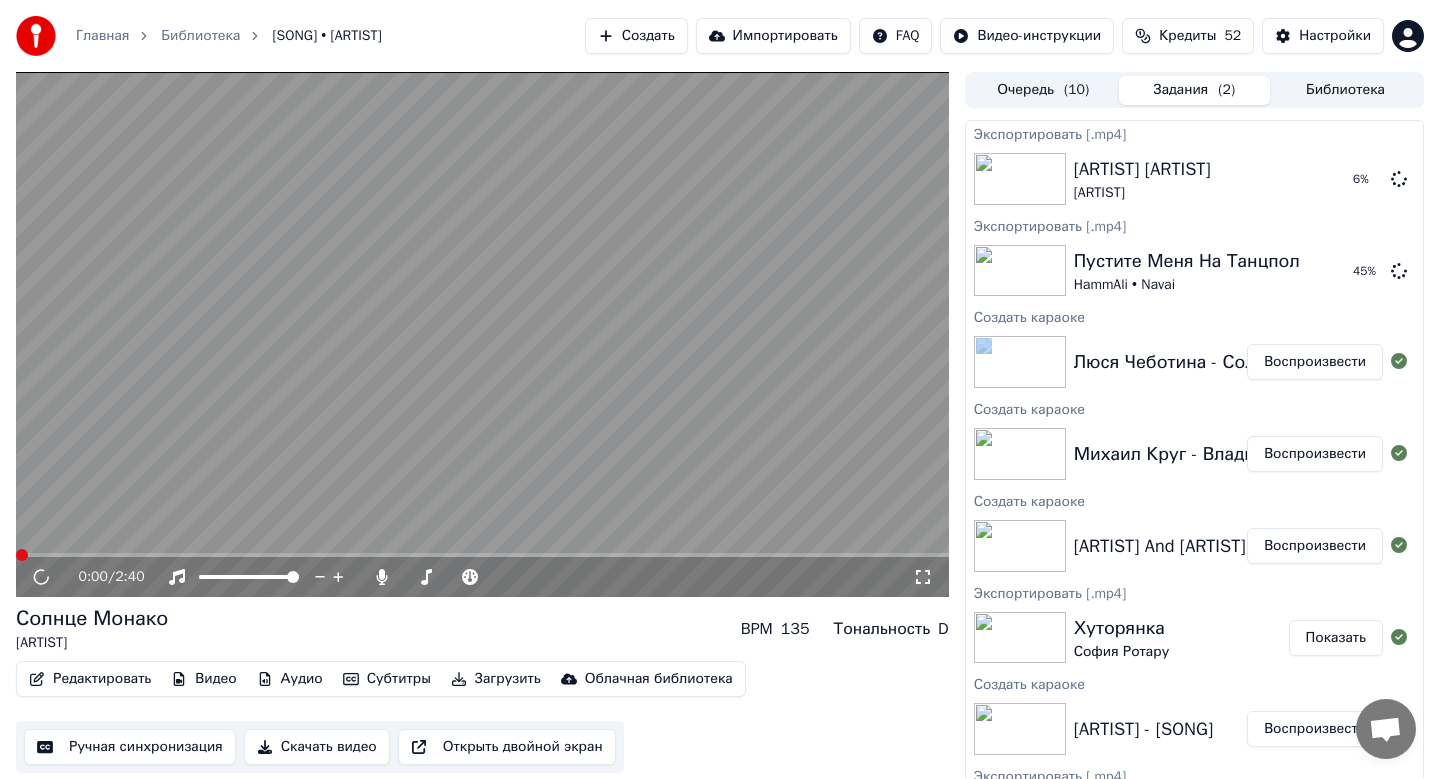 click on "Скачать видео" at bounding box center (317, 747) 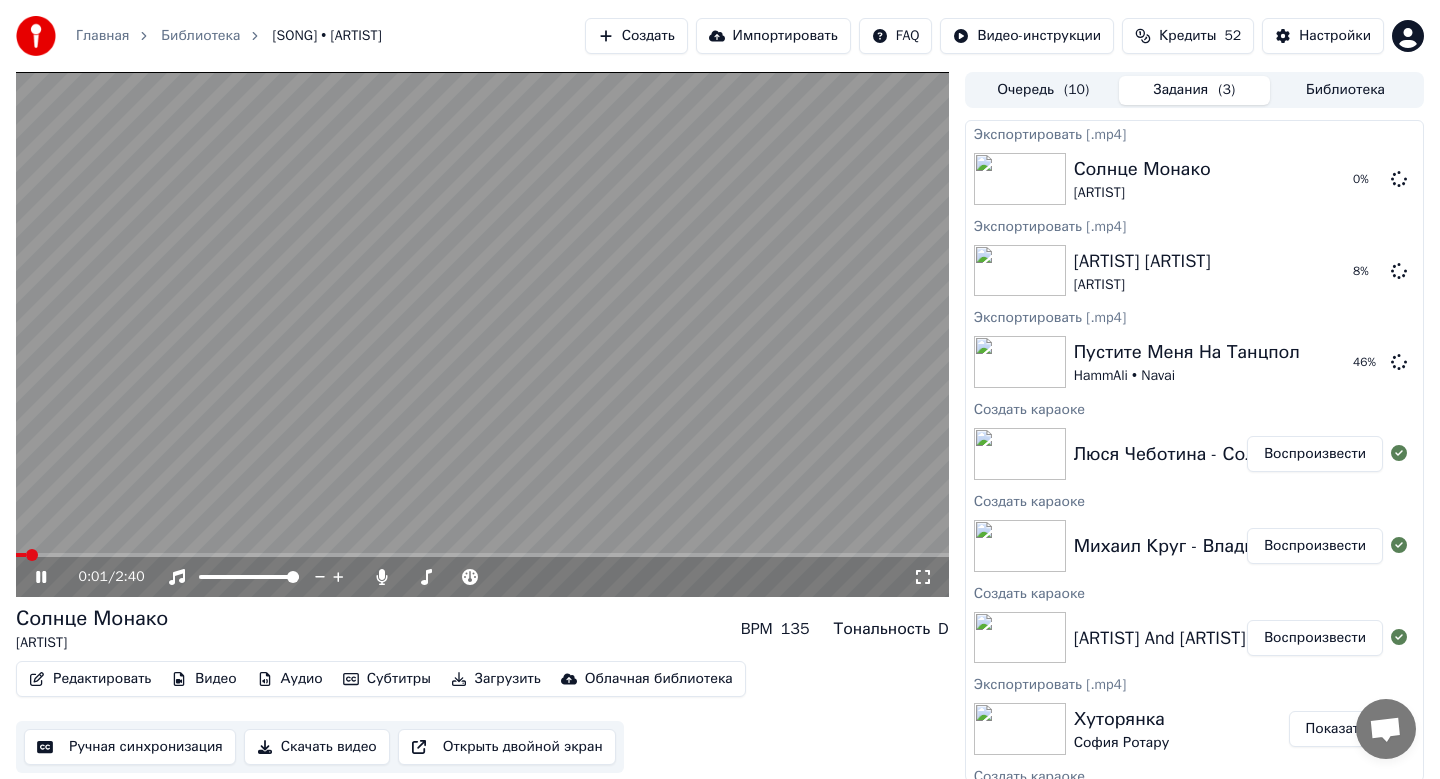 click on "0:01  /  2:40" at bounding box center (482, 575) 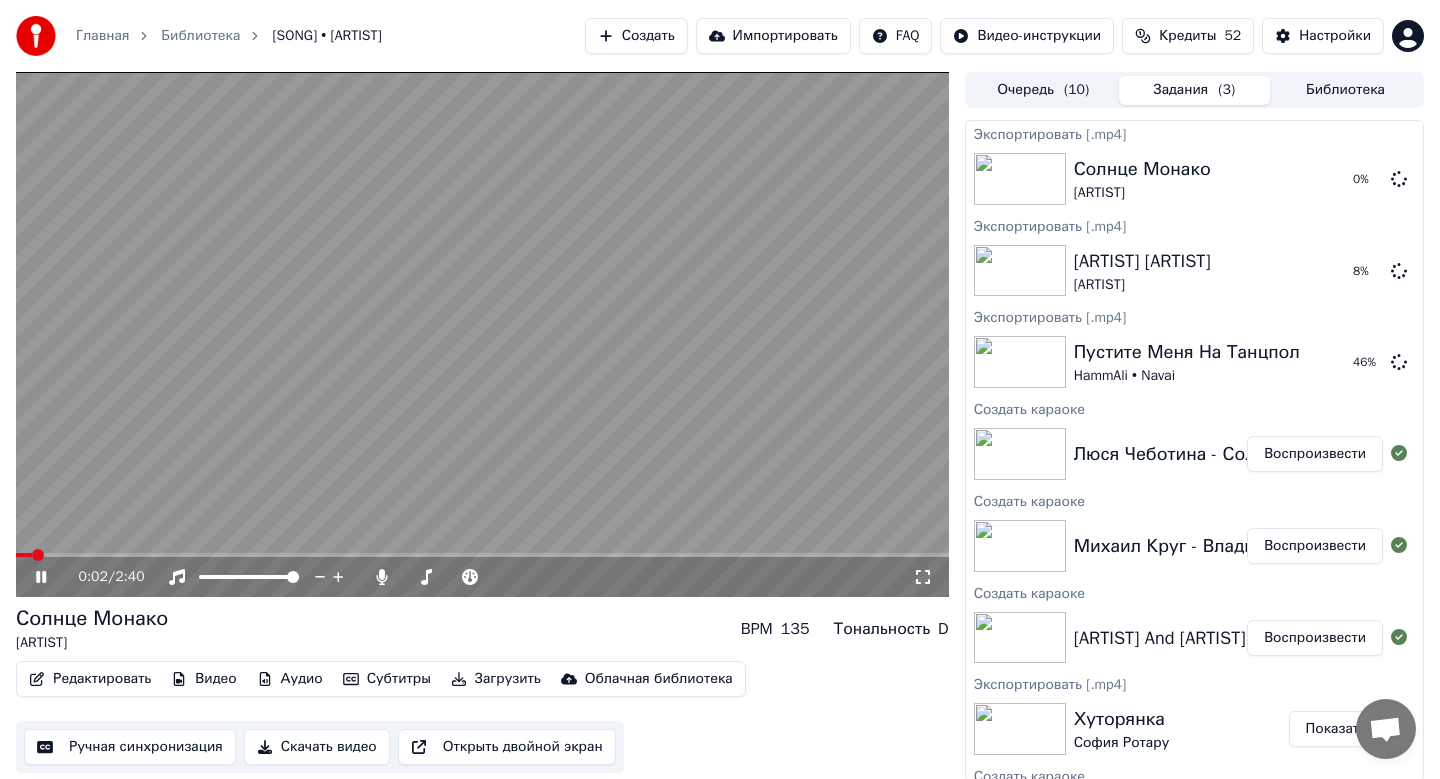 click 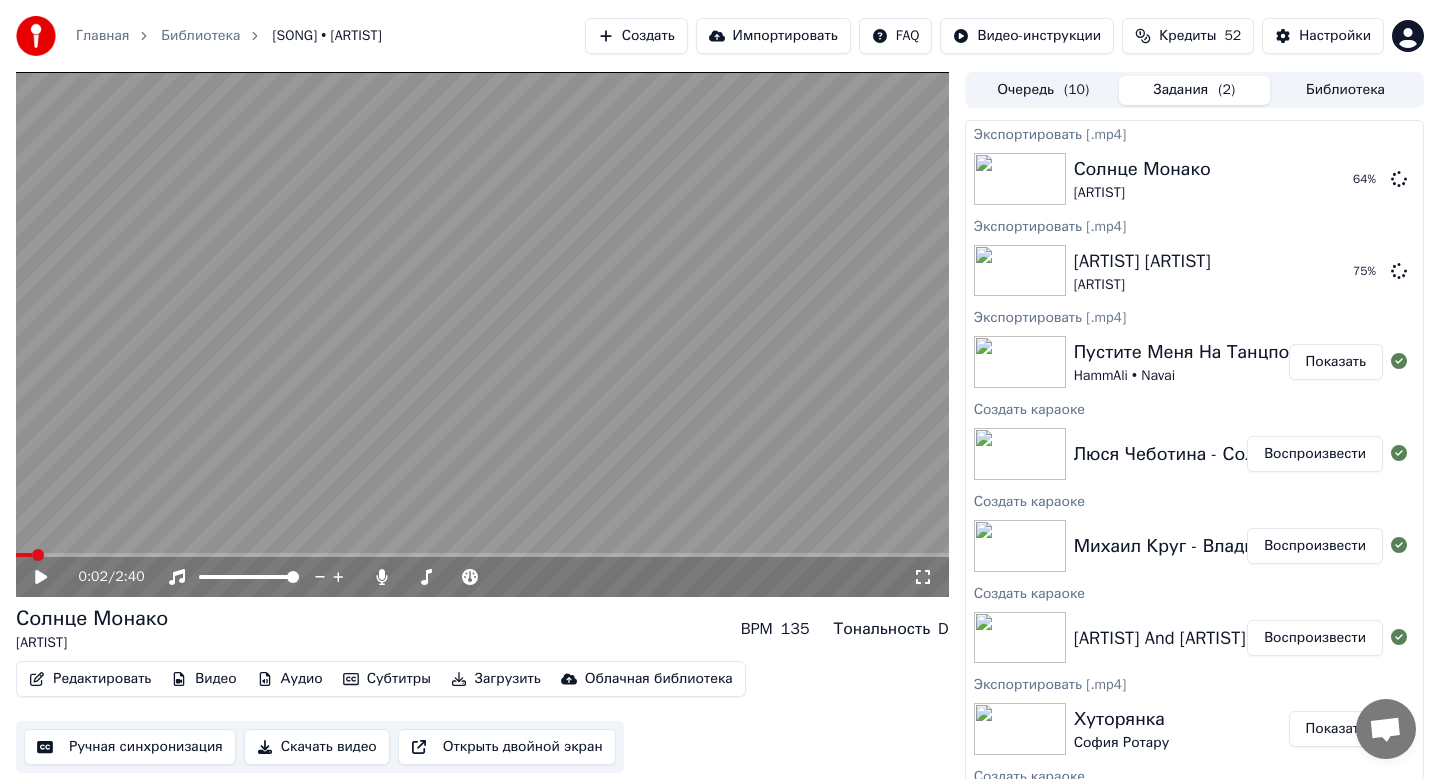 click on "Создать" at bounding box center (636, 36) 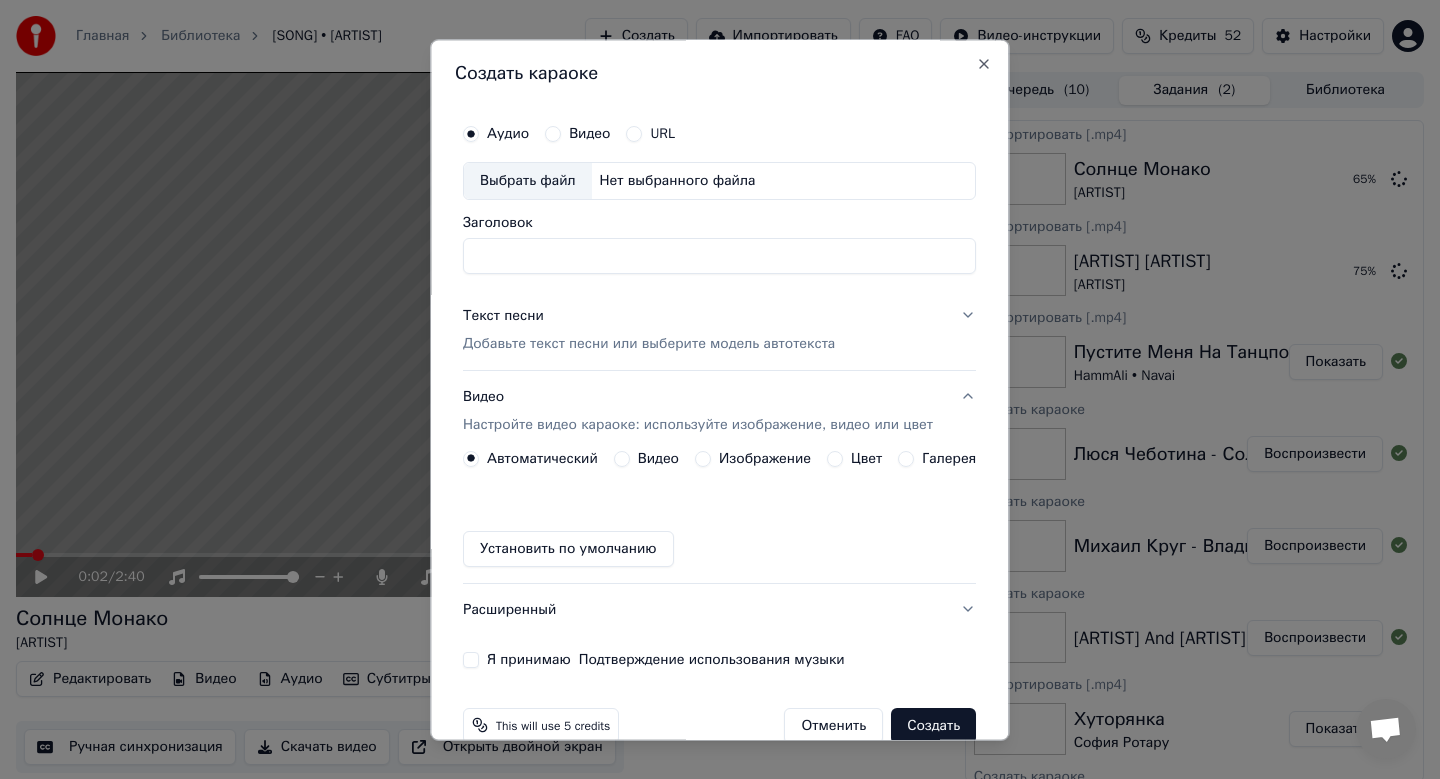 click on "Выбрать файл" at bounding box center [528, 181] 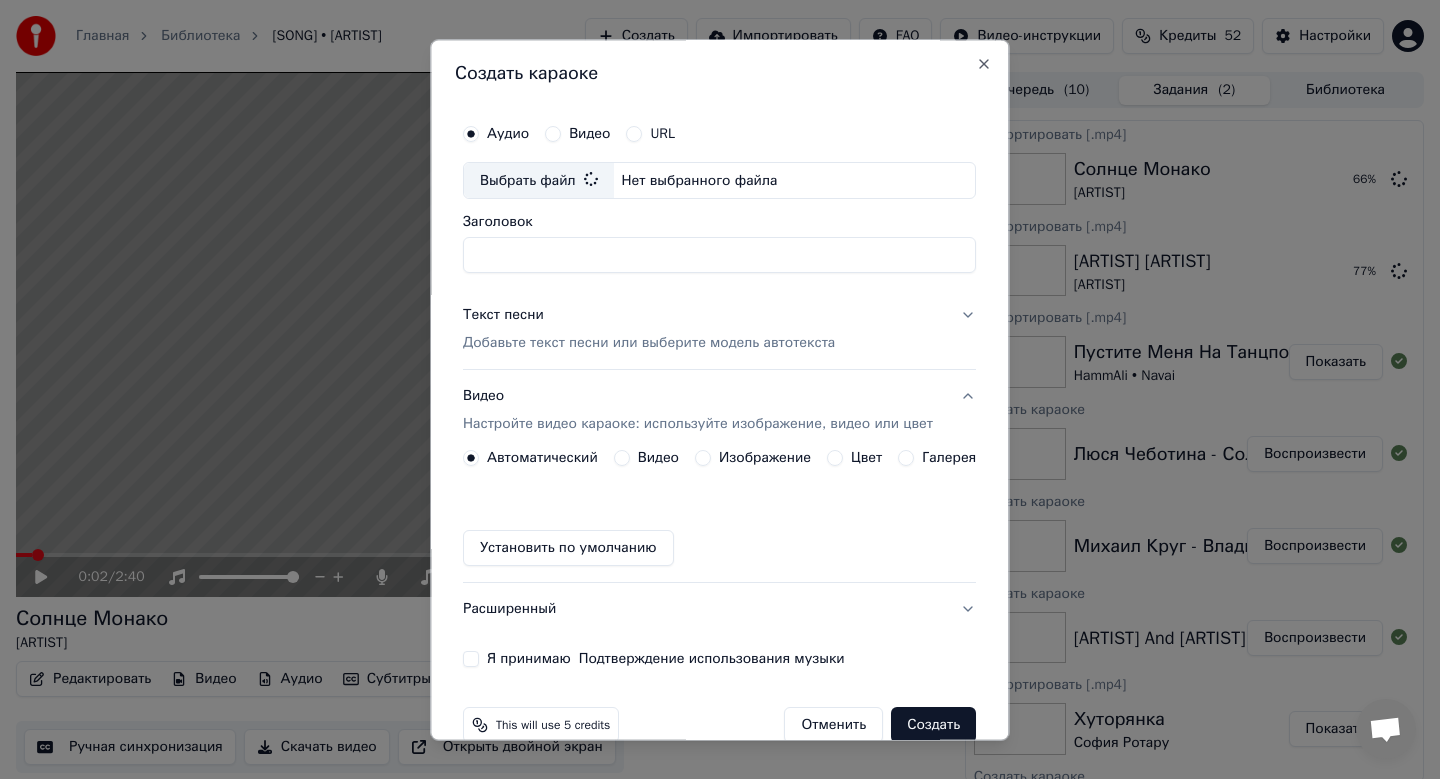 click on "Добавьте текст песни или выберите модель автотекста" at bounding box center (649, 344) 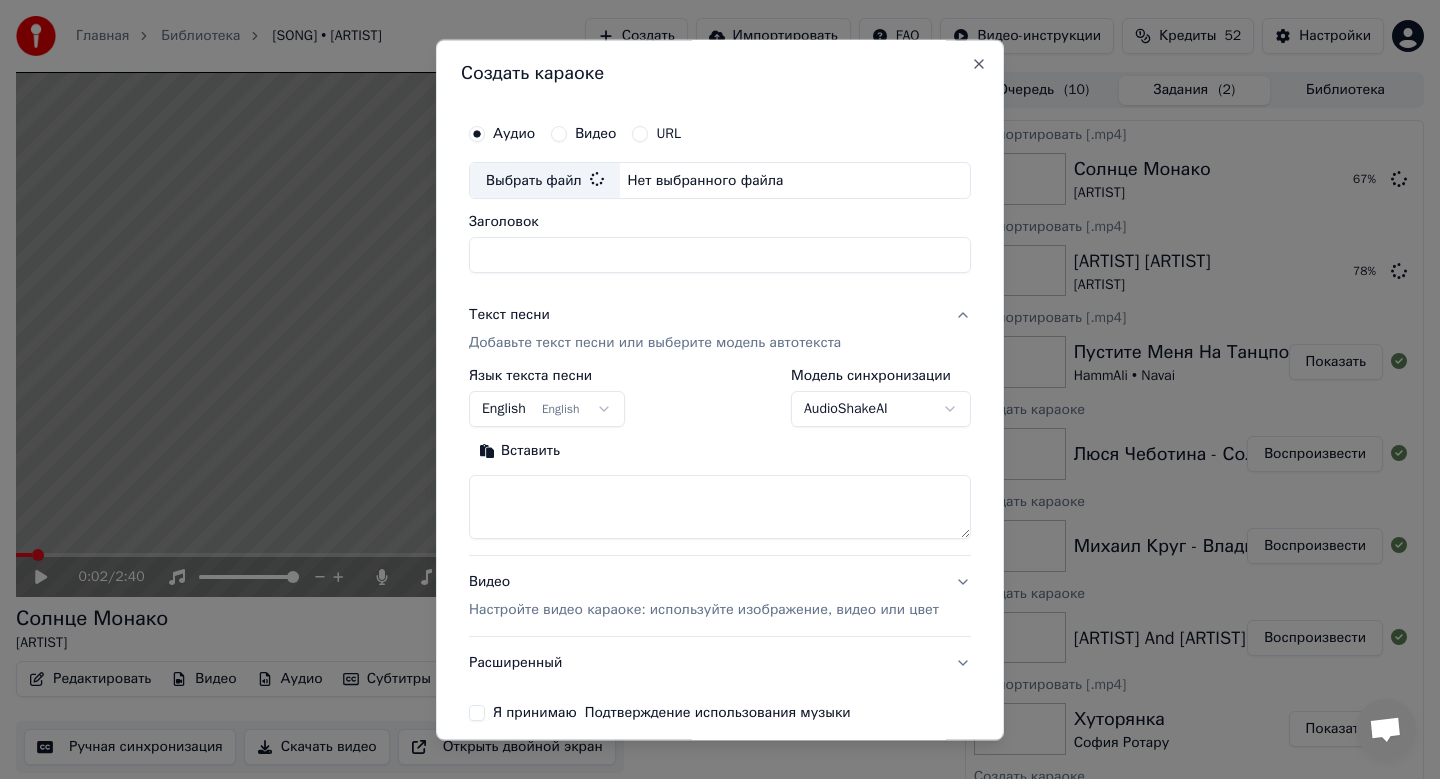 click on "English English" at bounding box center (547, 410) 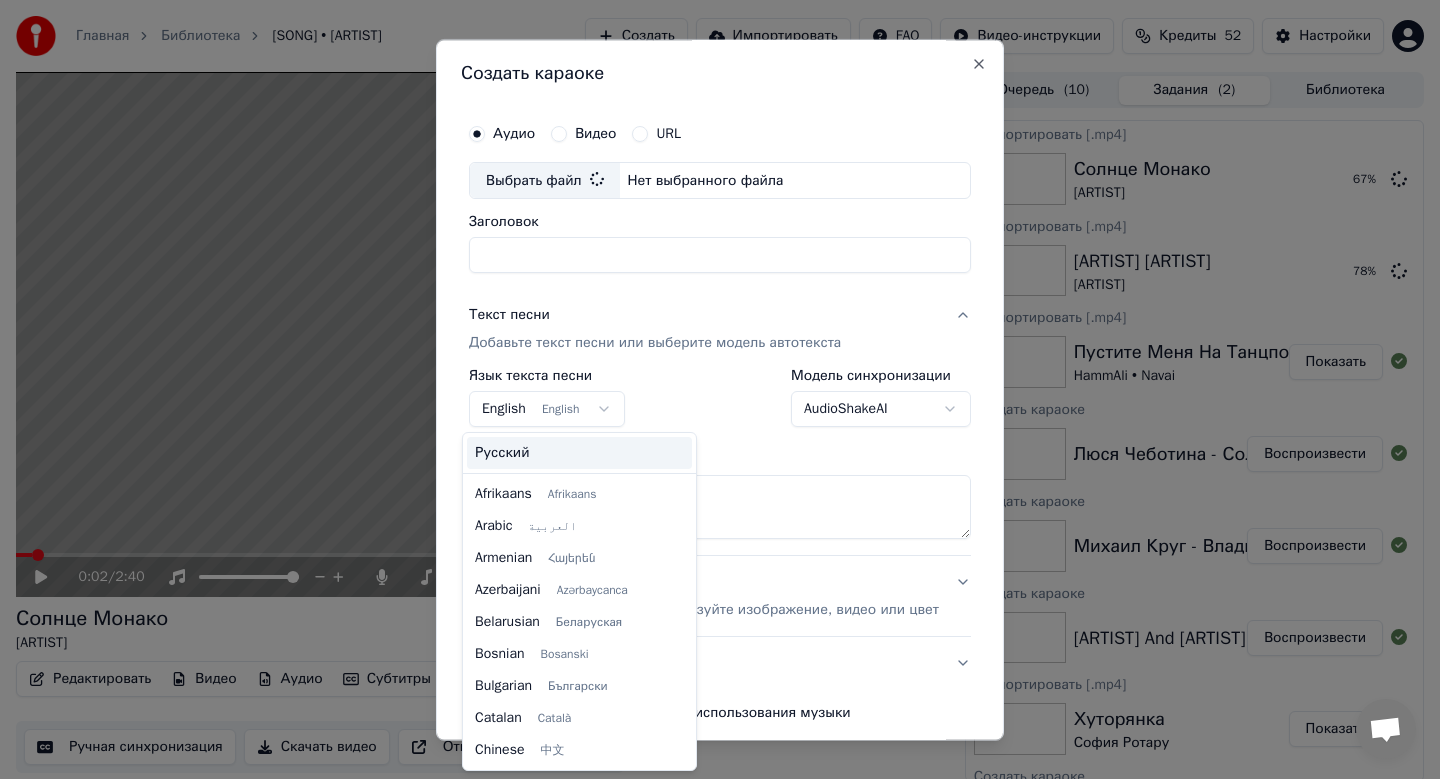scroll, scrollTop: 160, scrollLeft: 0, axis: vertical 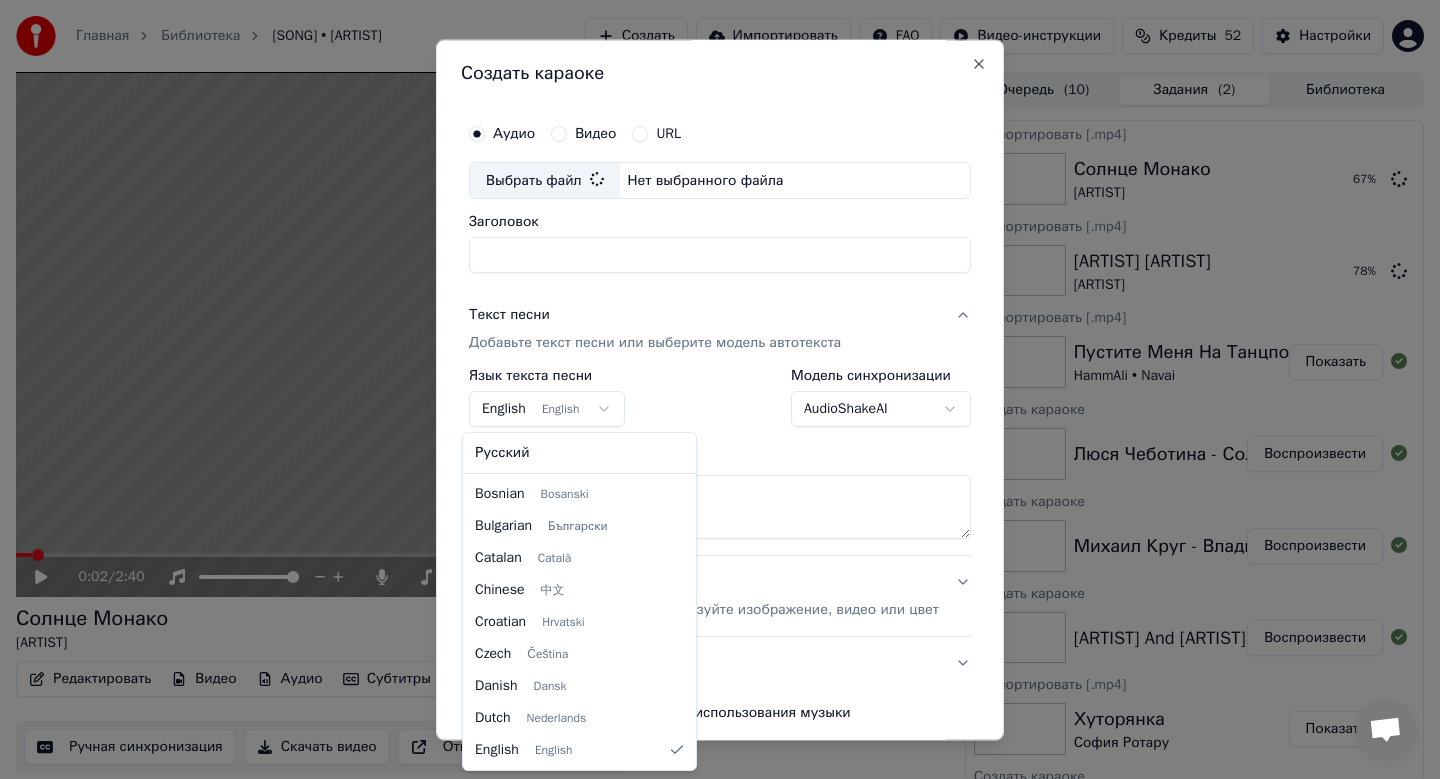 select on "**" 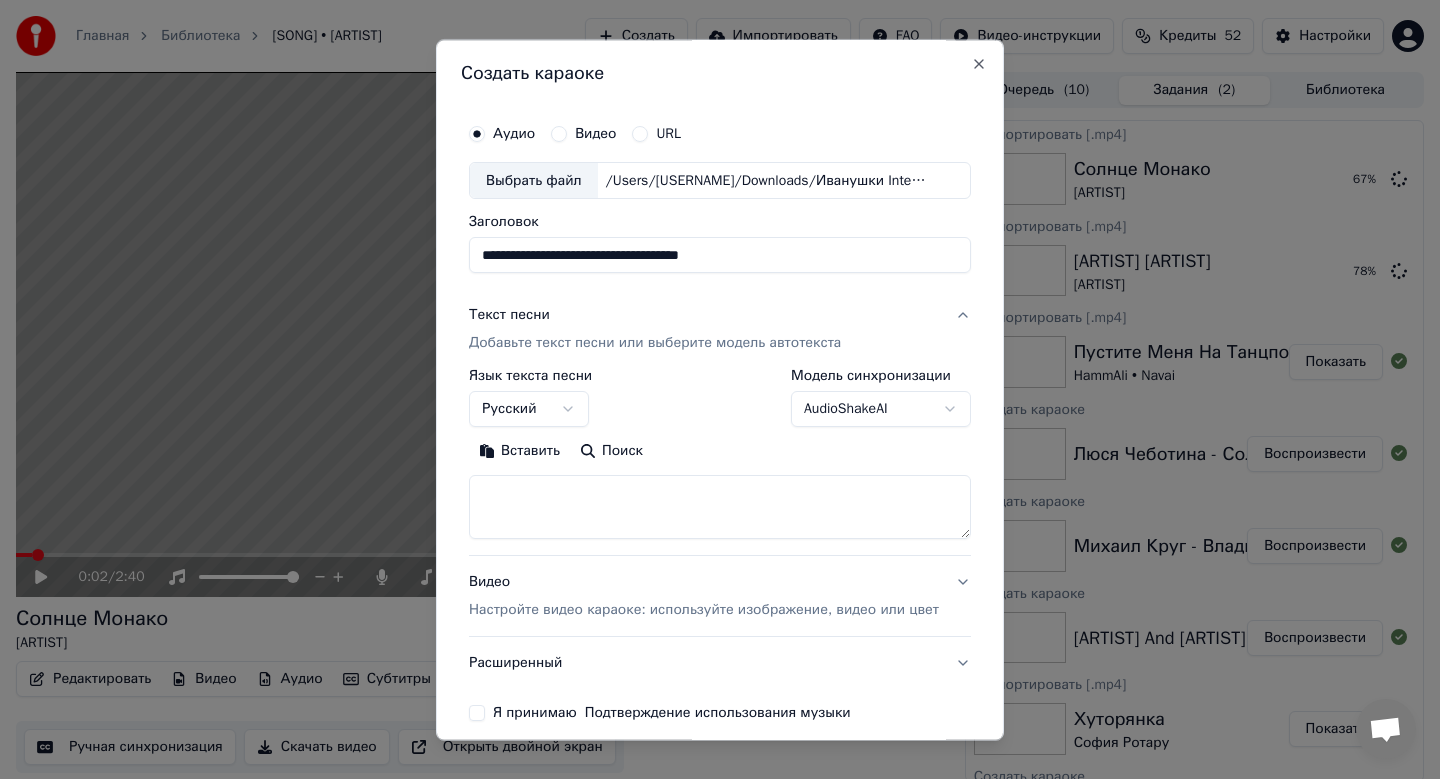 click on "Вставить" at bounding box center (519, 452) 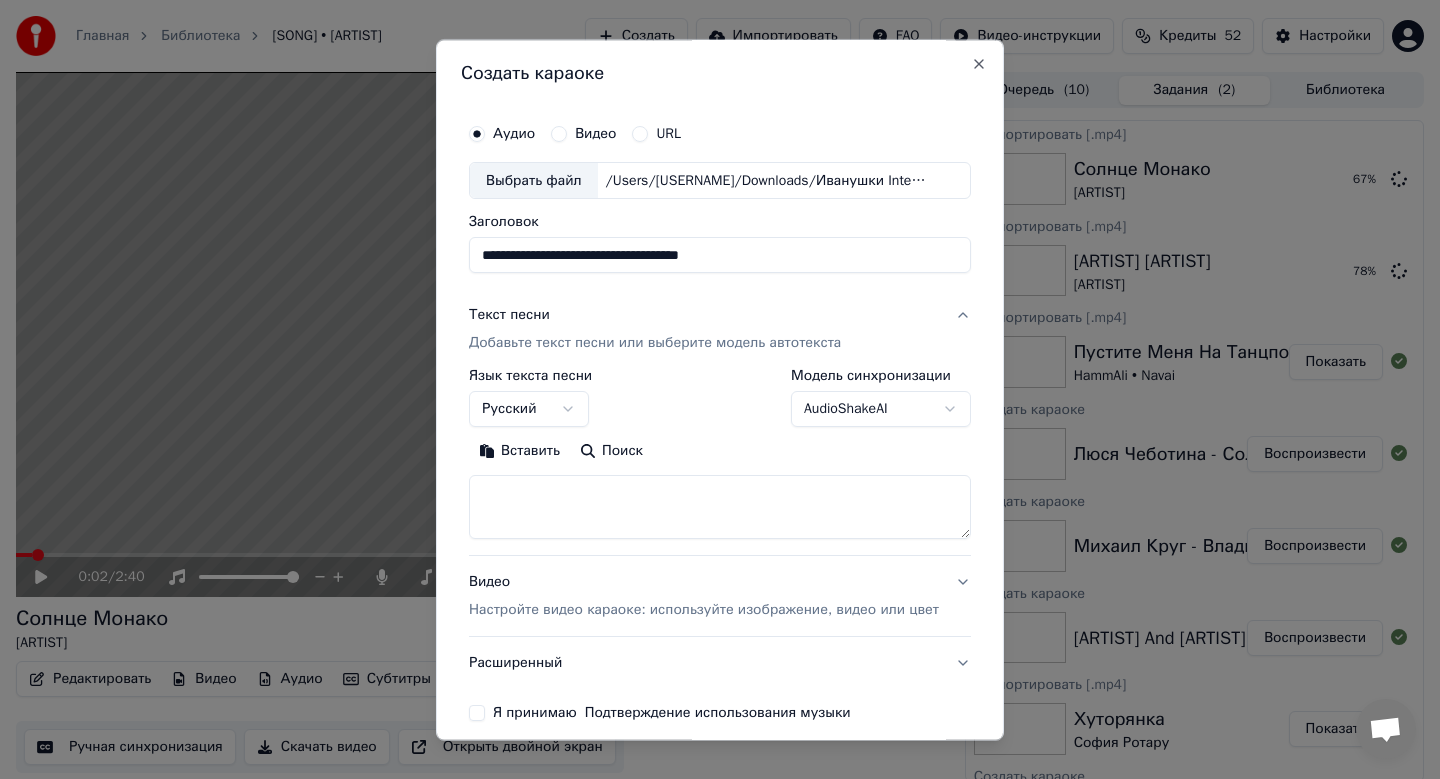 type on "**********" 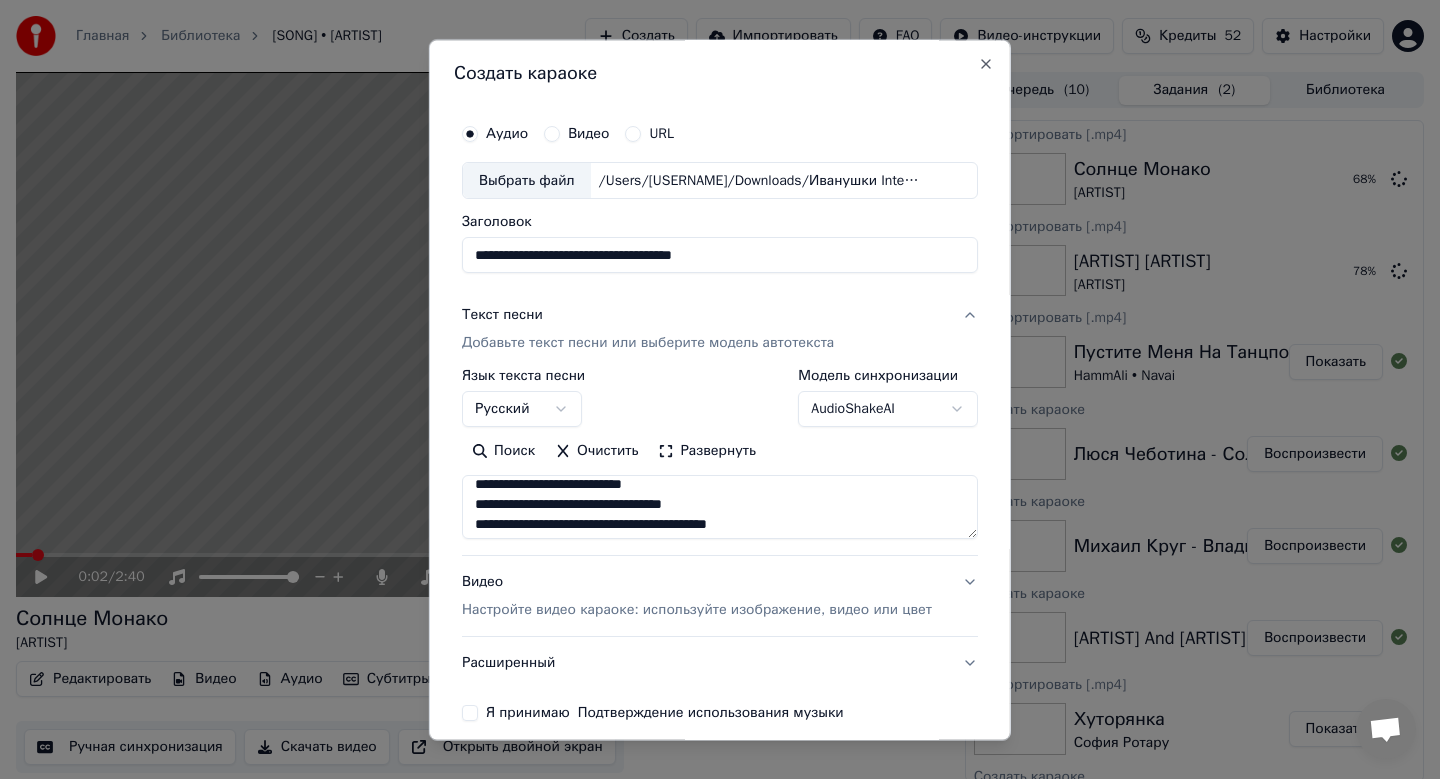 scroll, scrollTop: 454, scrollLeft: 0, axis: vertical 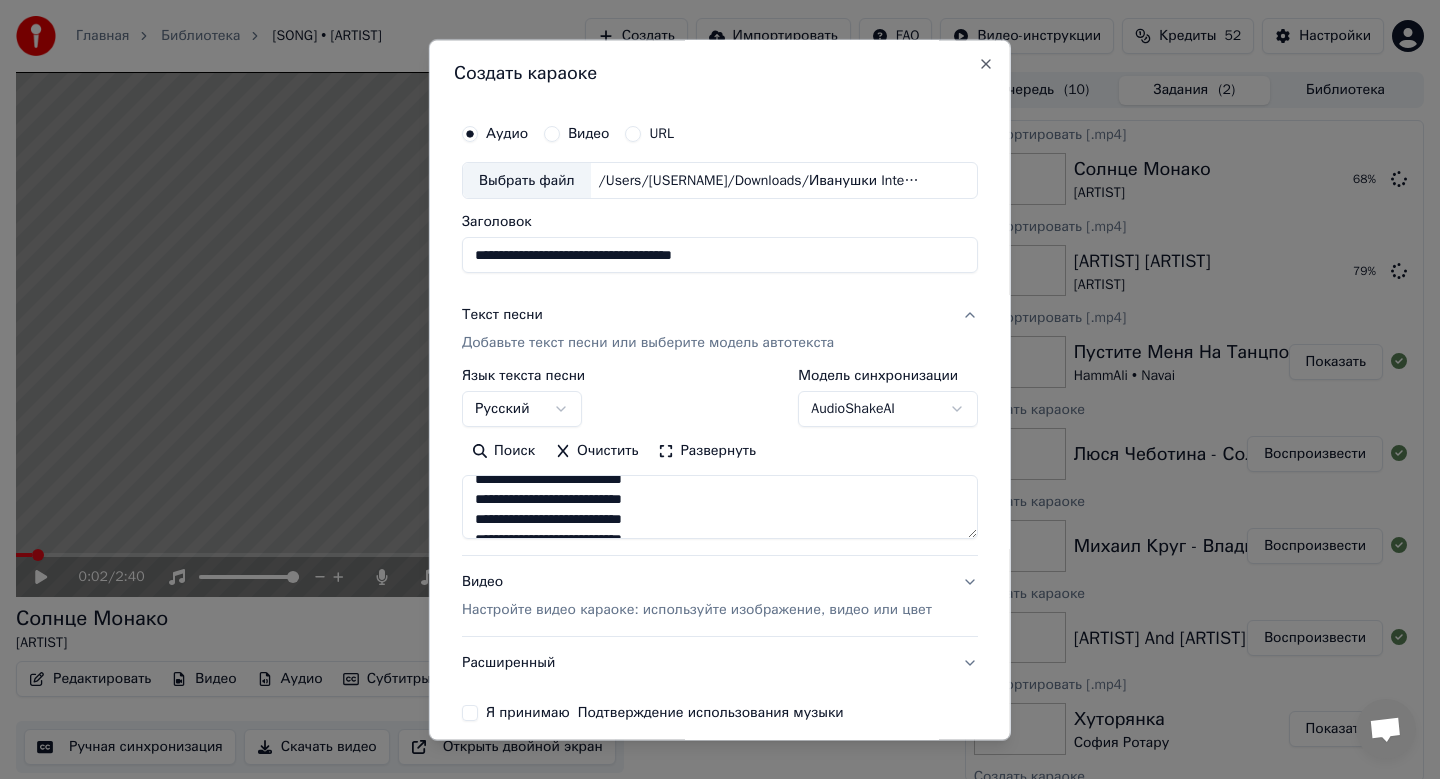click on "Настройте видео караоке: используйте изображение, видео или цвет" at bounding box center [697, 611] 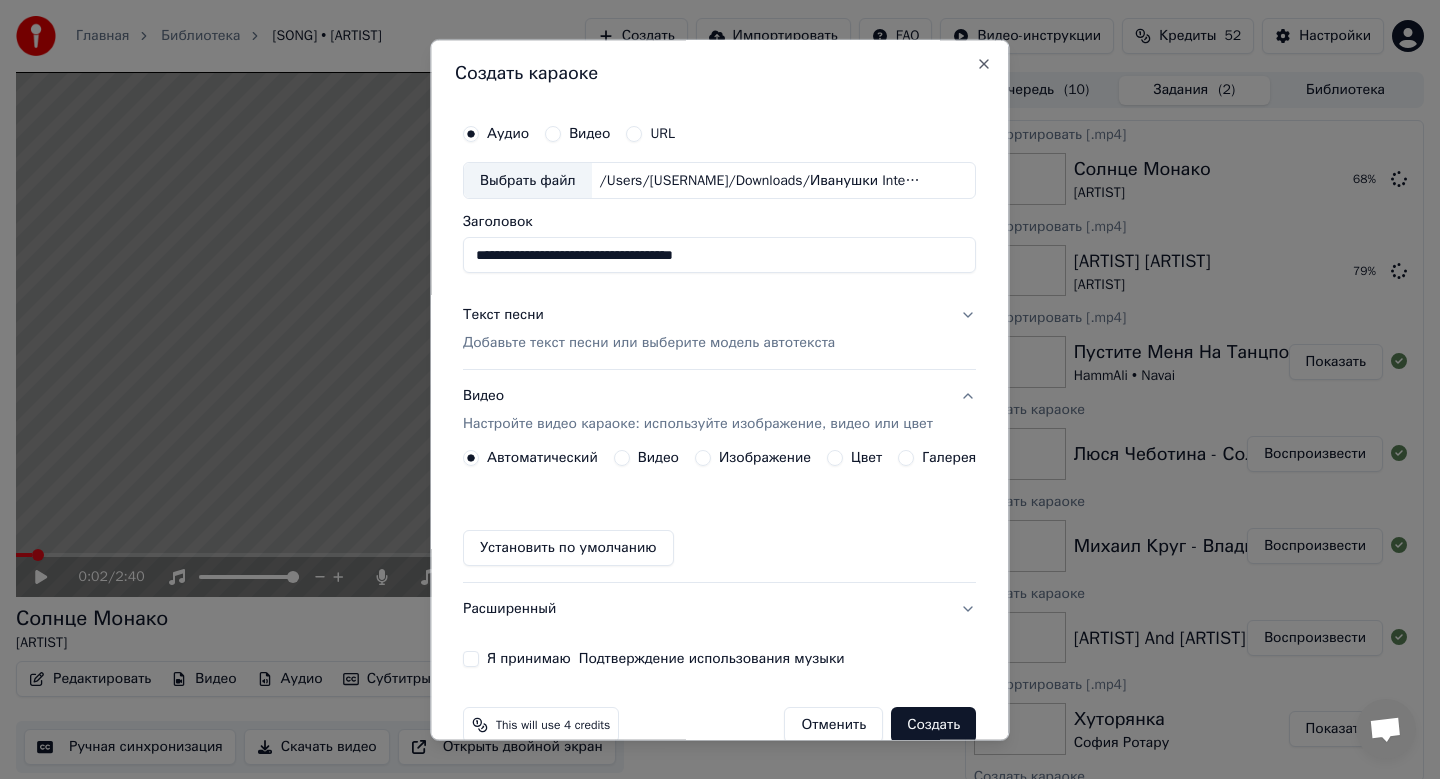 click on "Изображение" at bounding box center (765, 459) 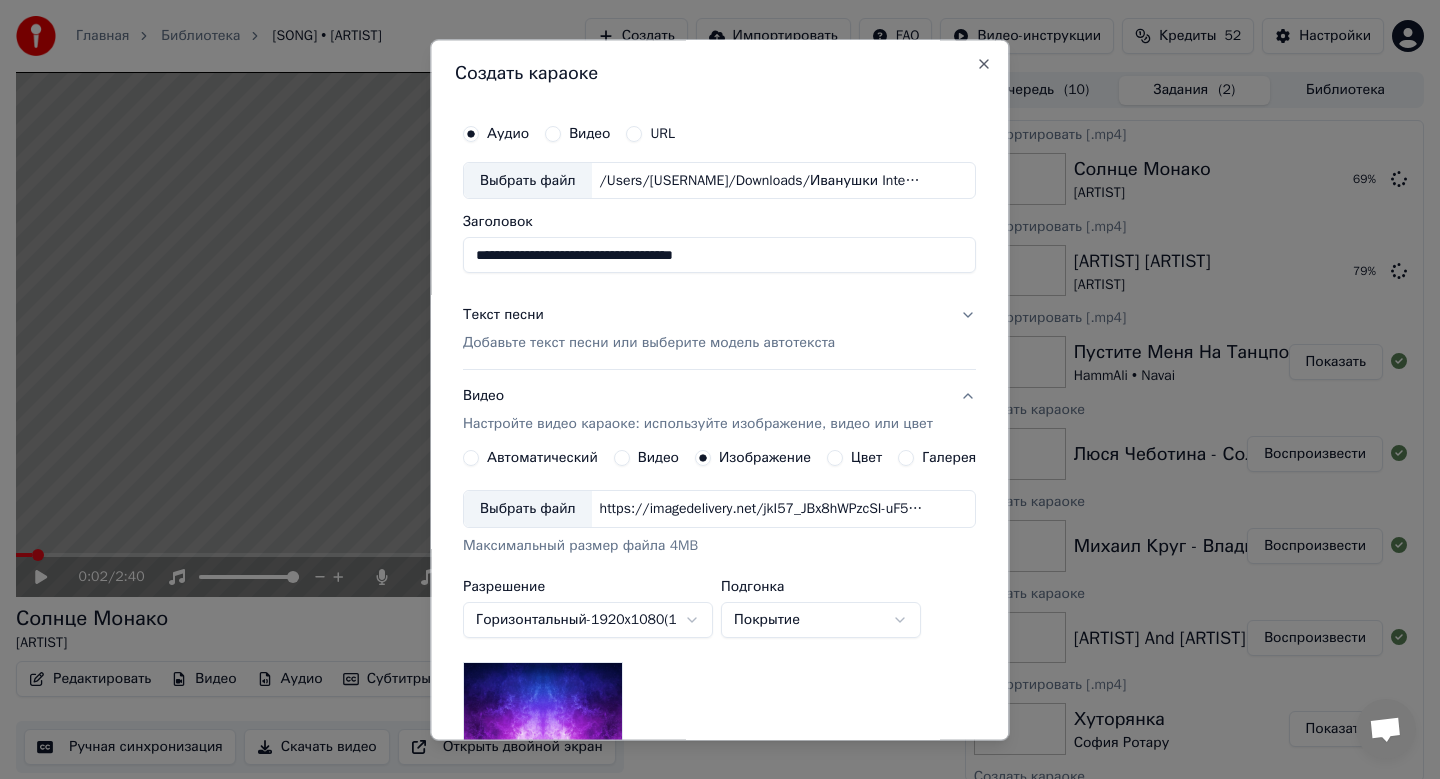 click on "Выбрать файл" at bounding box center (528, 510) 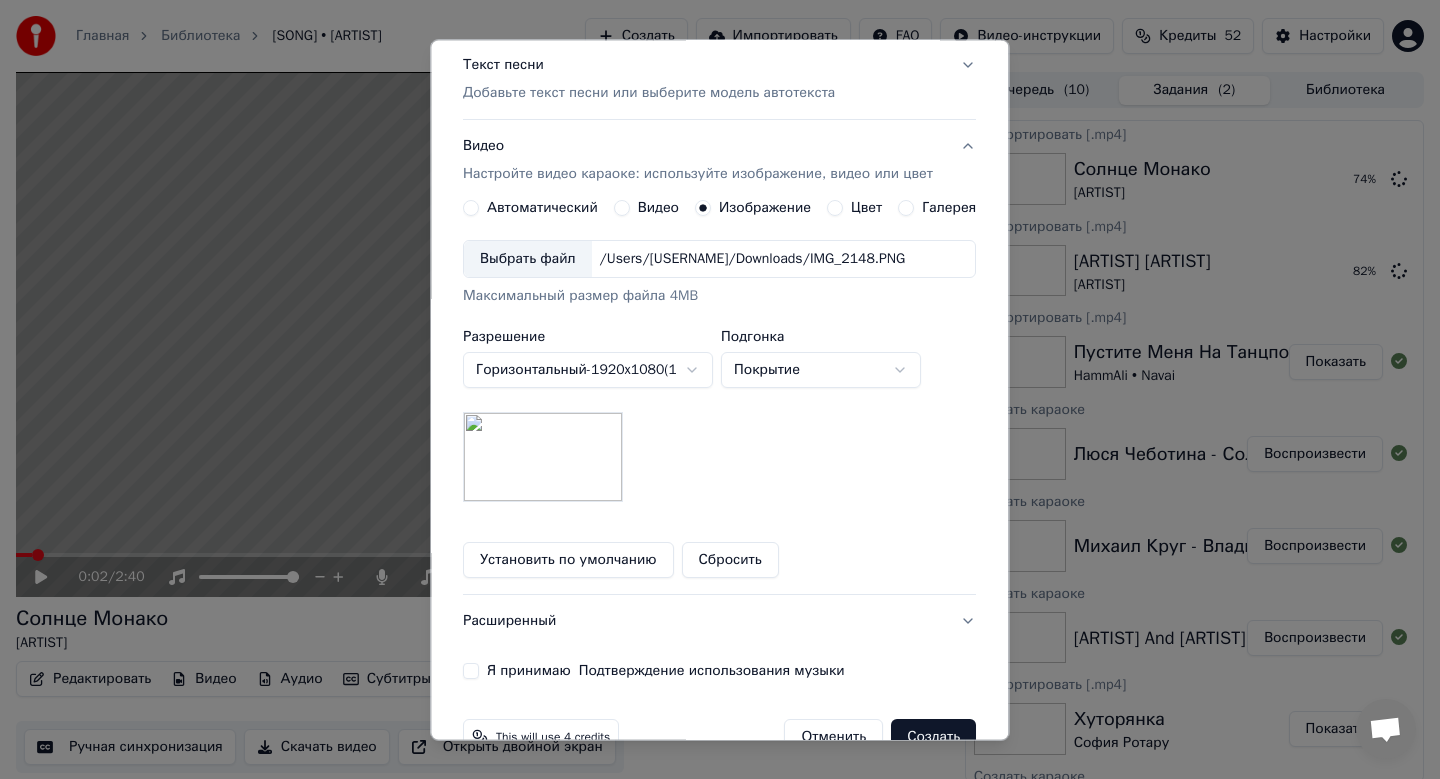 scroll, scrollTop: 299, scrollLeft: 0, axis: vertical 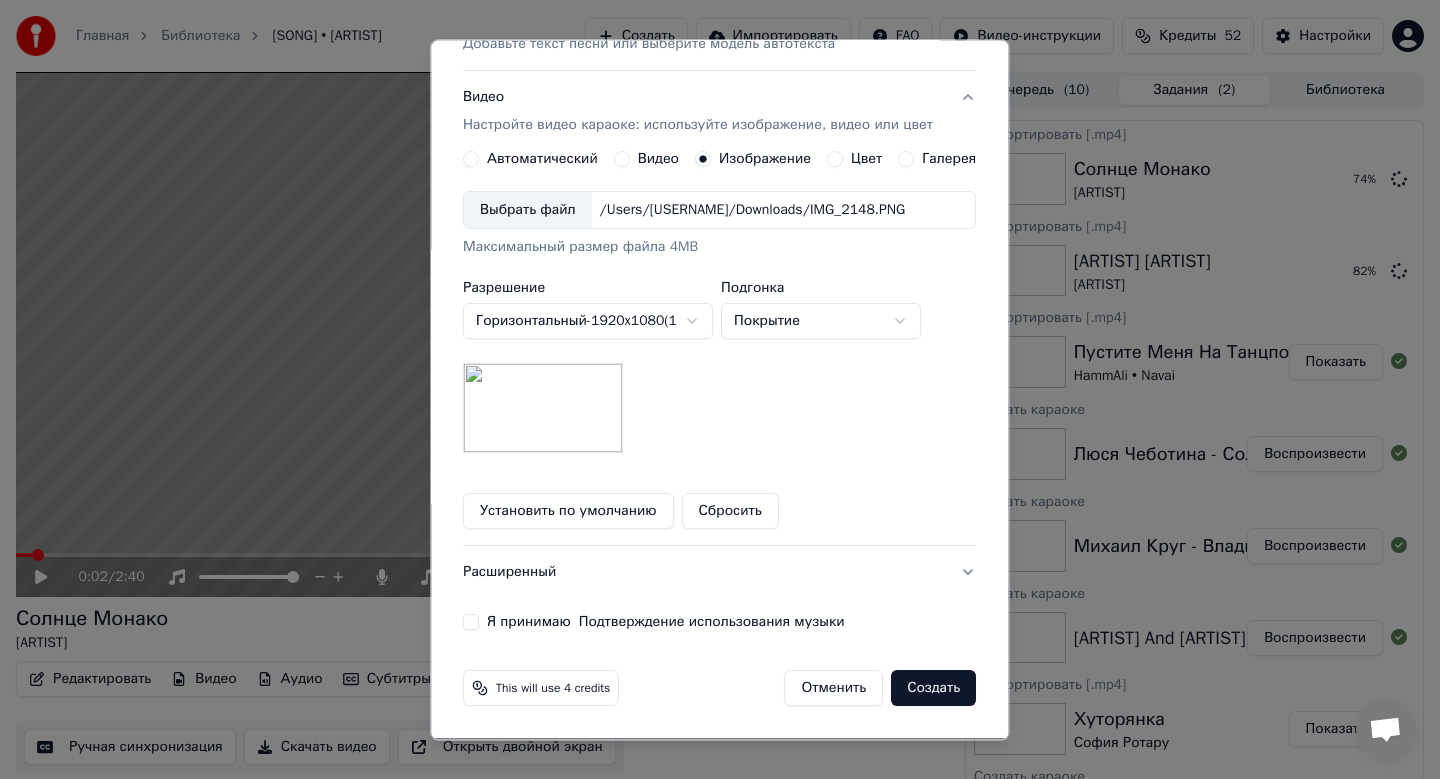 click on "Я принимаю   Подтверждение использования музыки" at bounding box center (471, 623) 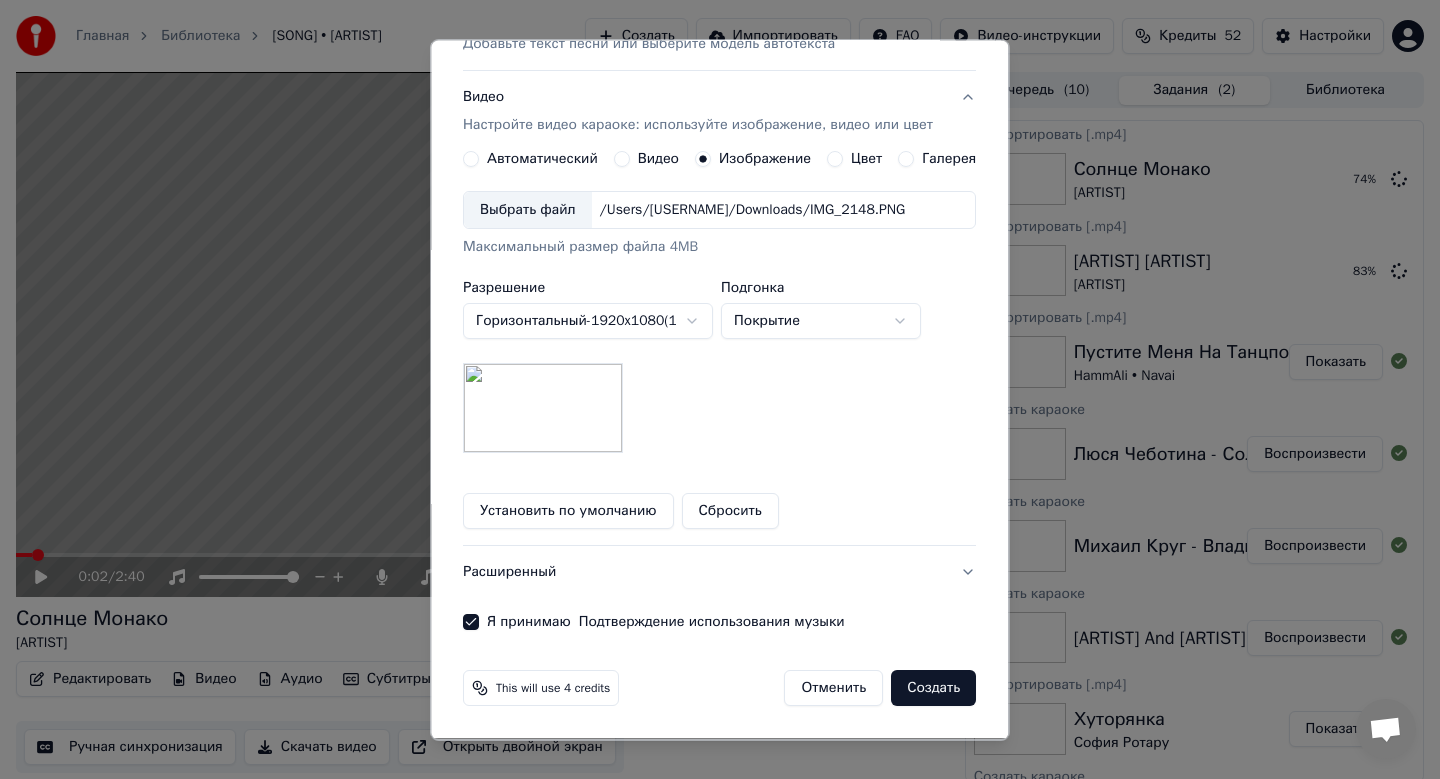 click on "Создать" at bounding box center (934, 689) 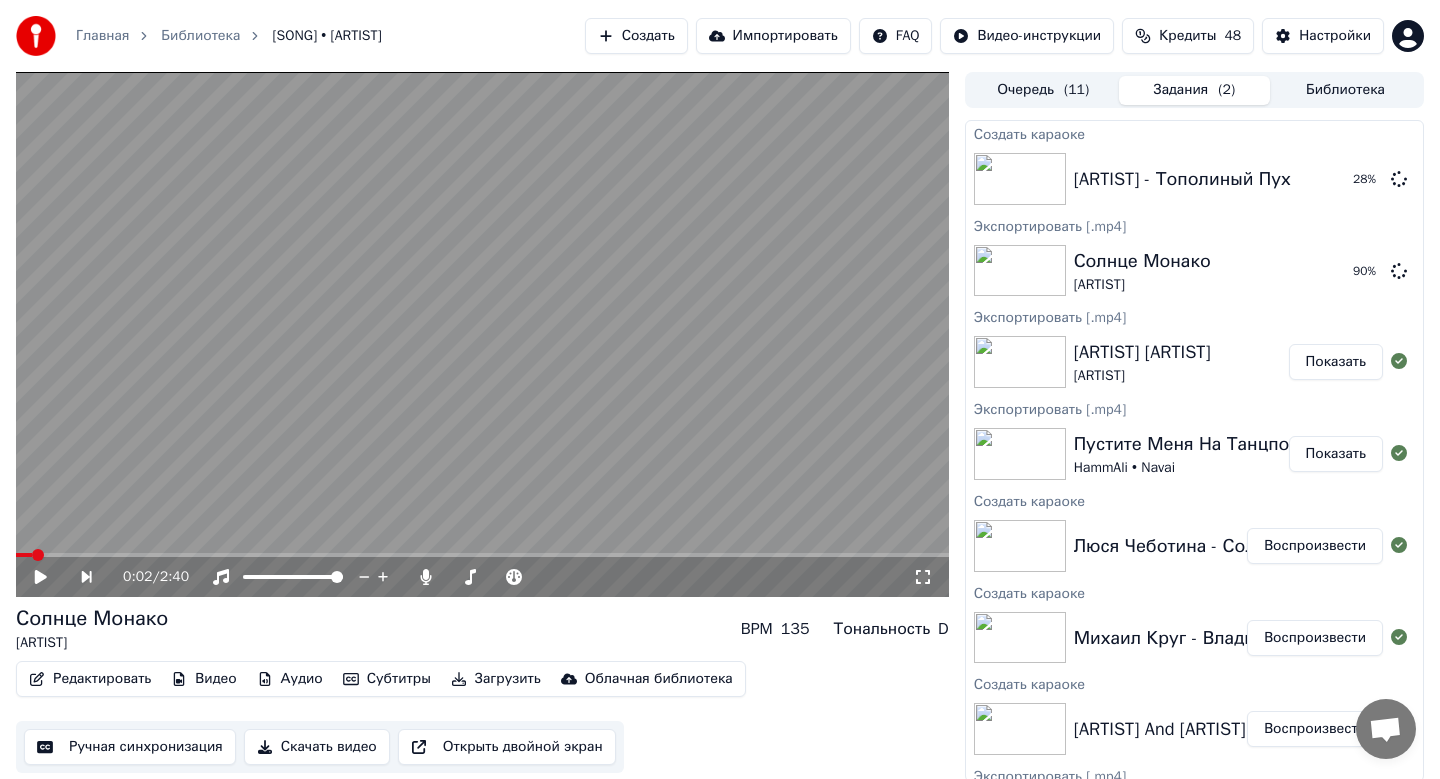click on "Создать" at bounding box center (636, 36) 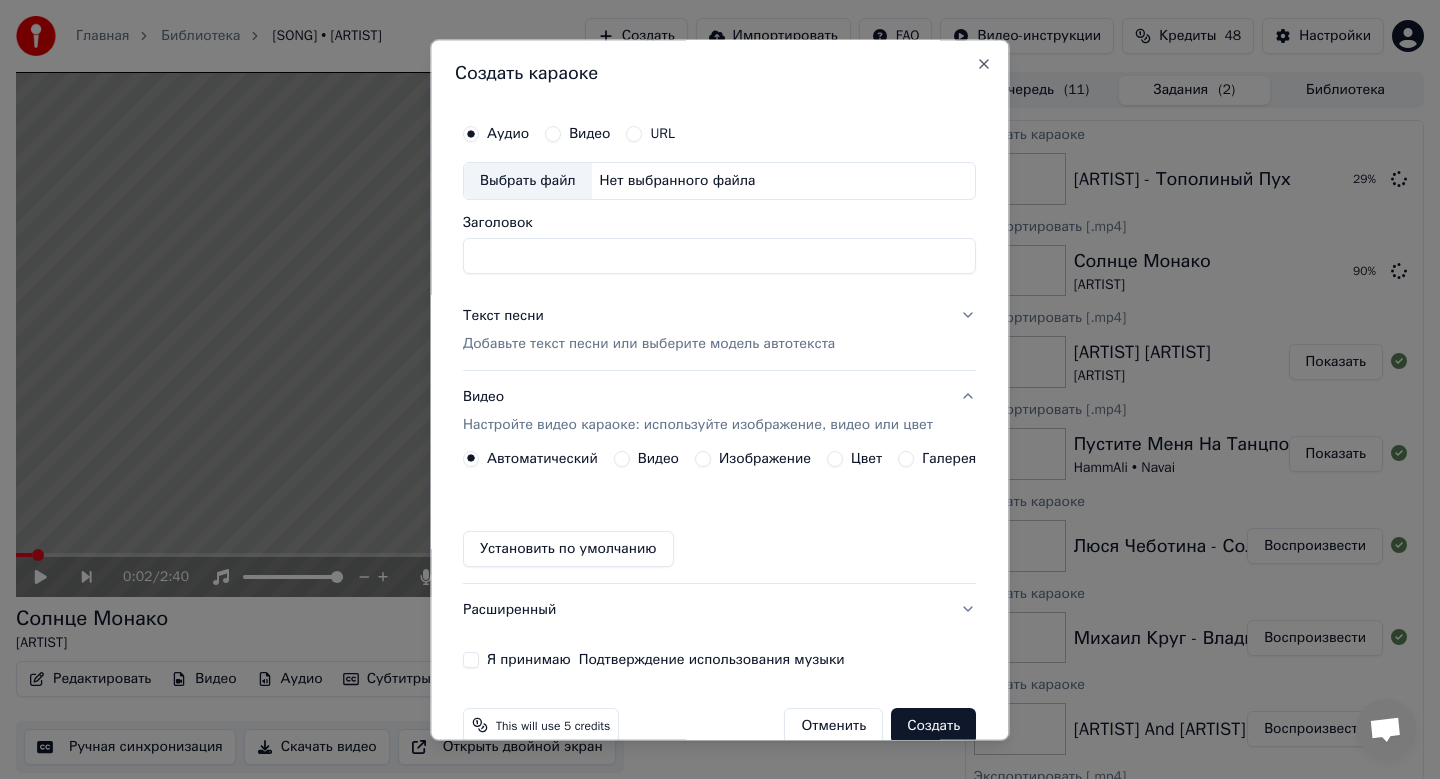 click on "Выбрать файл" at bounding box center (528, 181) 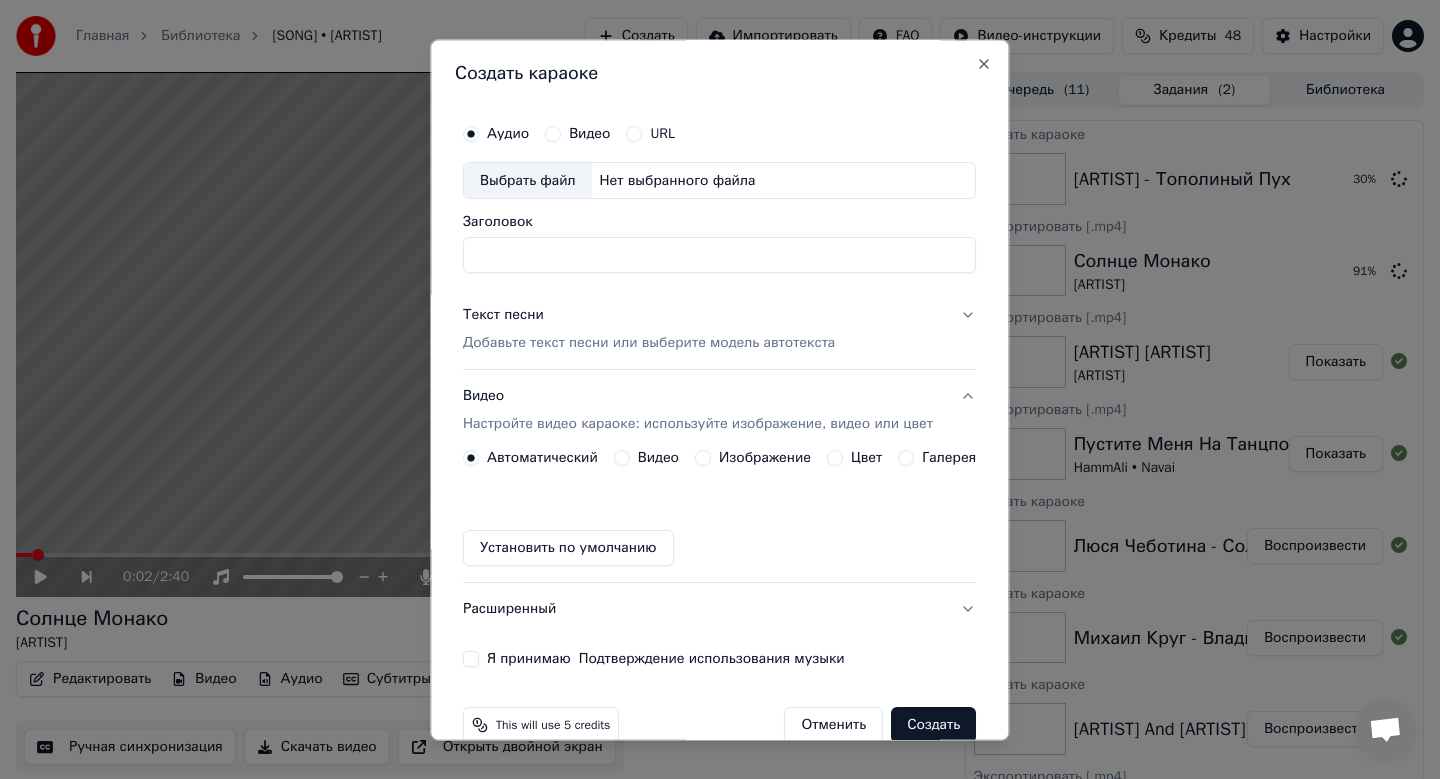 click on "Добавьте текст песни или выберите модель автотекста" at bounding box center (649, 344) 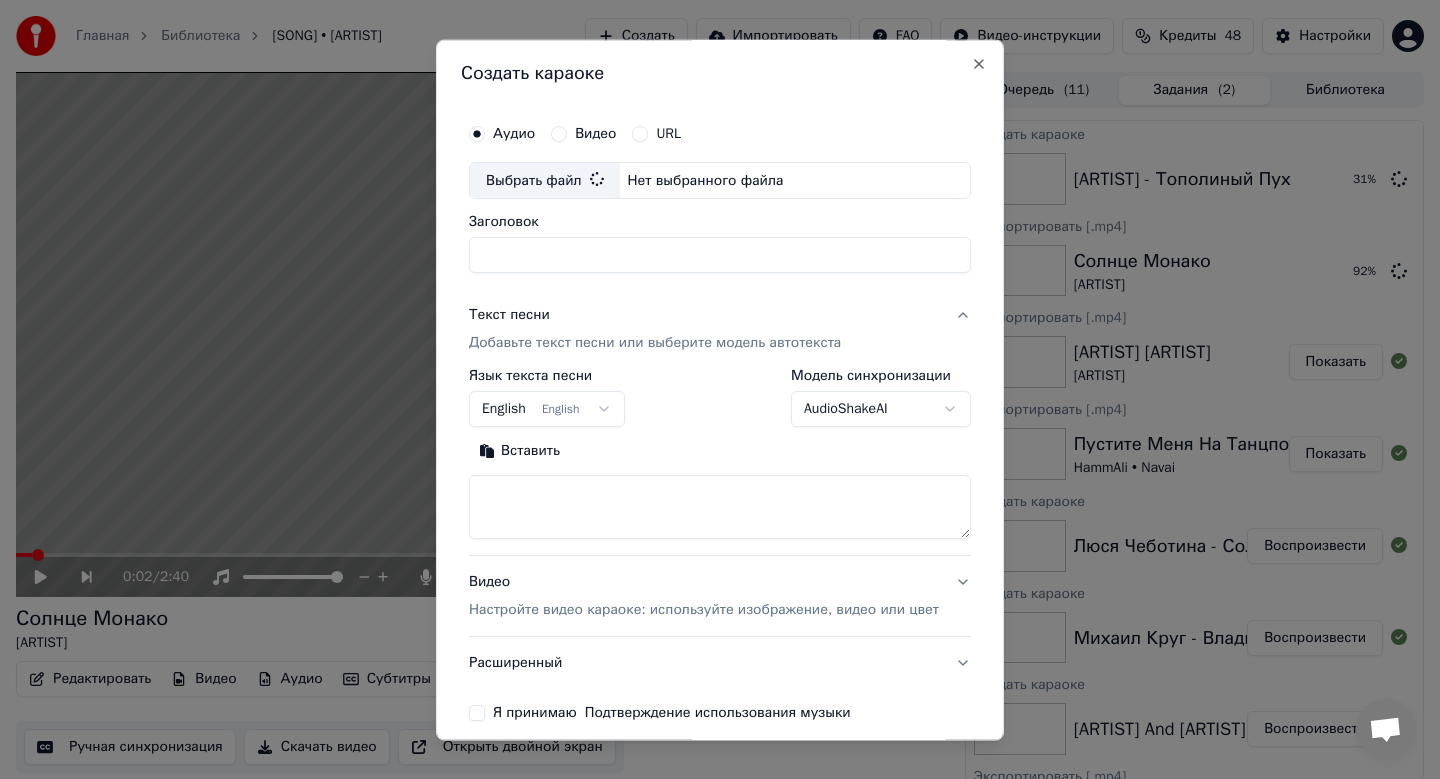 click on "English English" at bounding box center (547, 410) 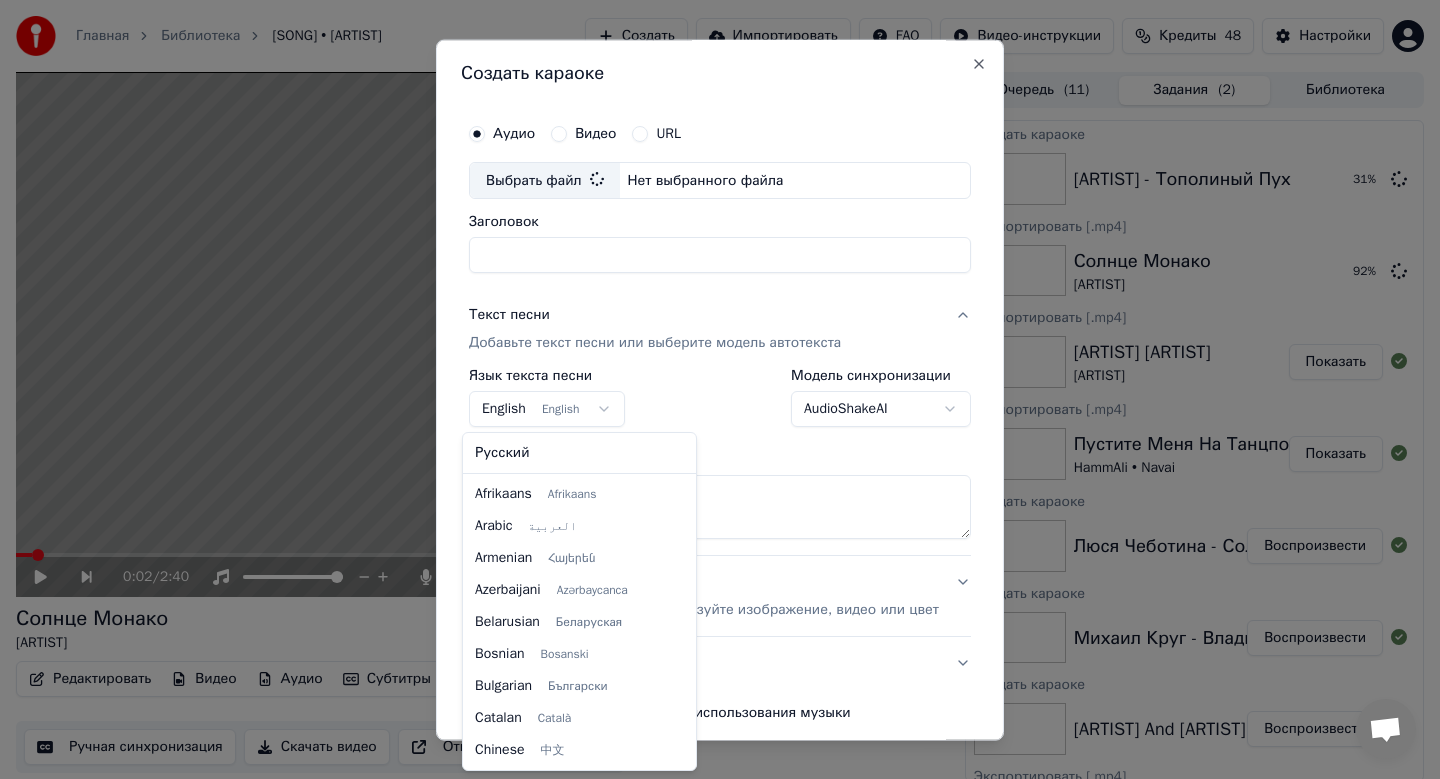 select on "**" 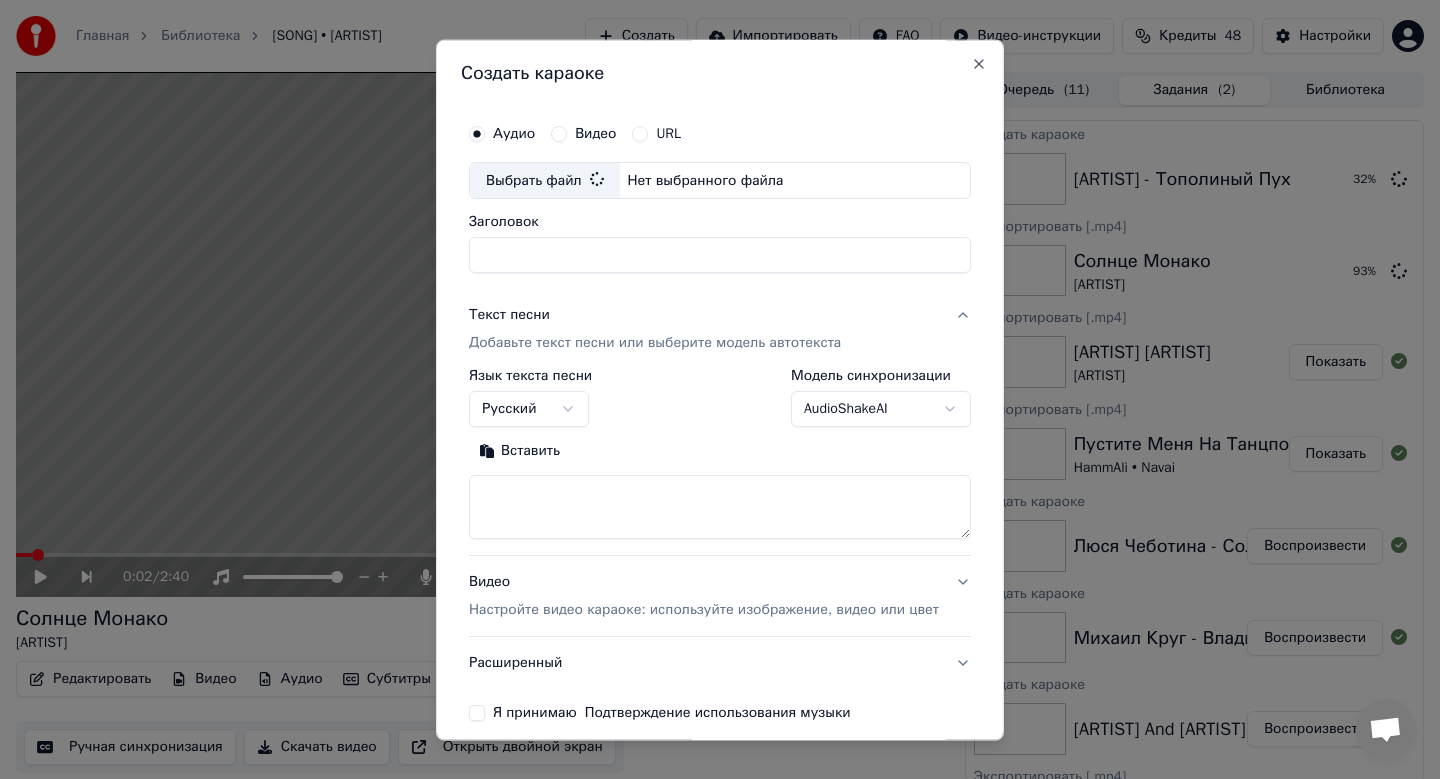 click on "Вставить" at bounding box center [519, 452] 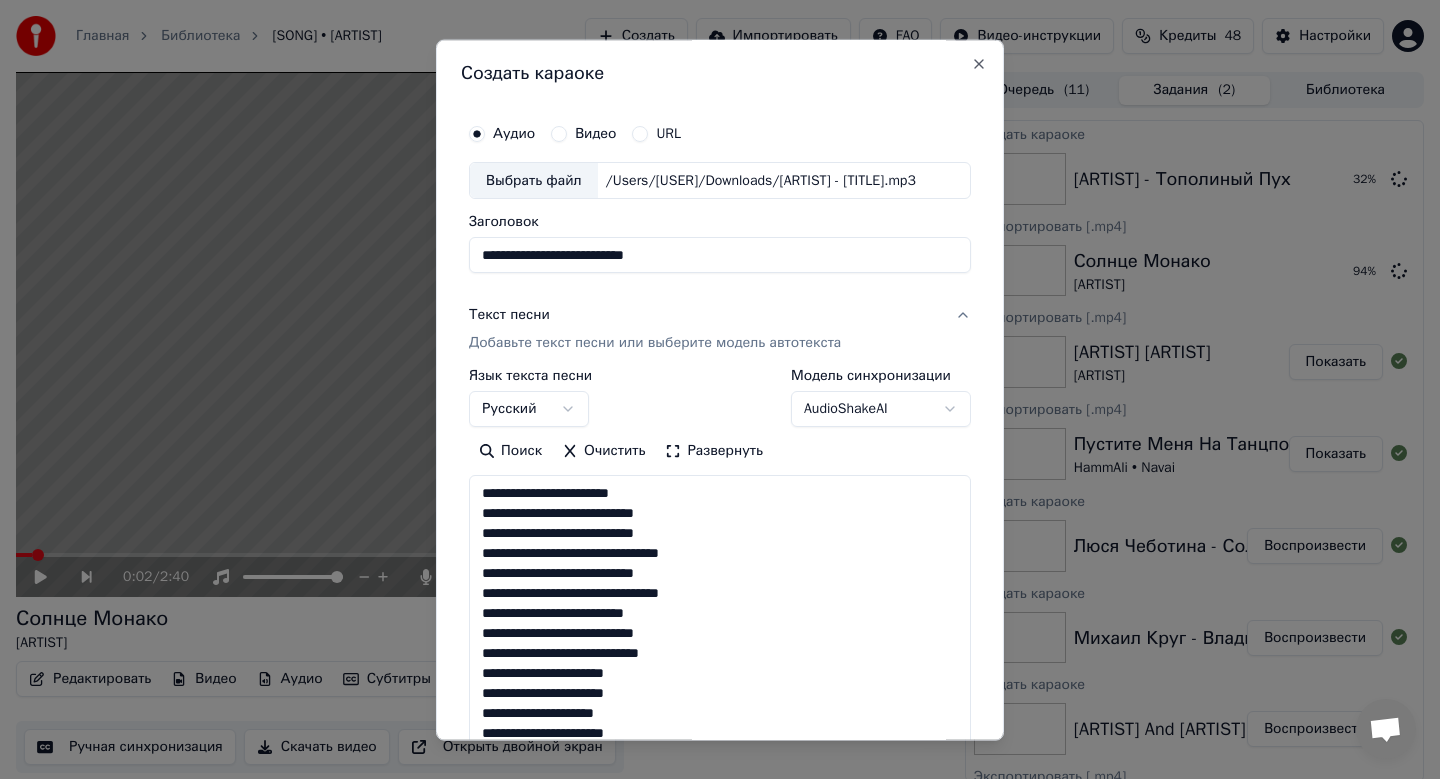 type on "**********" 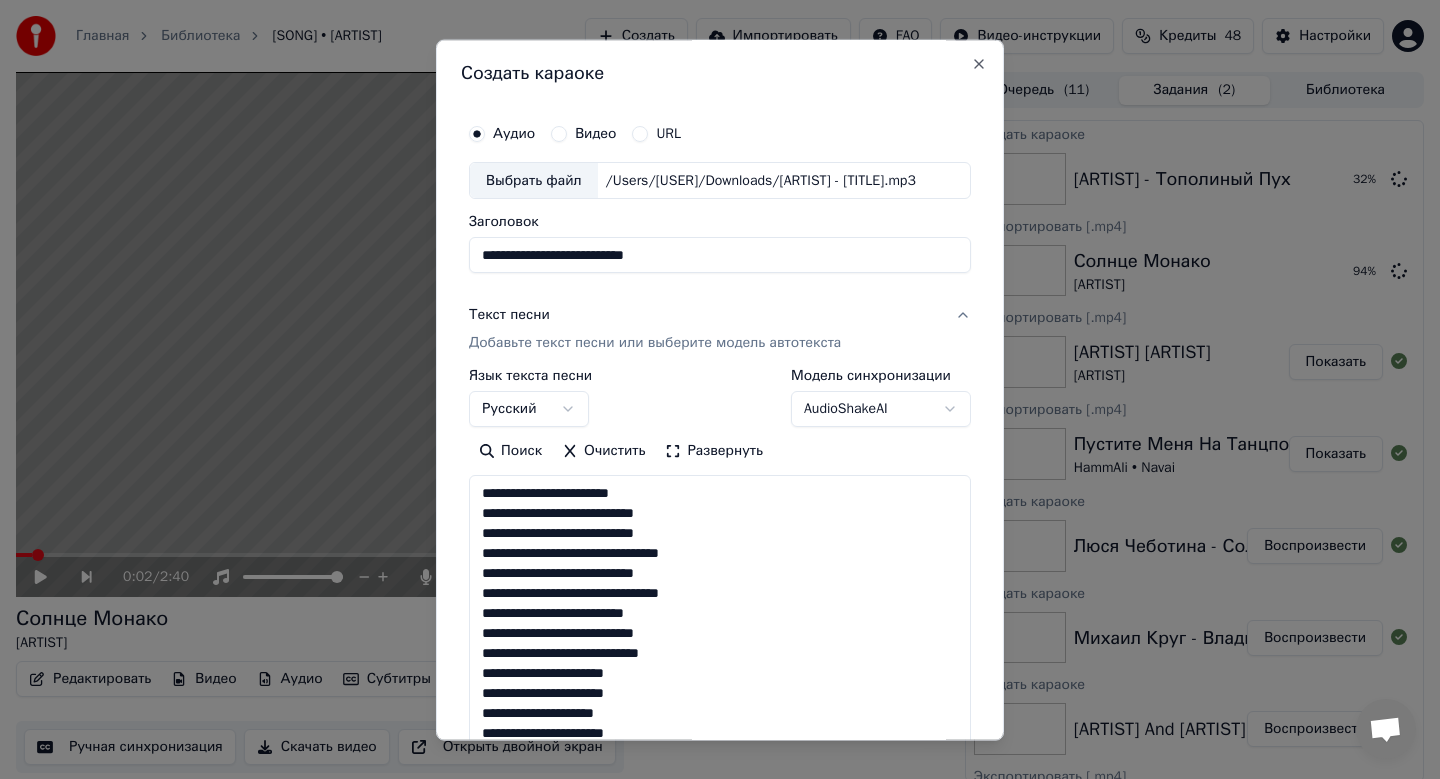 type on "**********" 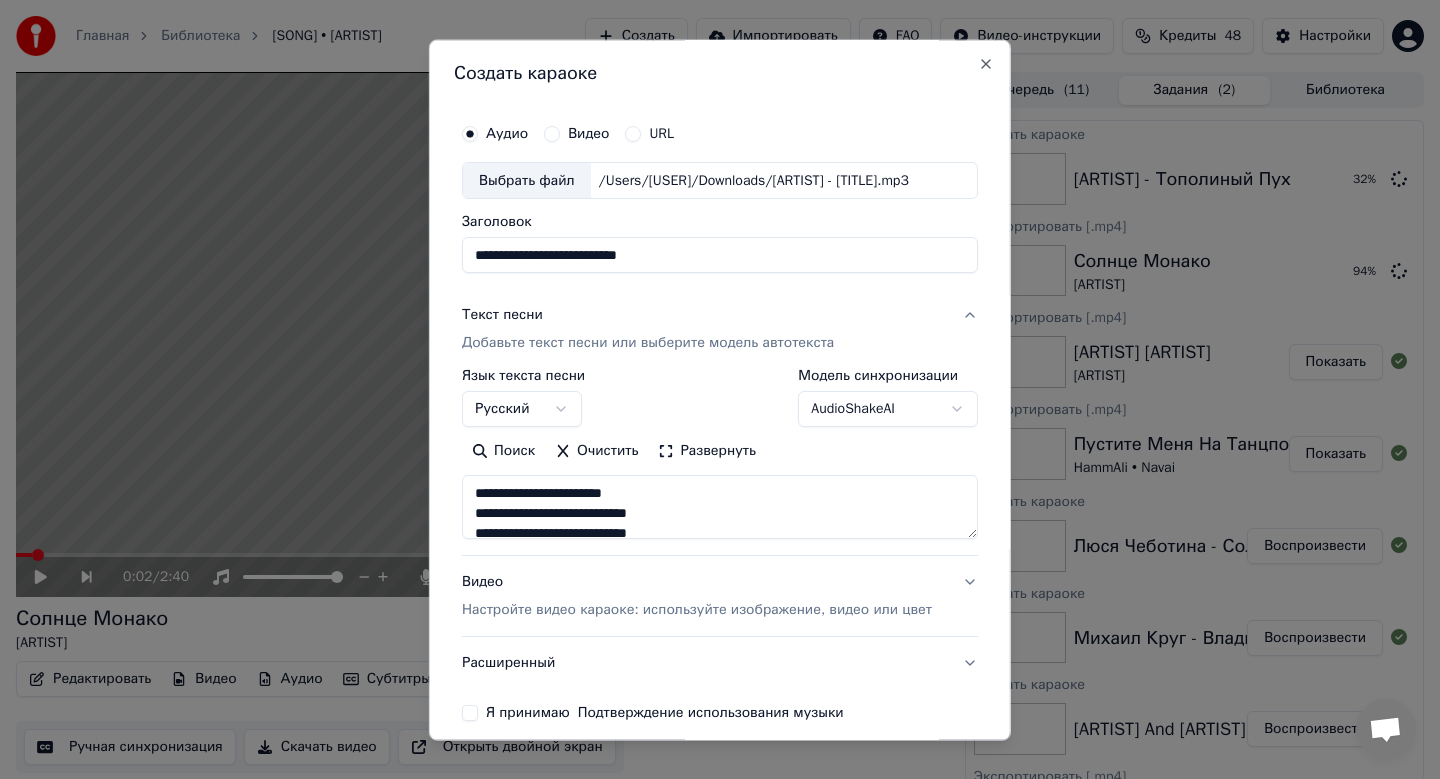 drag, startPoint x: 581, startPoint y: 254, endPoint x: 426, endPoint y: 254, distance: 155 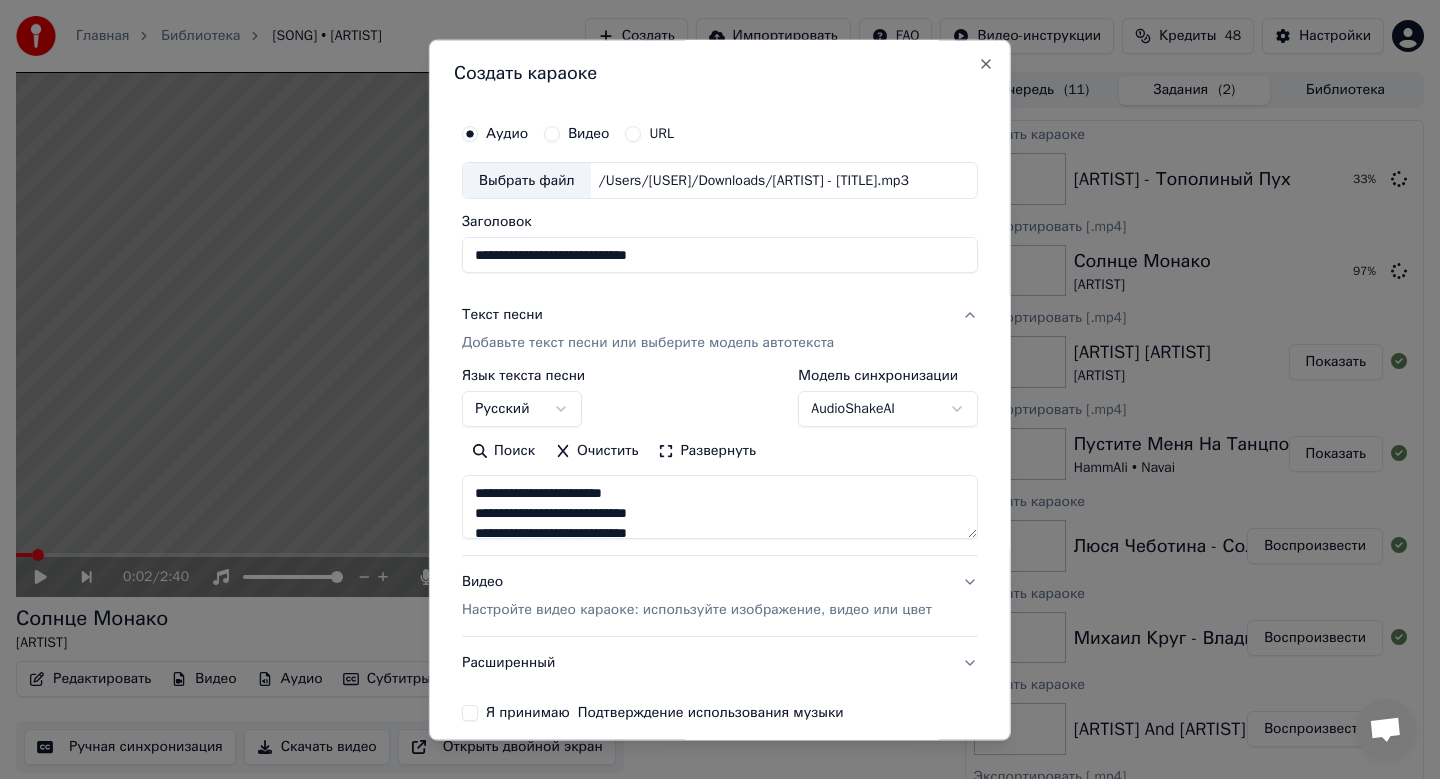 scroll, scrollTop: 65, scrollLeft: 0, axis: vertical 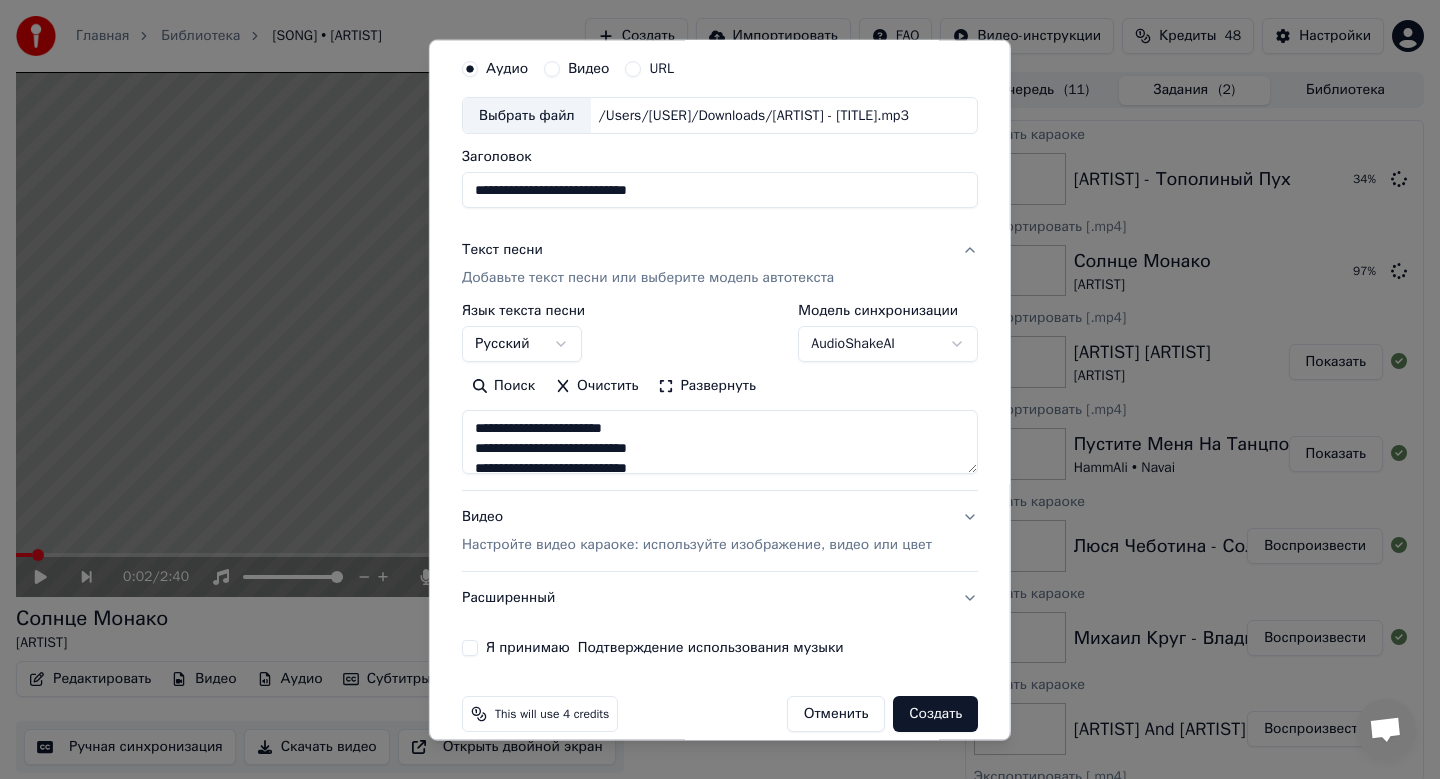 type on "**********" 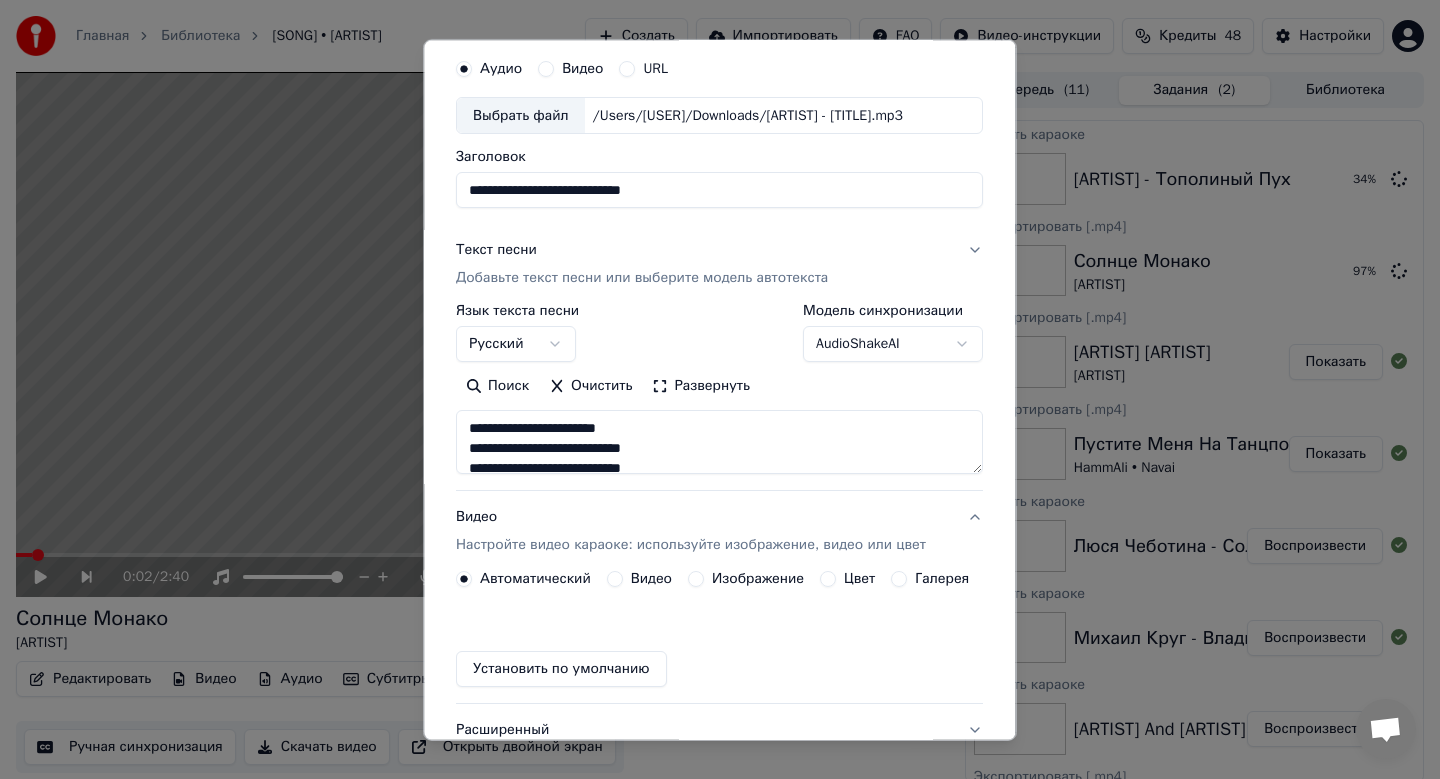 scroll, scrollTop: 37, scrollLeft: 0, axis: vertical 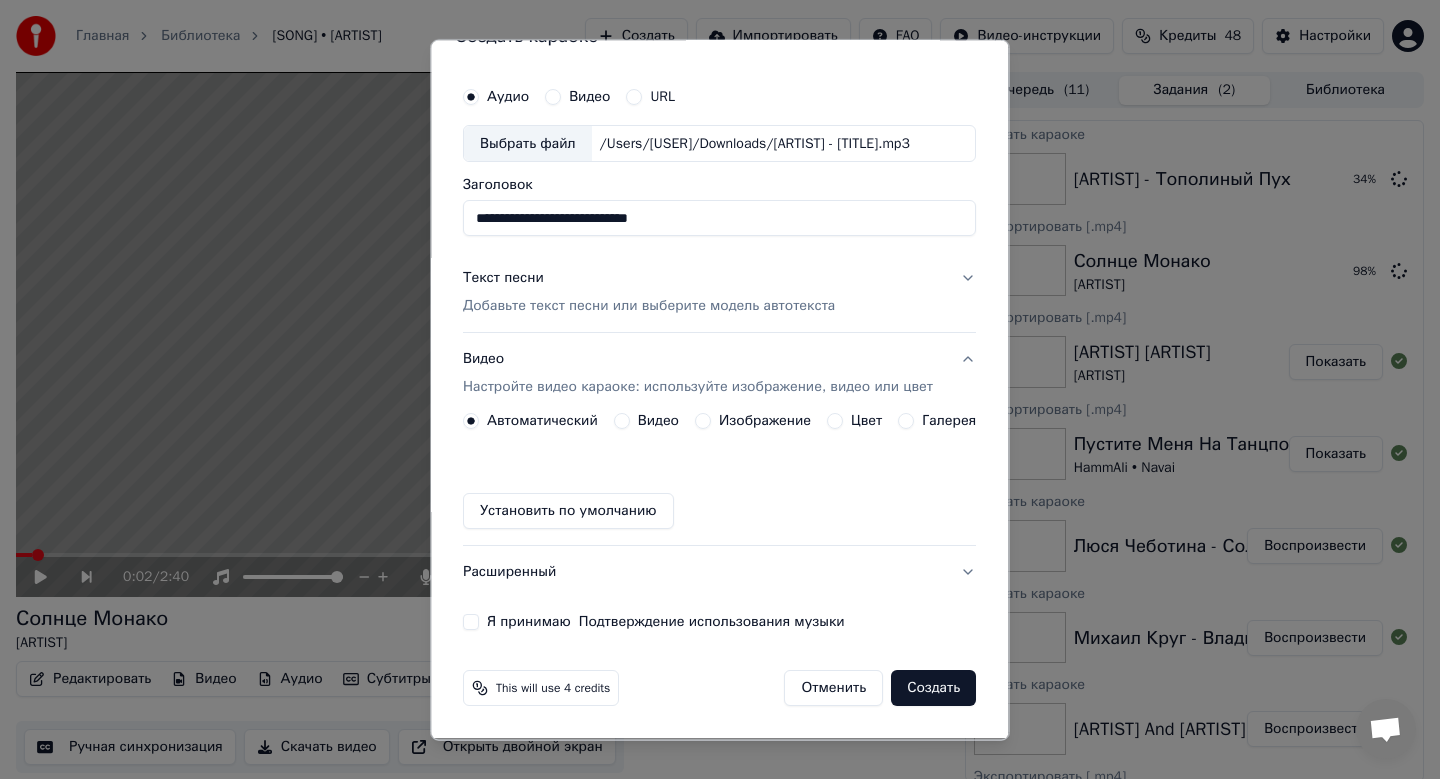 click on "Изображение" at bounding box center [765, 422] 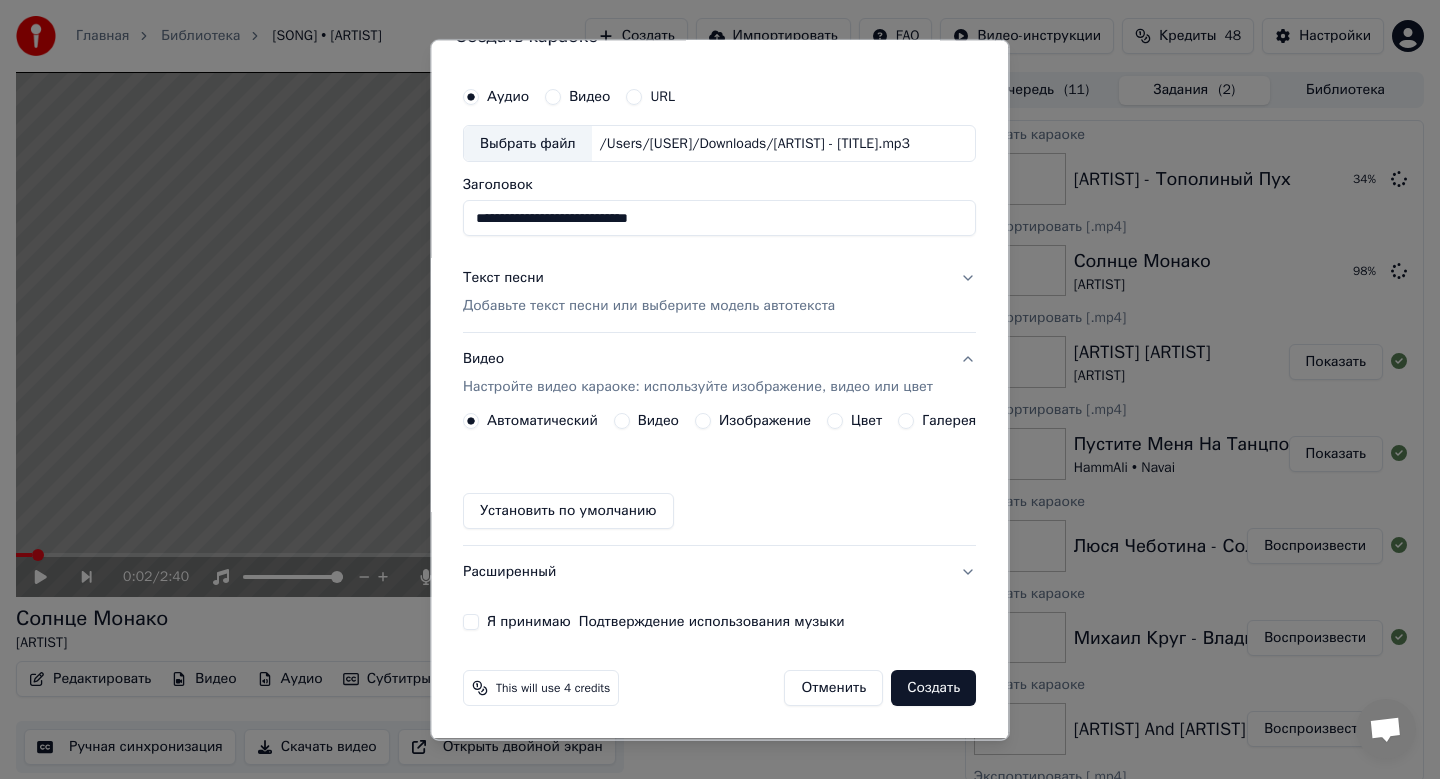 click on "Изображение" at bounding box center [703, 422] 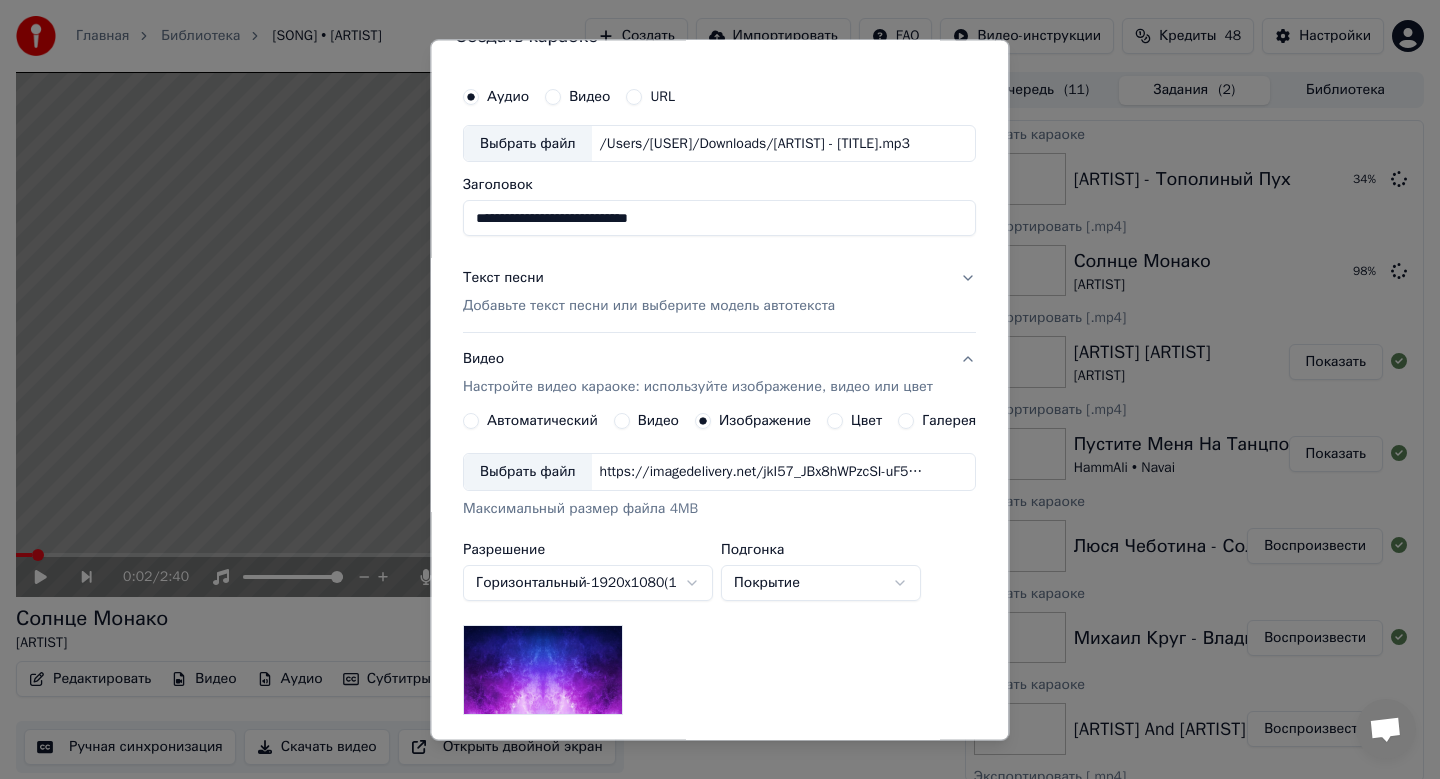 click on "Выбрать файл" at bounding box center (528, 473) 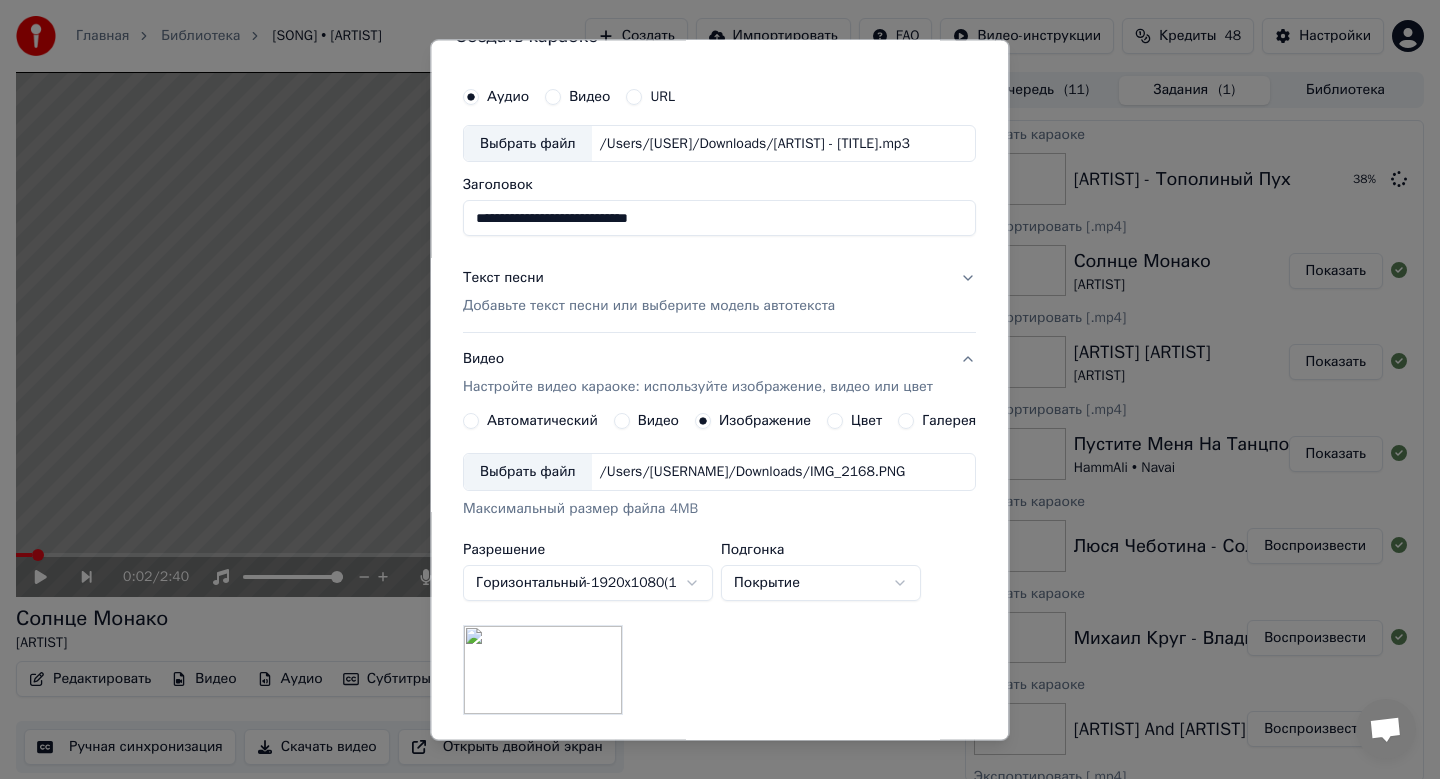 scroll, scrollTop: 299, scrollLeft: 0, axis: vertical 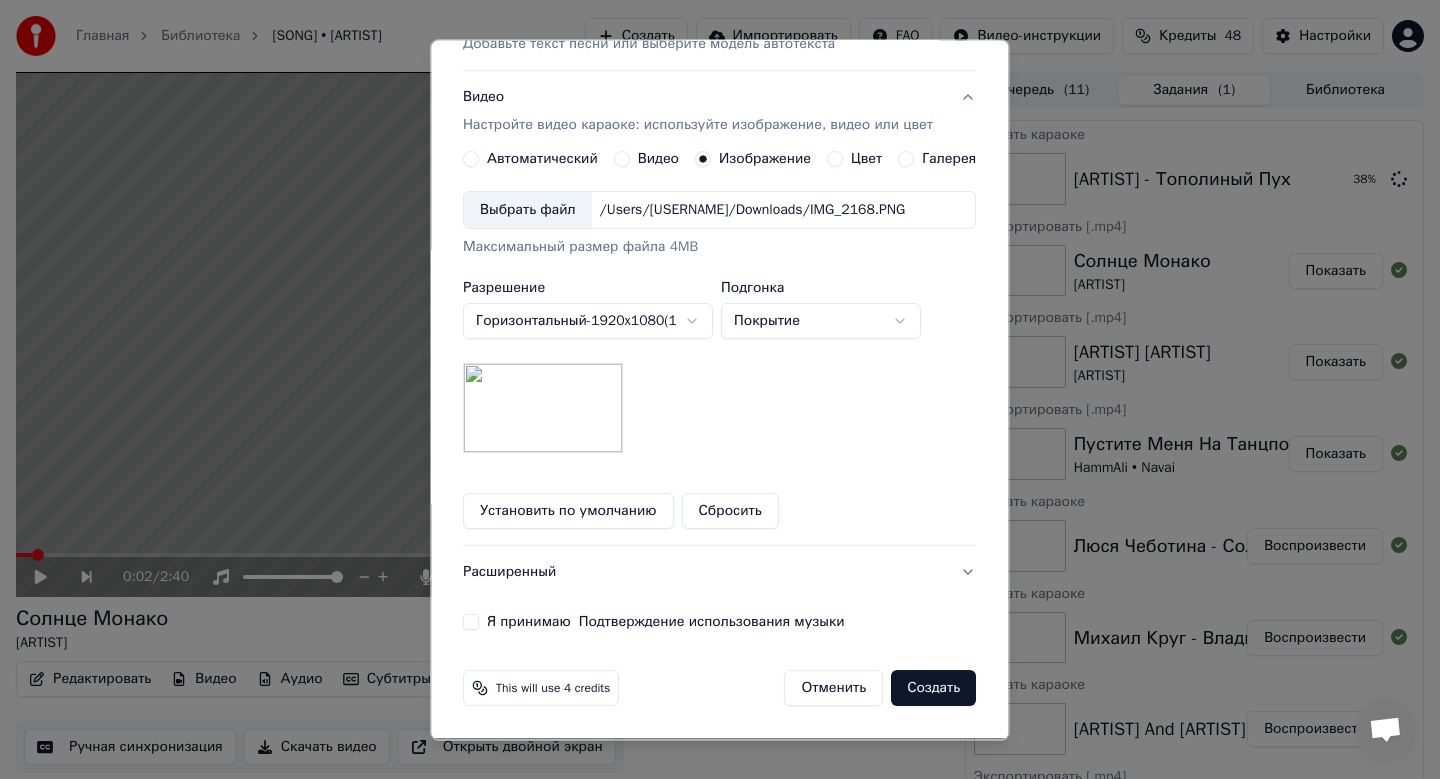 click on "Я принимаю   Подтверждение использования музыки" at bounding box center (471, 623) 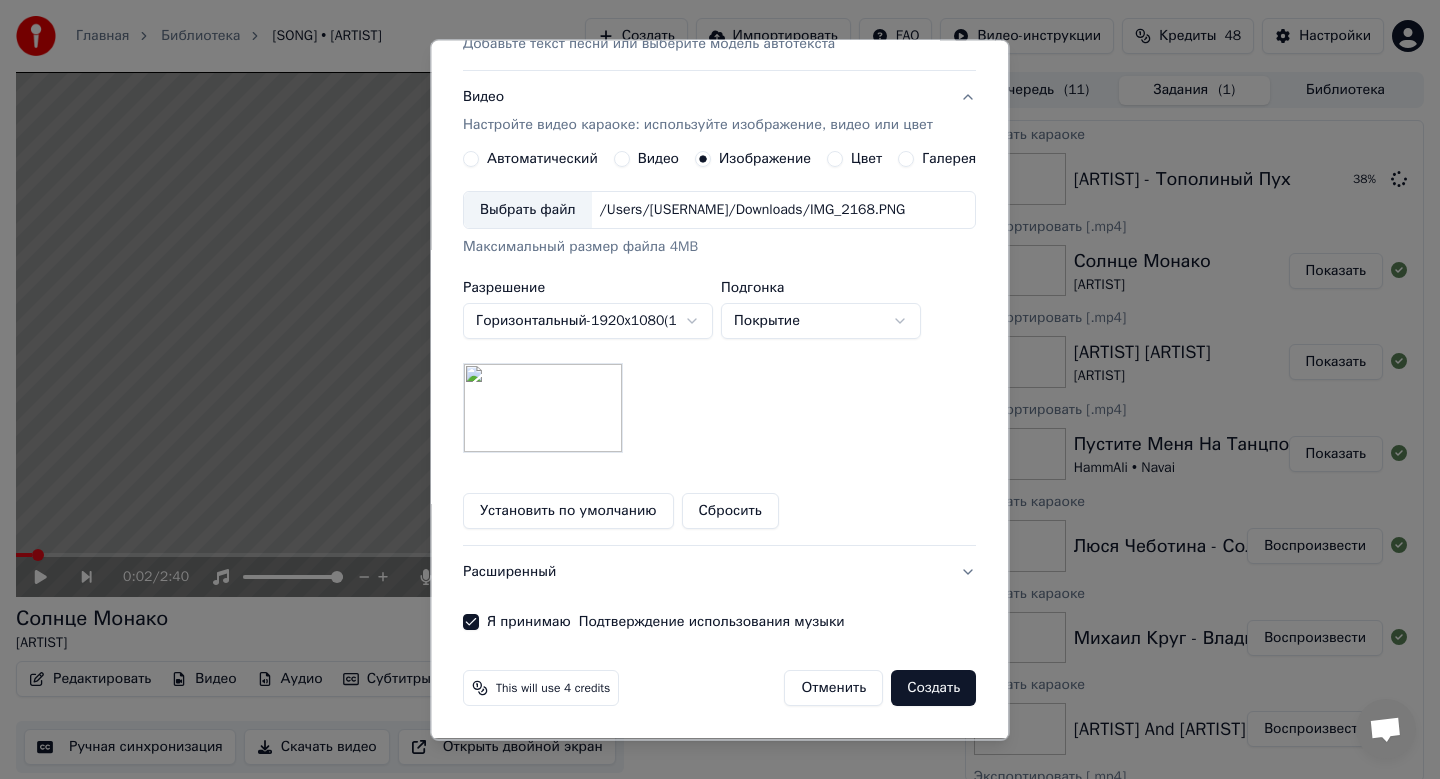 click on "Создать" at bounding box center (934, 689) 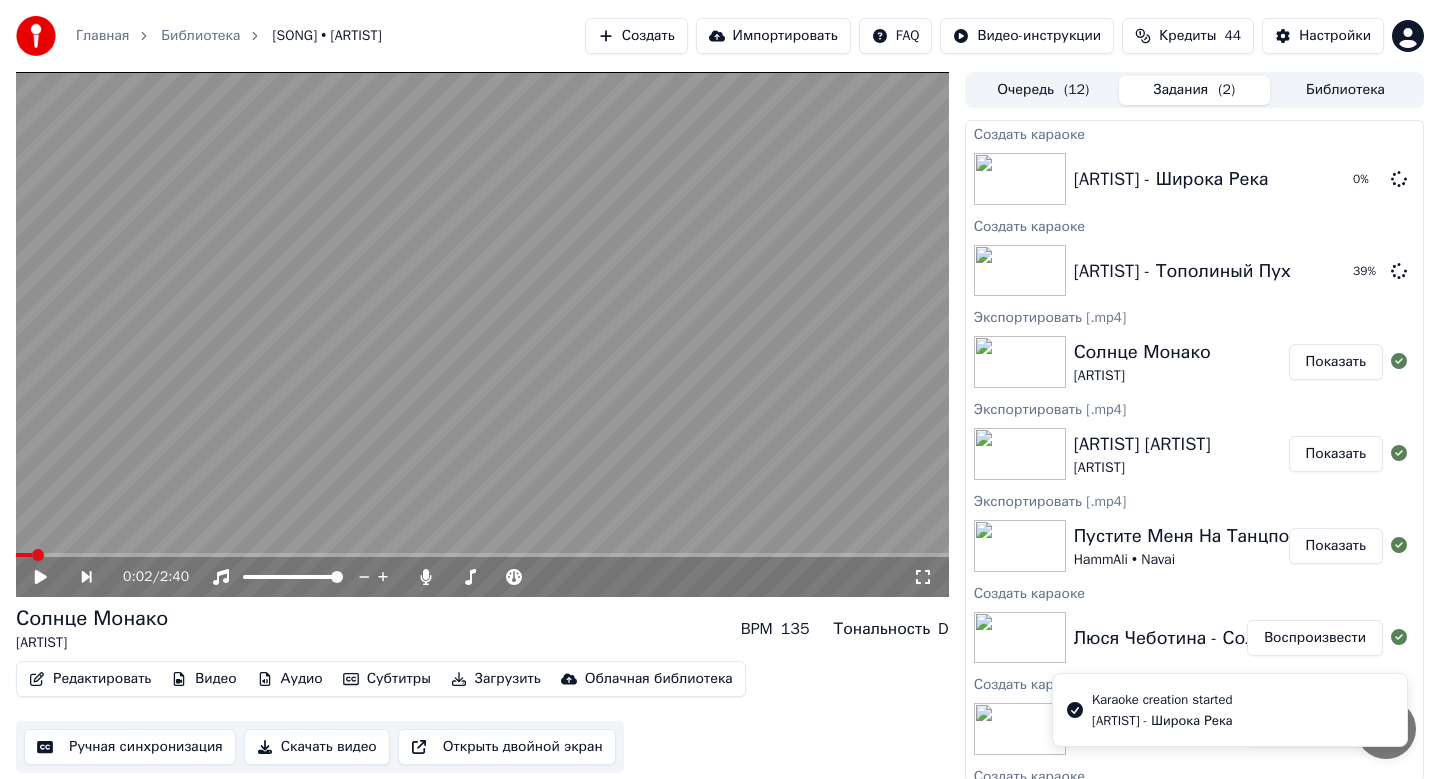 scroll, scrollTop: 0, scrollLeft: 0, axis: both 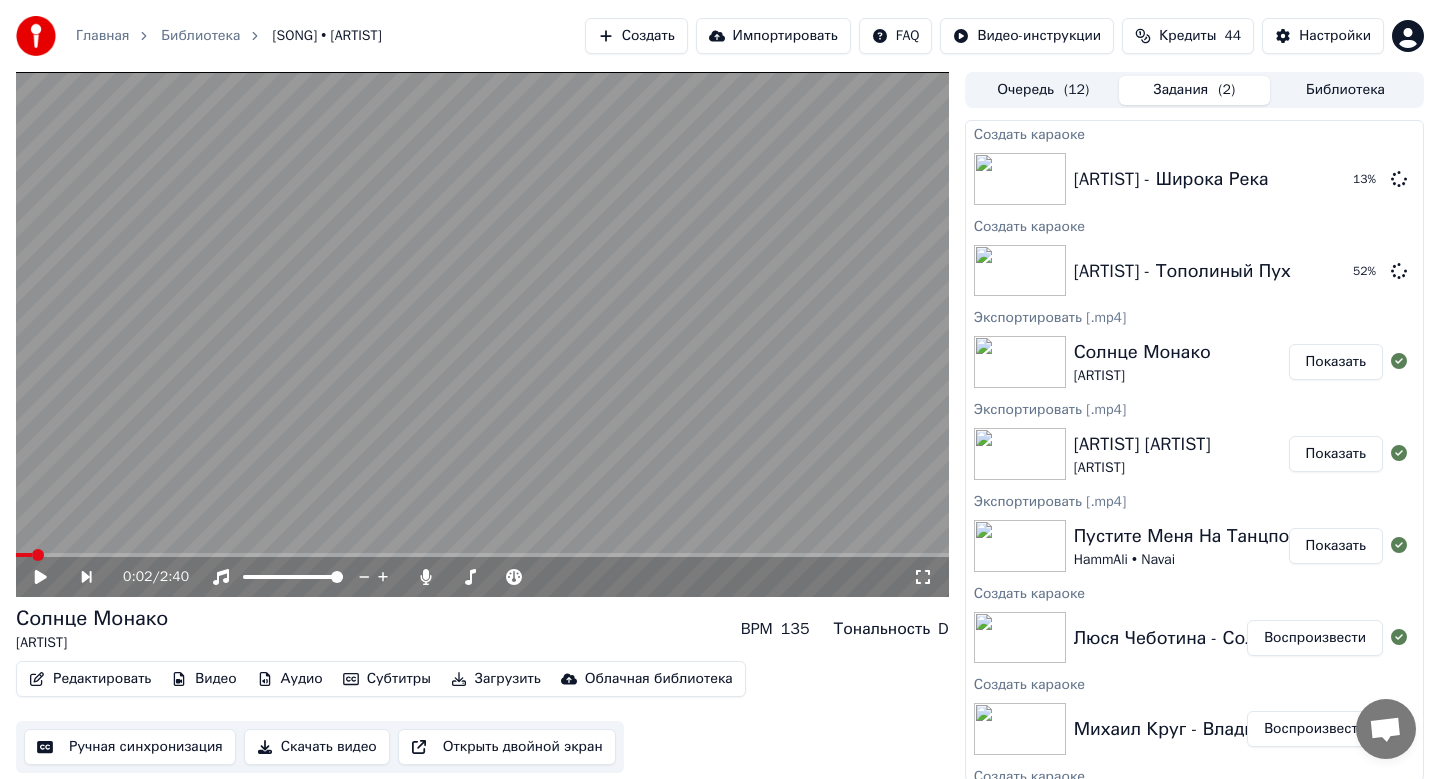 click on "Создать" at bounding box center (636, 36) 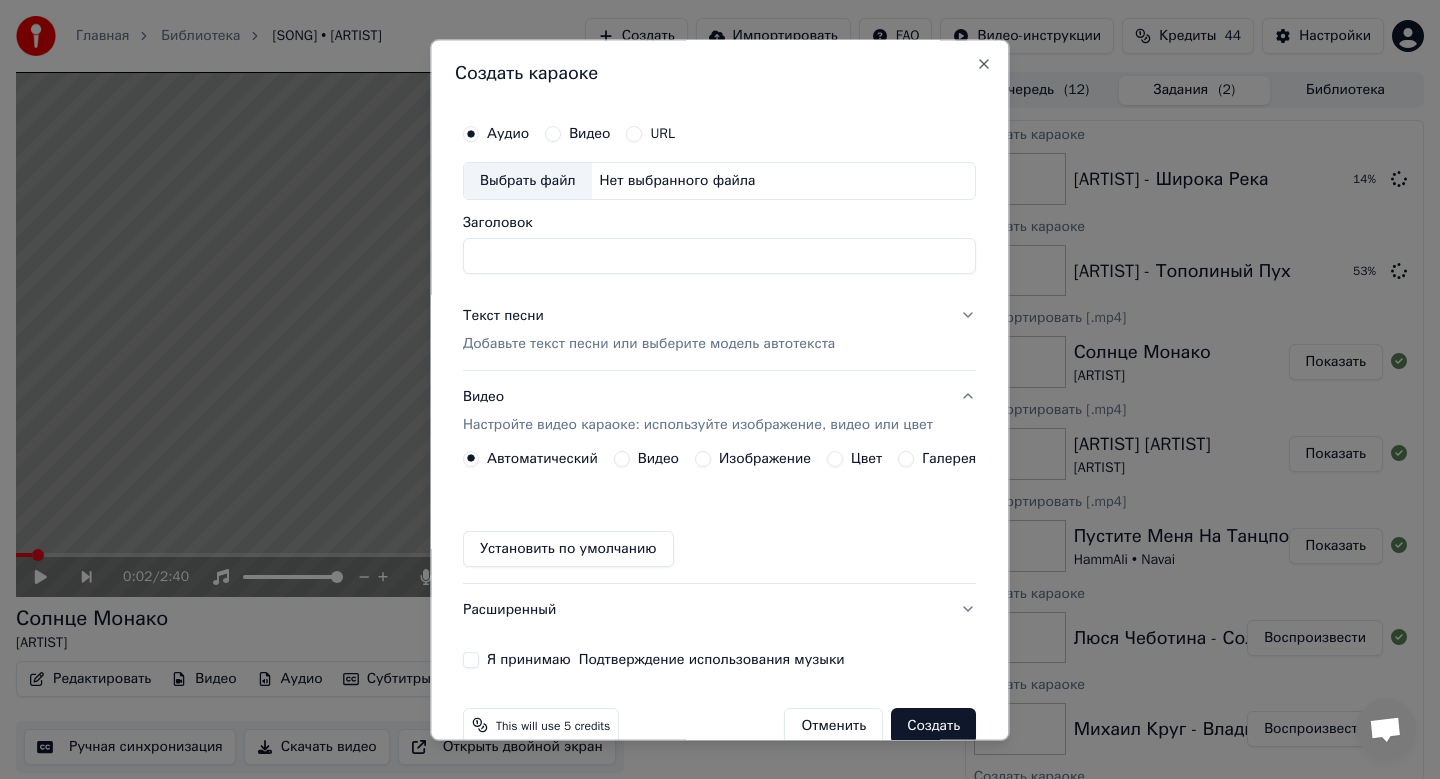 click on "Выбрать файл" at bounding box center [528, 181] 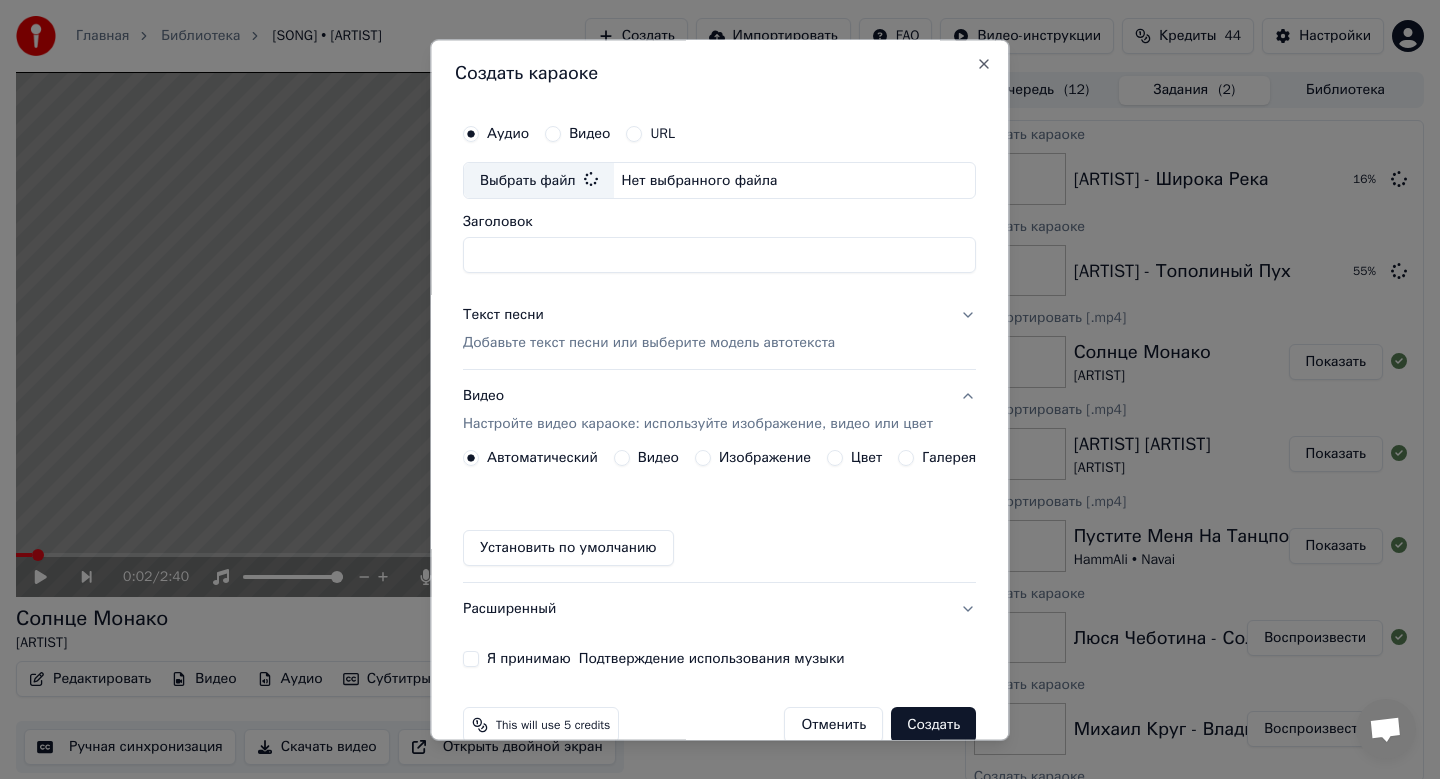 type on "**********" 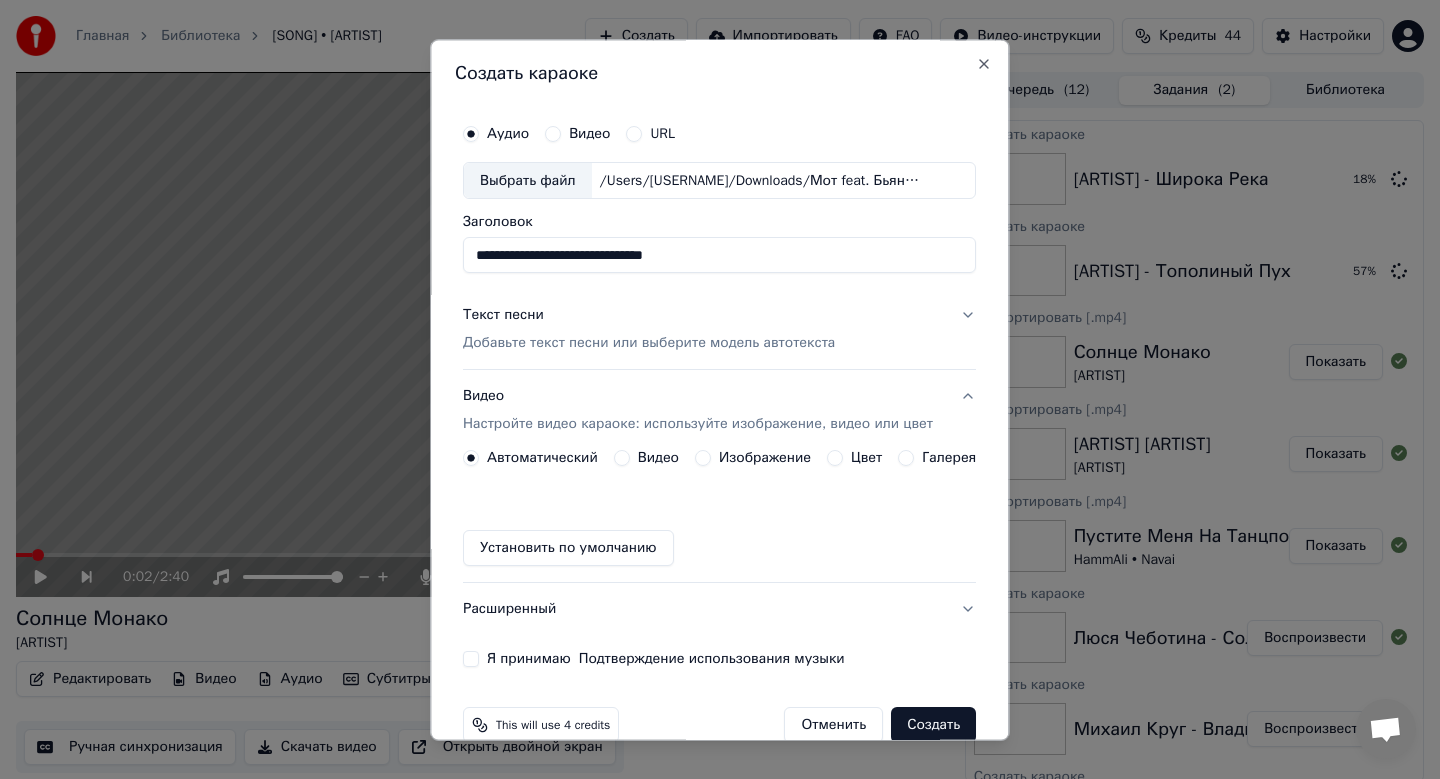 click on "Текст песни" at bounding box center (503, 316) 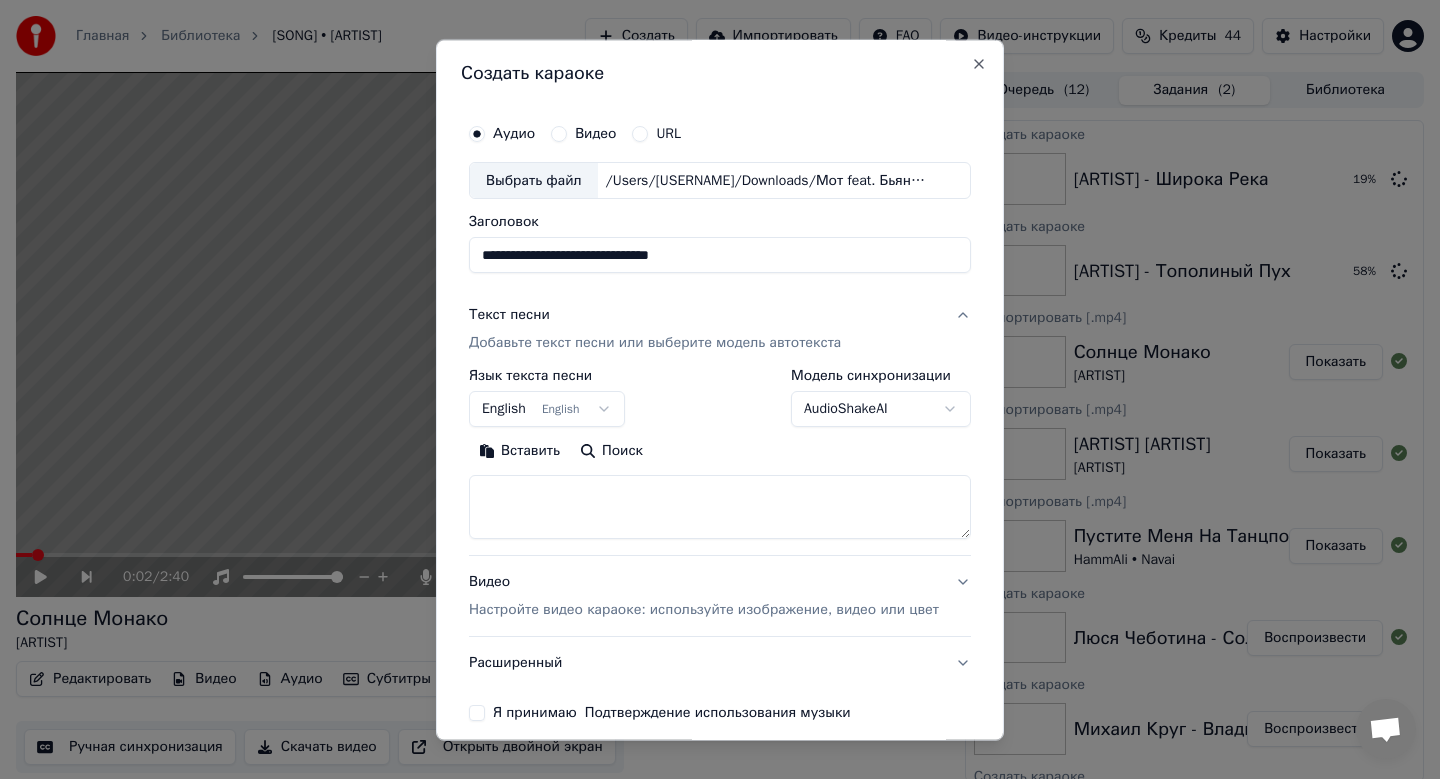 click on "English English" at bounding box center (547, 410) 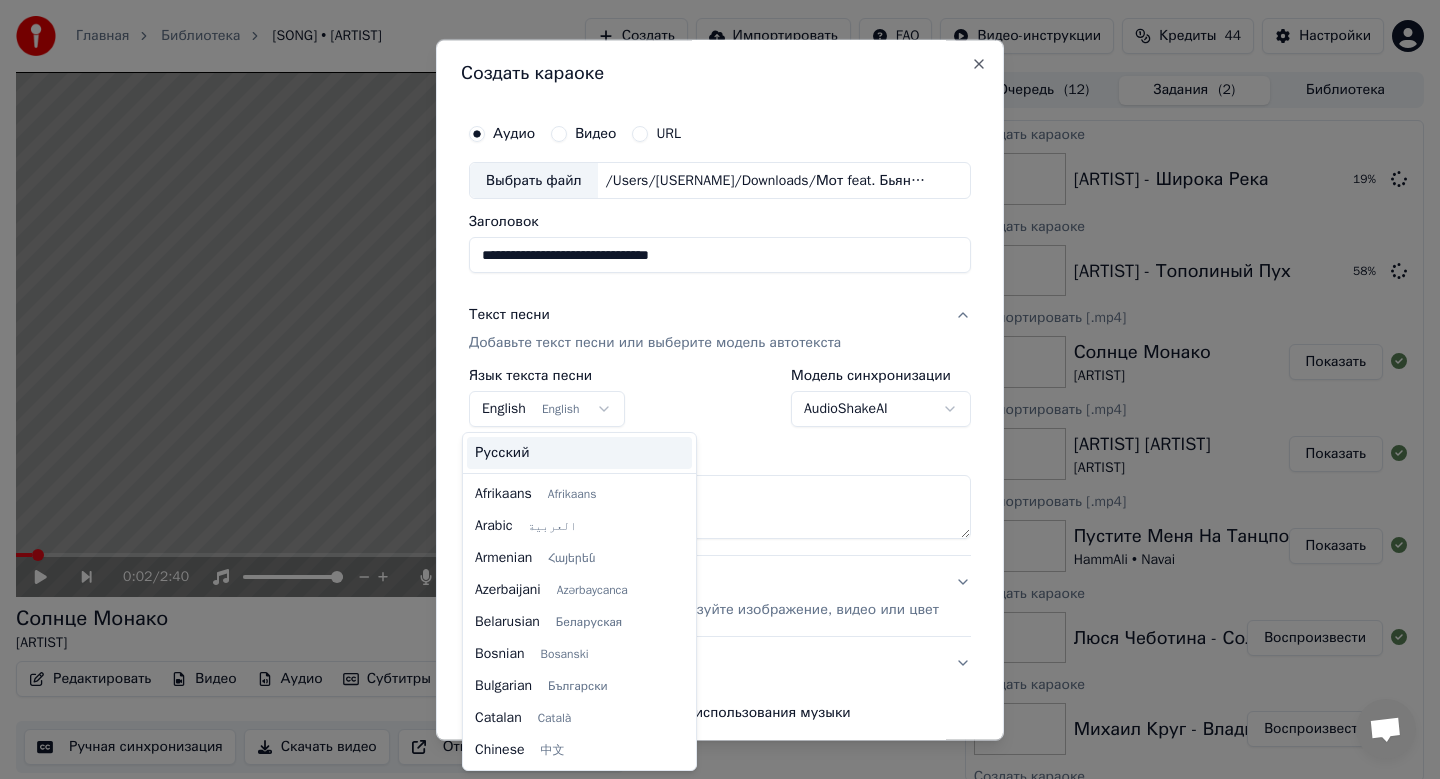 scroll, scrollTop: 160, scrollLeft: 0, axis: vertical 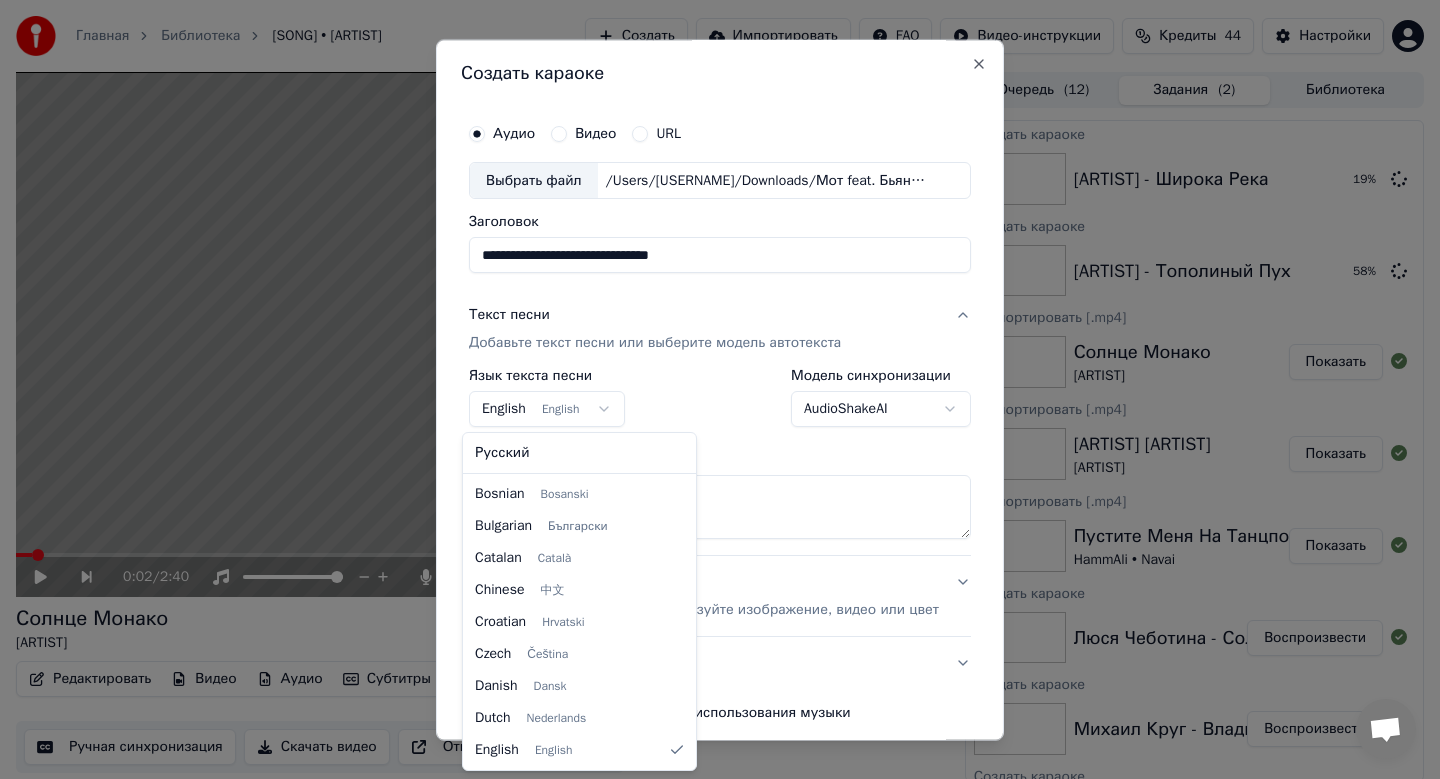 select on "**" 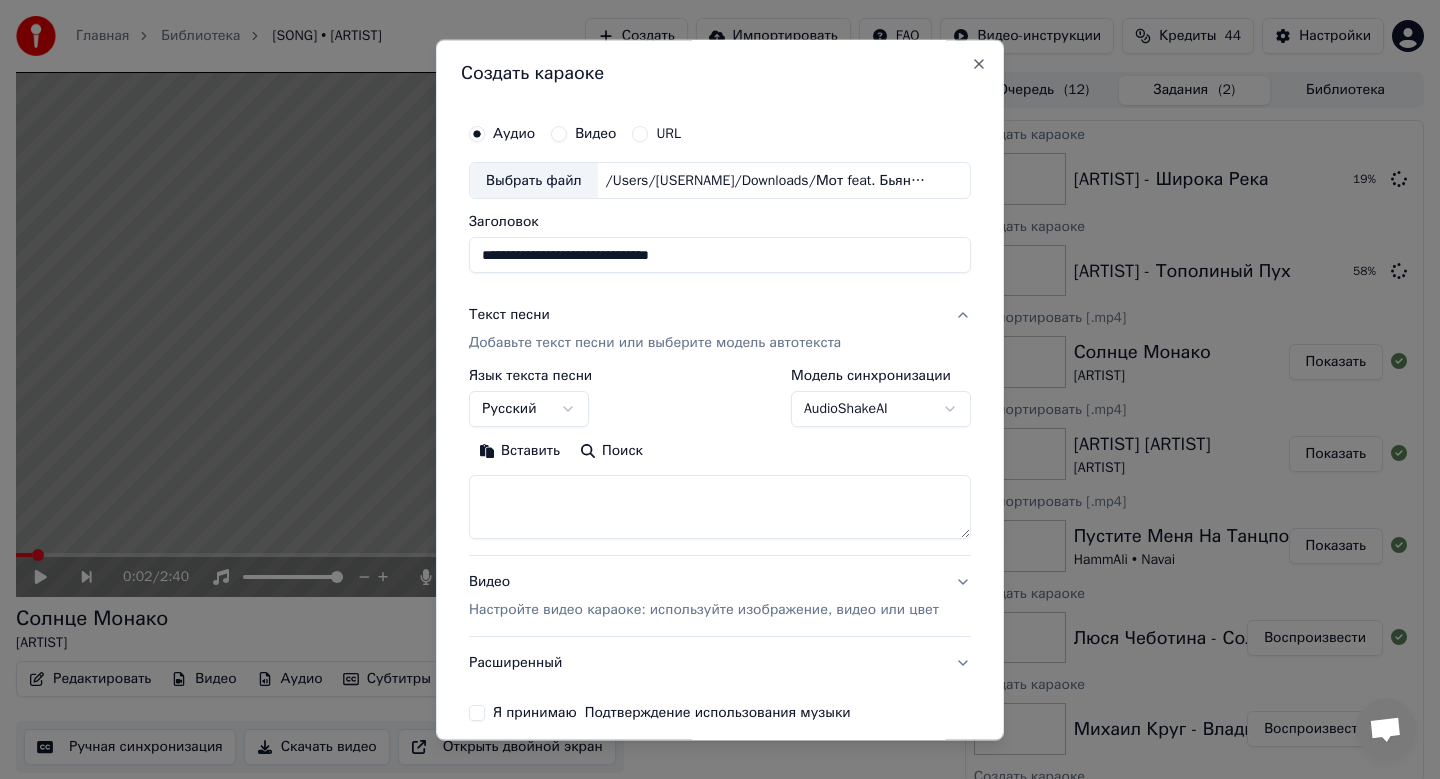 click on "Вставить" at bounding box center (519, 452) 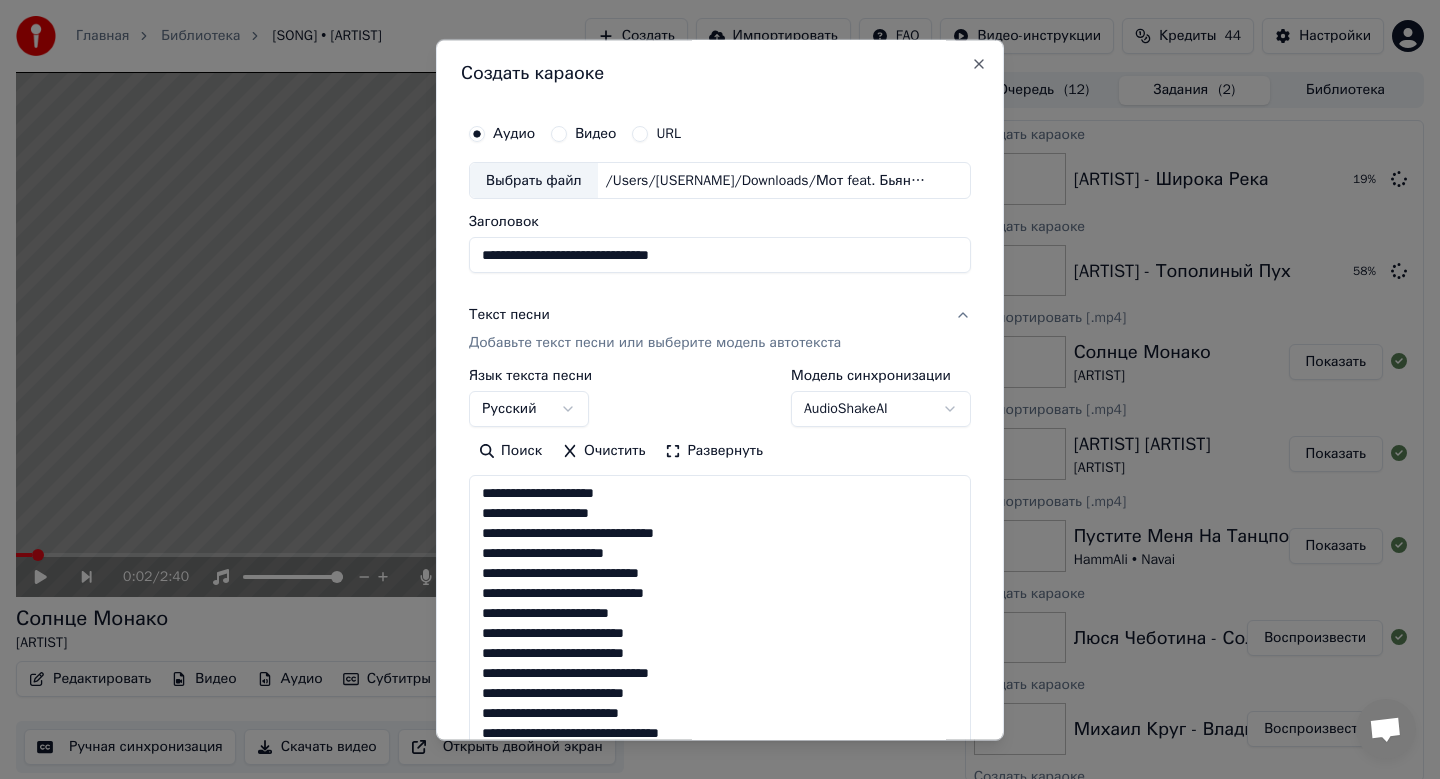 type on "**********" 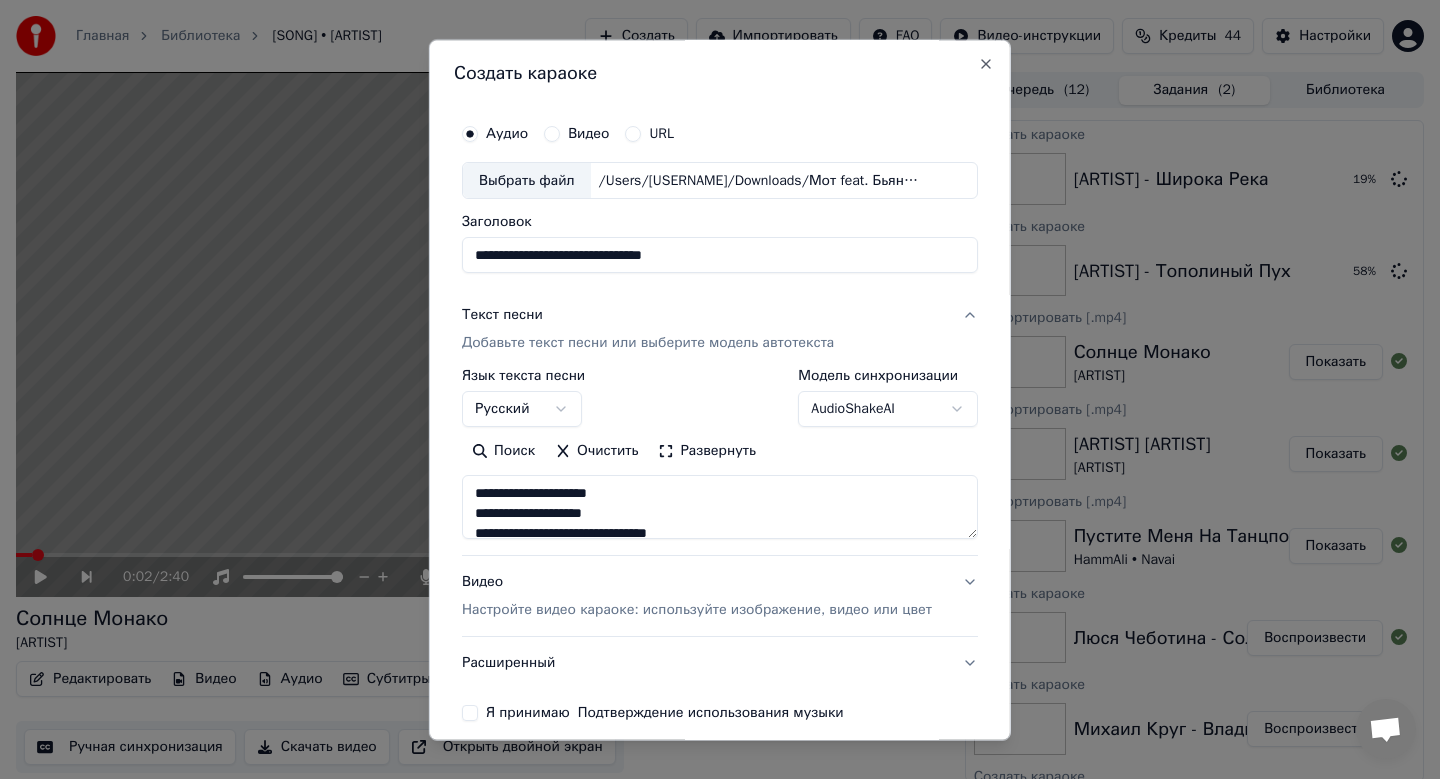 click on "Настройте видео караоке: используйте изображение, видео или цвет" at bounding box center [697, 611] 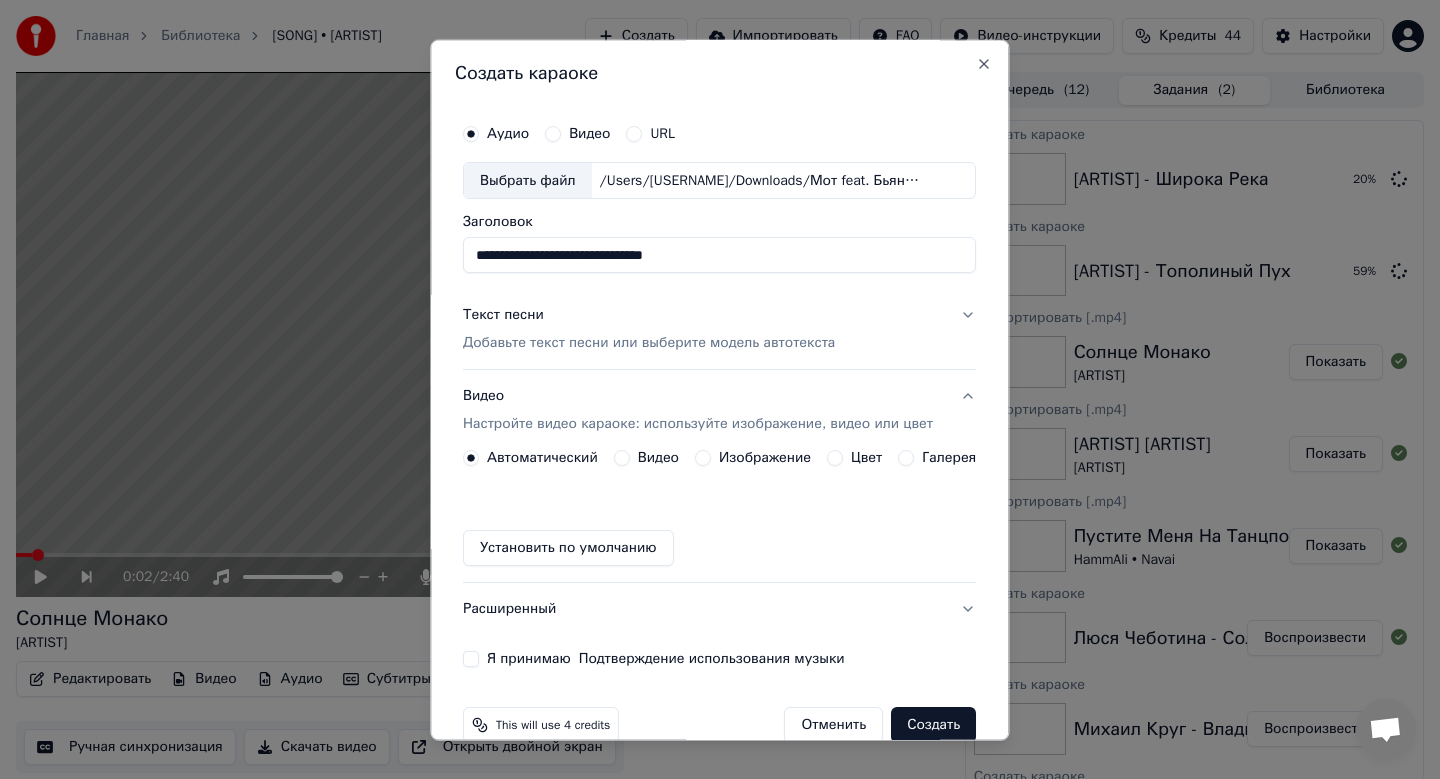 click on "Изображение" at bounding box center (765, 459) 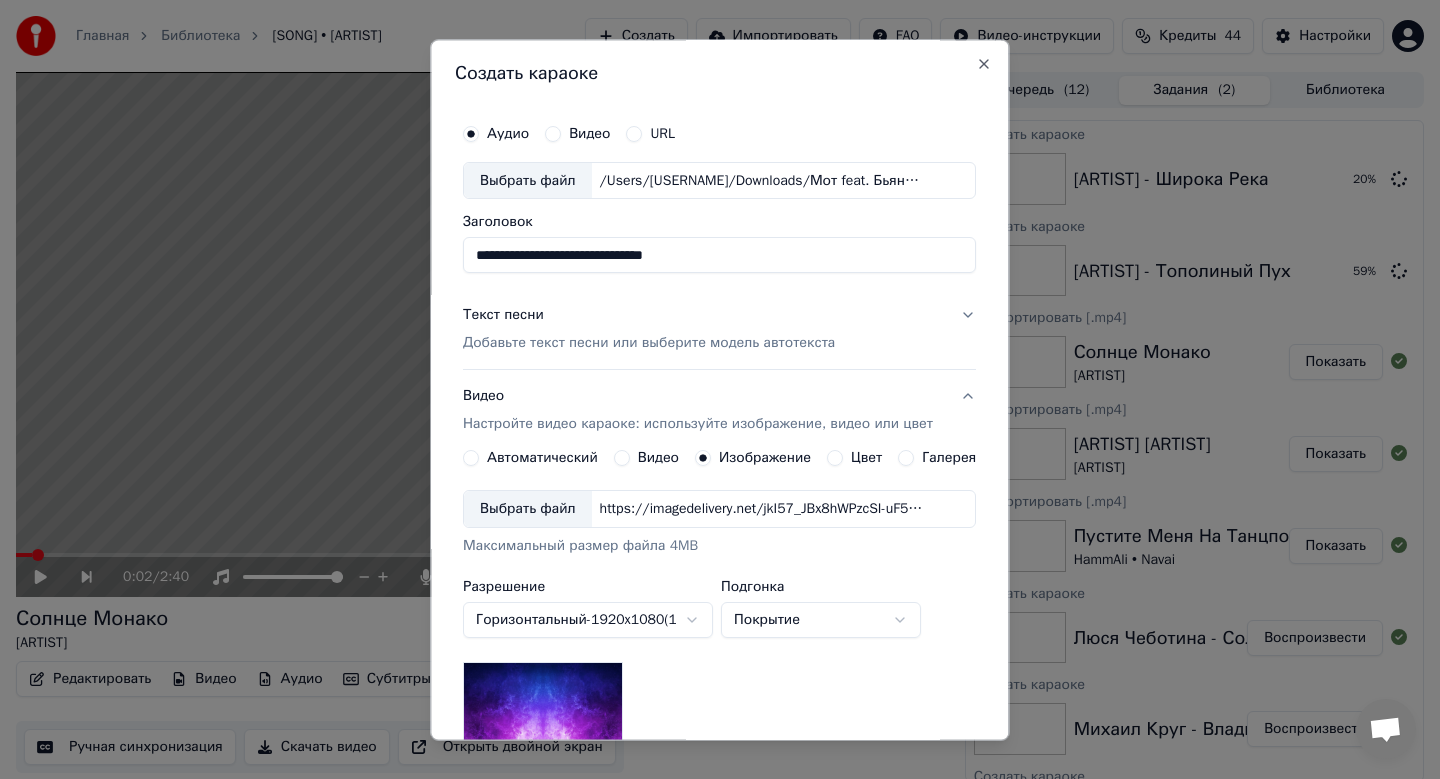 click on "Выбрать файл" at bounding box center [528, 510] 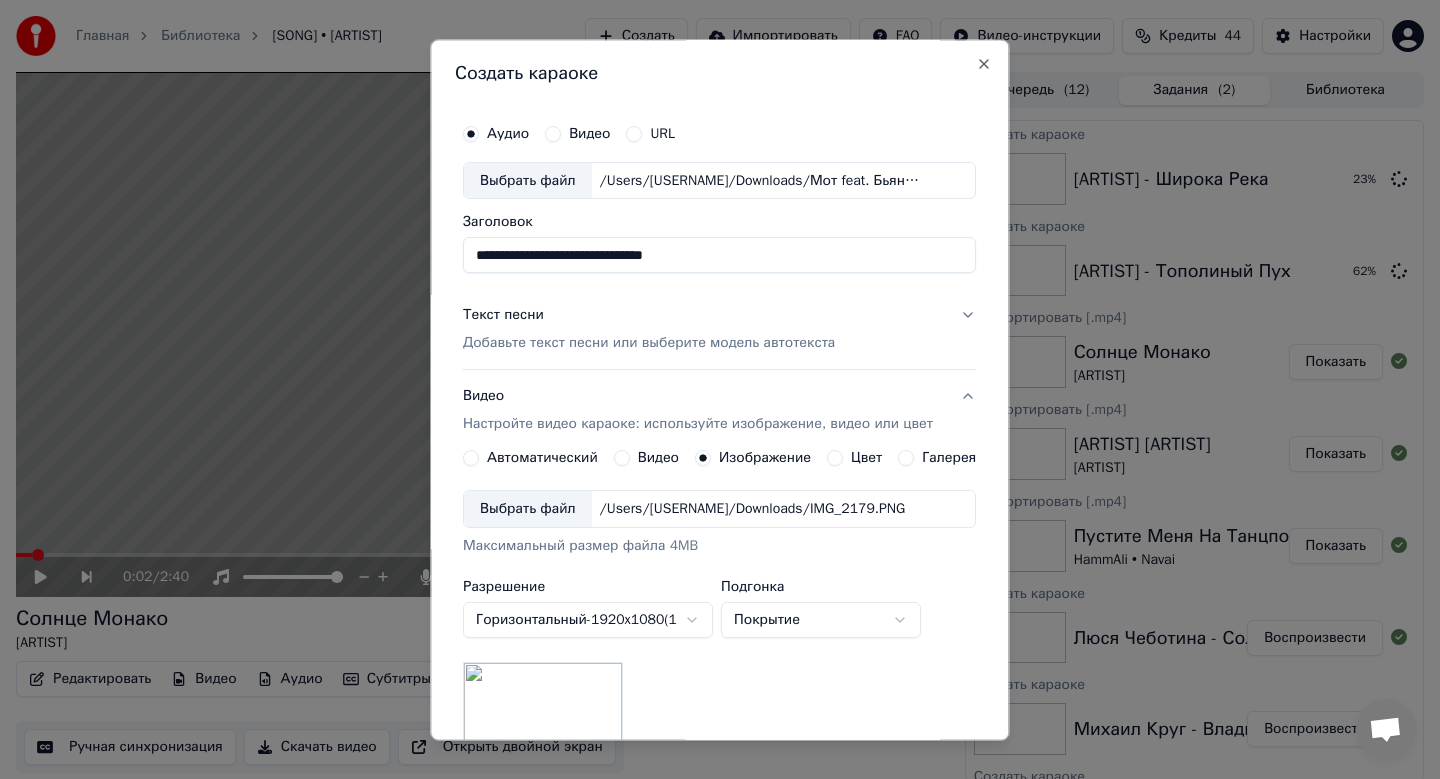 scroll, scrollTop: 299, scrollLeft: 0, axis: vertical 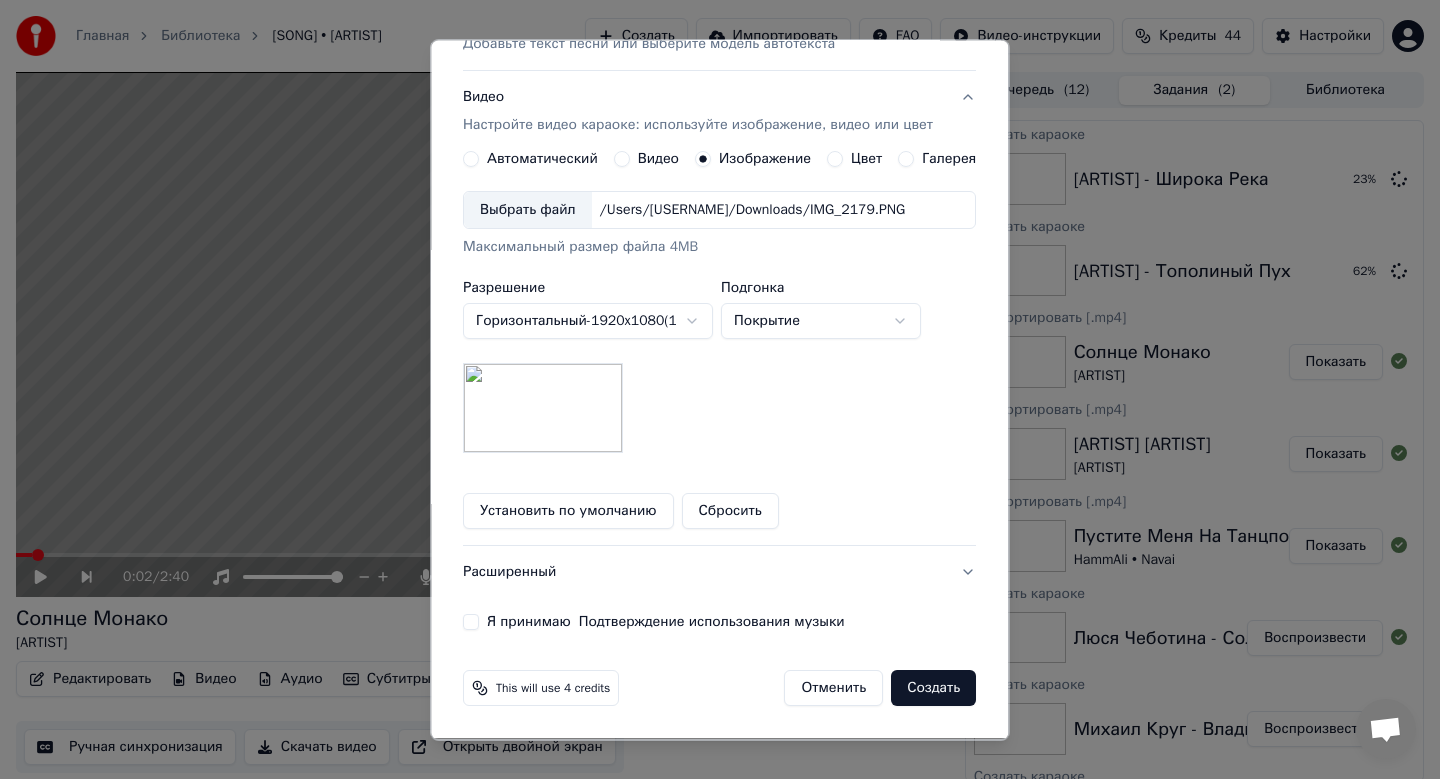 click on "Я принимаю   Подтверждение использования музыки" at bounding box center [471, 623] 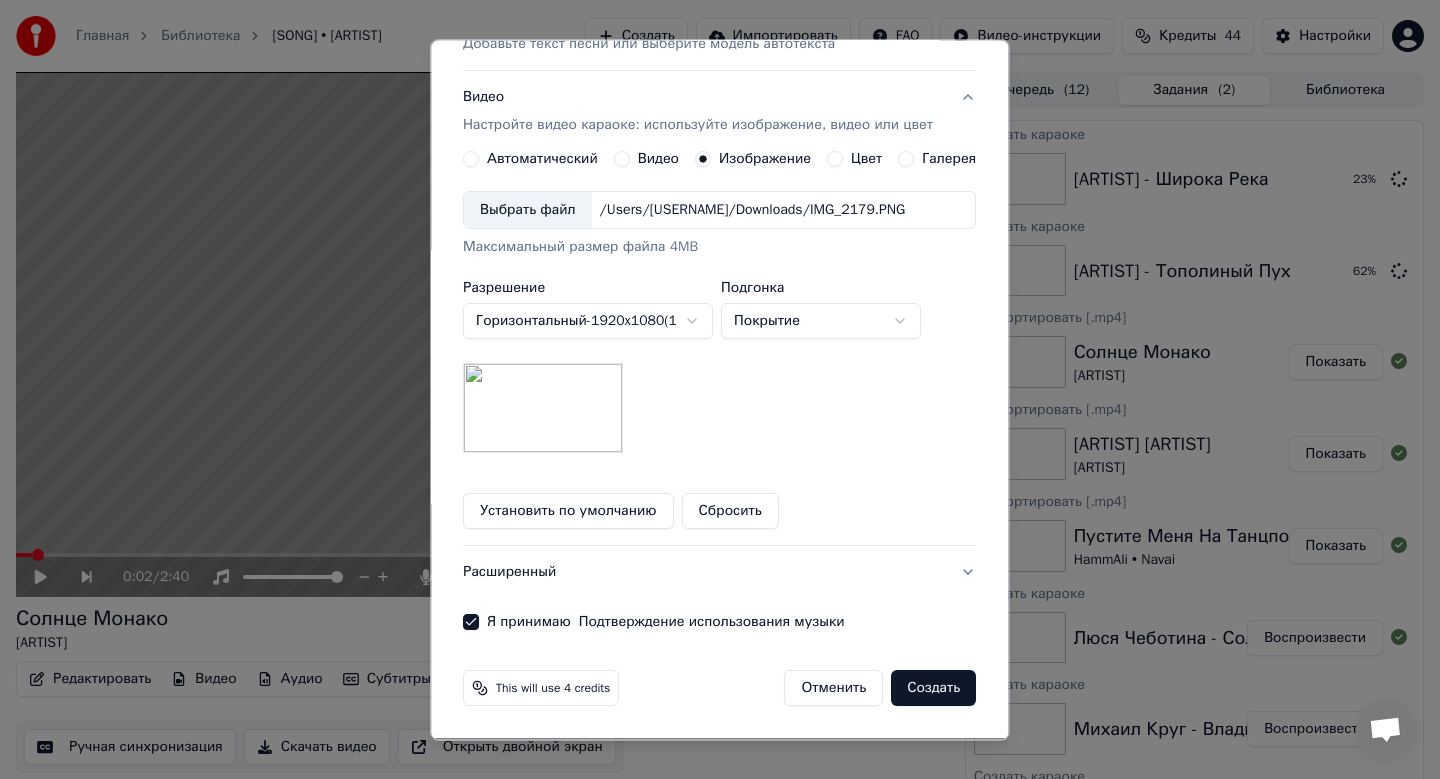 click on "Создать" at bounding box center [934, 689] 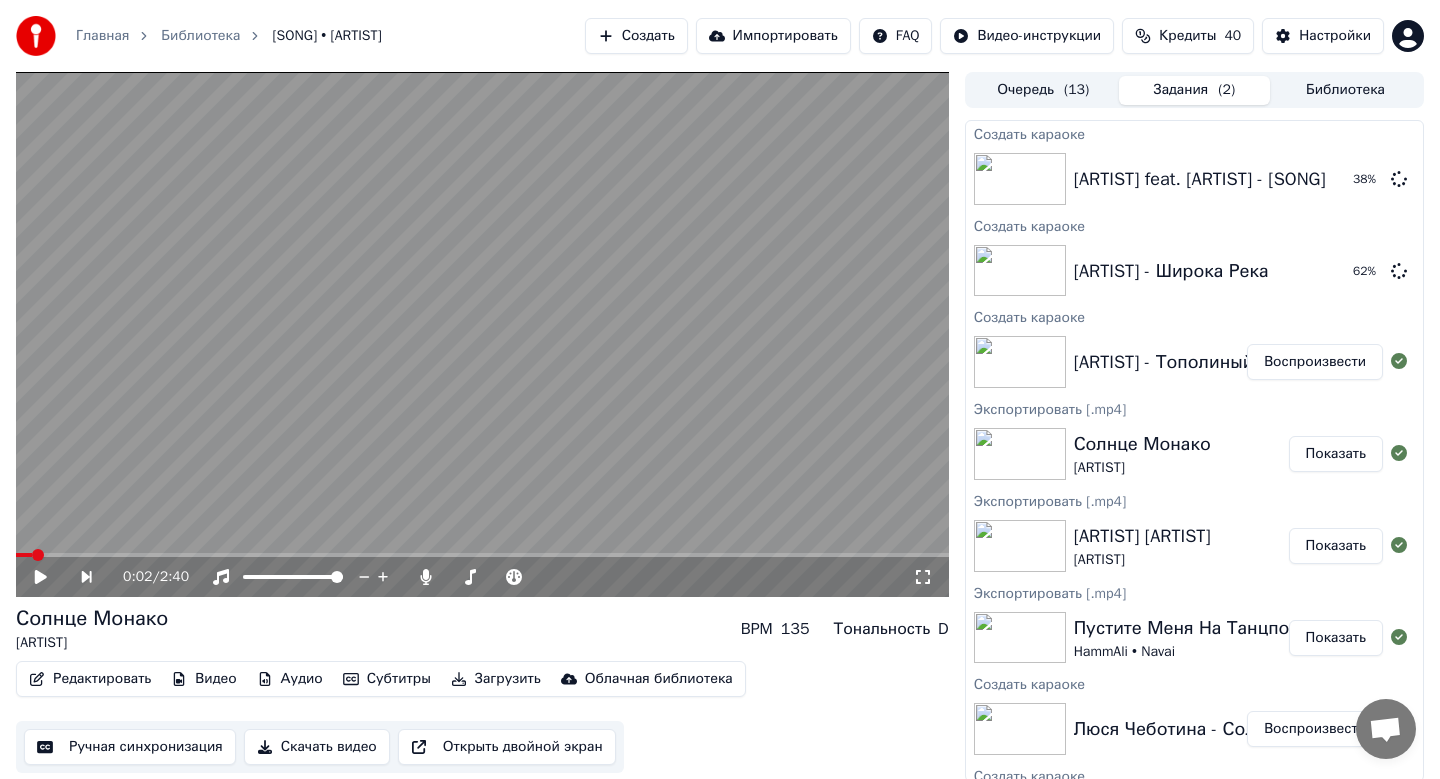 click on "Воспроизвести" at bounding box center (1315, 362) 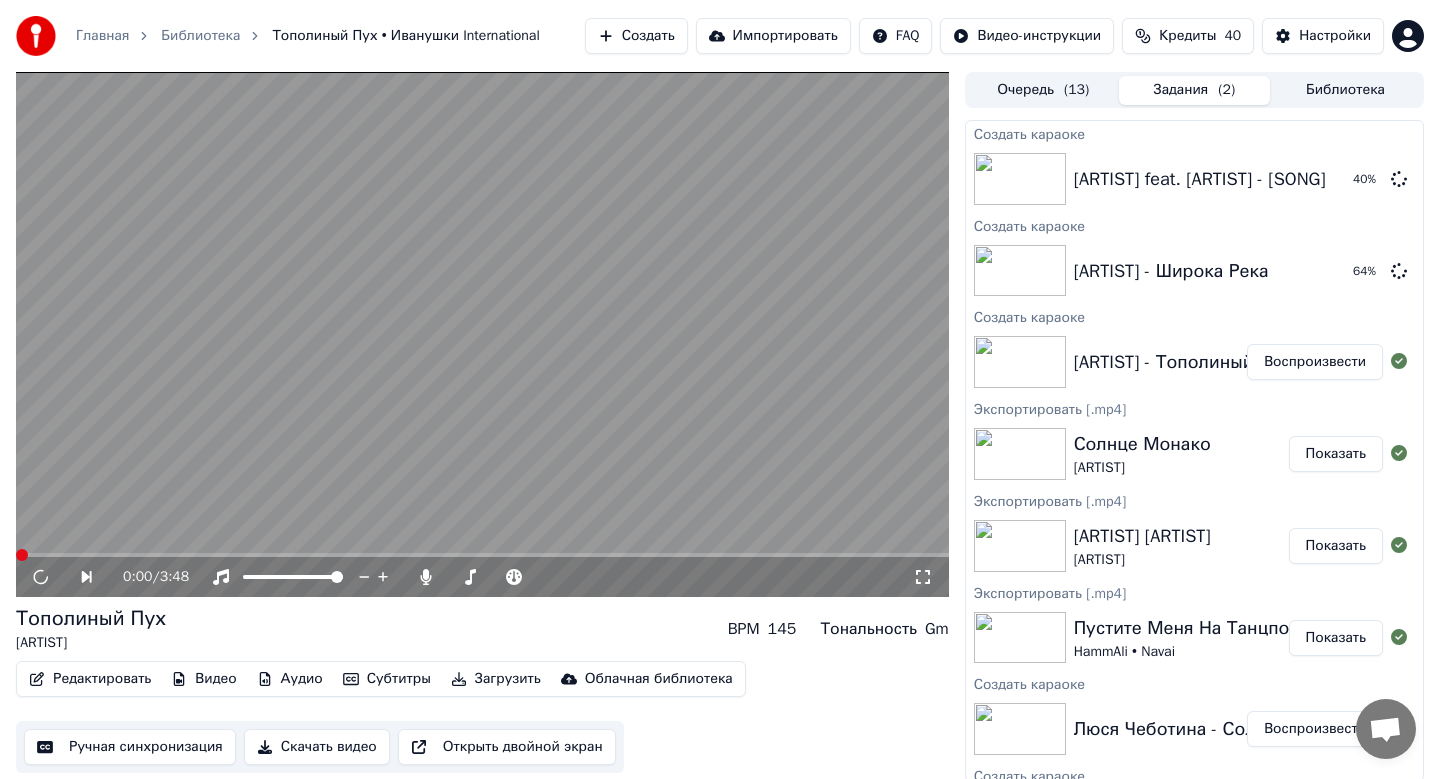 click on "Скачать видео" at bounding box center [317, 747] 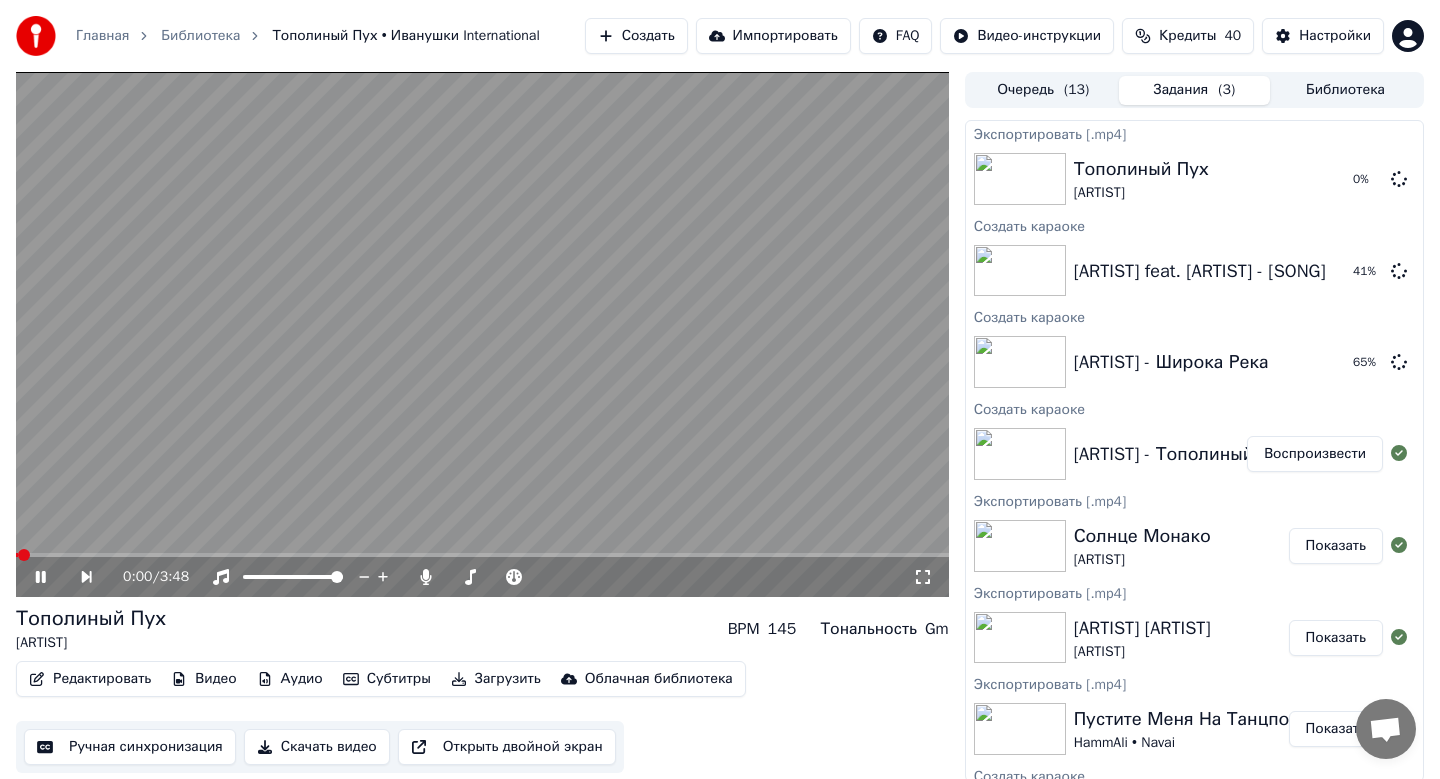 click 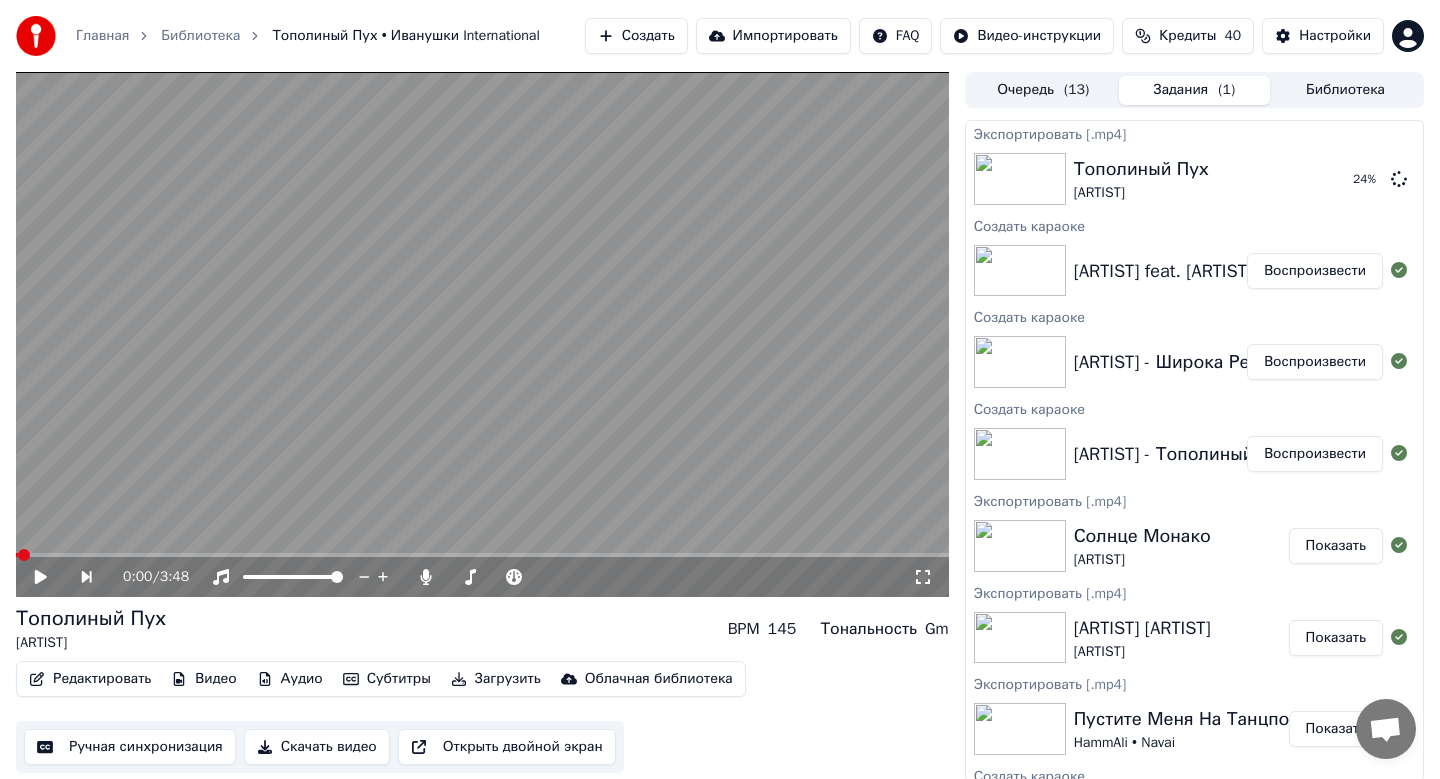 click on "Воспроизвести" at bounding box center (1315, 362) 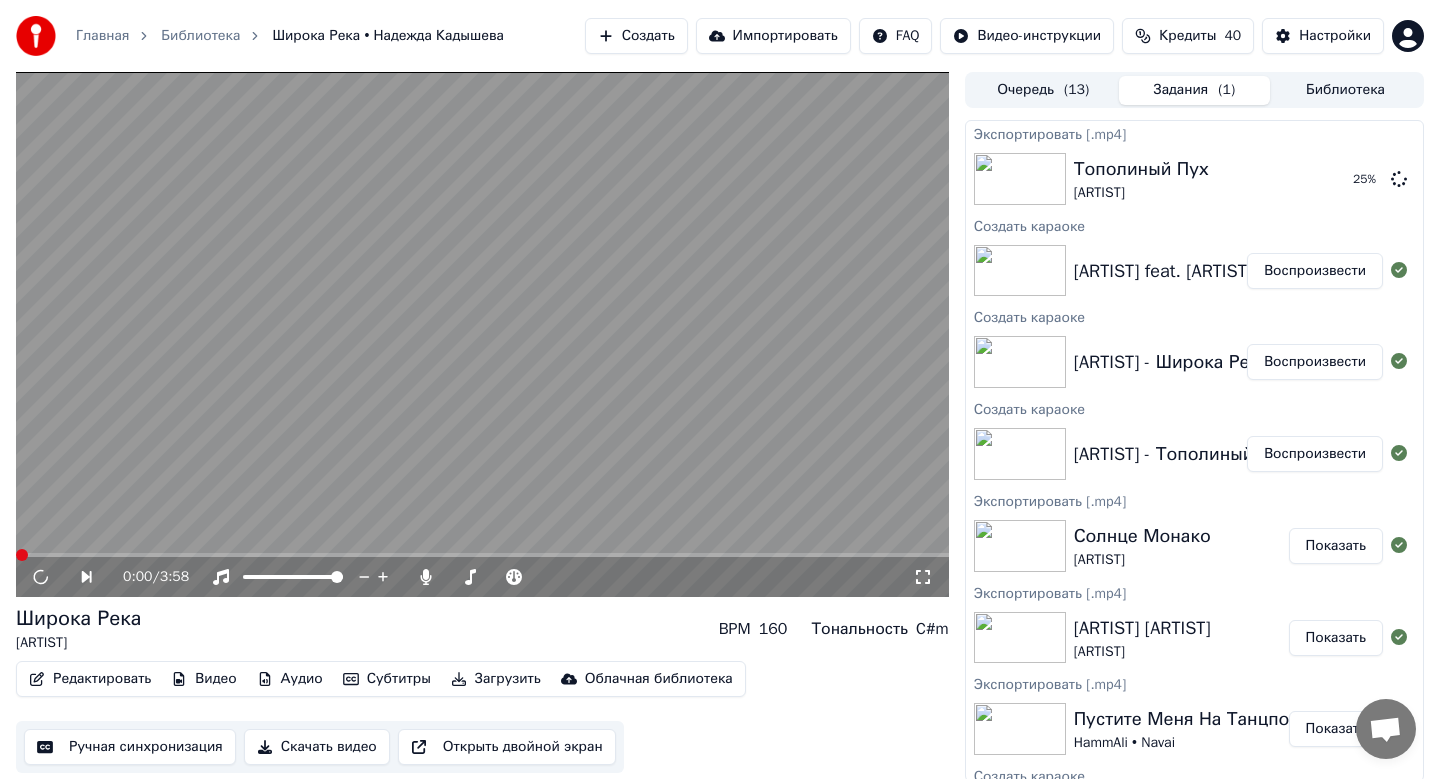 click on "Скачать видео" at bounding box center (317, 747) 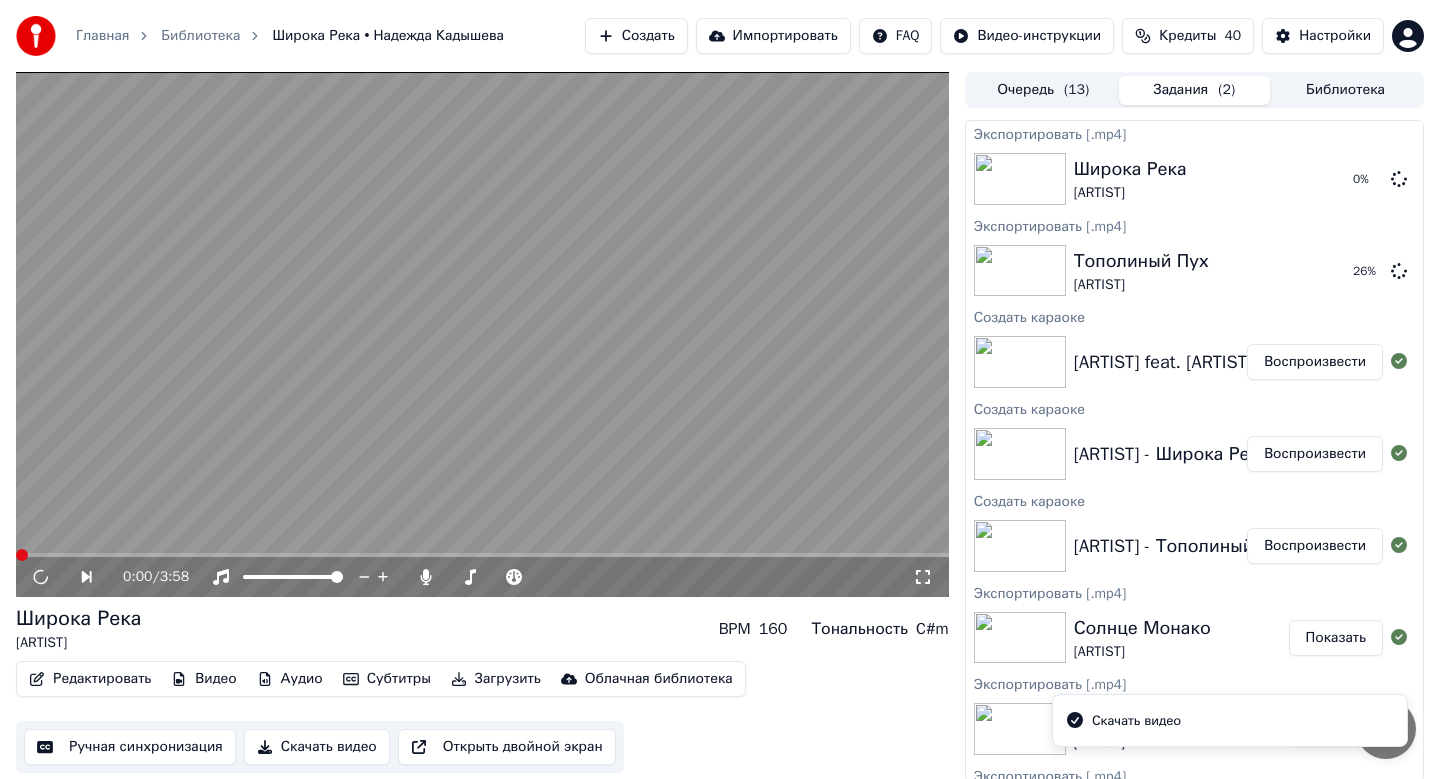 click on "0:00  /  3:58" at bounding box center (482, 577) 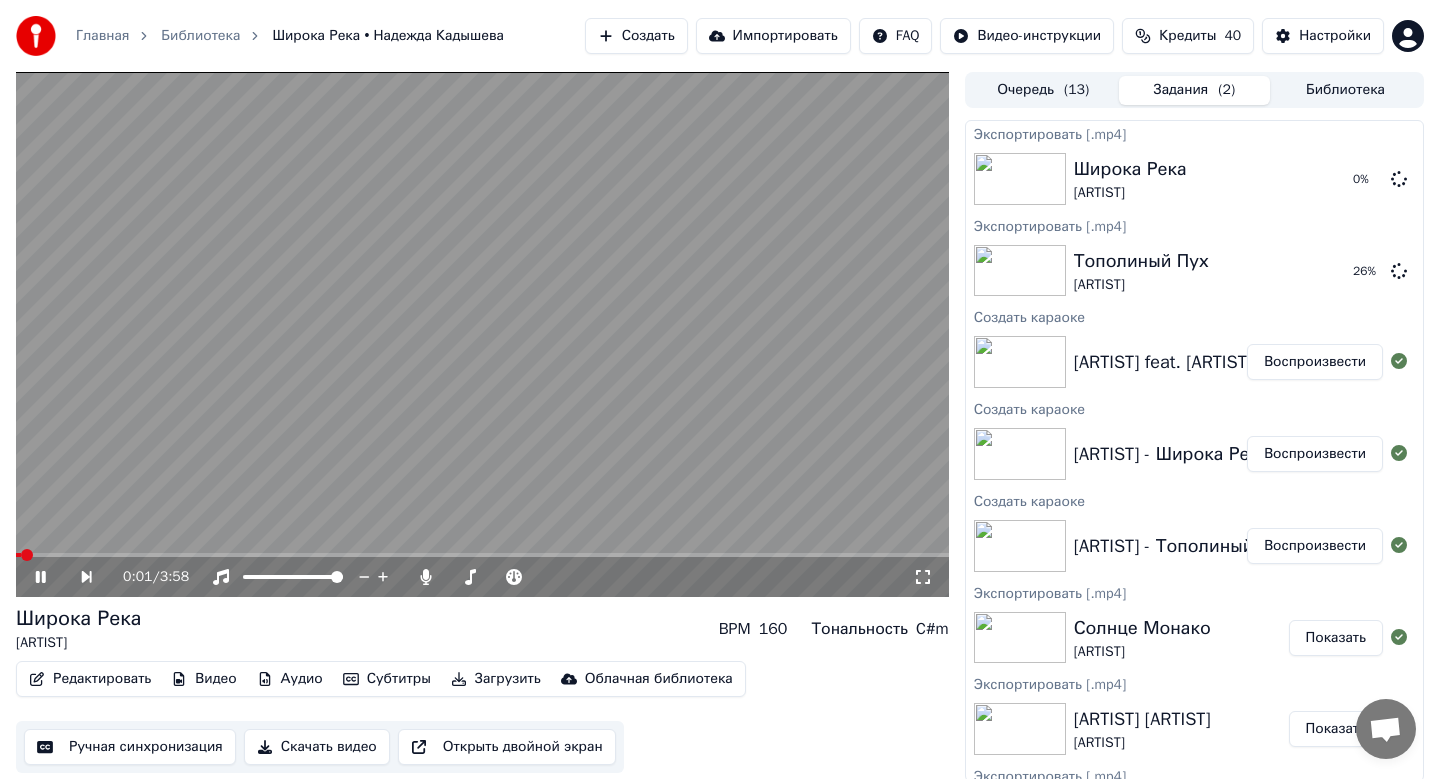 click 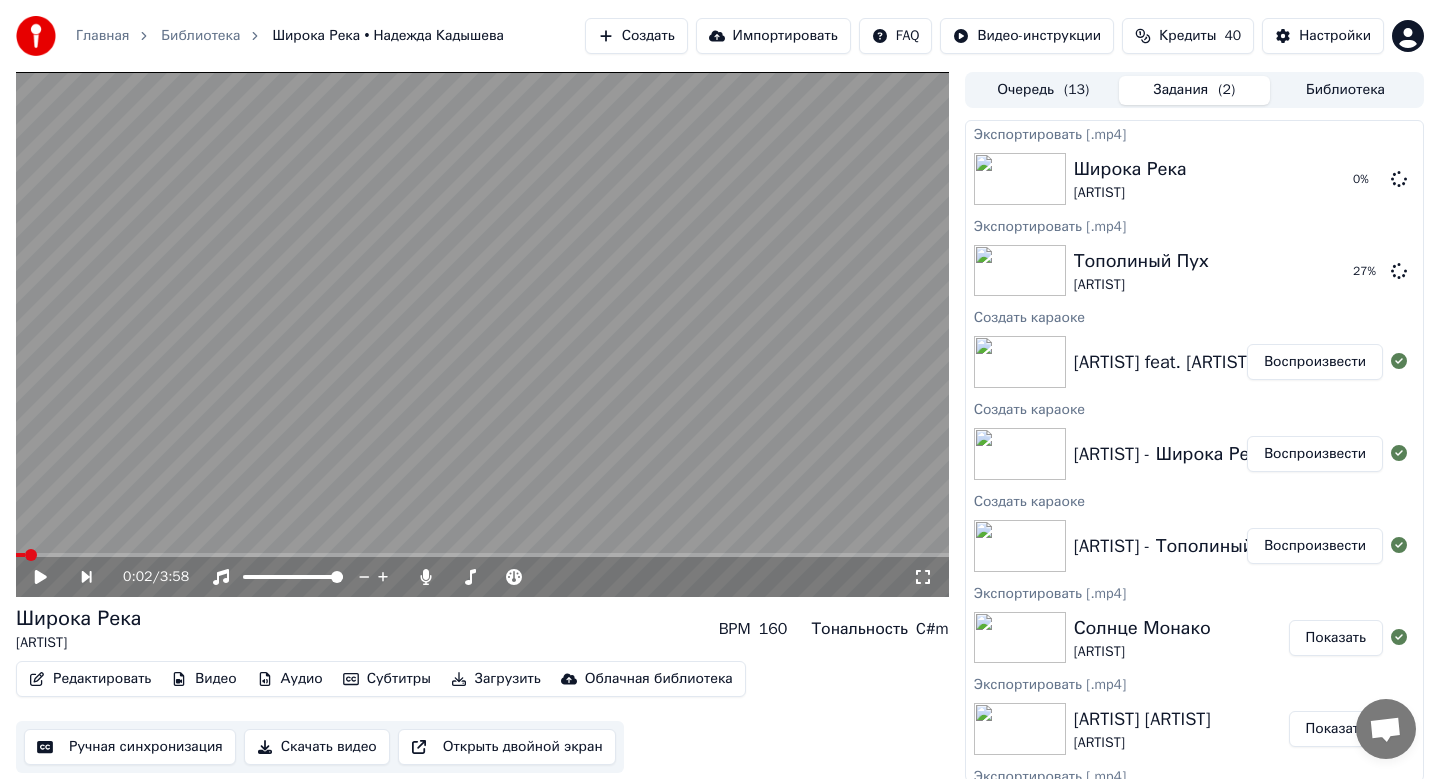 click on "Воспроизвести" at bounding box center (1315, 362) 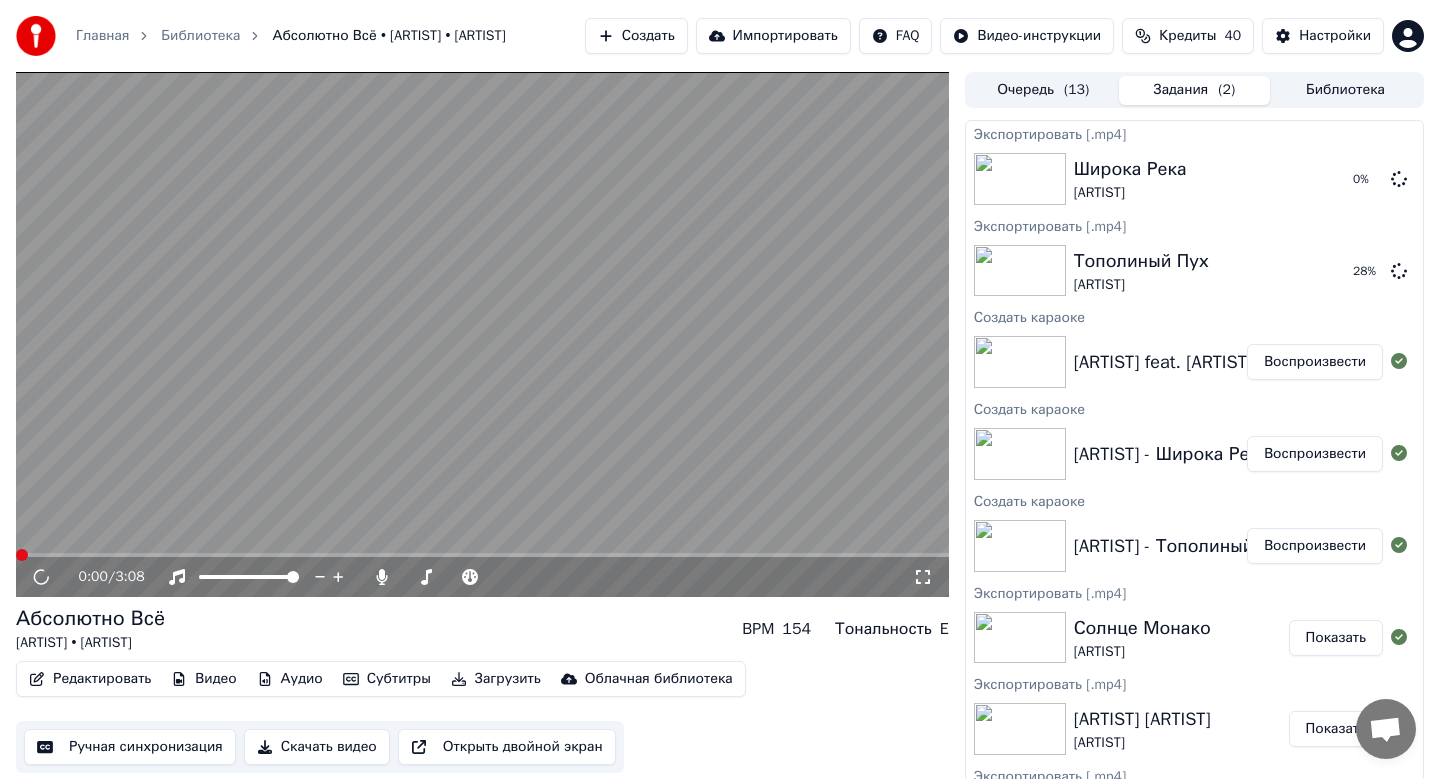 click on "Скачать видео" at bounding box center [317, 747] 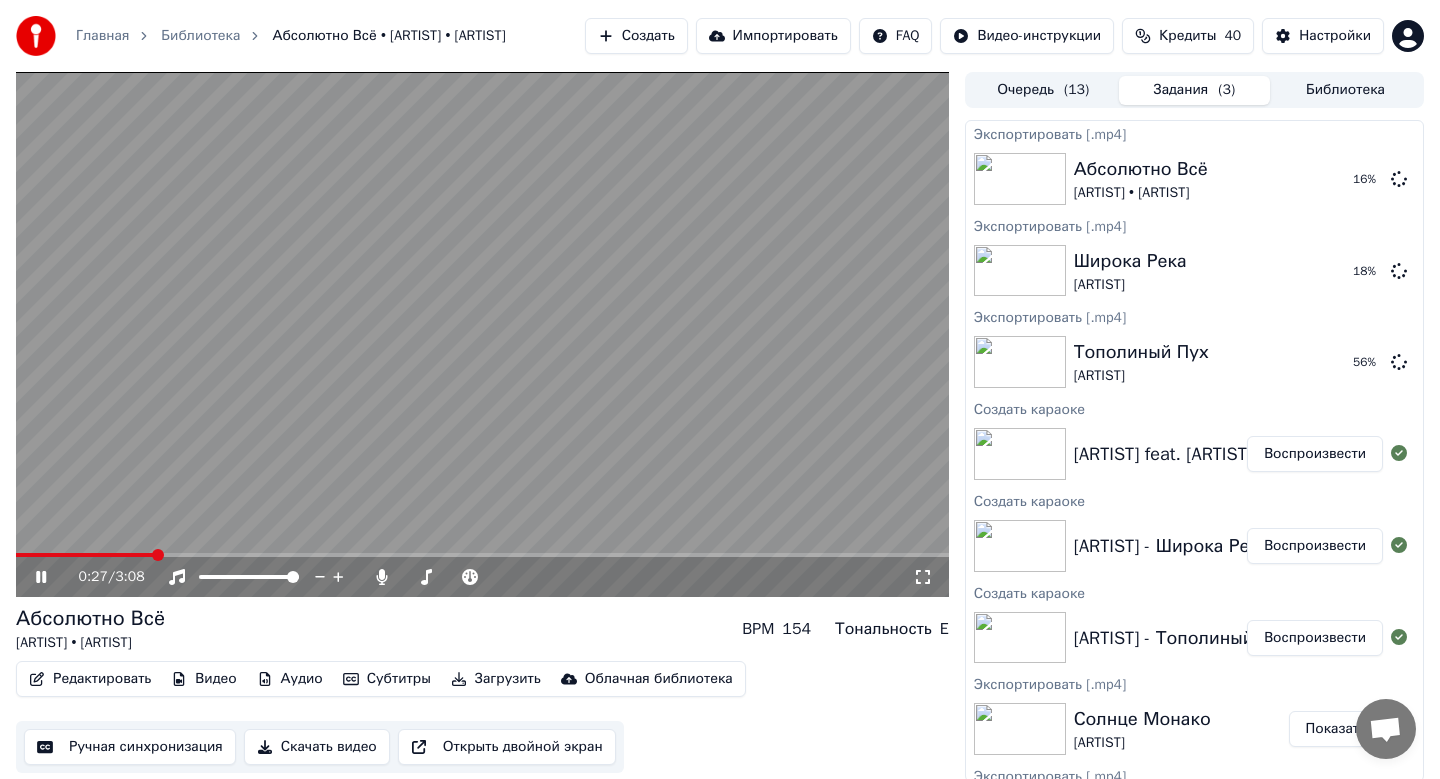 click 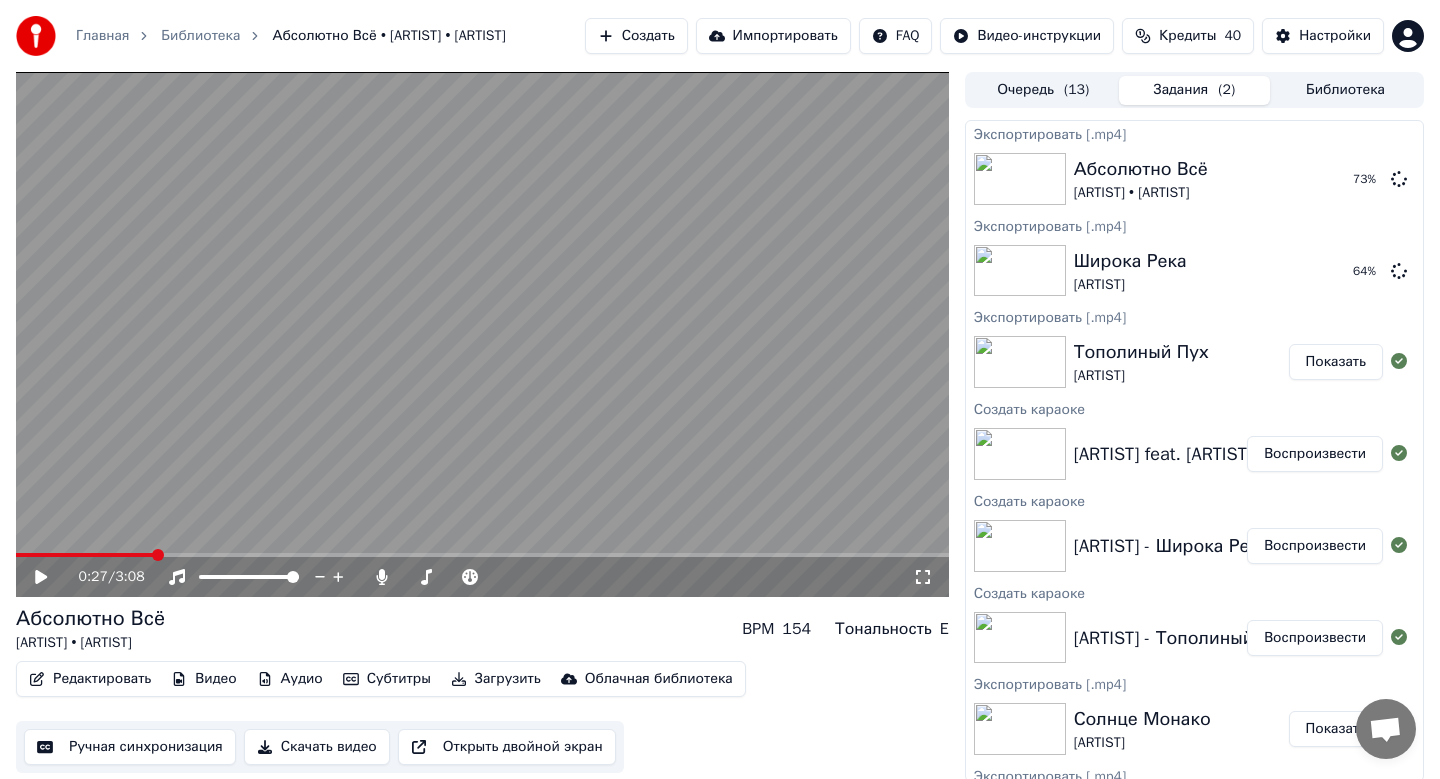 click on "Создать" at bounding box center (636, 36) 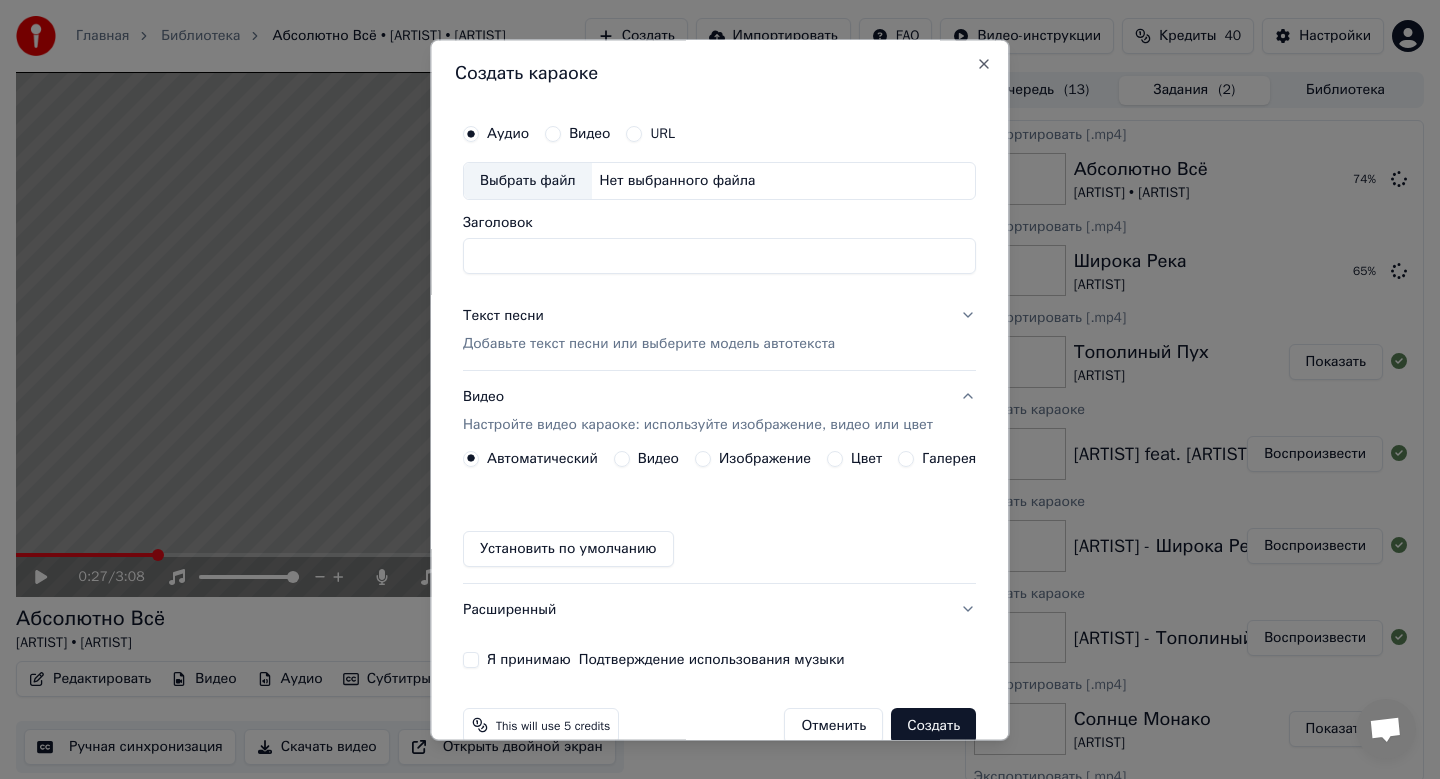 click on "Выбрать файл" at bounding box center (528, 181) 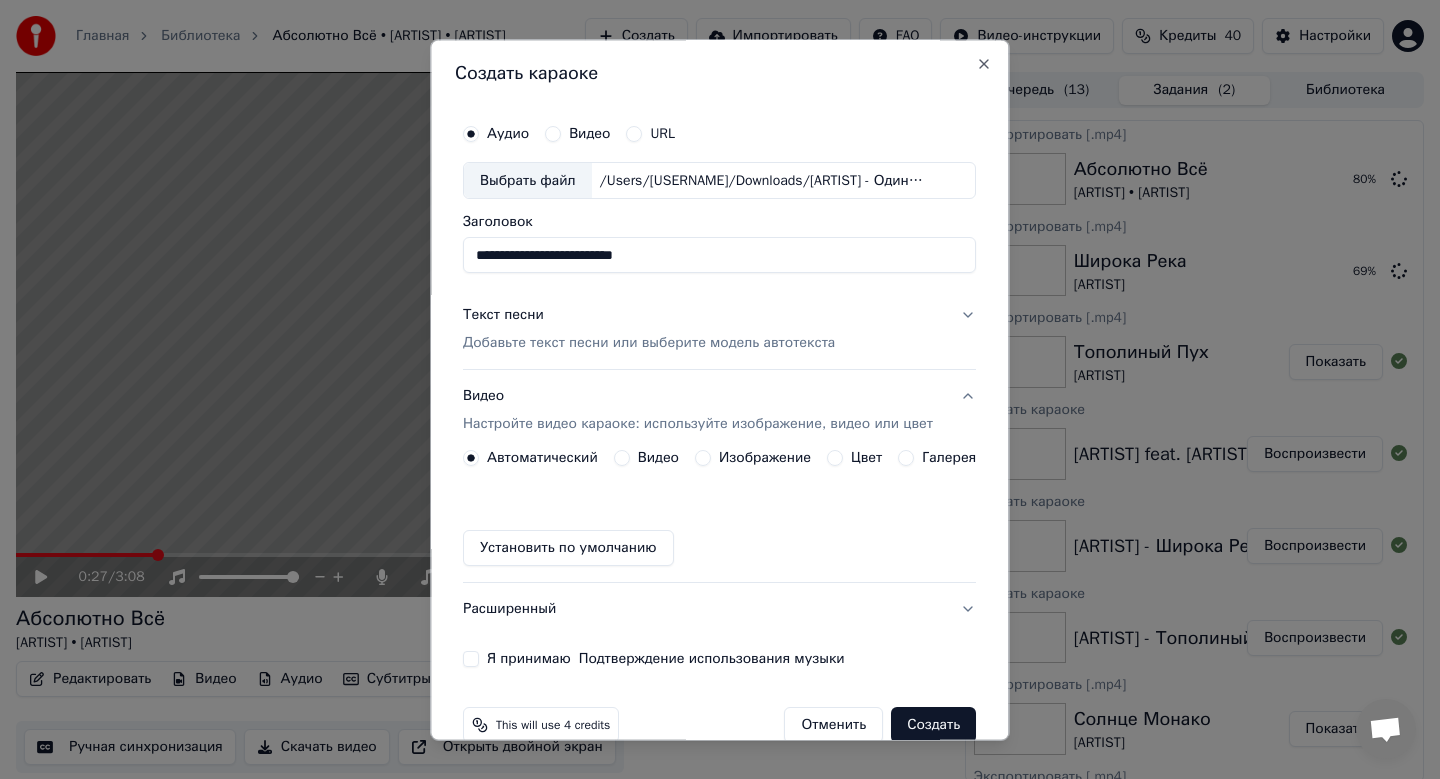 type on "**********" 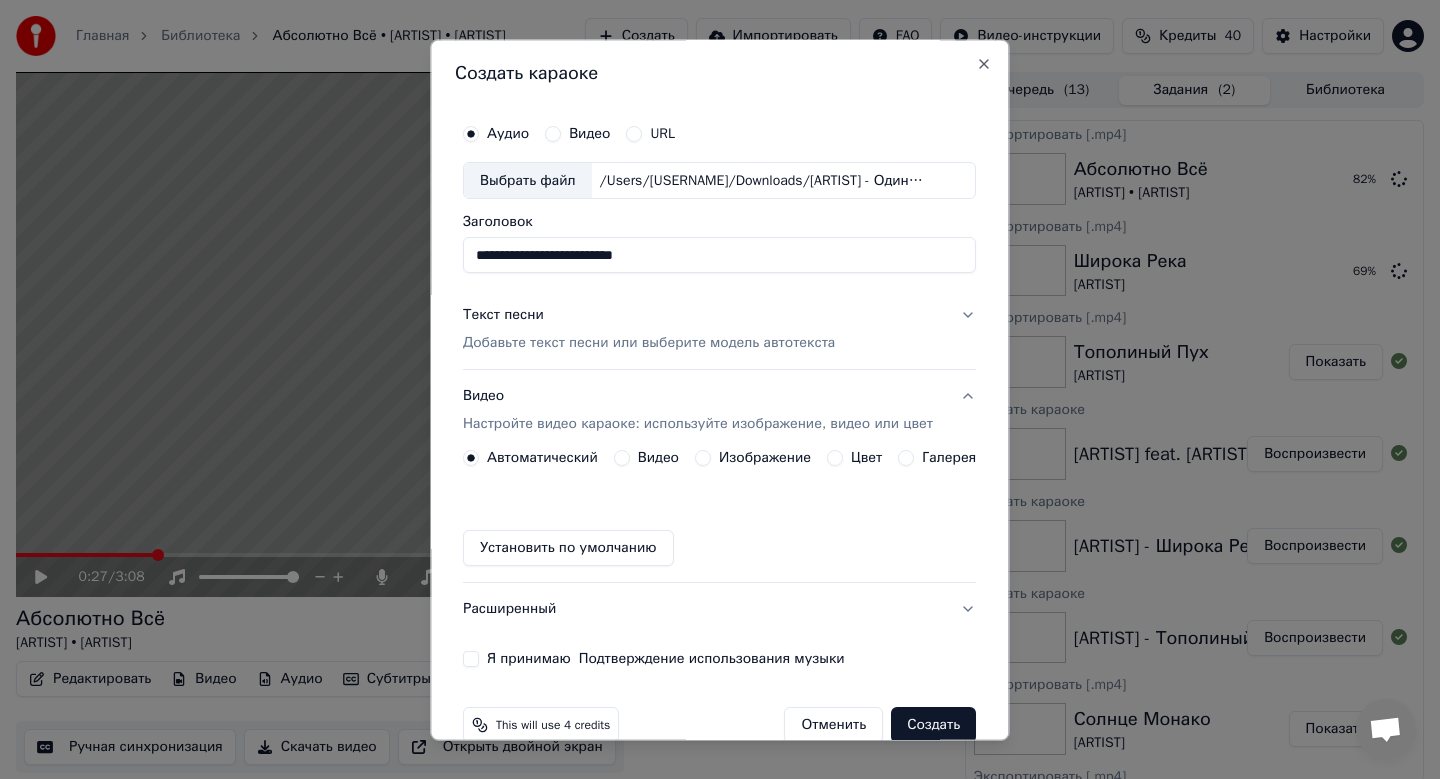 click on "Добавьте текст песни или выберите модель автотекста" at bounding box center (649, 344) 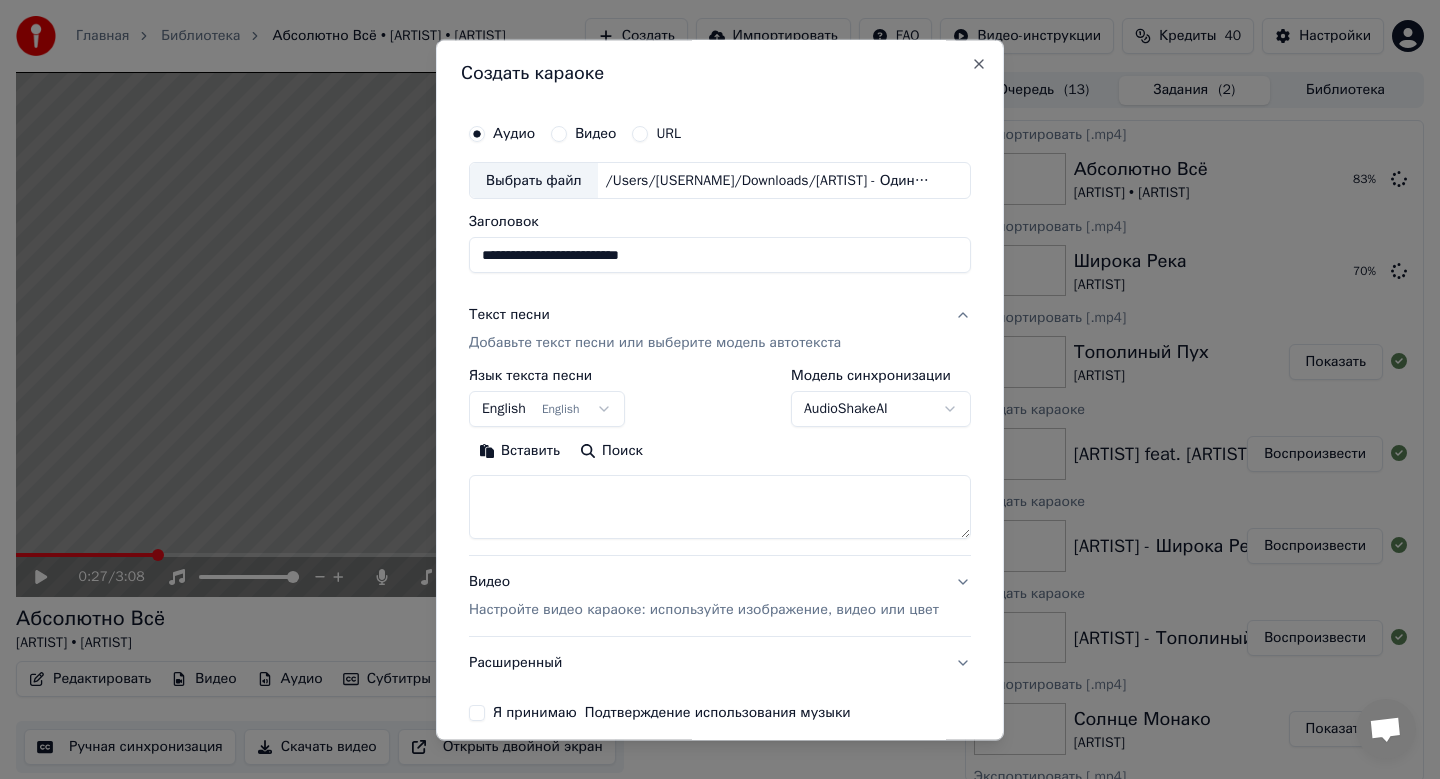 click on "Язык текста песни" at bounding box center [547, 377] 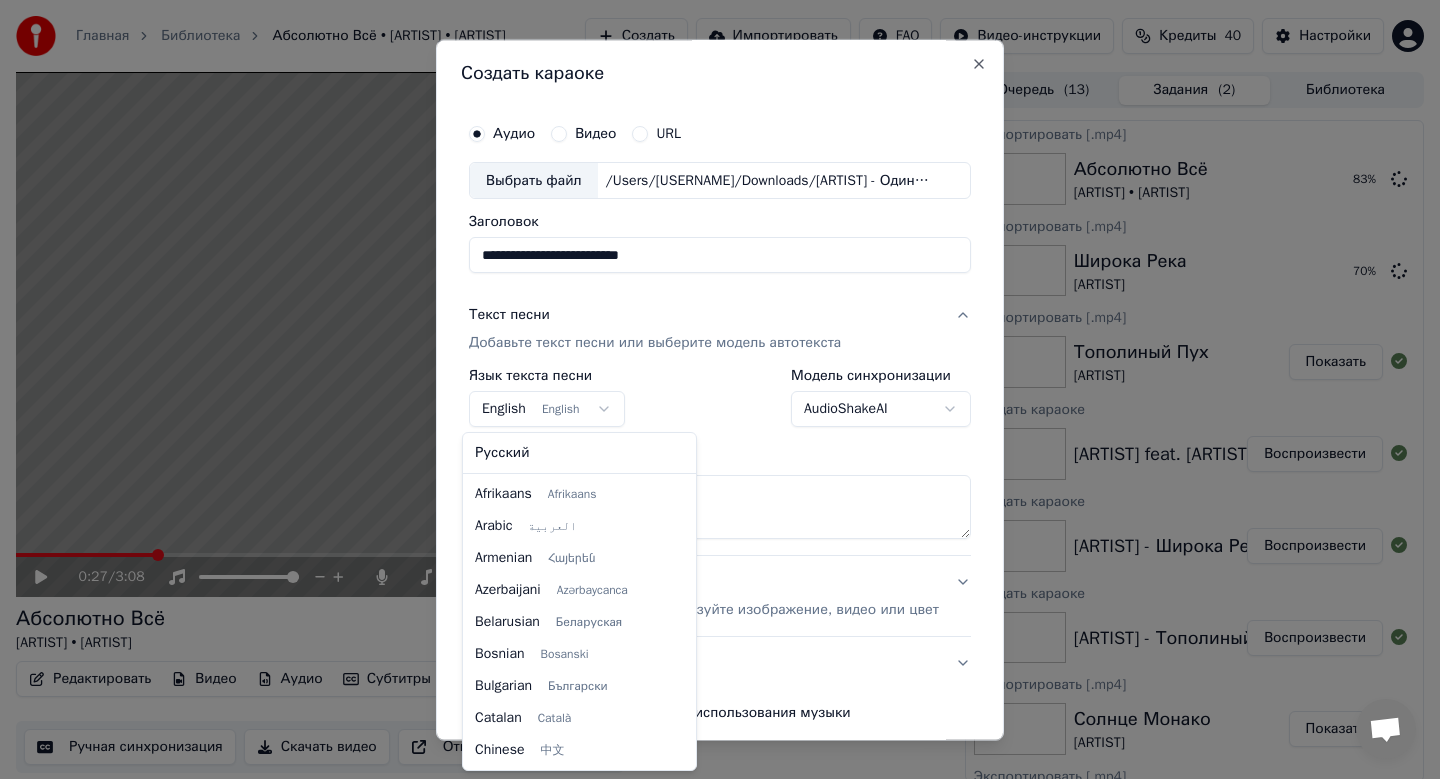 scroll, scrollTop: 160, scrollLeft: 0, axis: vertical 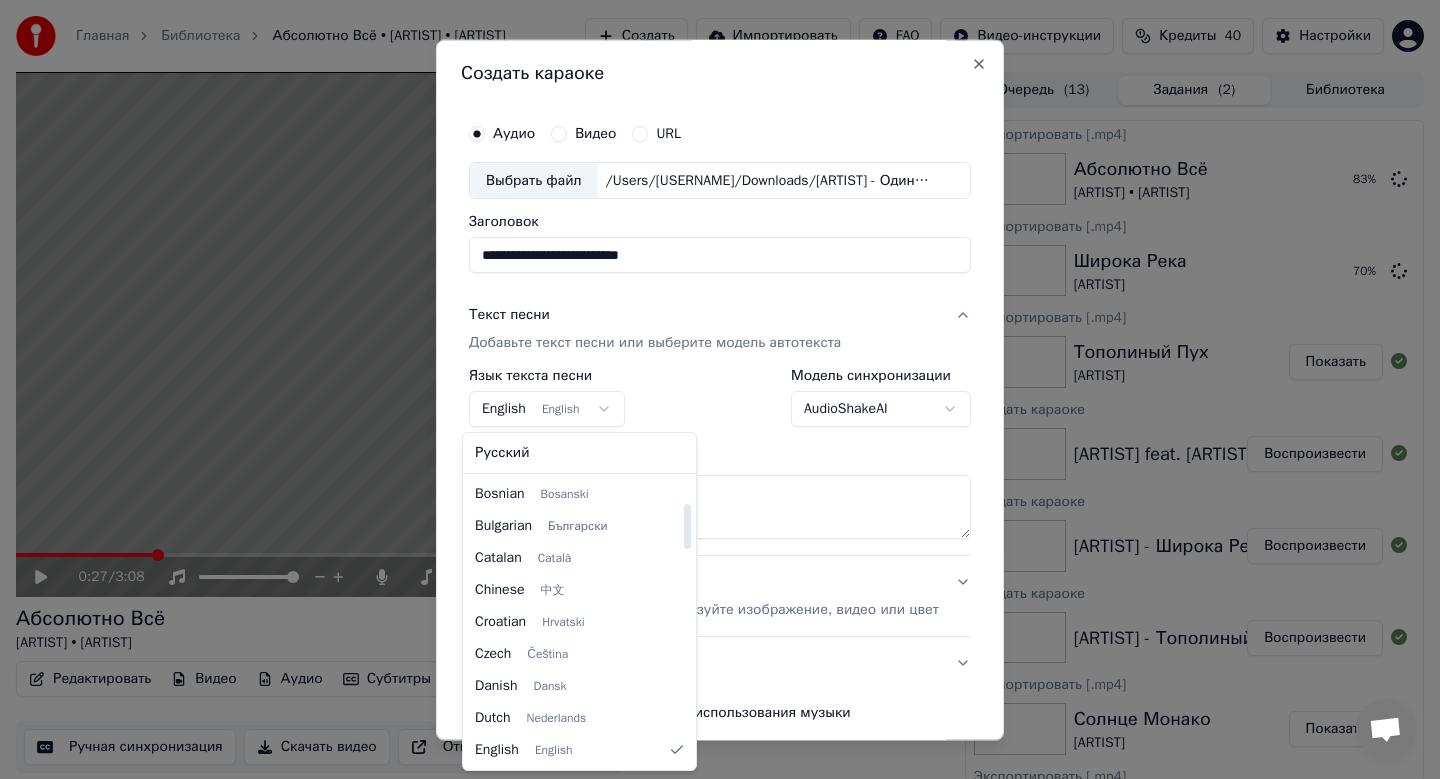 select on "**" 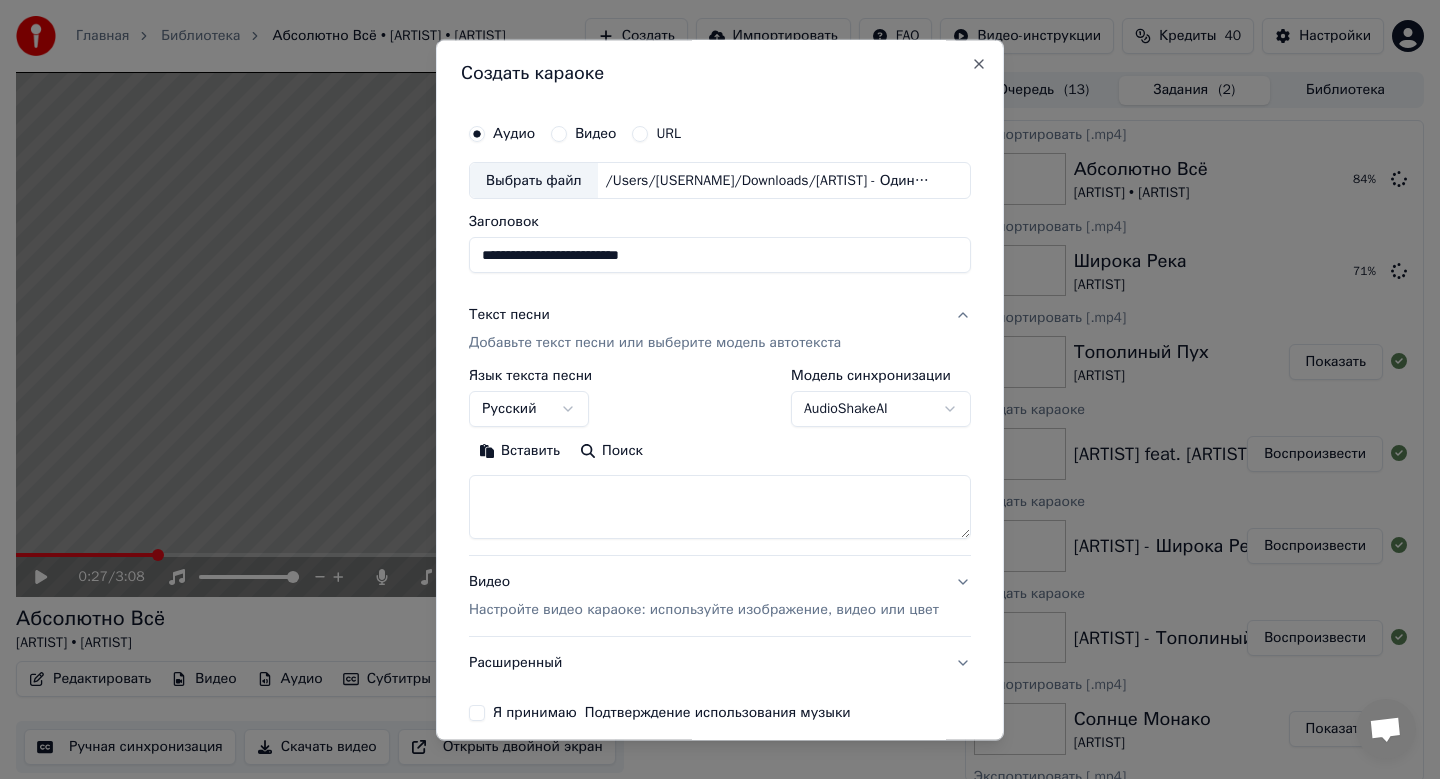 click on "Вставить" at bounding box center [519, 452] 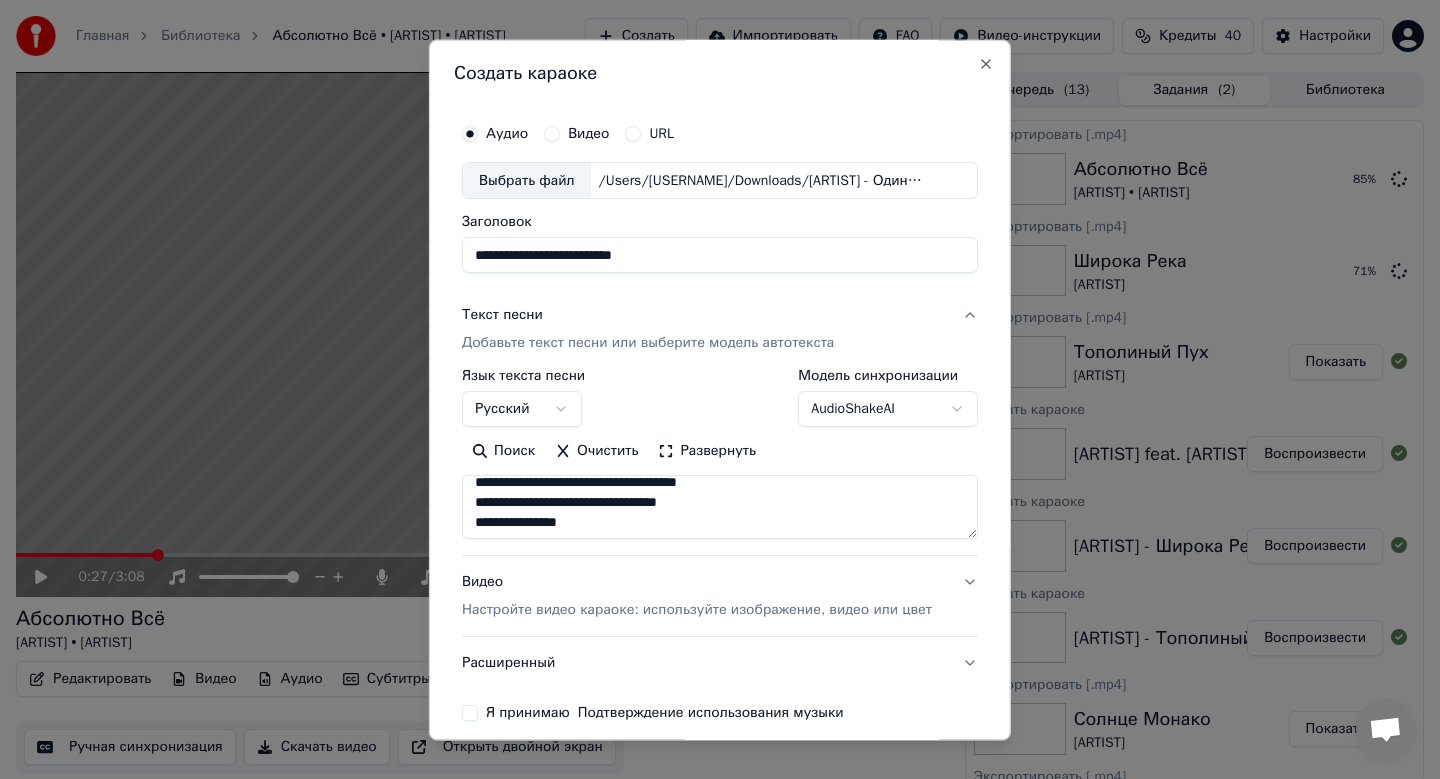 scroll, scrollTop: 693, scrollLeft: 0, axis: vertical 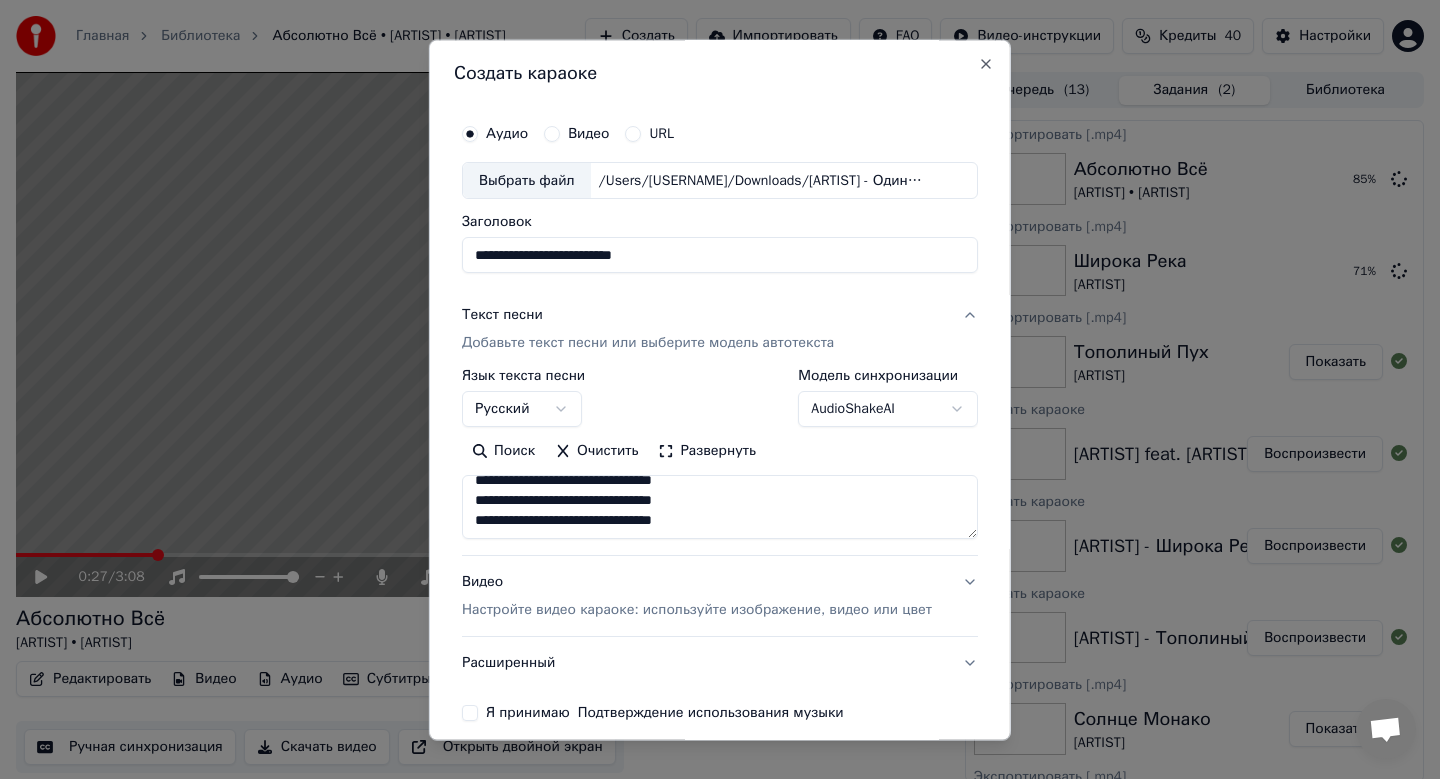 click on "Настройте видео караоке: используйте изображение, видео или цвет" at bounding box center [697, 611] 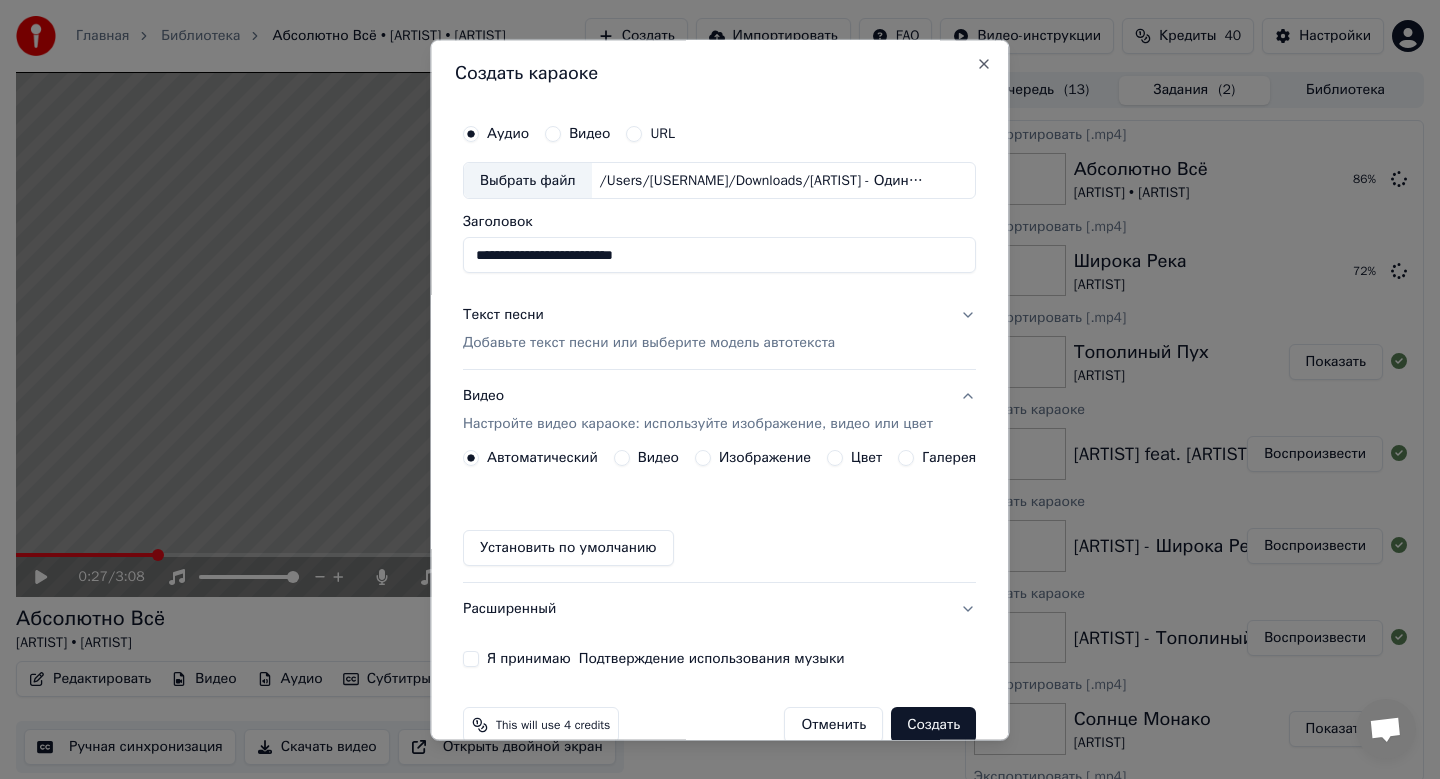 click on "Изображение" at bounding box center [765, 459] 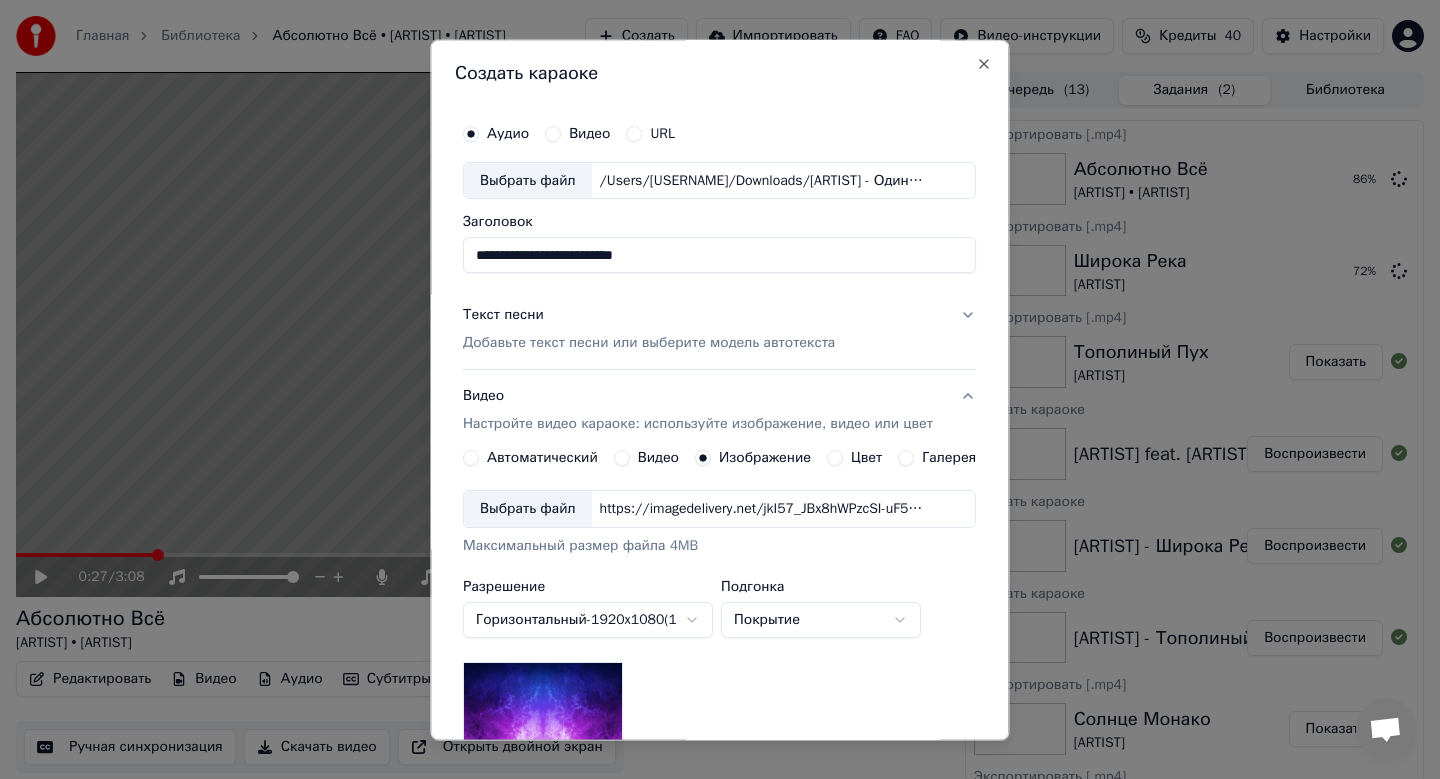 click on "Выбрать файл" at bounding box center (528, 510) 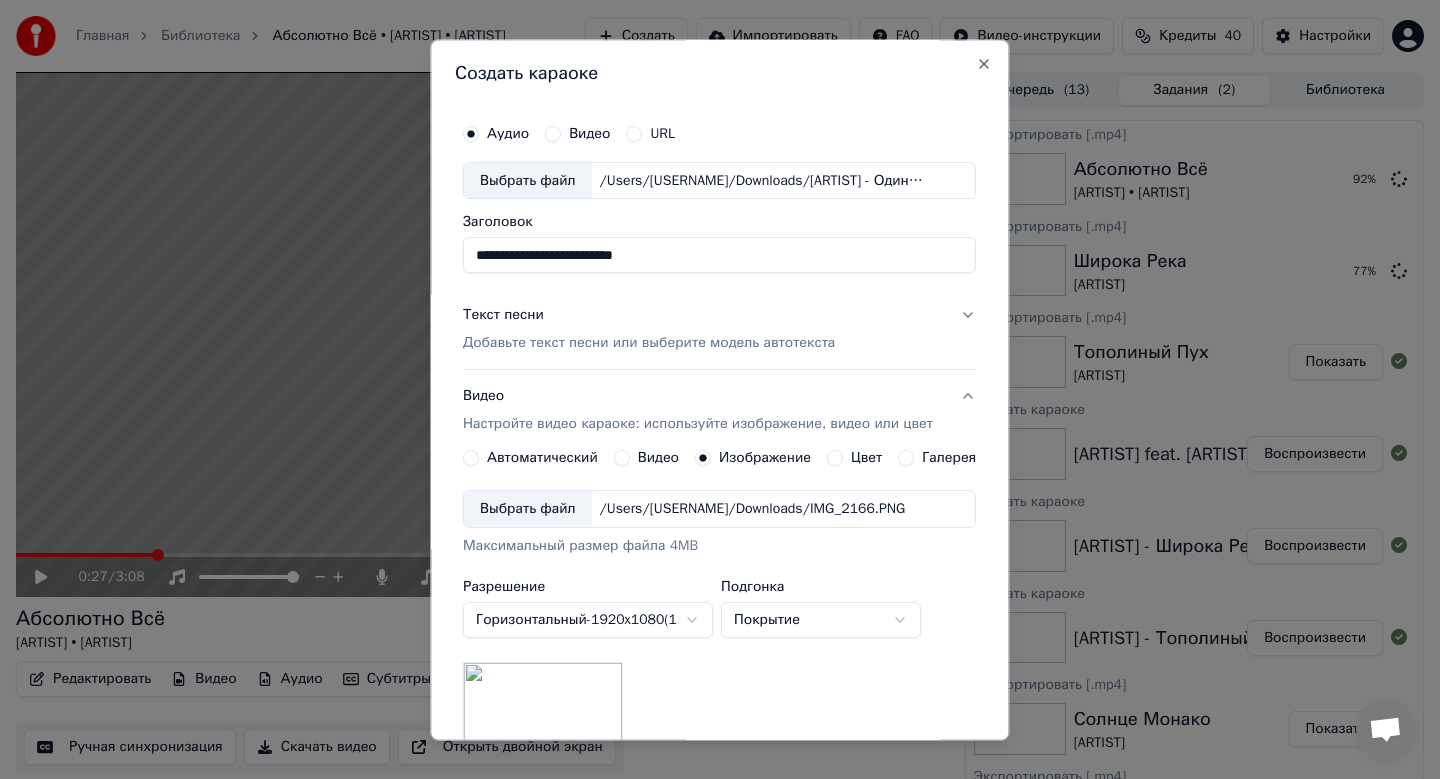 scroll, scrollTop: 299, scrollLeft: 0, axis: vertical 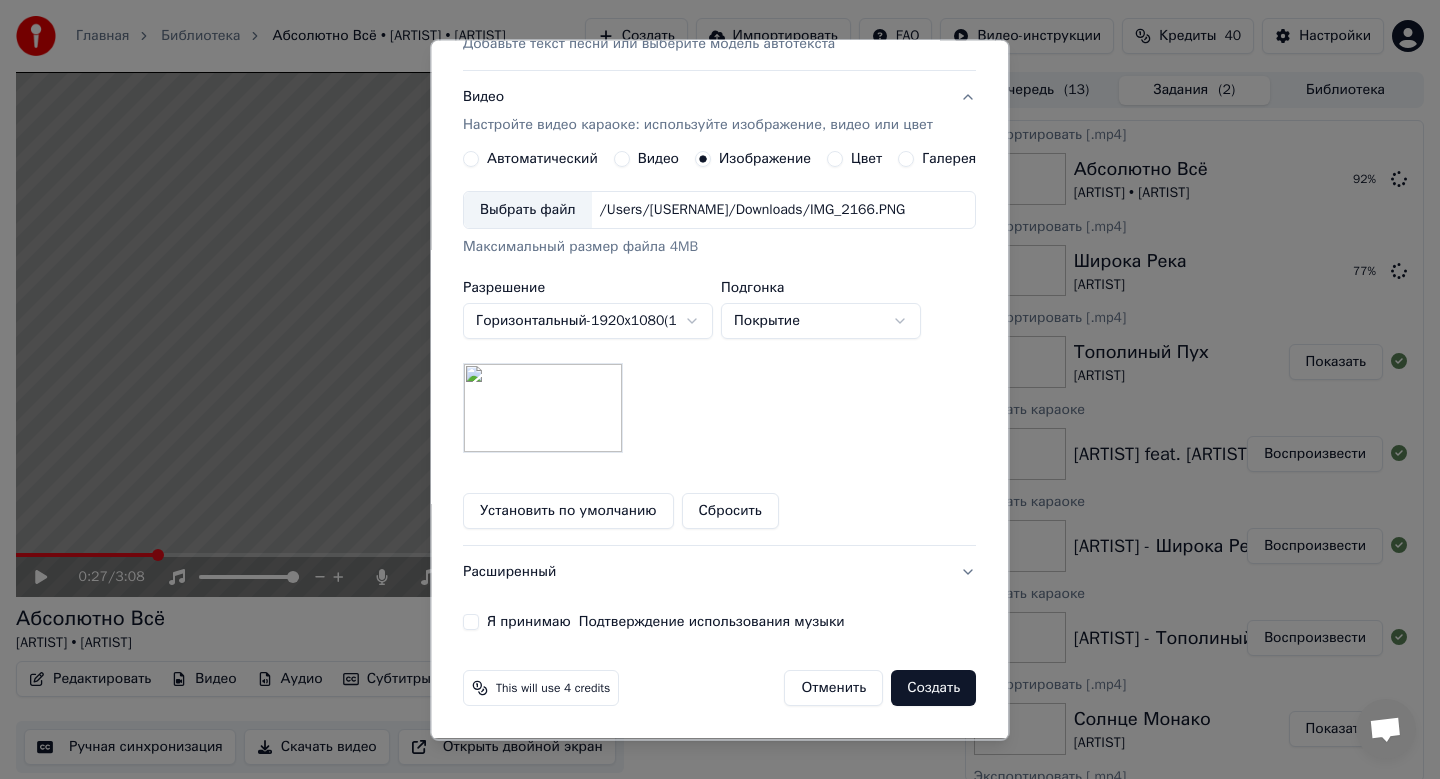 click on "Я принимаю   Подтверждение использования музыки" at bounding box center [471, 623] 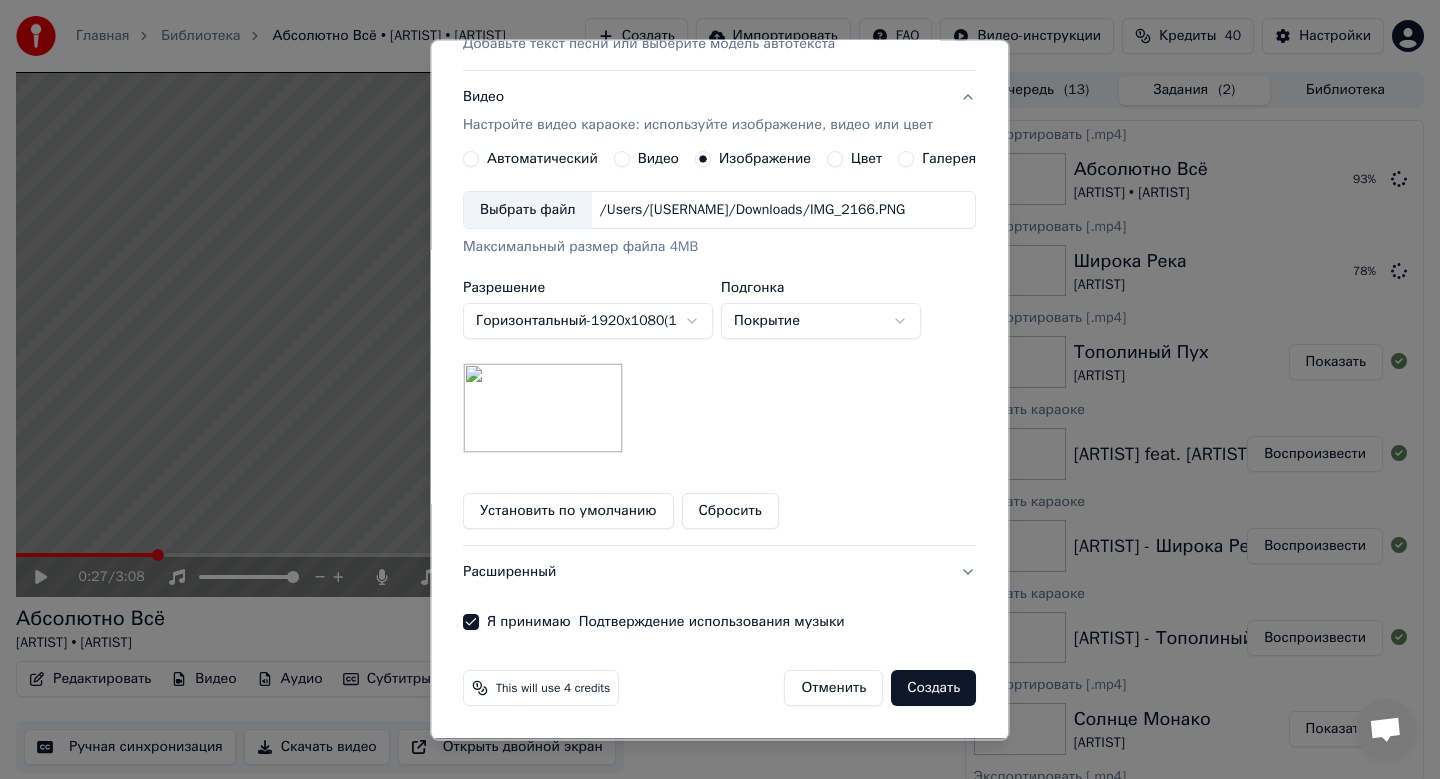 click on "Создать" at bounding box center (934, 689) 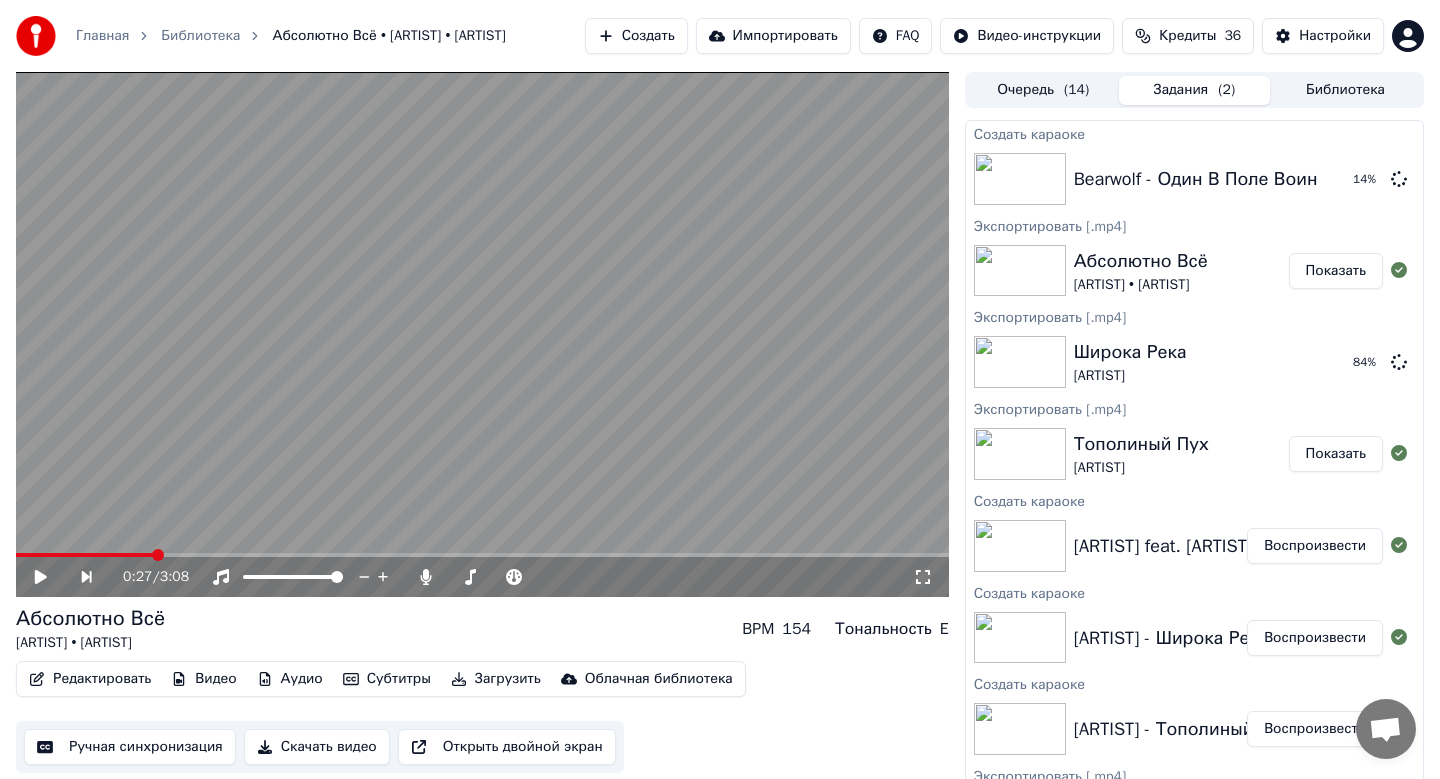 click on "Создать" at bounding box center (636, 36) 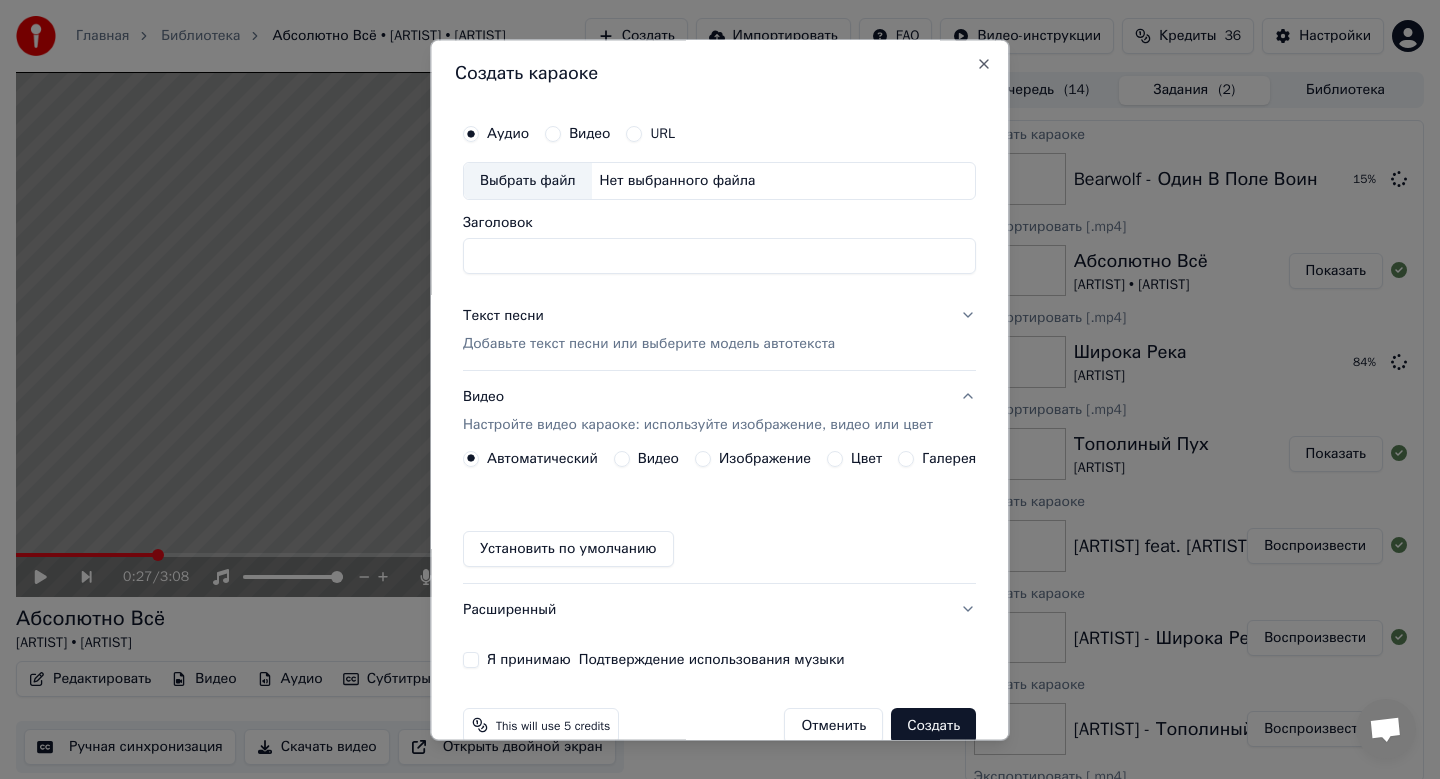 click on "Выбрать файл" at bounding box center [528, 181] 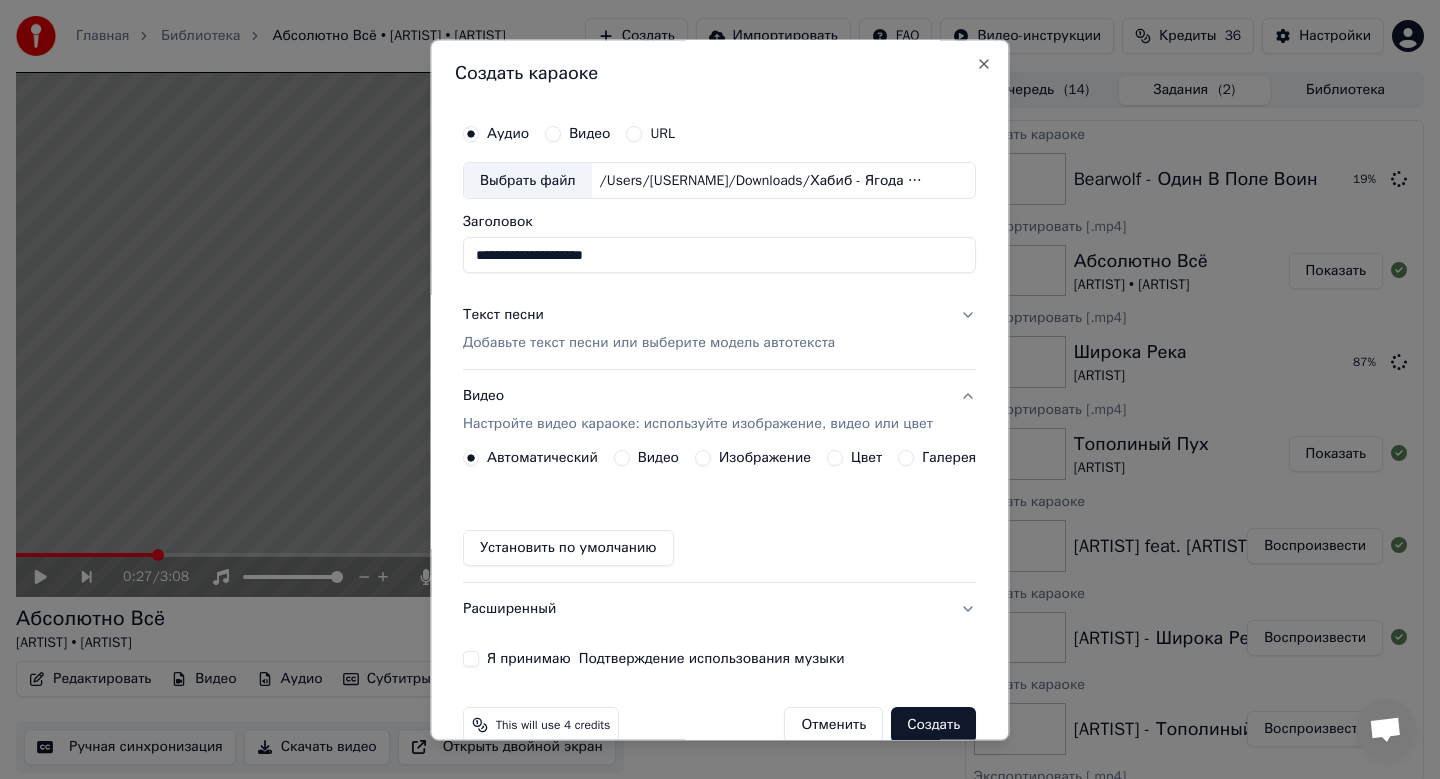 type on "**********" 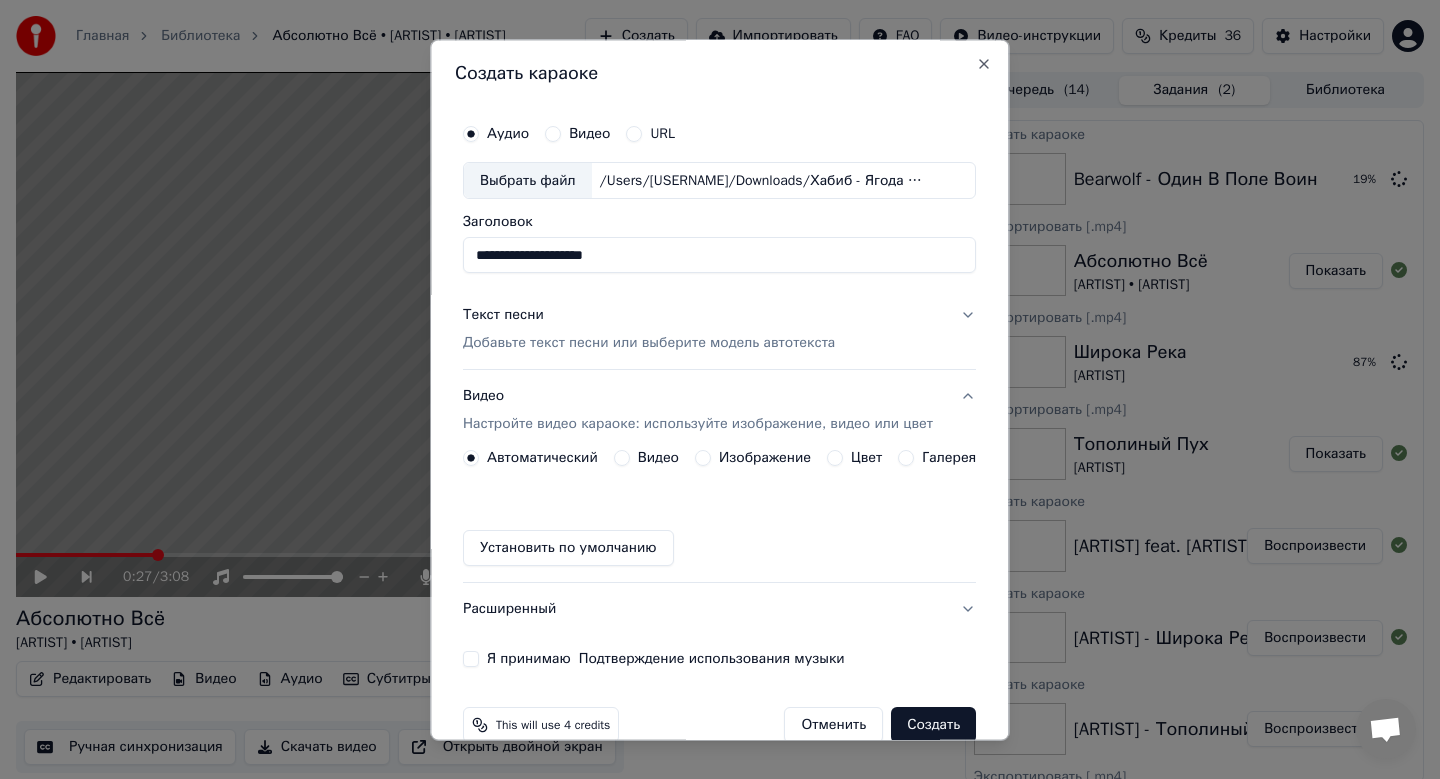 click on "Текст песни" at bounding box center (503, 316) 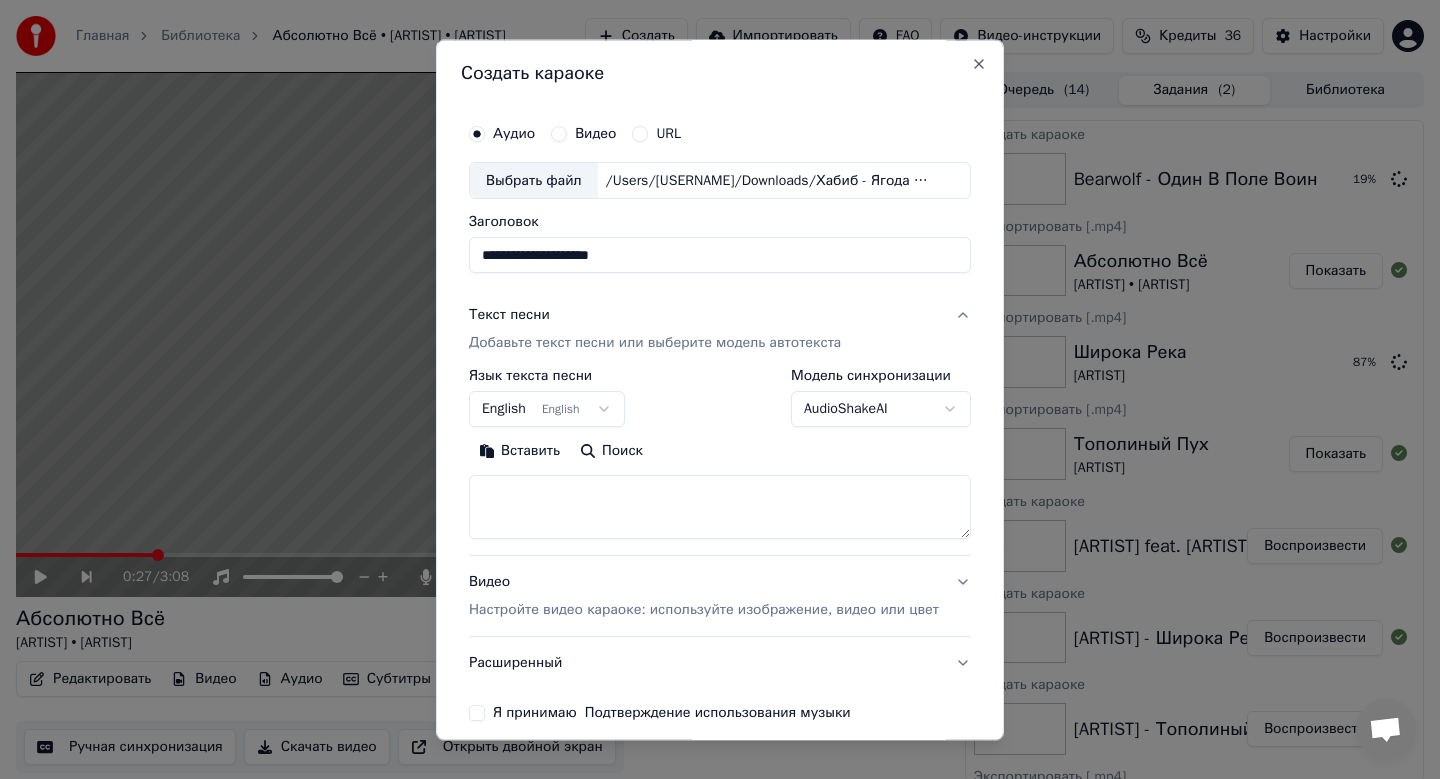 click on "English English" at bounding box center [547, 410] 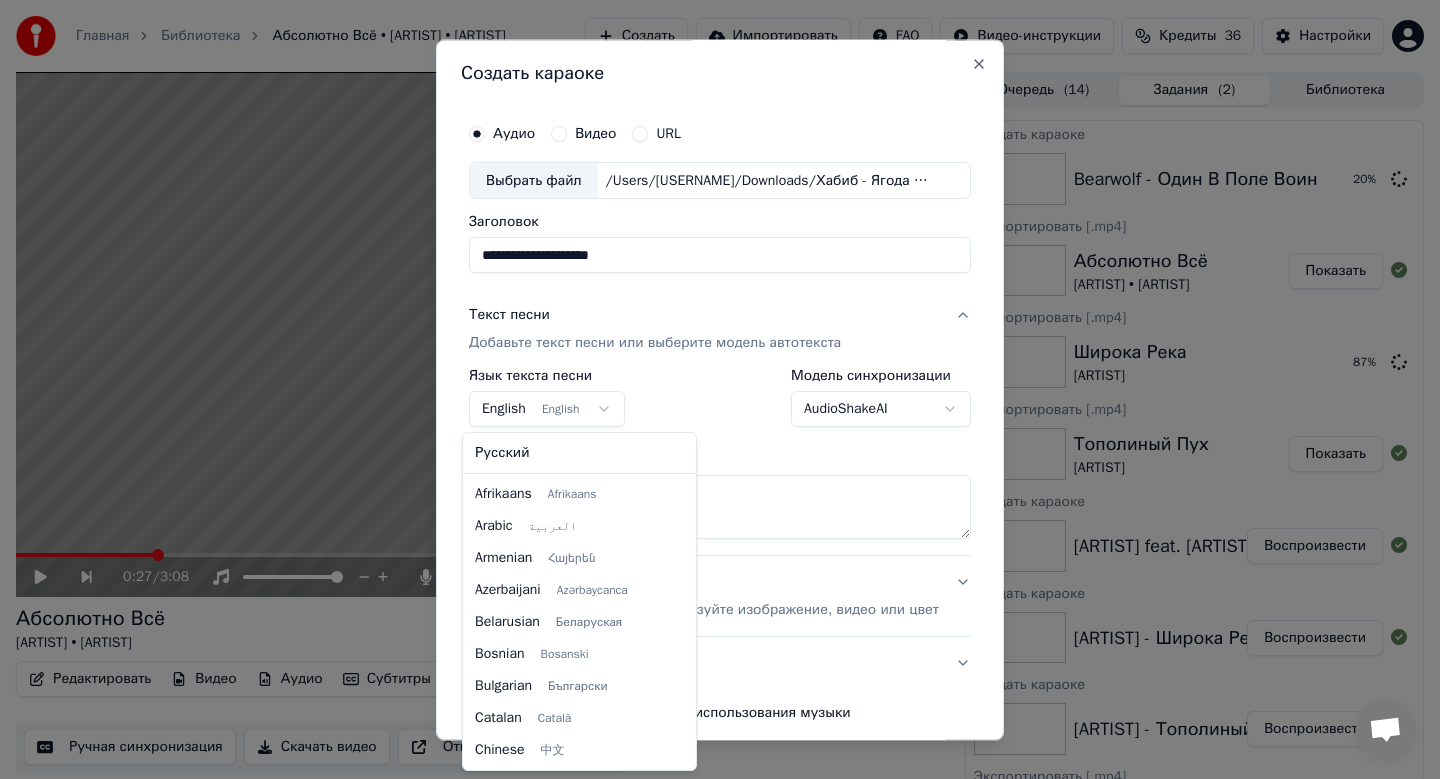 select on "**" 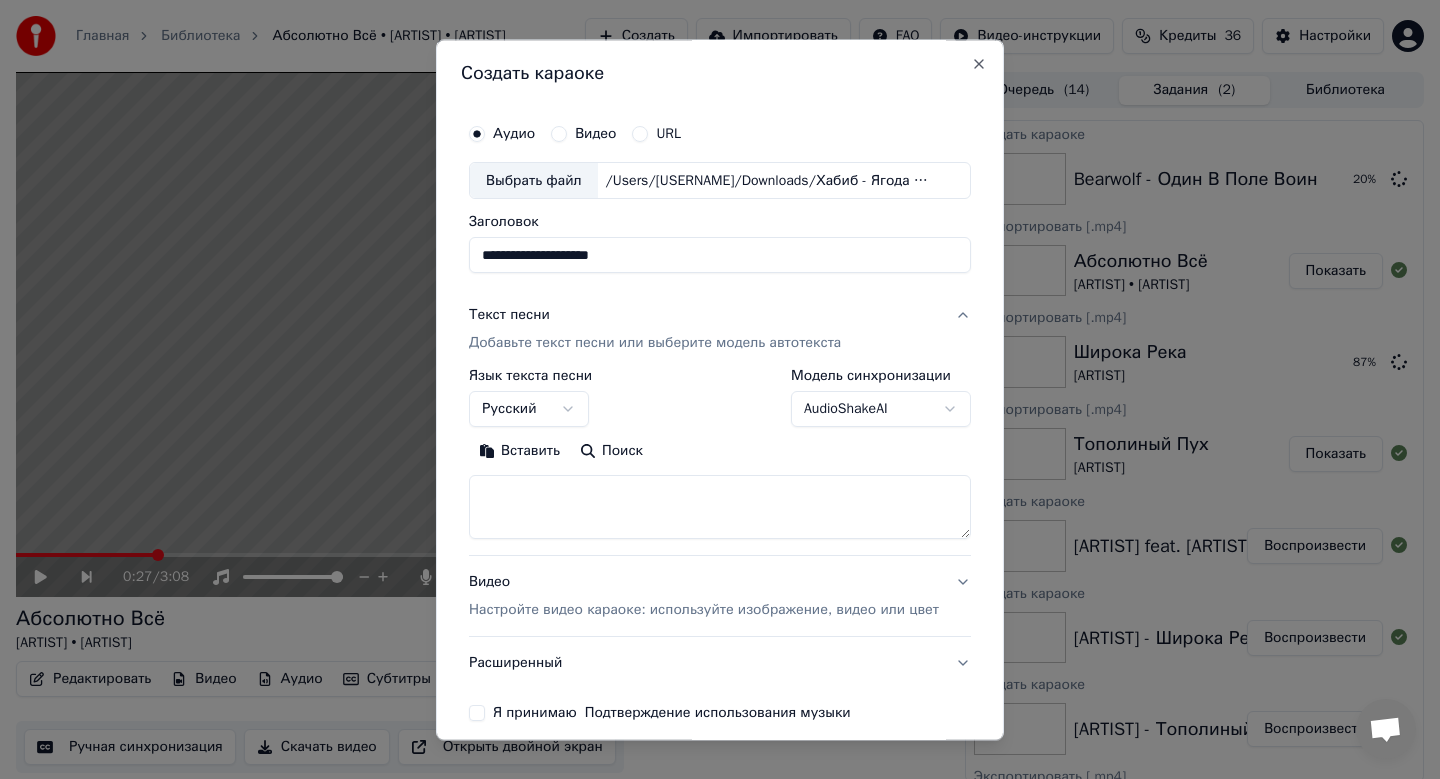 click on "Вставить" at bounding box center [519, 452] 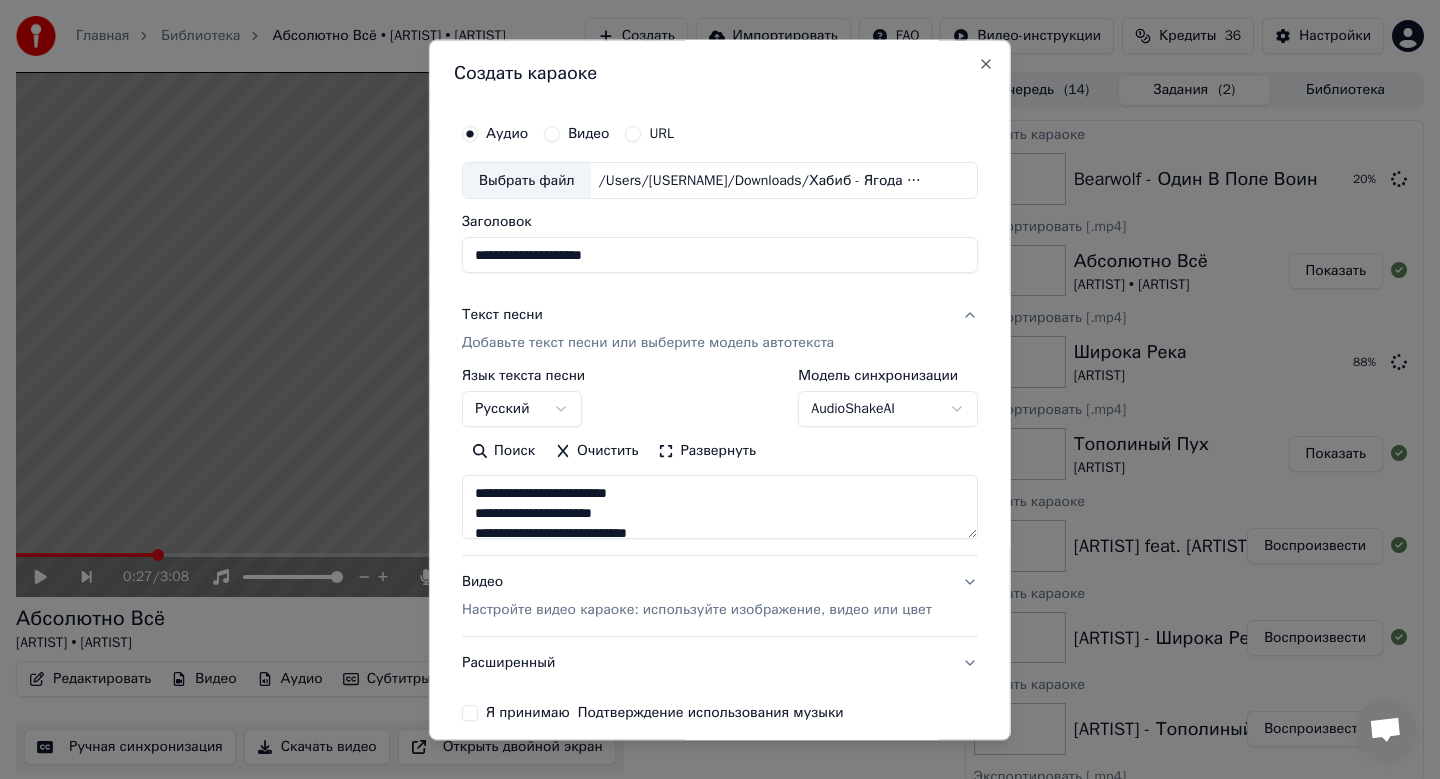 scroll, scrollTop: 557, scrollLeft: 0, axis: vertical 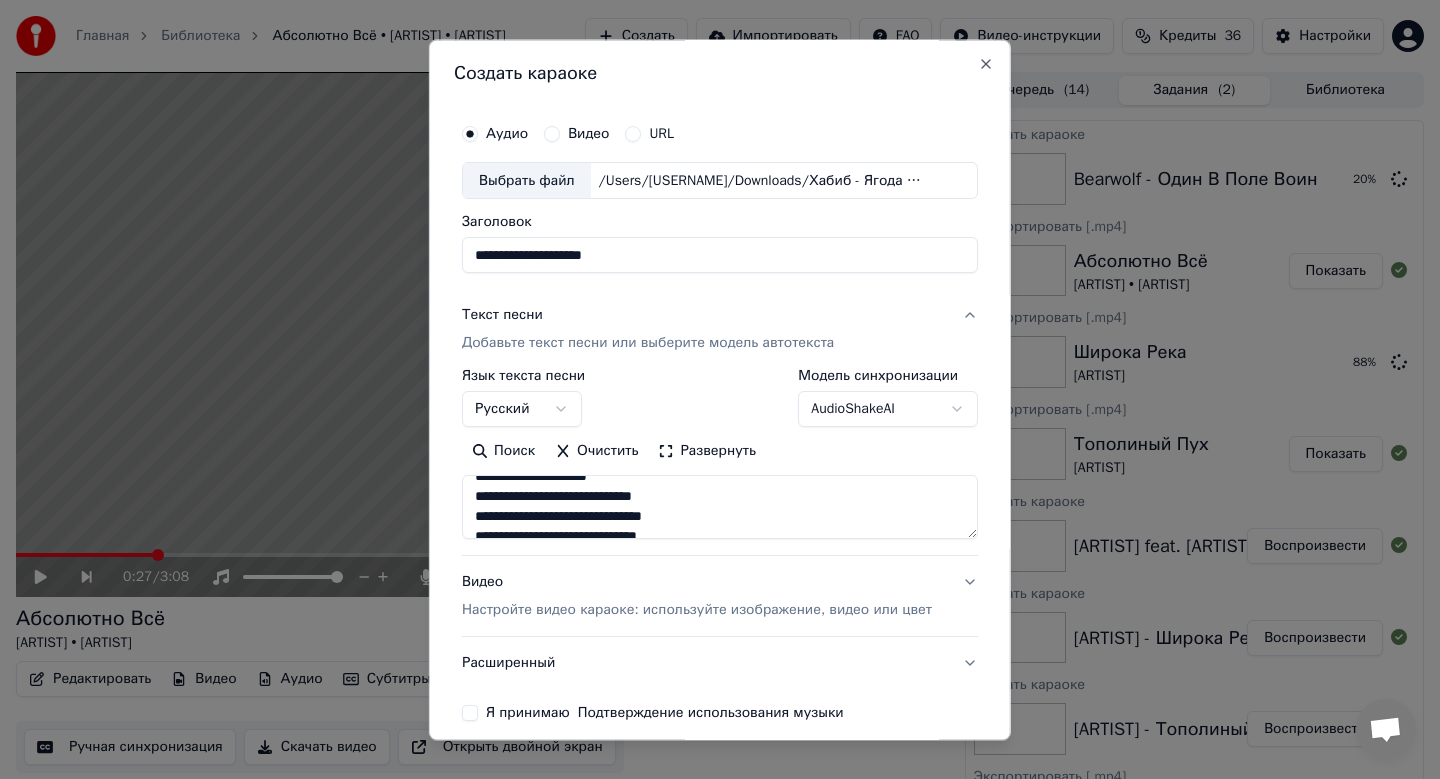 click on "Настройте видео караоке: используйте изображение, видео или цвет" at bounding box center (697, 611) 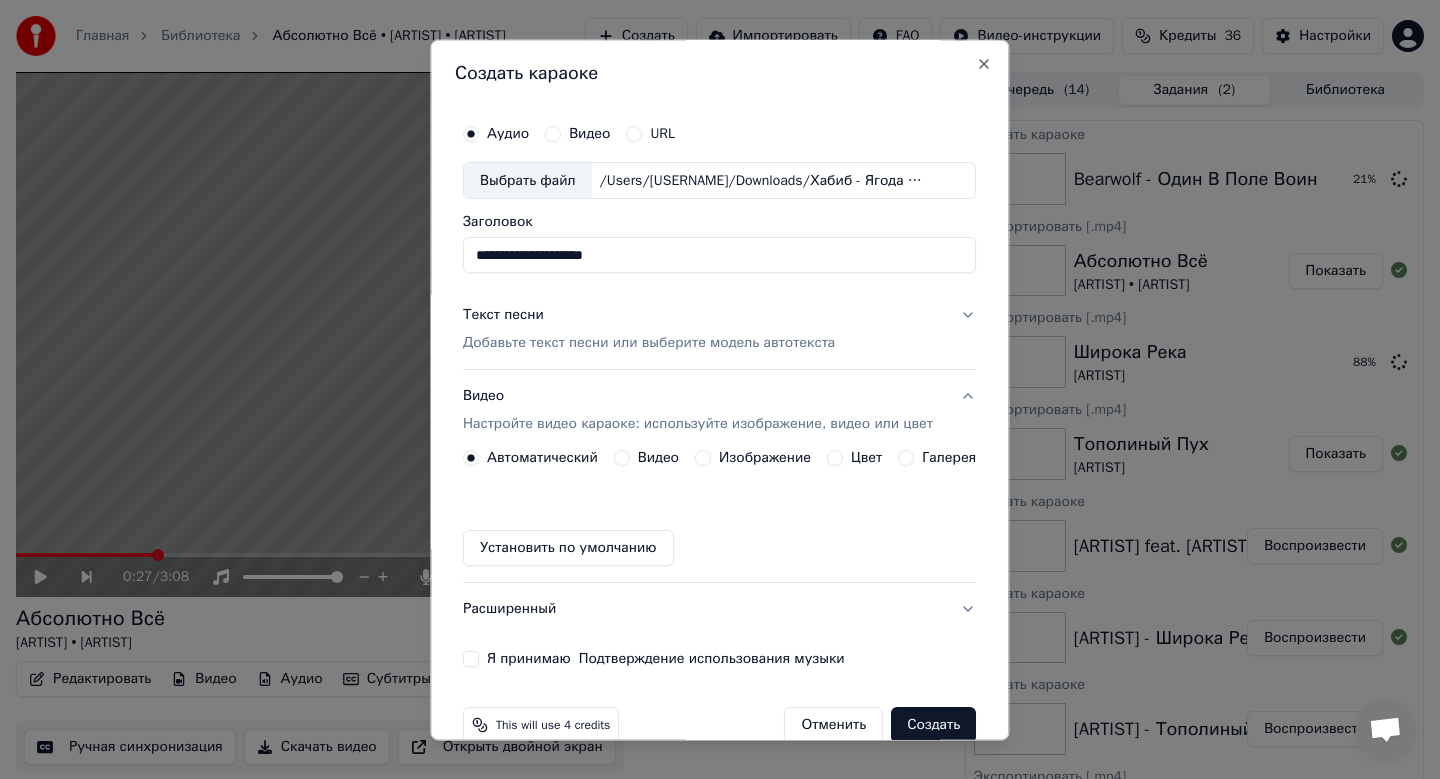 click on "Изображение" at bounding box center (703, 459) 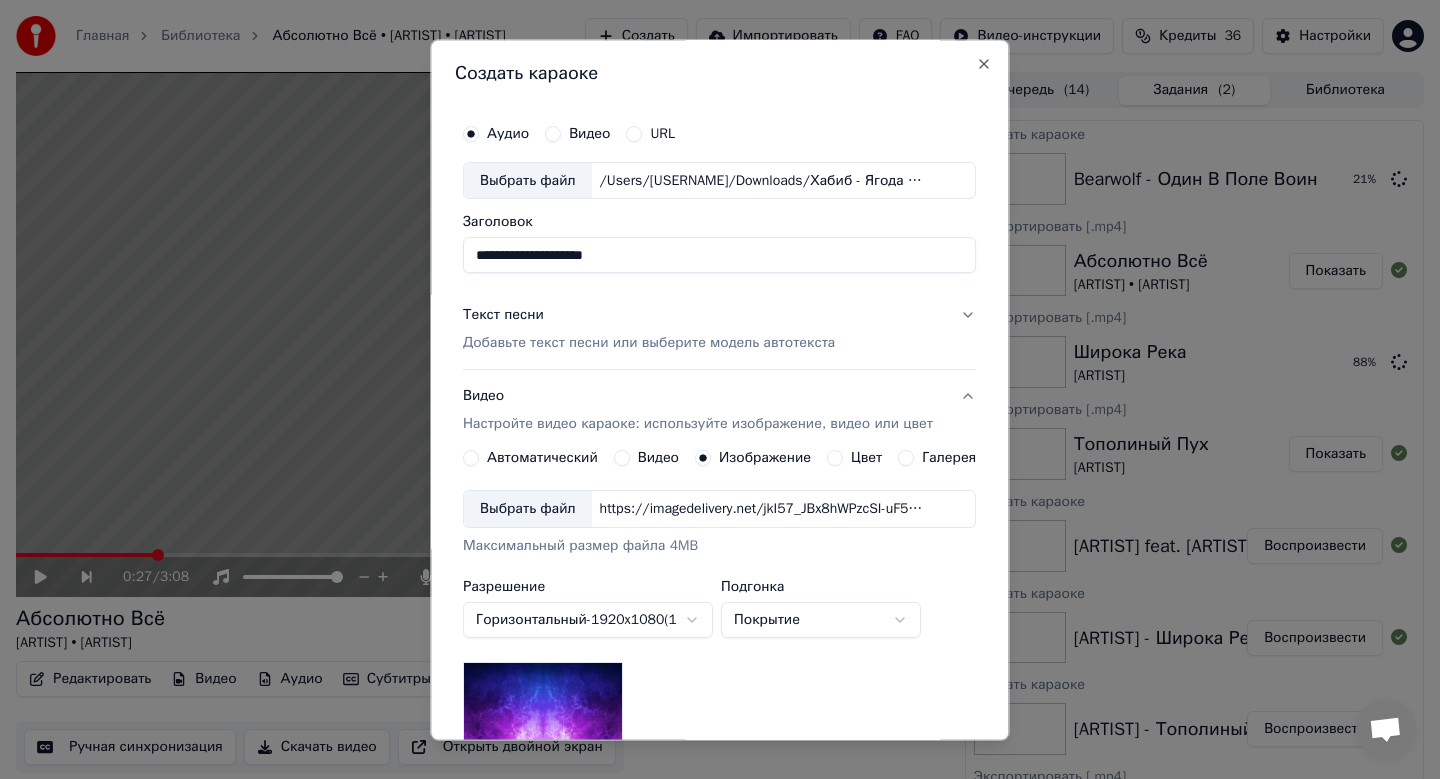 click on "Выбрать файл" at bounding box center [528, 510] 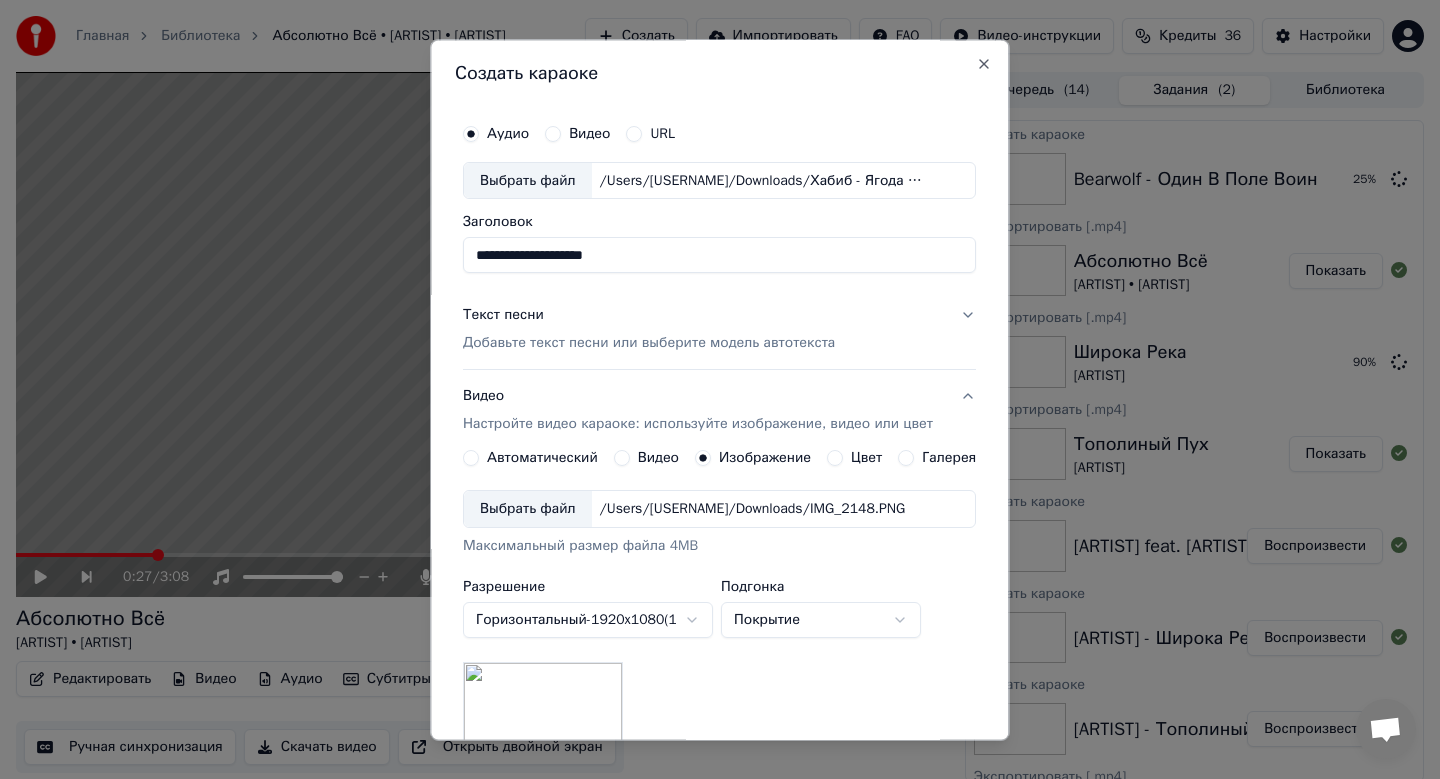 scroll, scrollTop: 299, scrollLeft: 0, axis: vertical 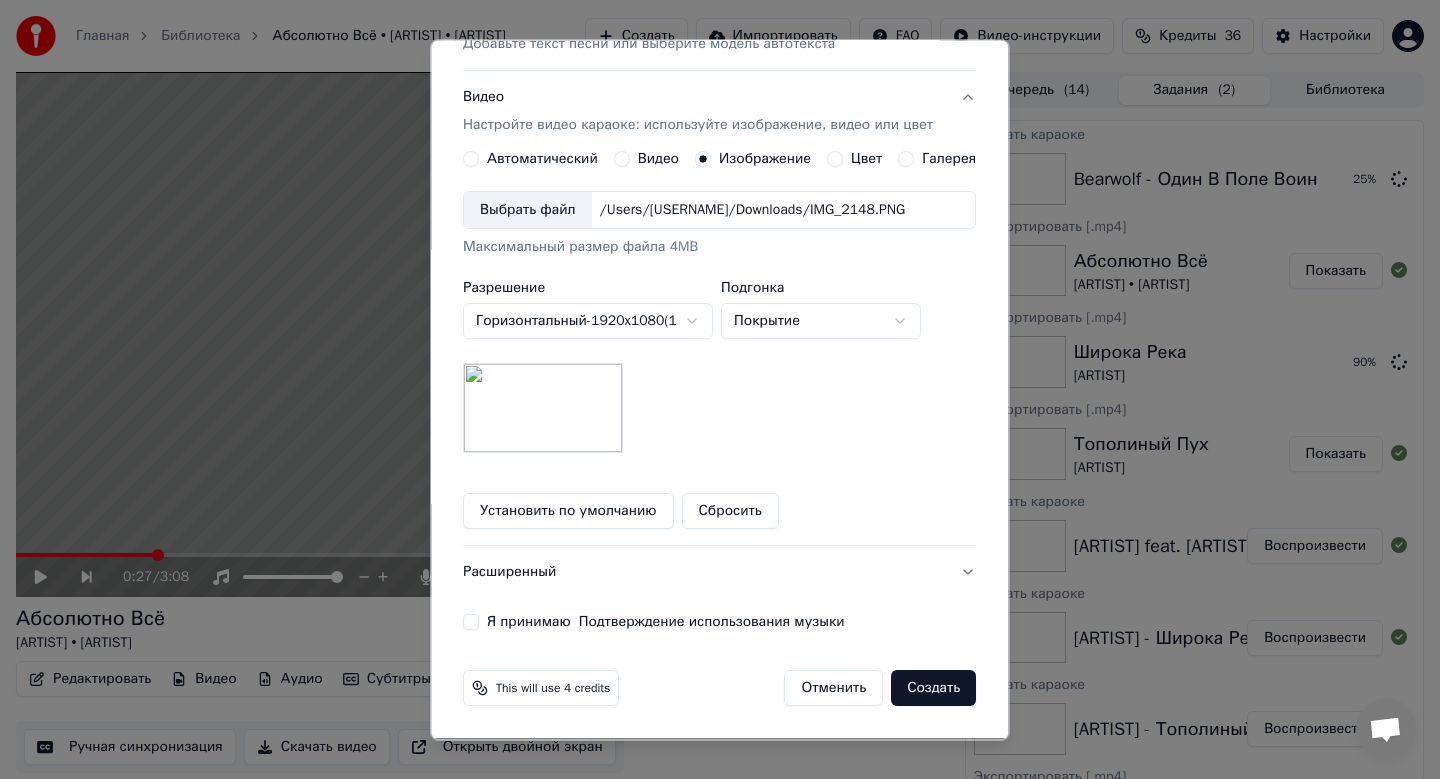 click on "Я принимаю   Подтверждение использования музыки" at bounding box center (471, 623) 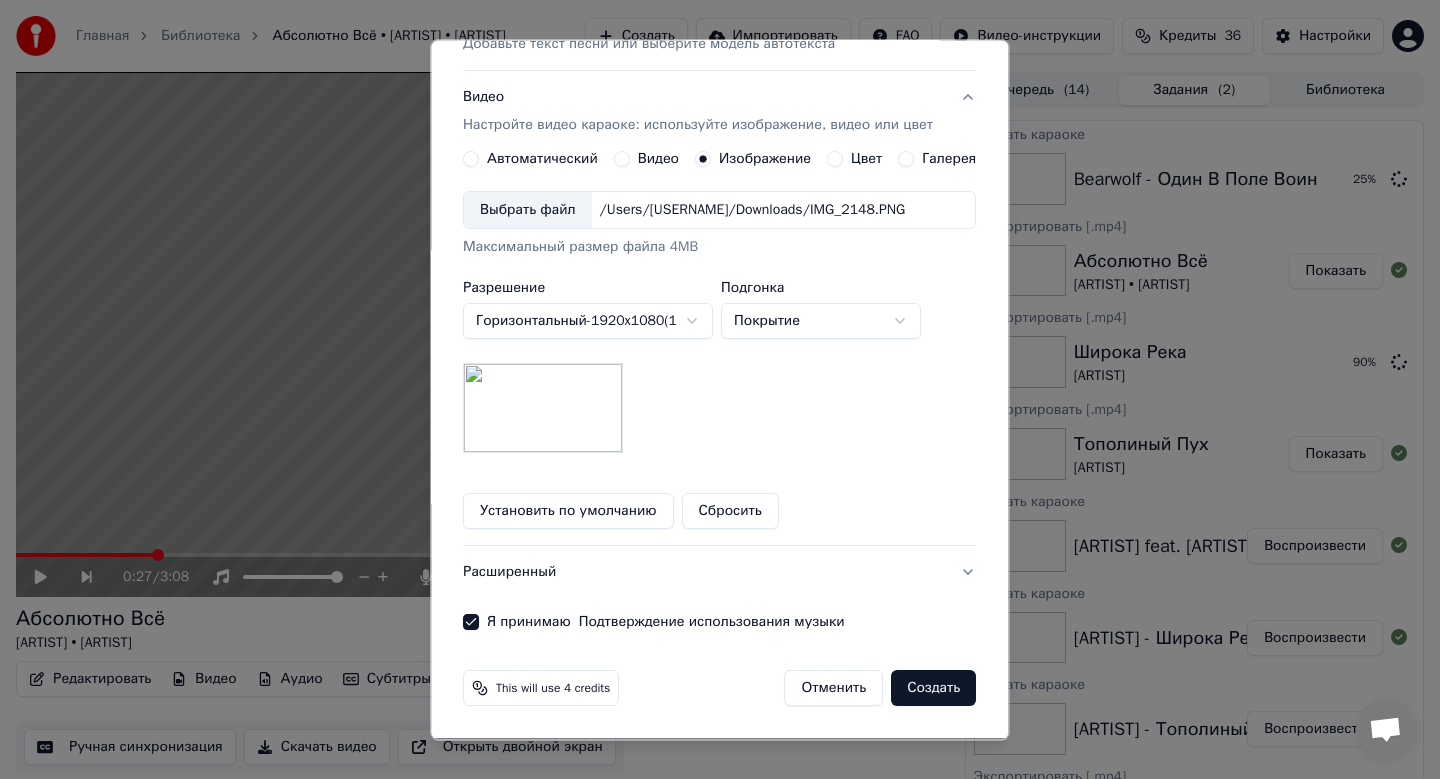 click on "Создать" at bounding box center [934, 689] 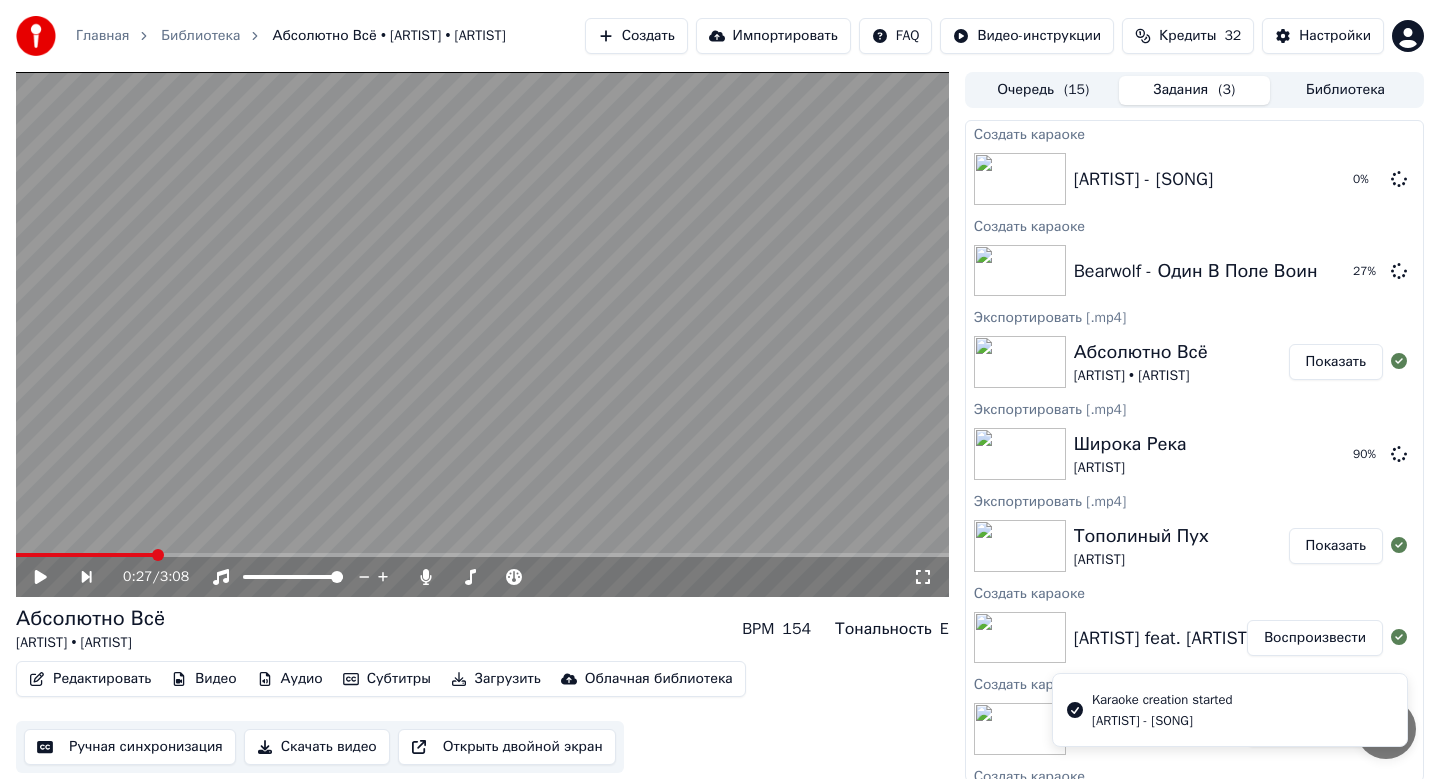 scroll, scrollTop: 0, scrollLeft: 0, axis: both 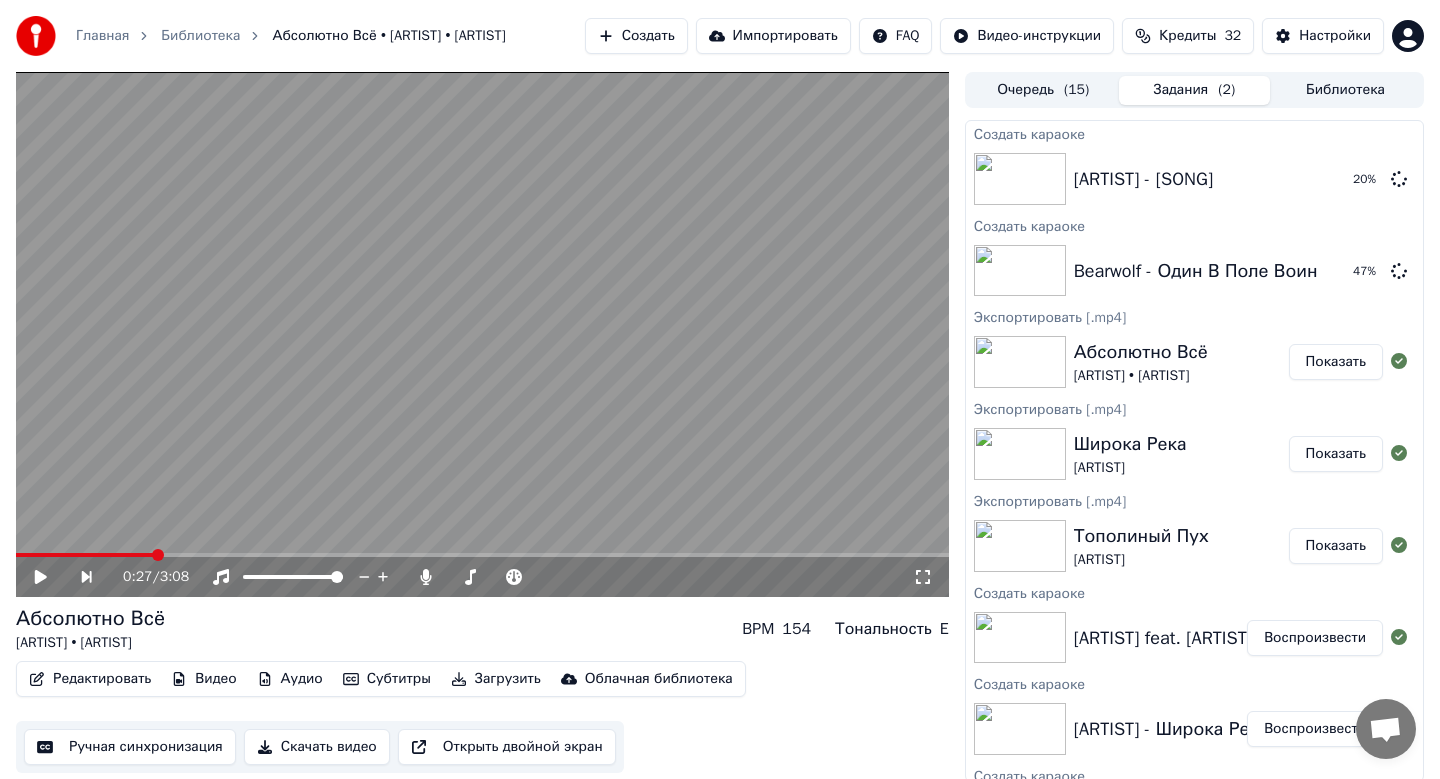 click on "Создать" at bounding box center (636, 36) 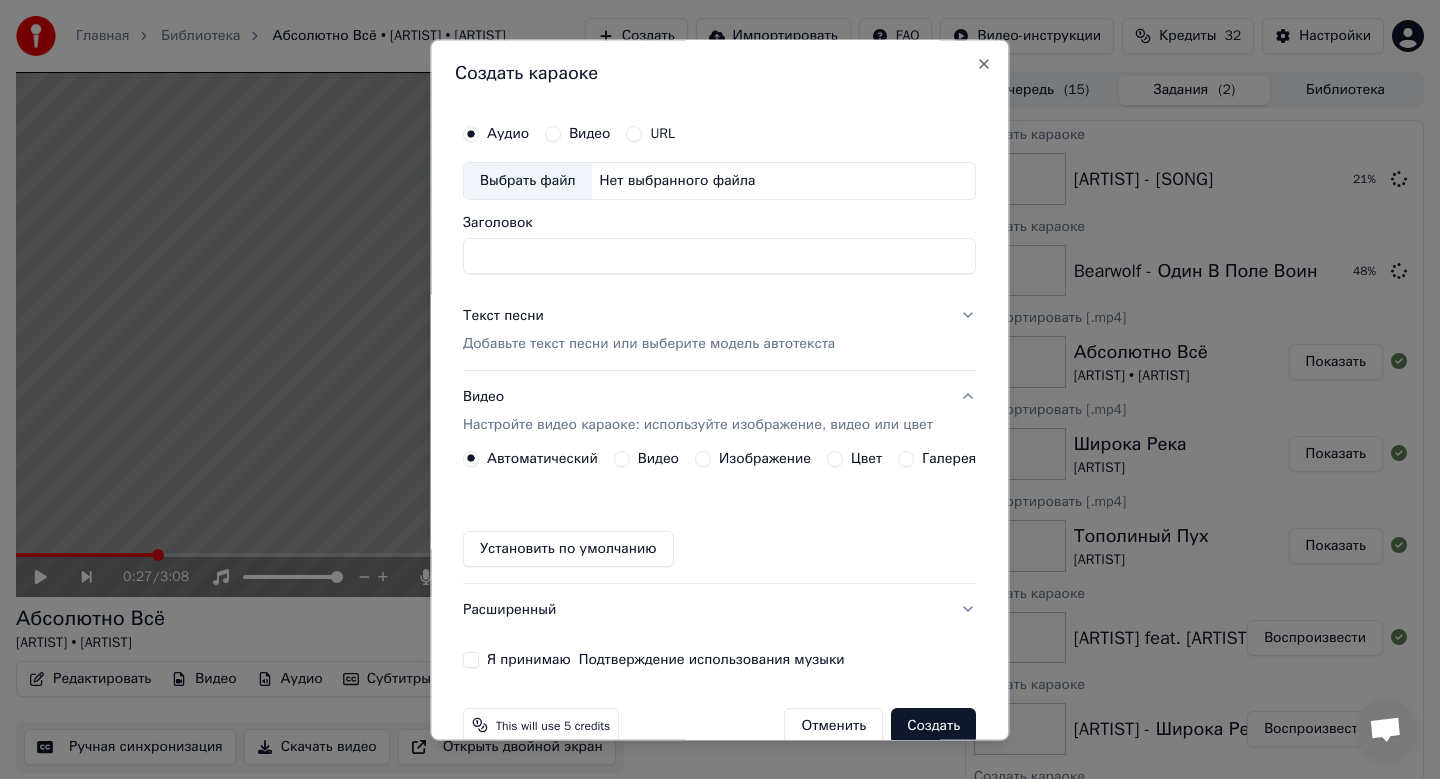 click on "Выбрать файл" at bounding box center (528, 181) 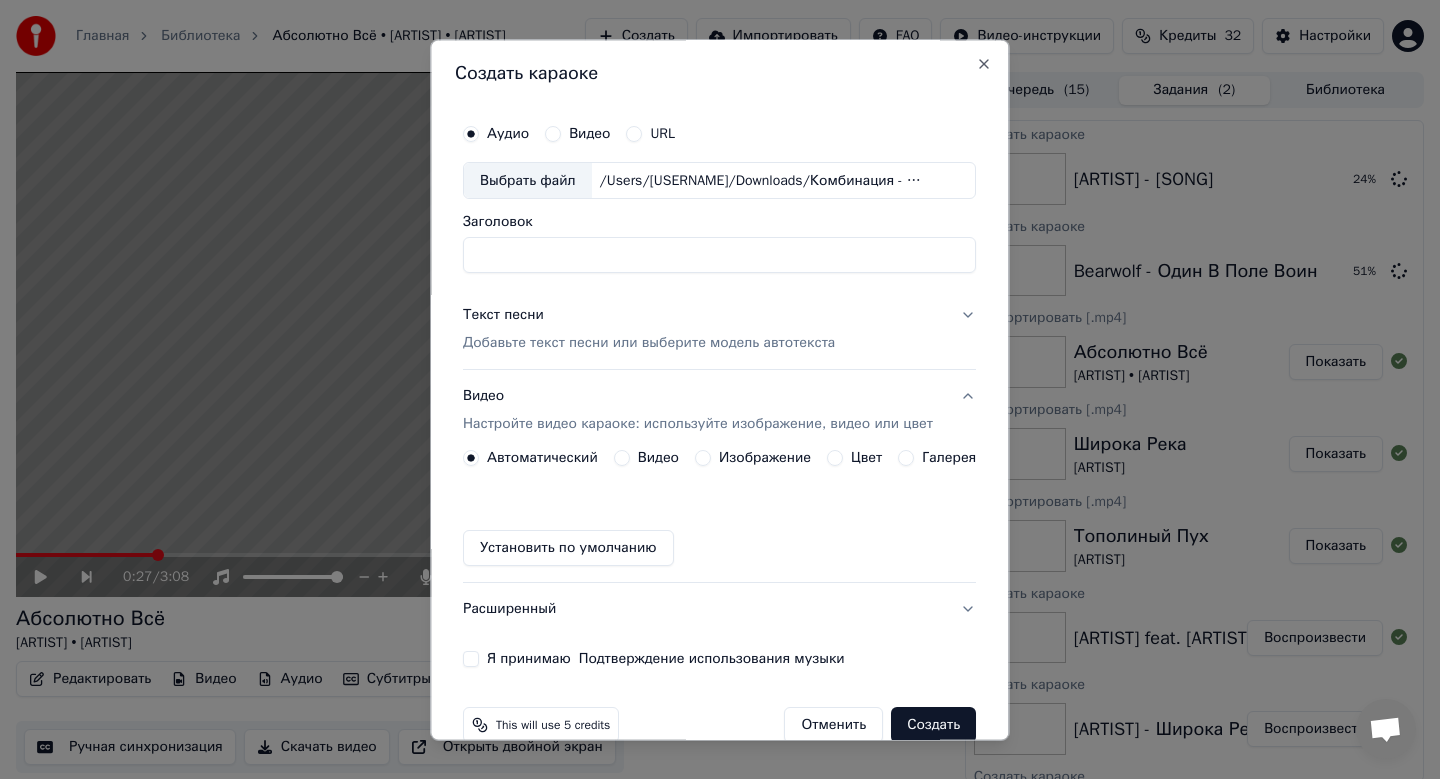 type on "**********" 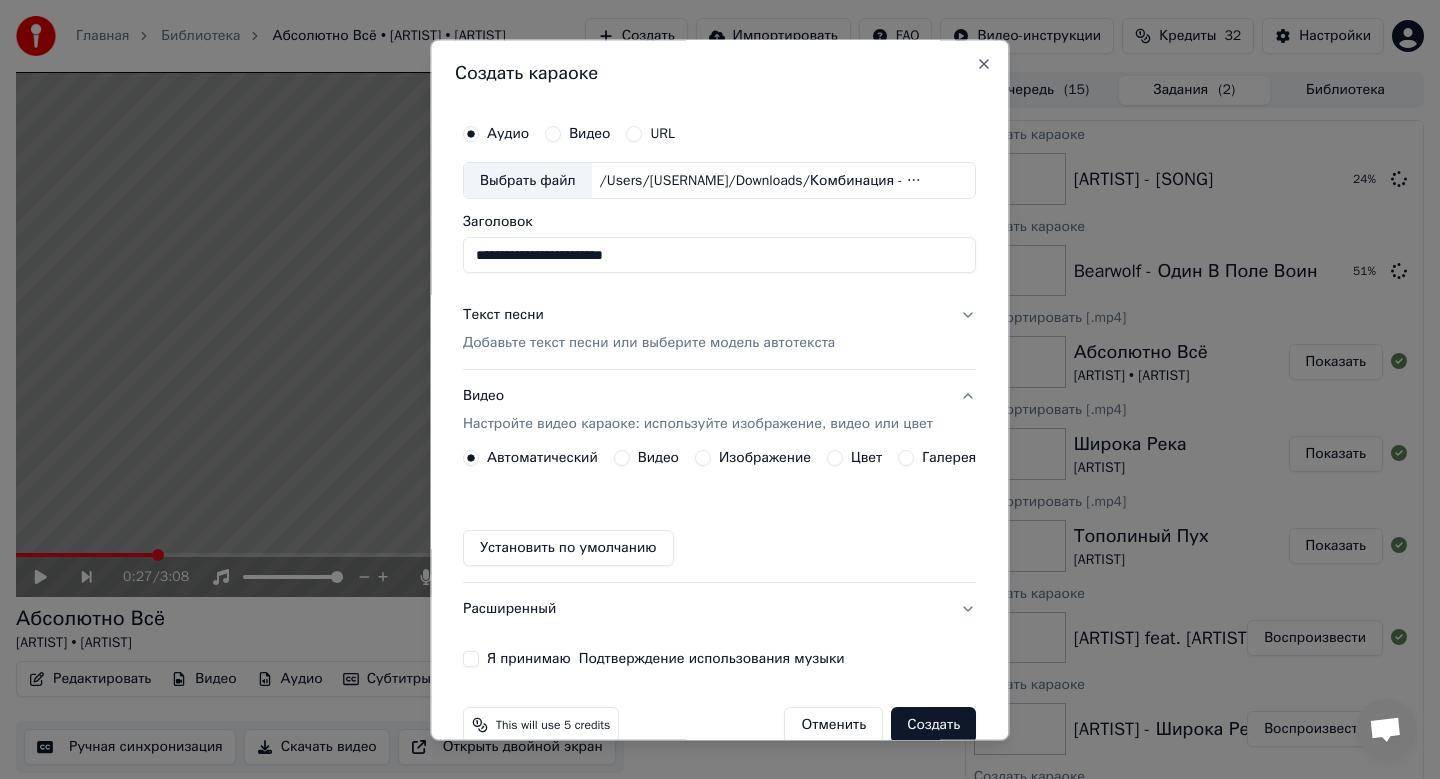 click on "Добавьте текст песни или выберите модель автотекста" at bounding box center [649, 344] 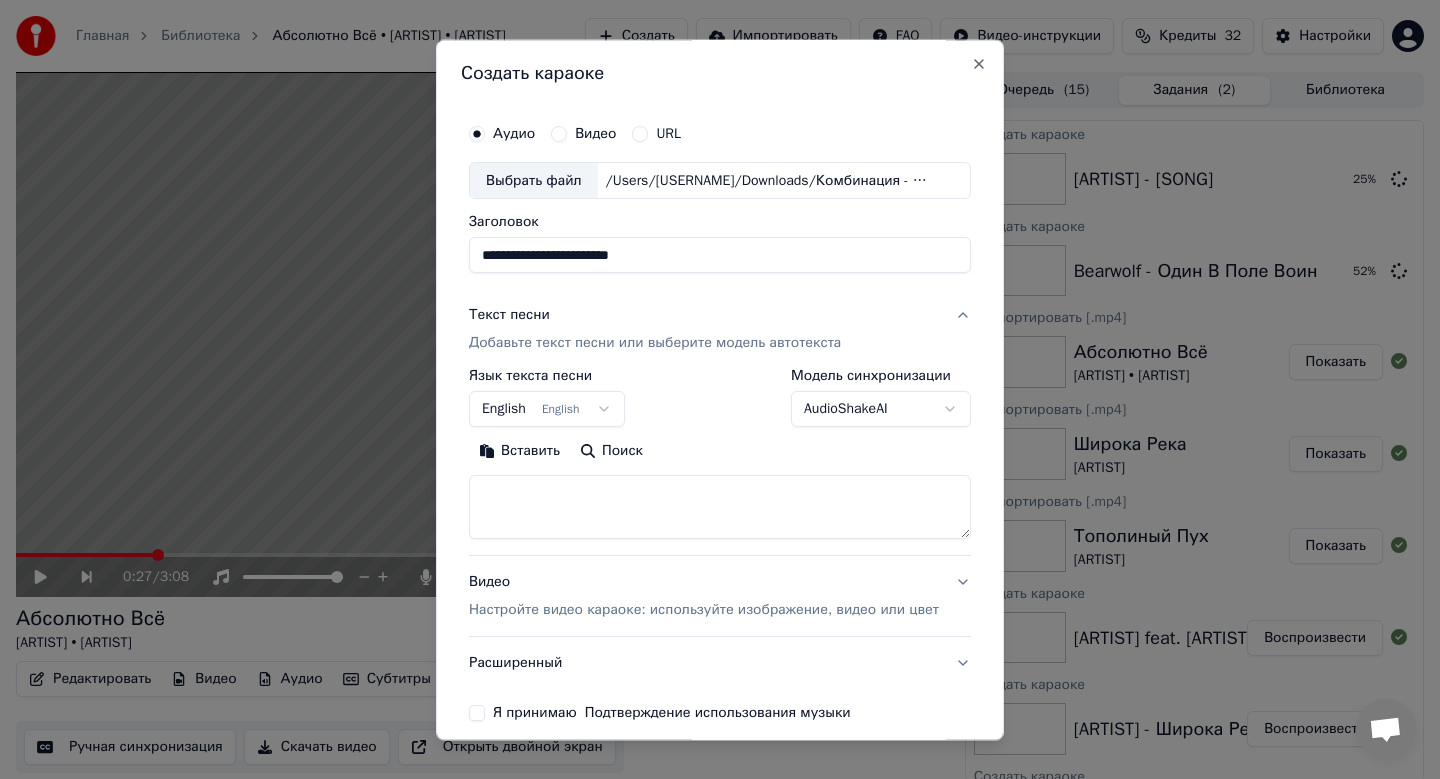 click on "English English" at bounding box center [547, 410] 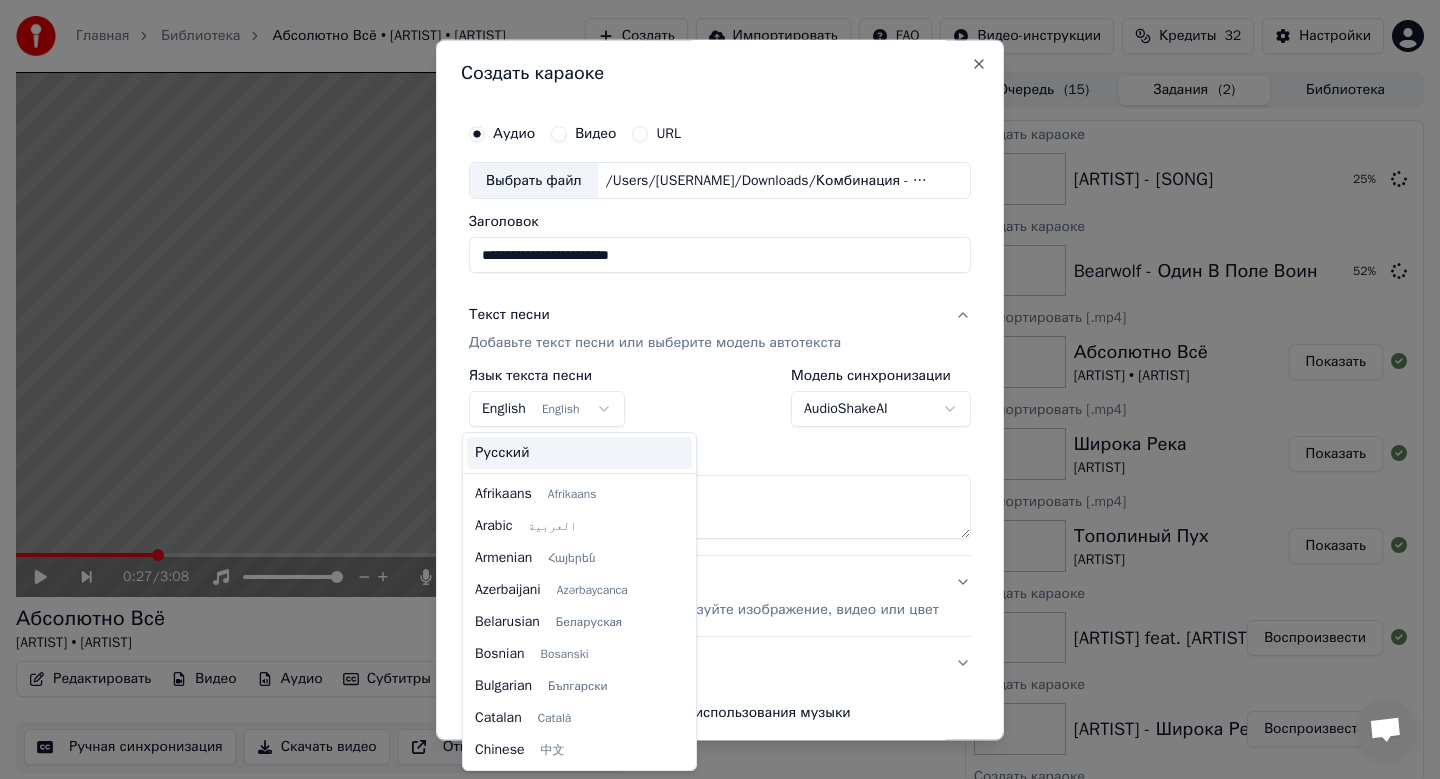 scroll, scrollTop: 160, scrollLeft: 0, axis: vertical 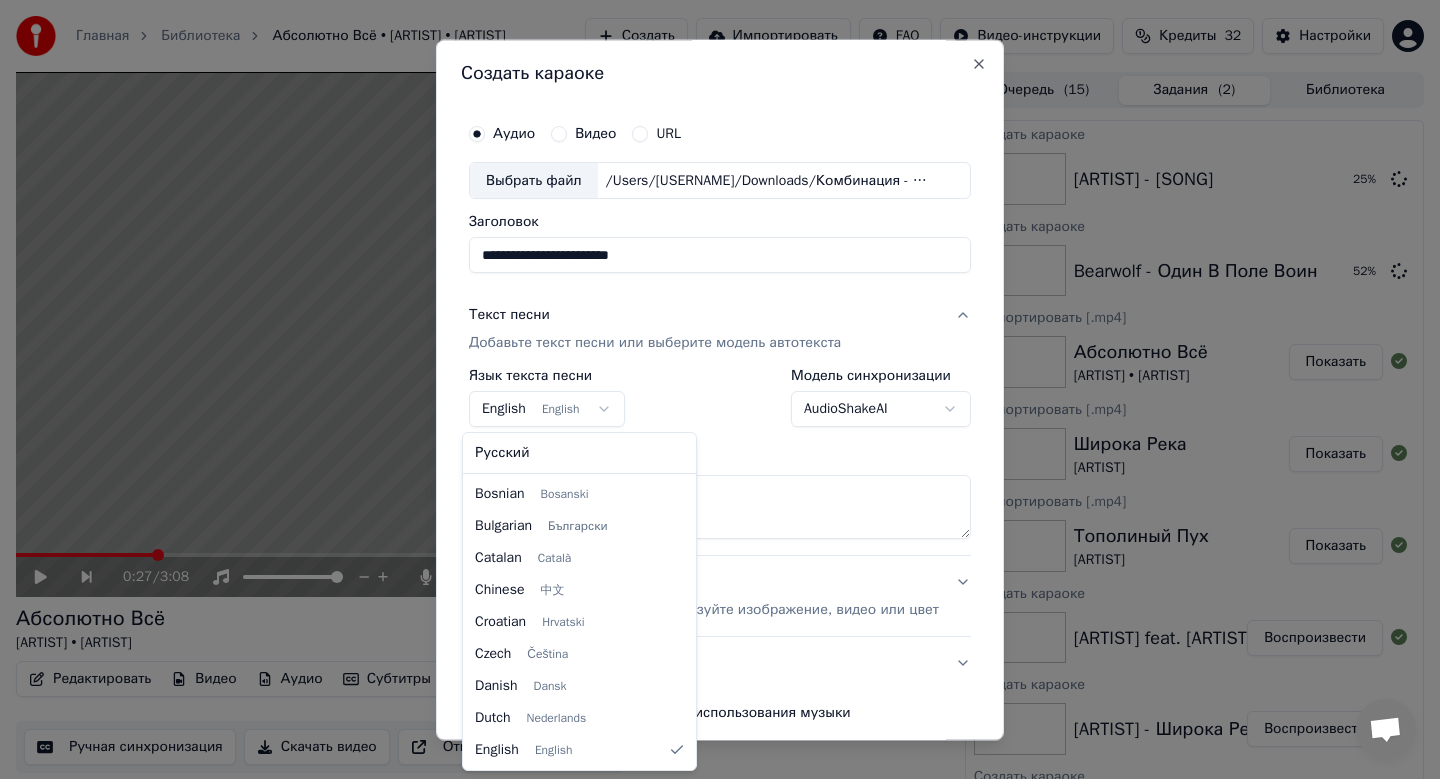 select on "**" 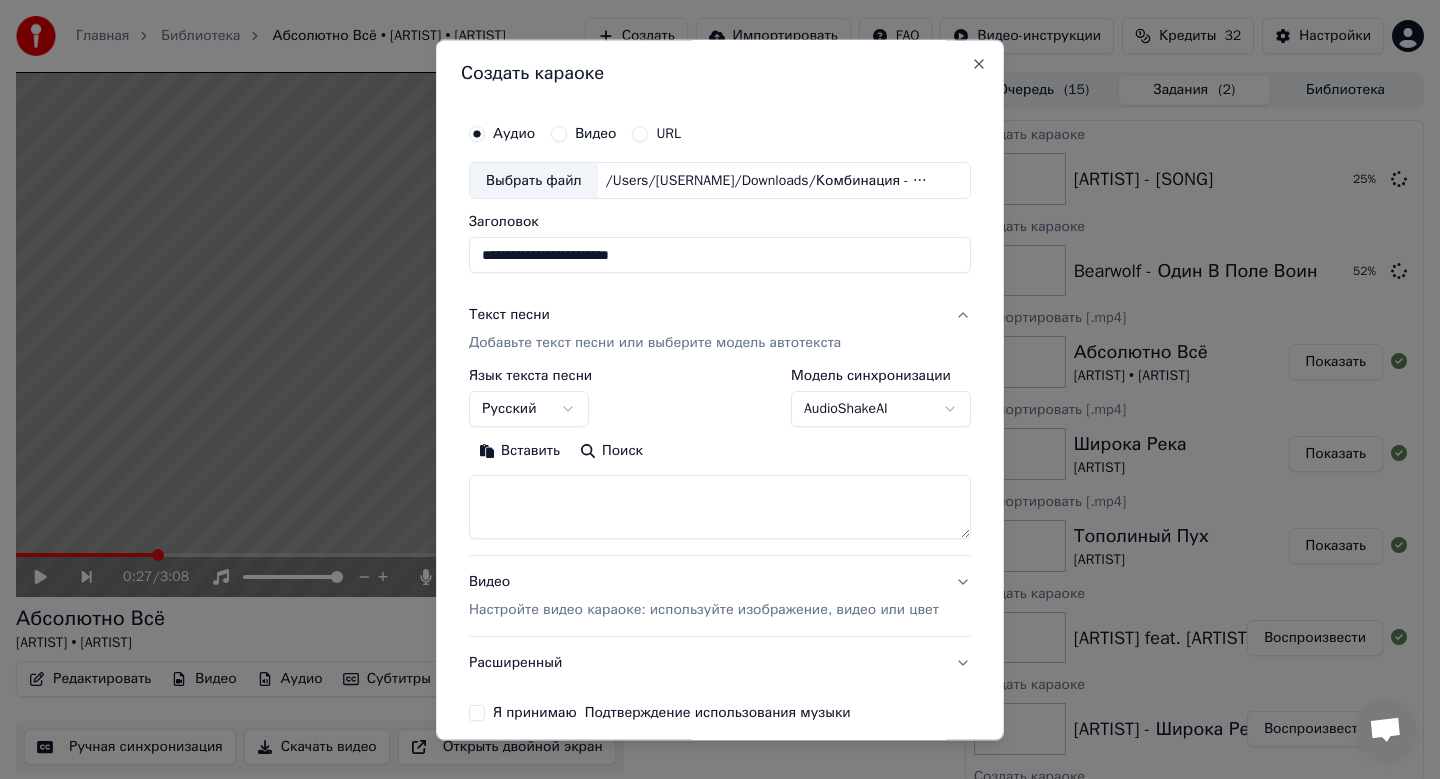 click on "Вставить" at bounding box center [519, 452] 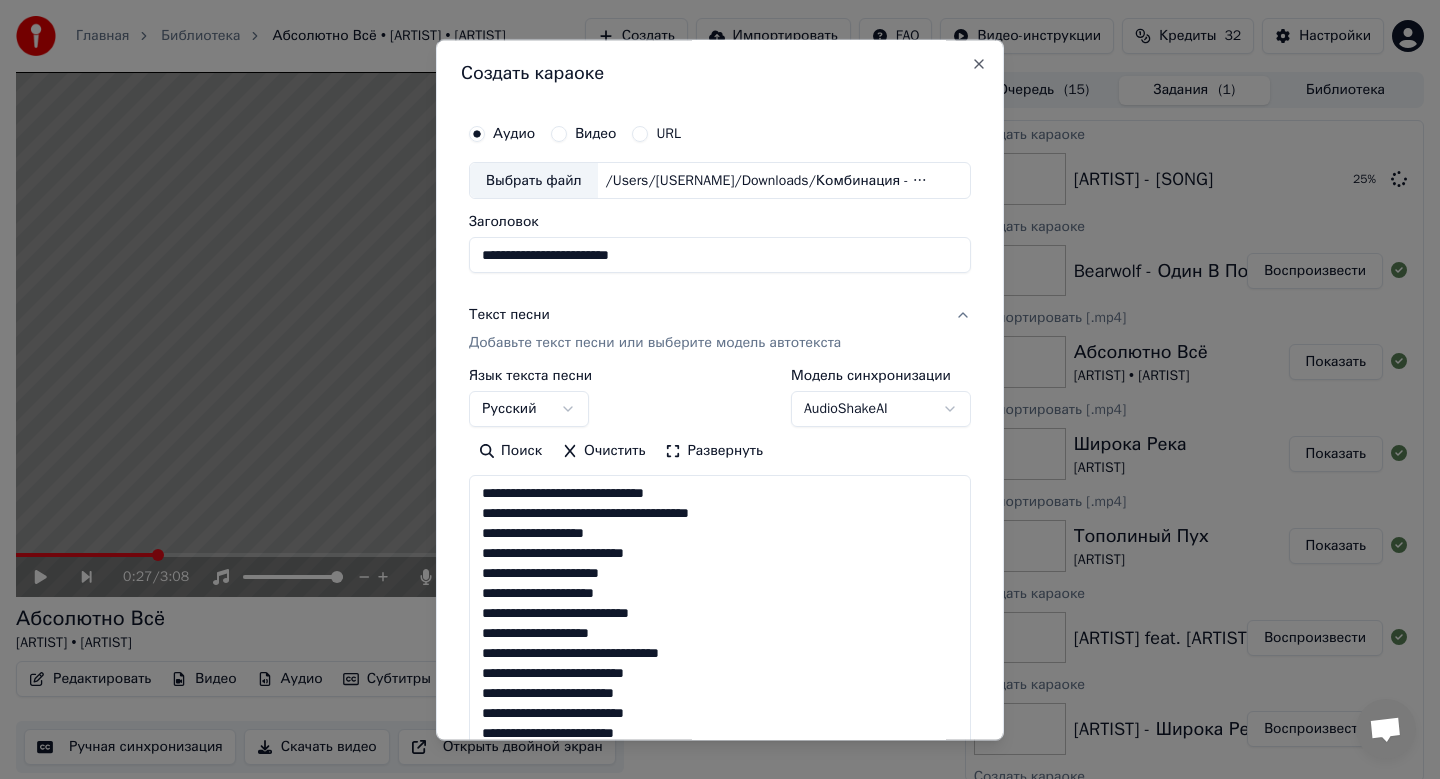 type on "**********" 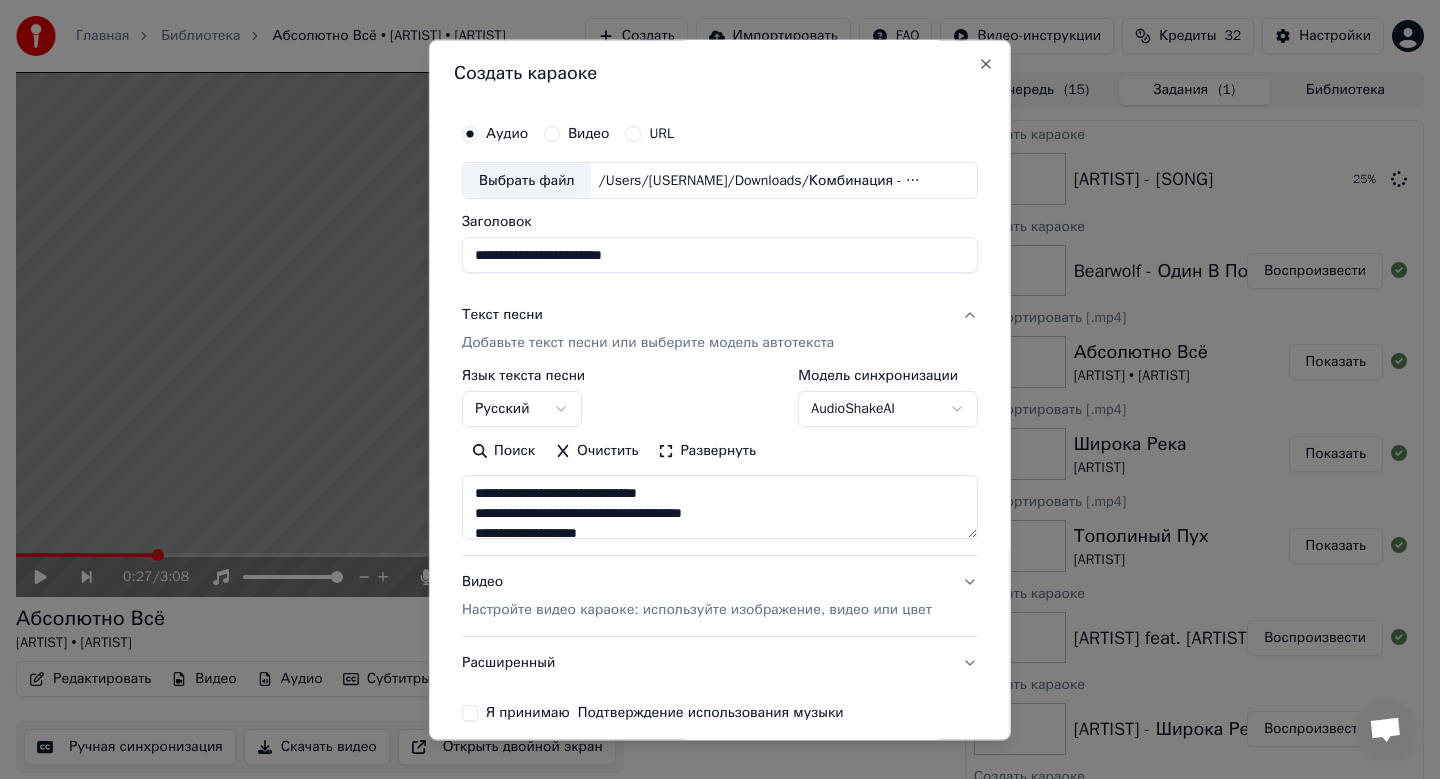 scroll, scrollTop: 91, scrollLeft: 0, axis: vertical 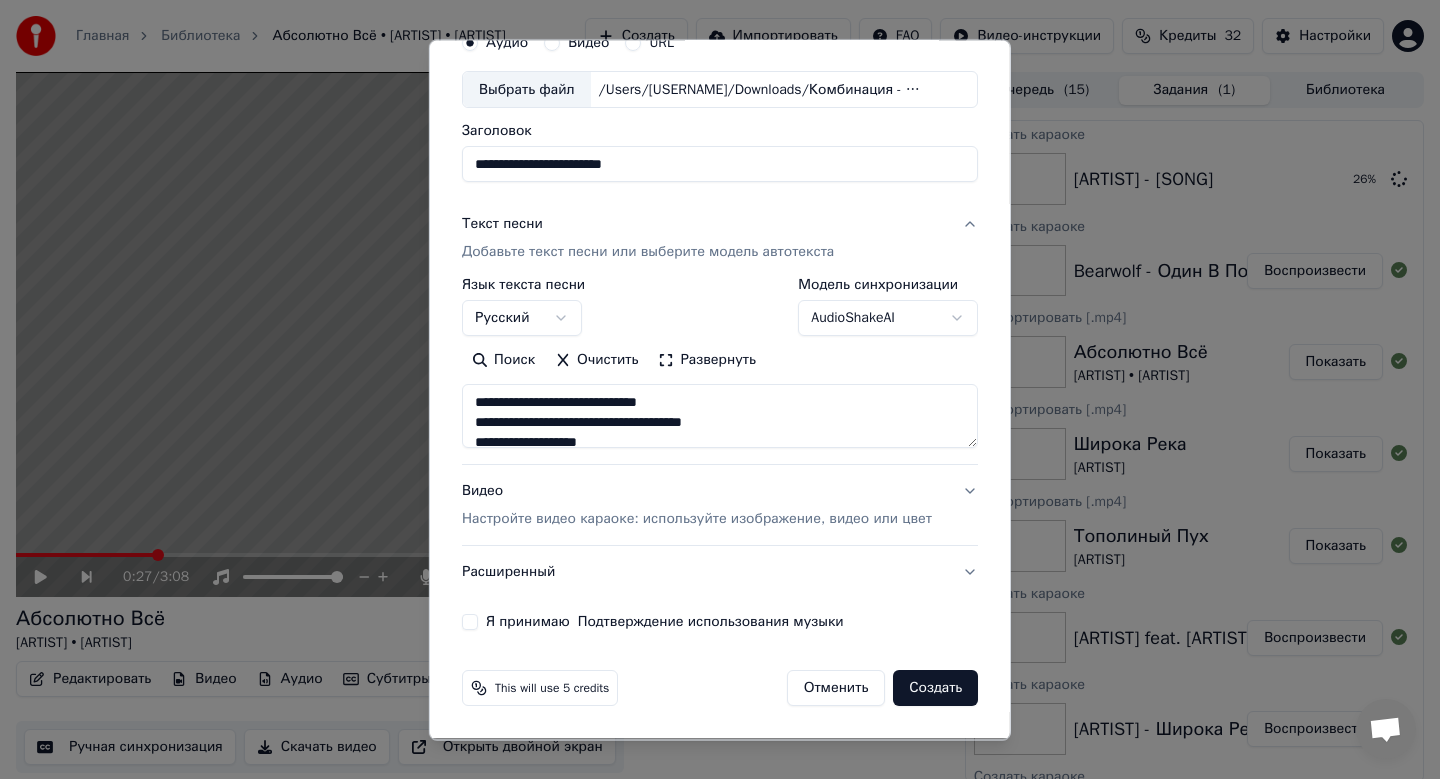 click on "Настройте видео караоке: используйте изображение, видео или цвет" at bounding box center [697, 520] 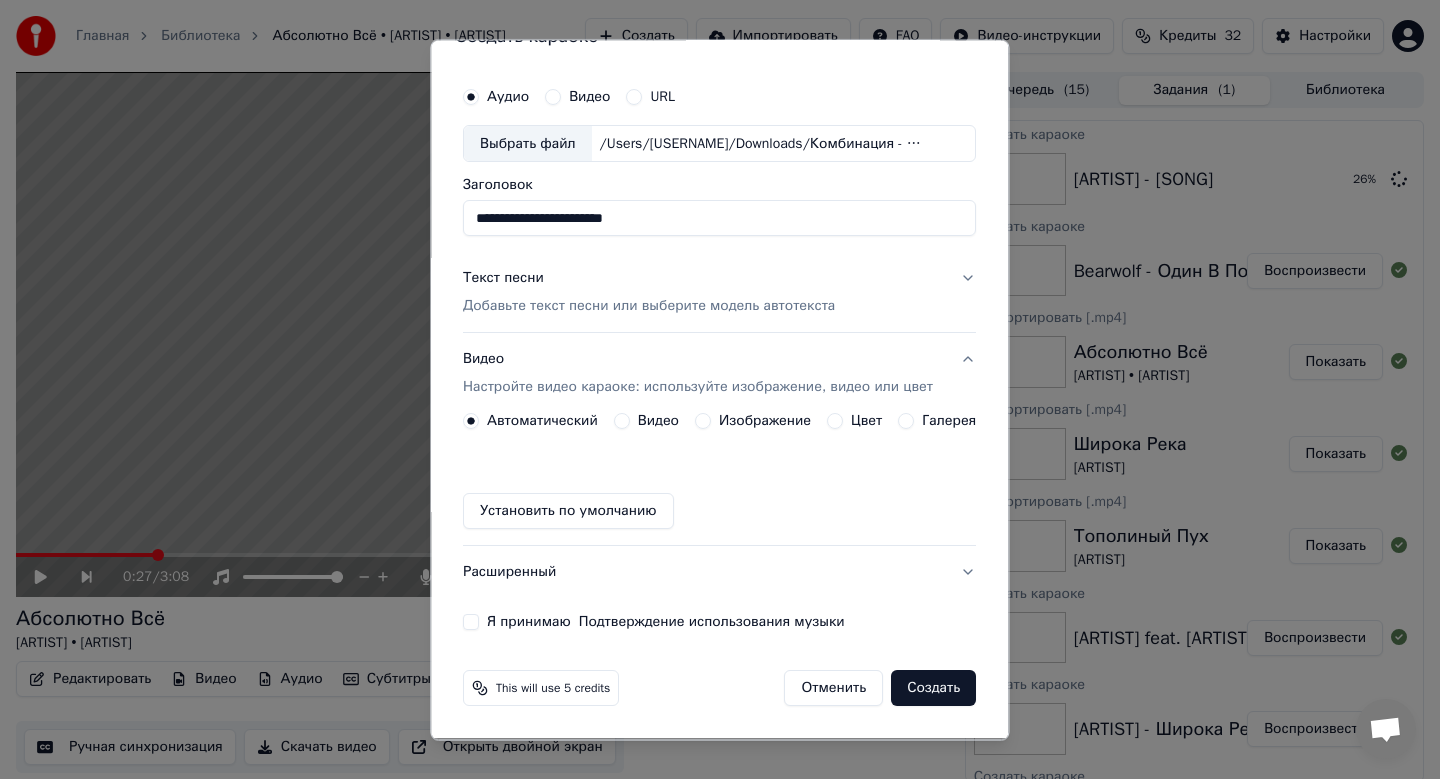 scroll, scrollTop: 37, scrollLeft: 0, axis: vertical 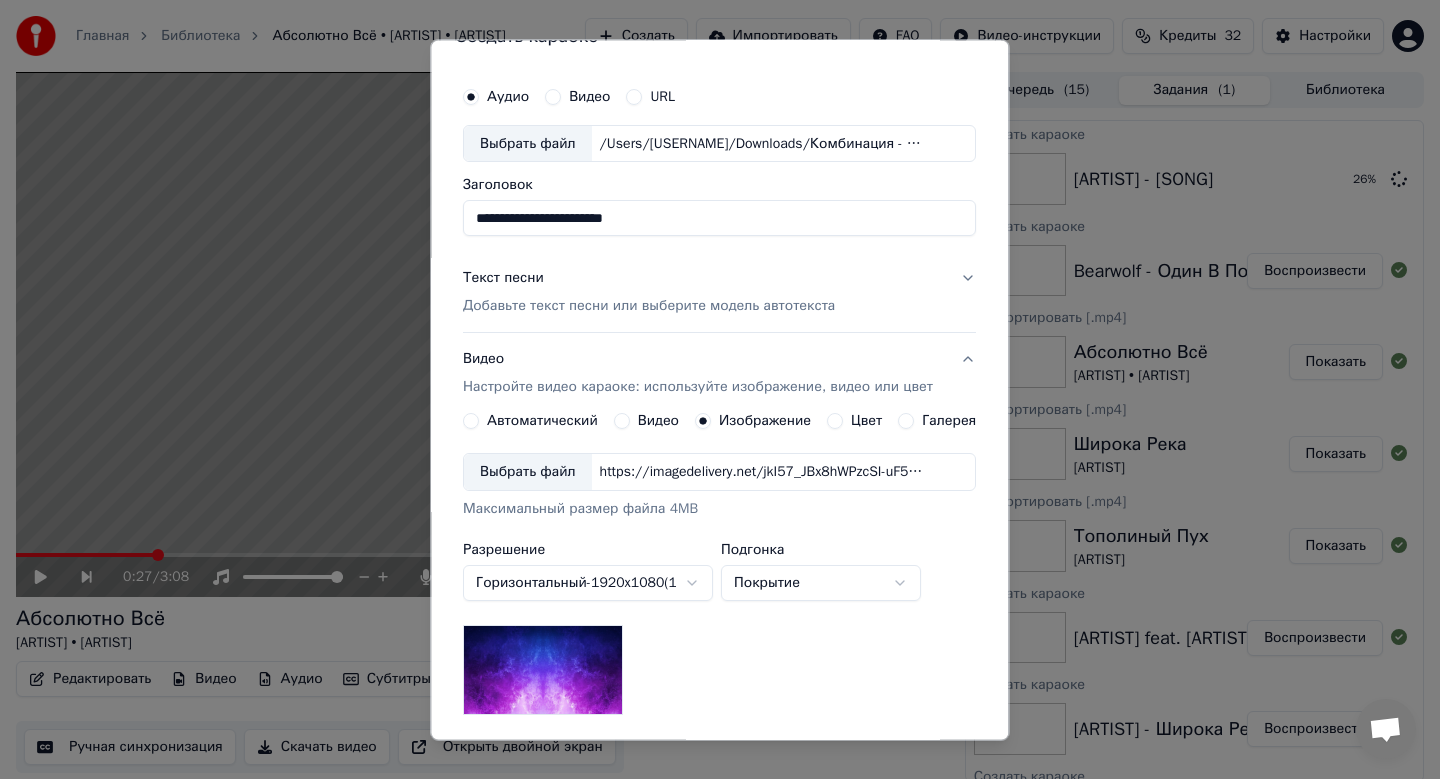 click on "Выбрать файл" at bounding box center [528, 473] 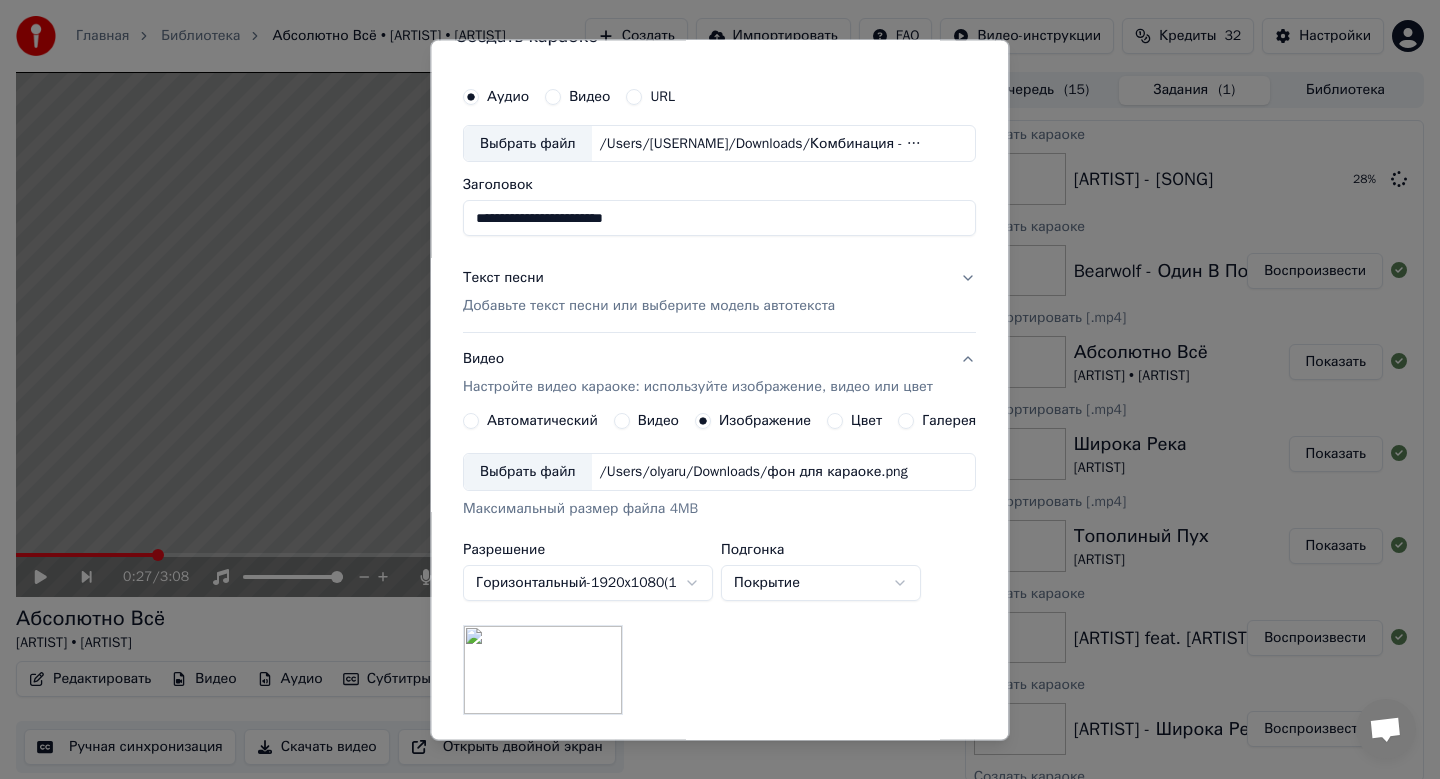 scroll, scrollTop: 299, scrollLeft: 0, axis: vertical 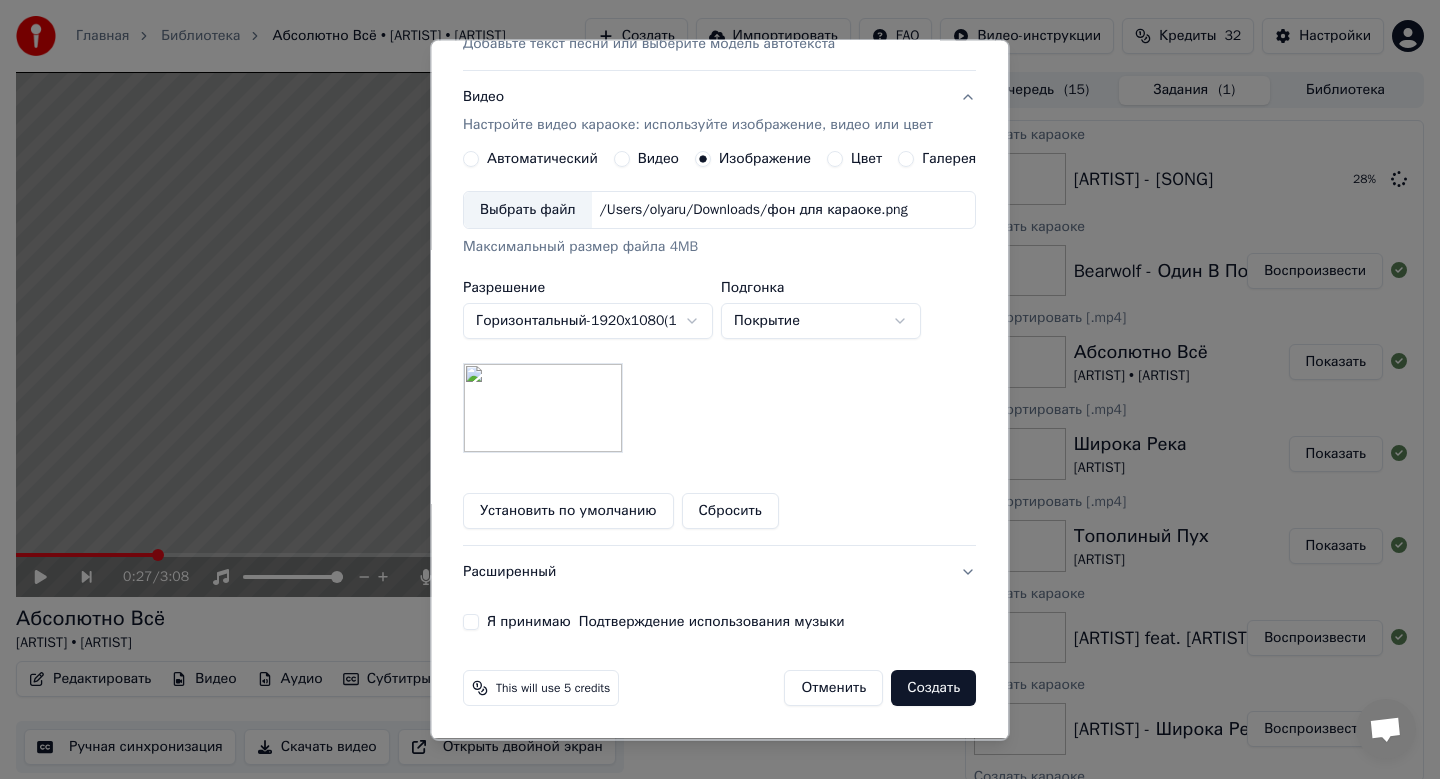 click on "Я принимаю   Подтверждение использования музыки" at bounding box center [471, 623] 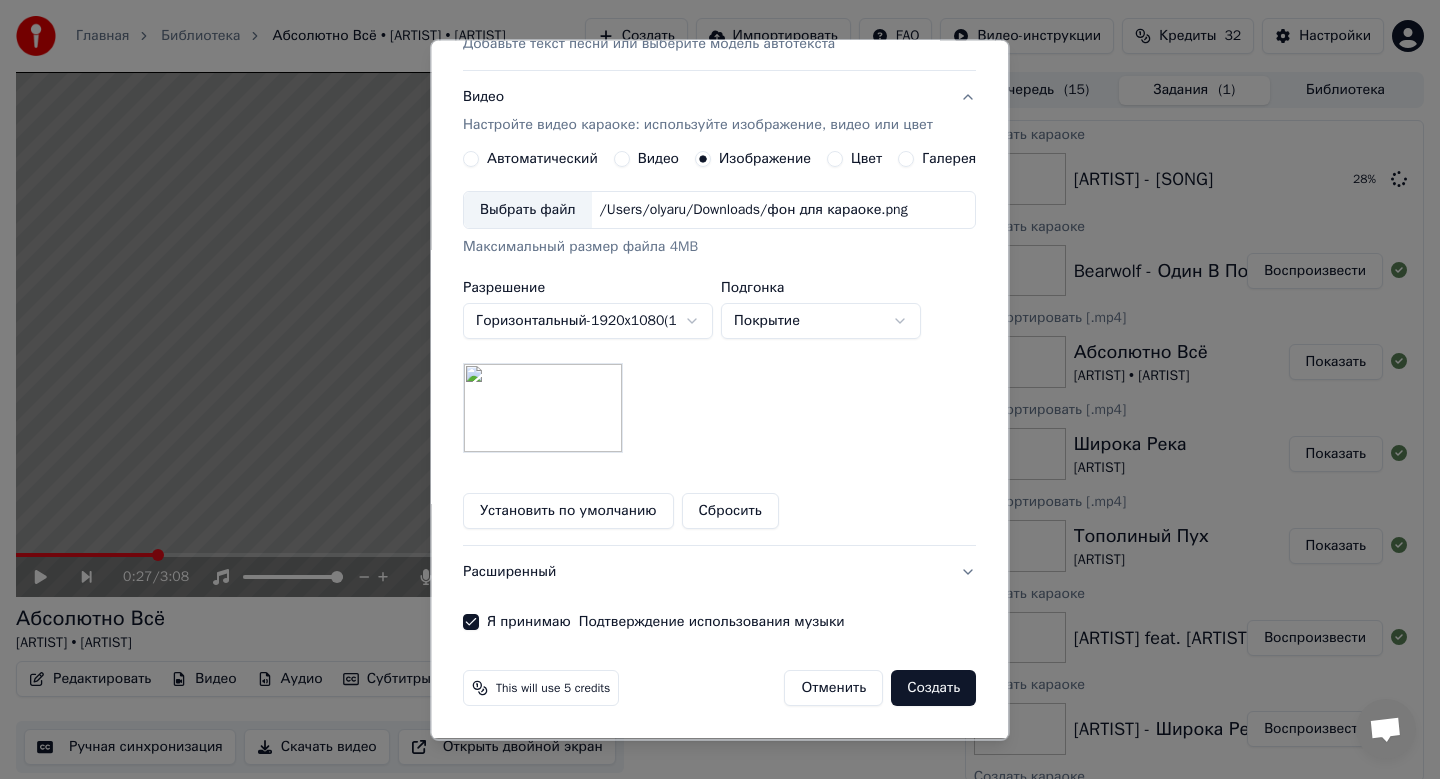 click on "Создать" at bounding box center [934, 689] 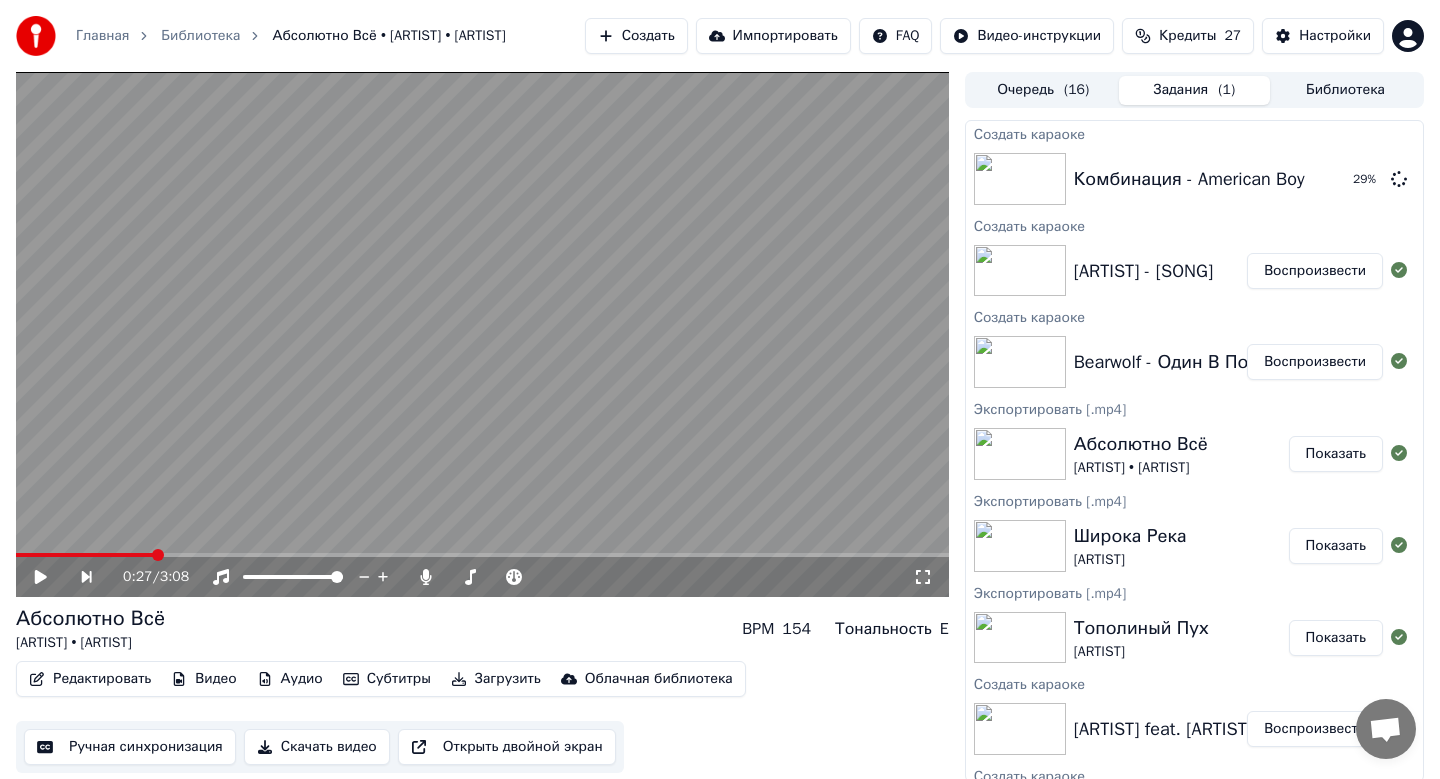 click on "Воспроизвести" at bounding box center [1315, 362] 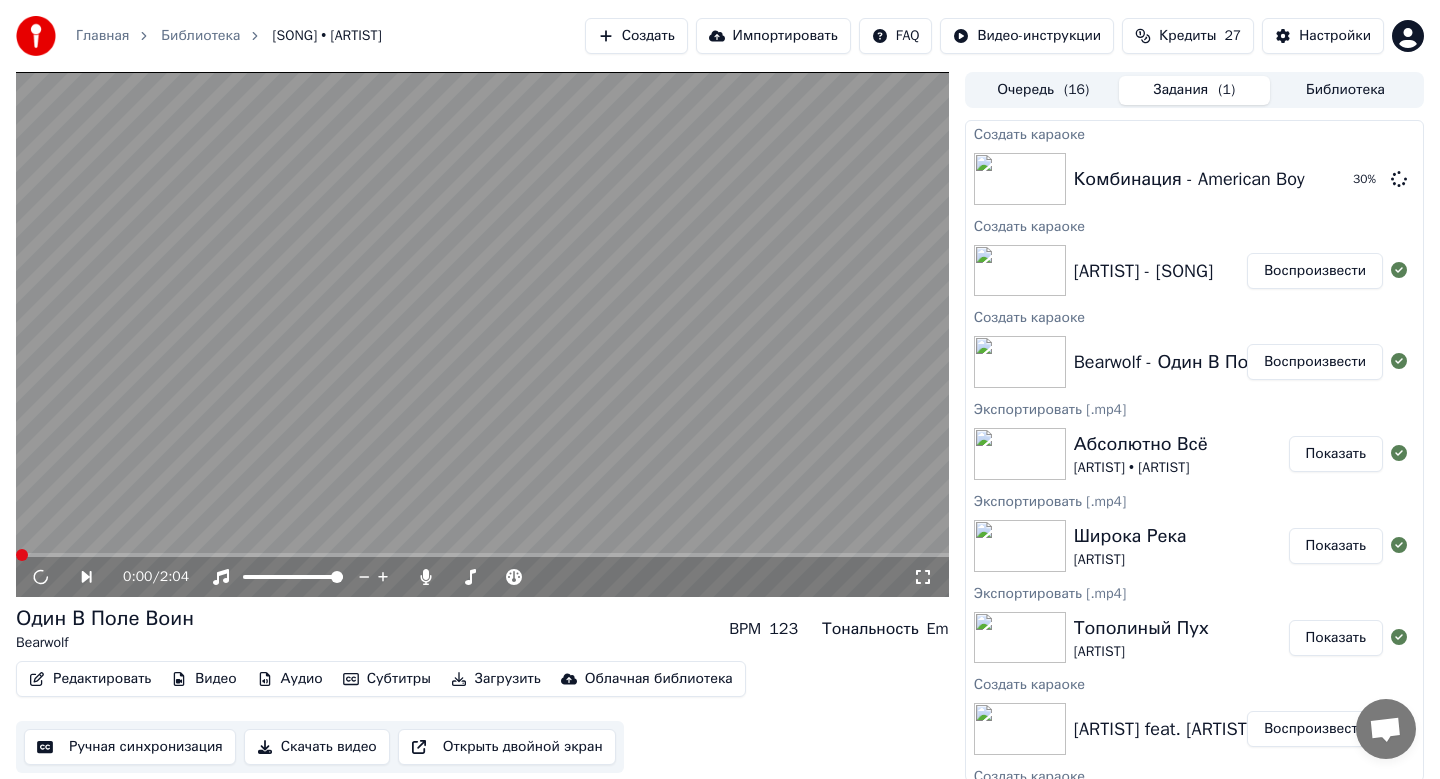 click on "Скачать видео" at bounding box center [317, 747] 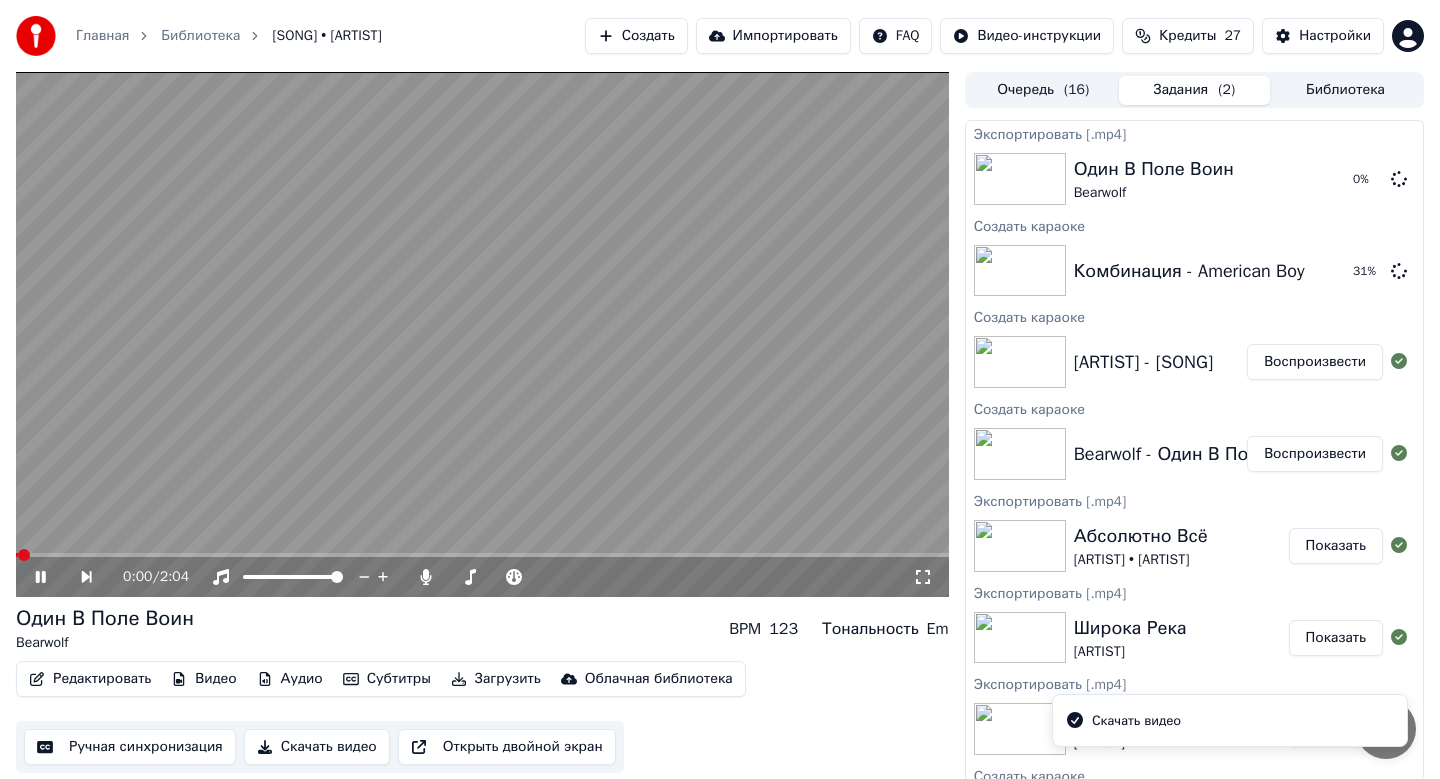 click on "Воспроизвести" at bounding box center (1315, 362) 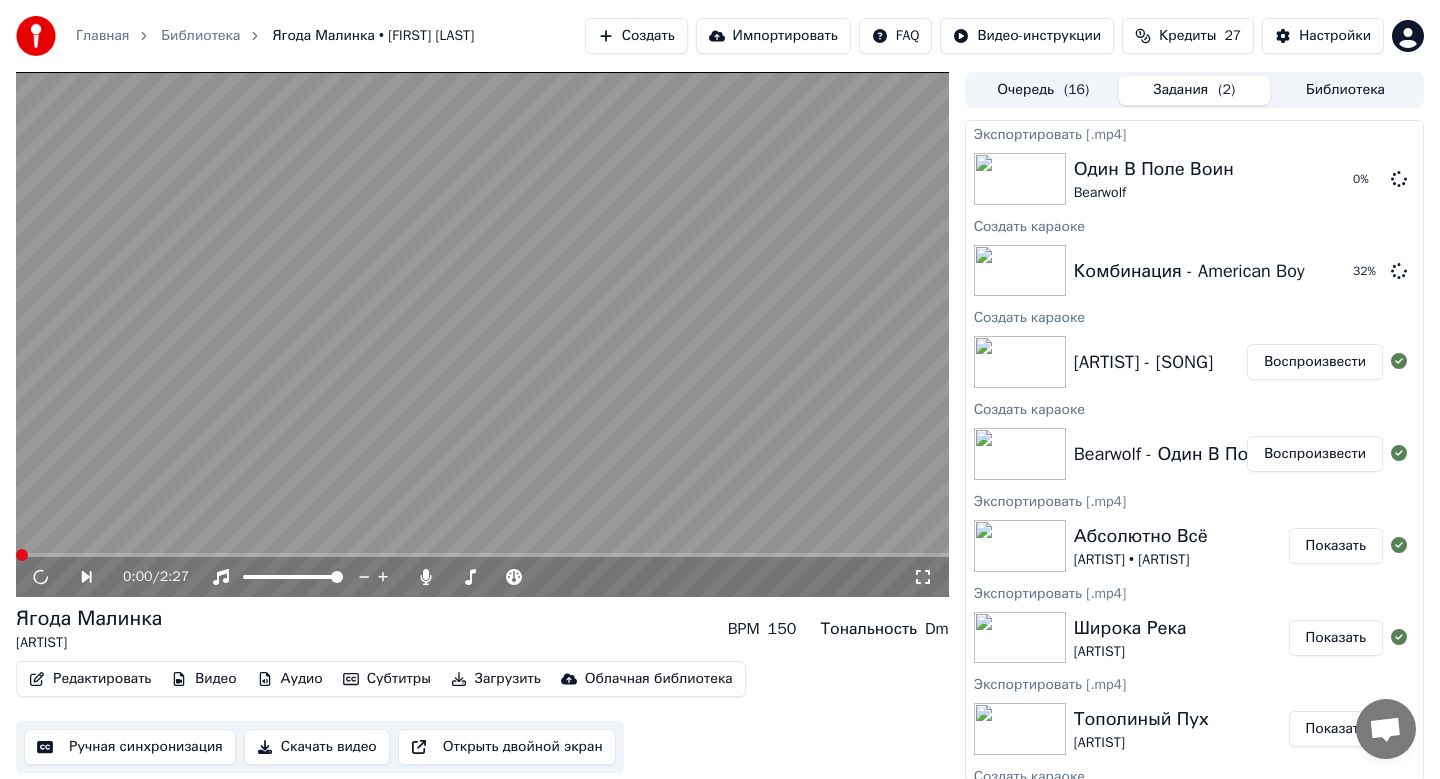click on "Скачать видео" at bounding box center (317, 747) 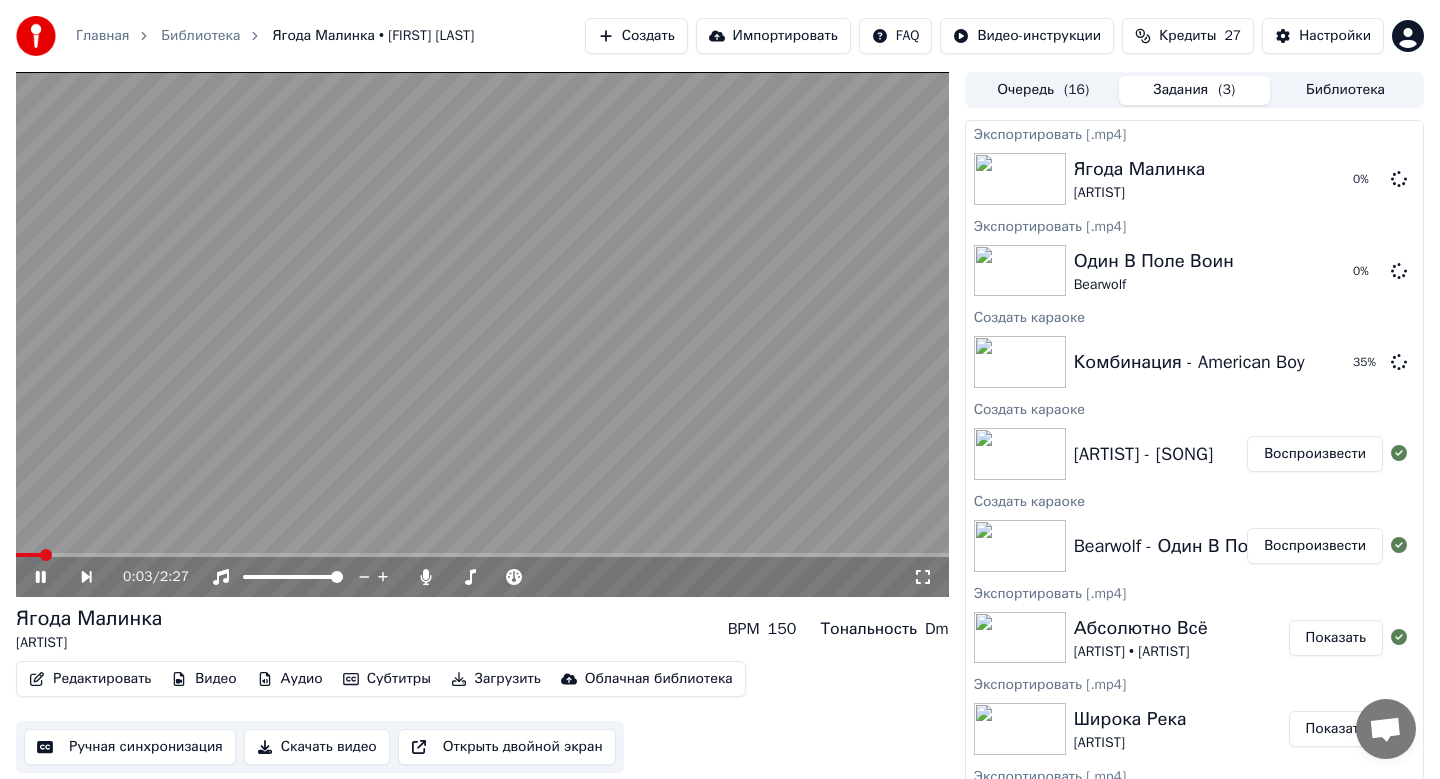 click 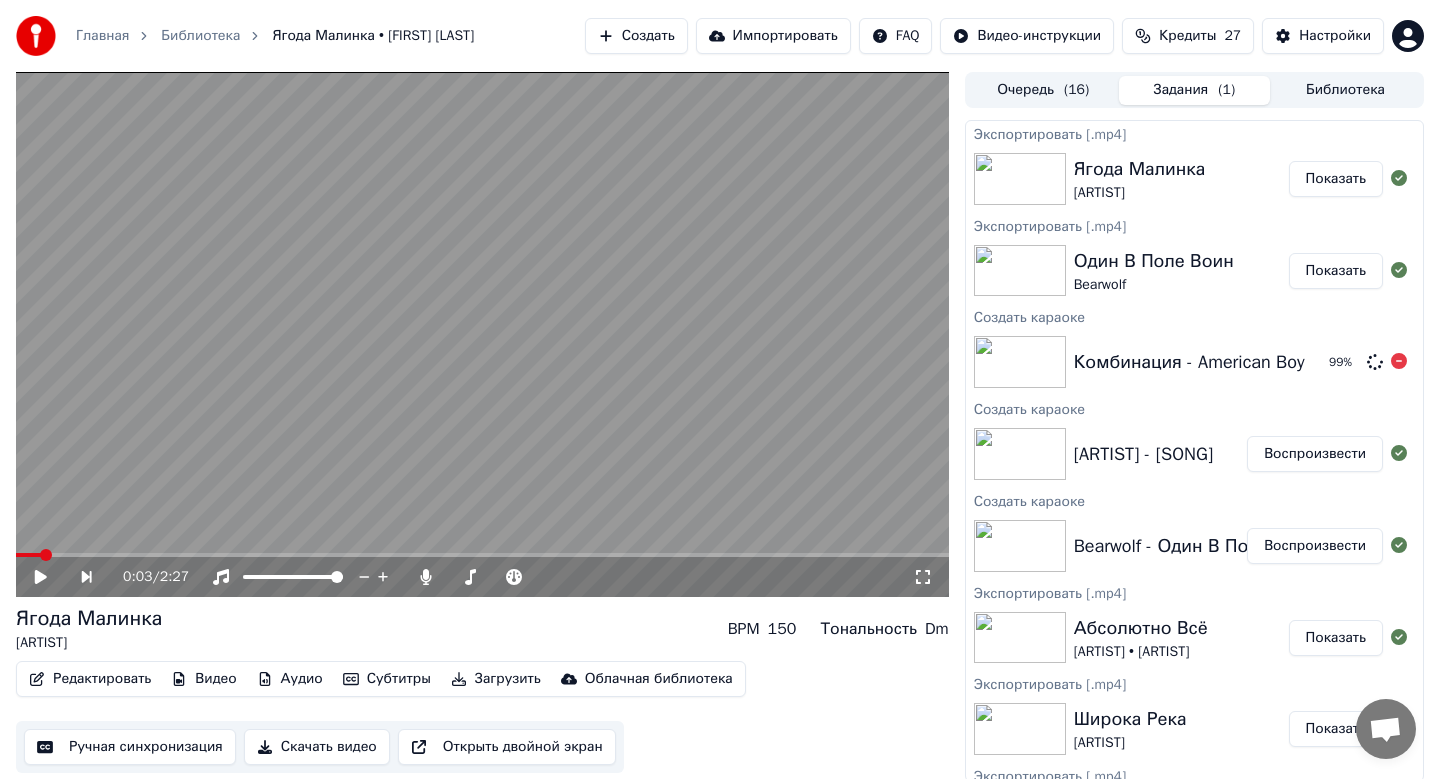 click on "Комбинация - American Boy" at bounding box center [1189, 362] 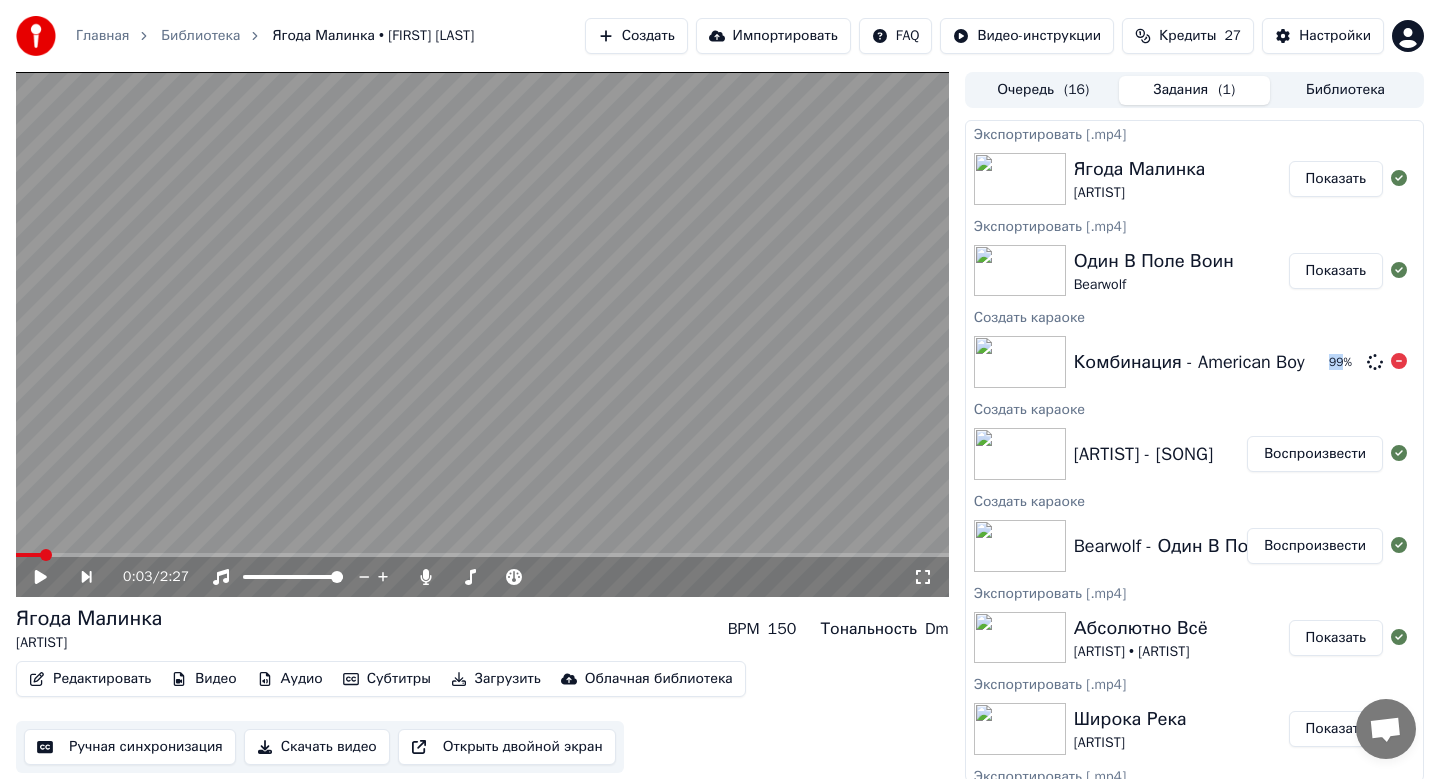 click on "Комбинация - American Boy 99 %" at bounding box center [1194, 362] 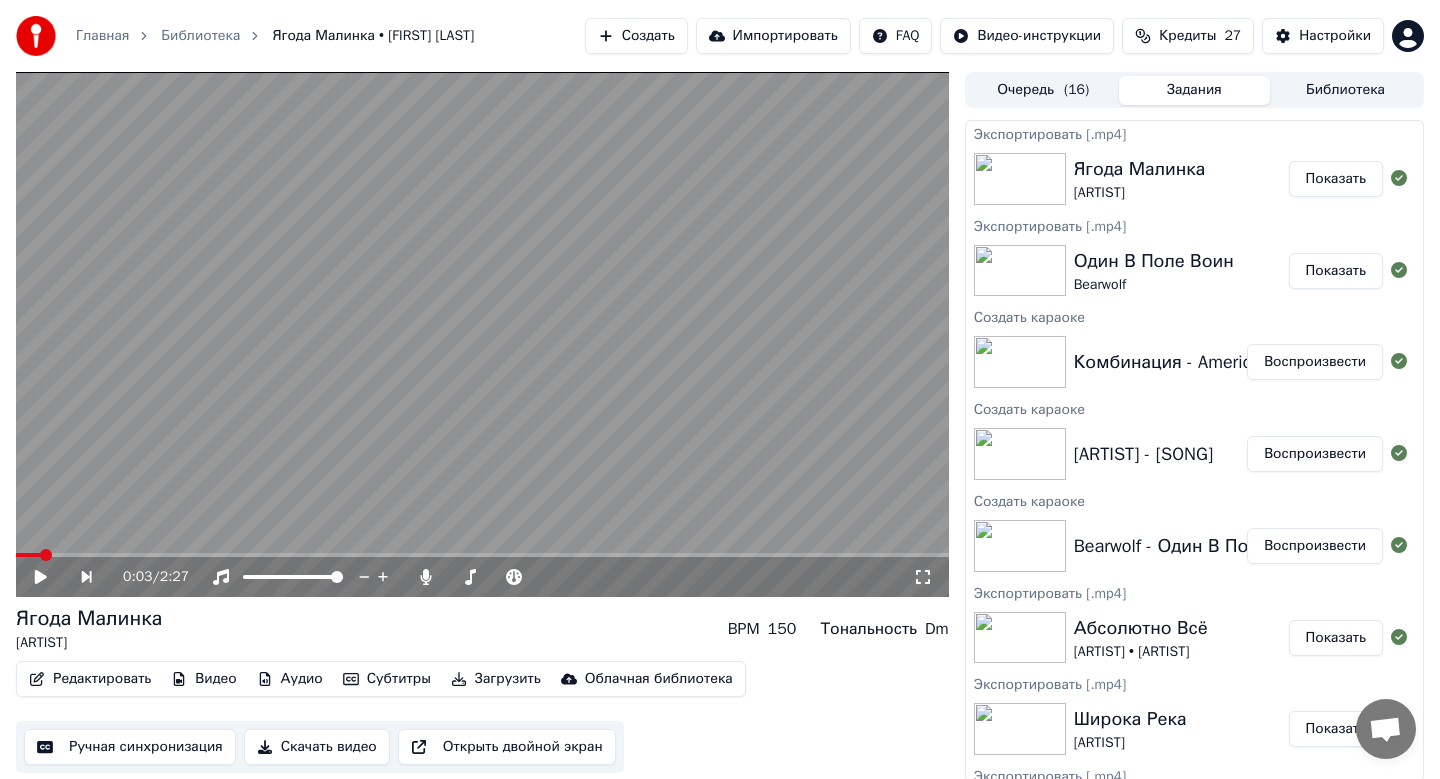 click on "Воспроизвести" at bounding box center (1315, 362) 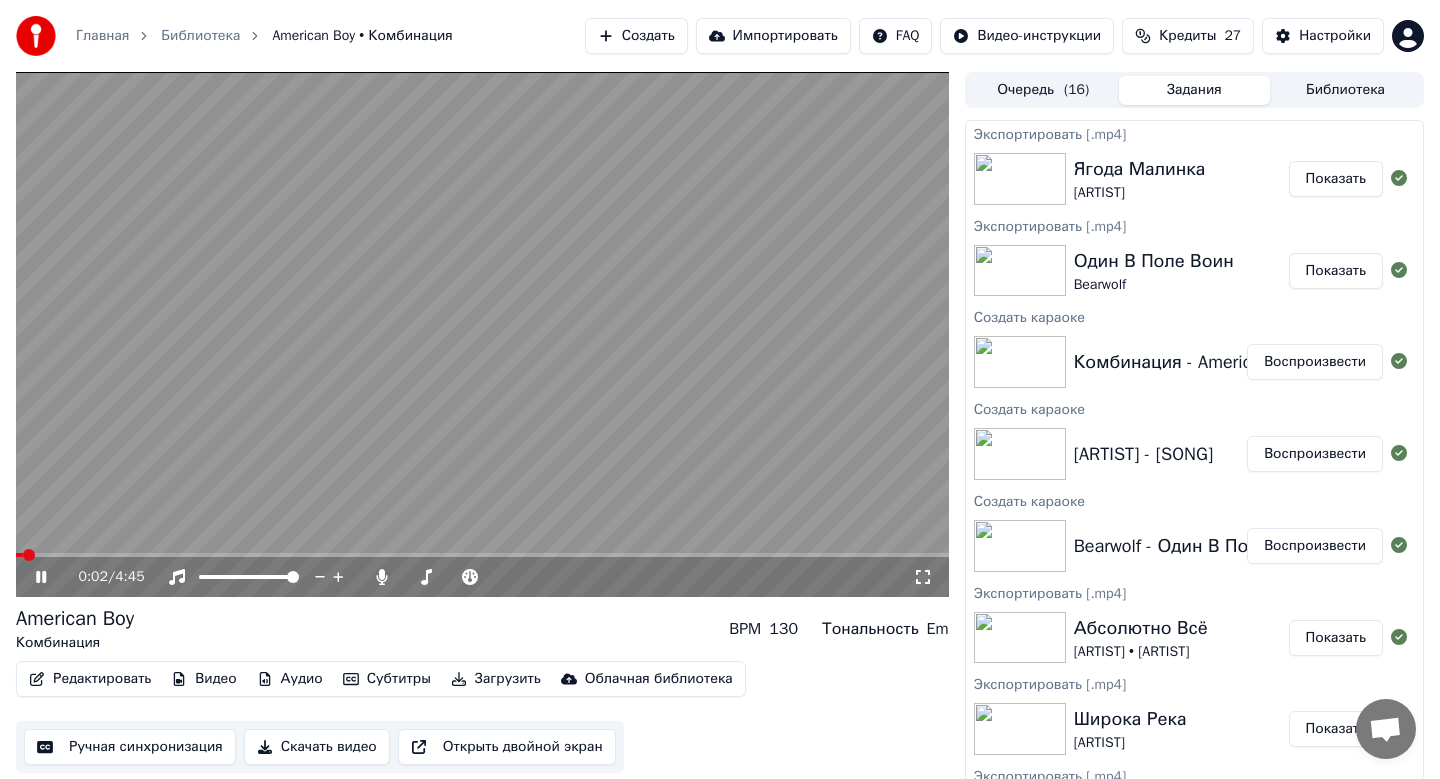 click on "0:02  /  4:45" at bounding box center (482, 577) 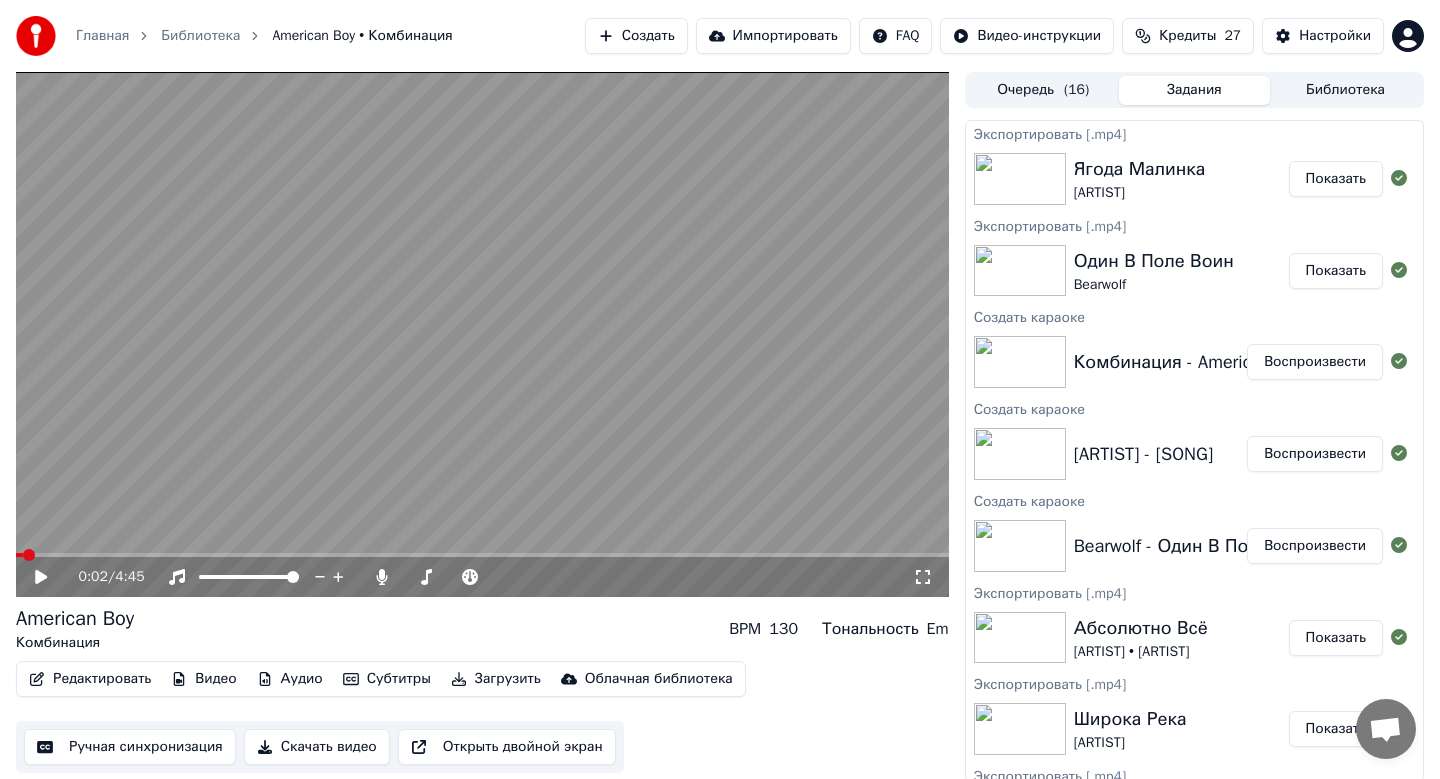 click on "Скачать видео" at bounding box center (317, 747) 